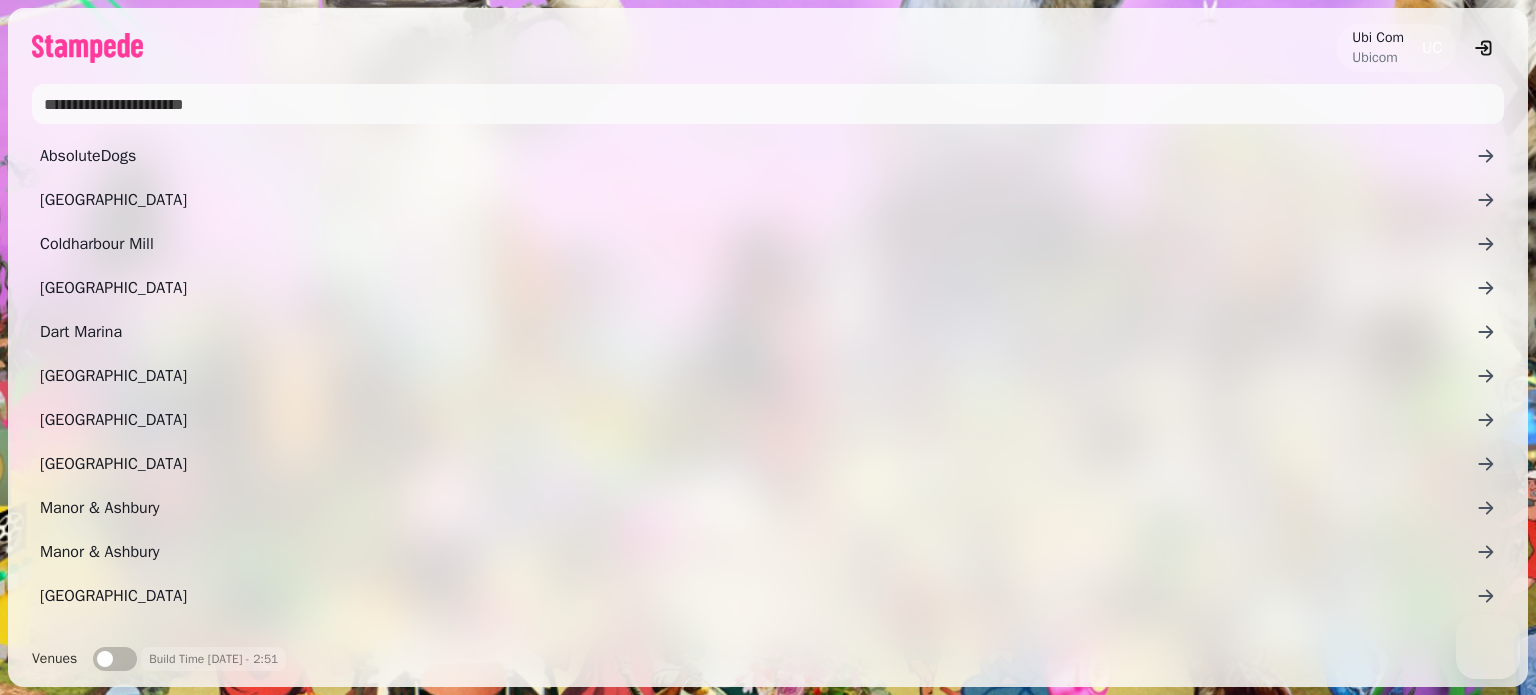scroll, scrollTop: 0, scrollLeft: 0, axis: both 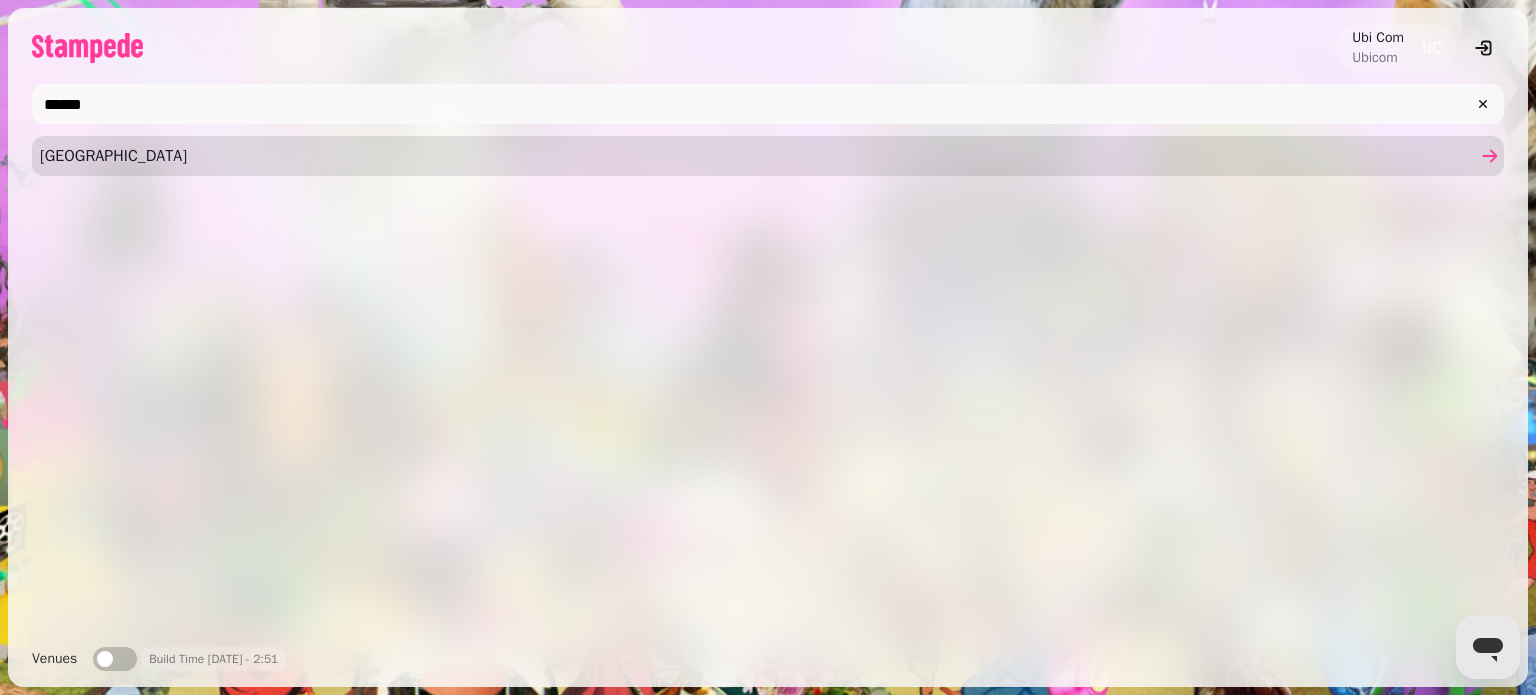 type on "******" 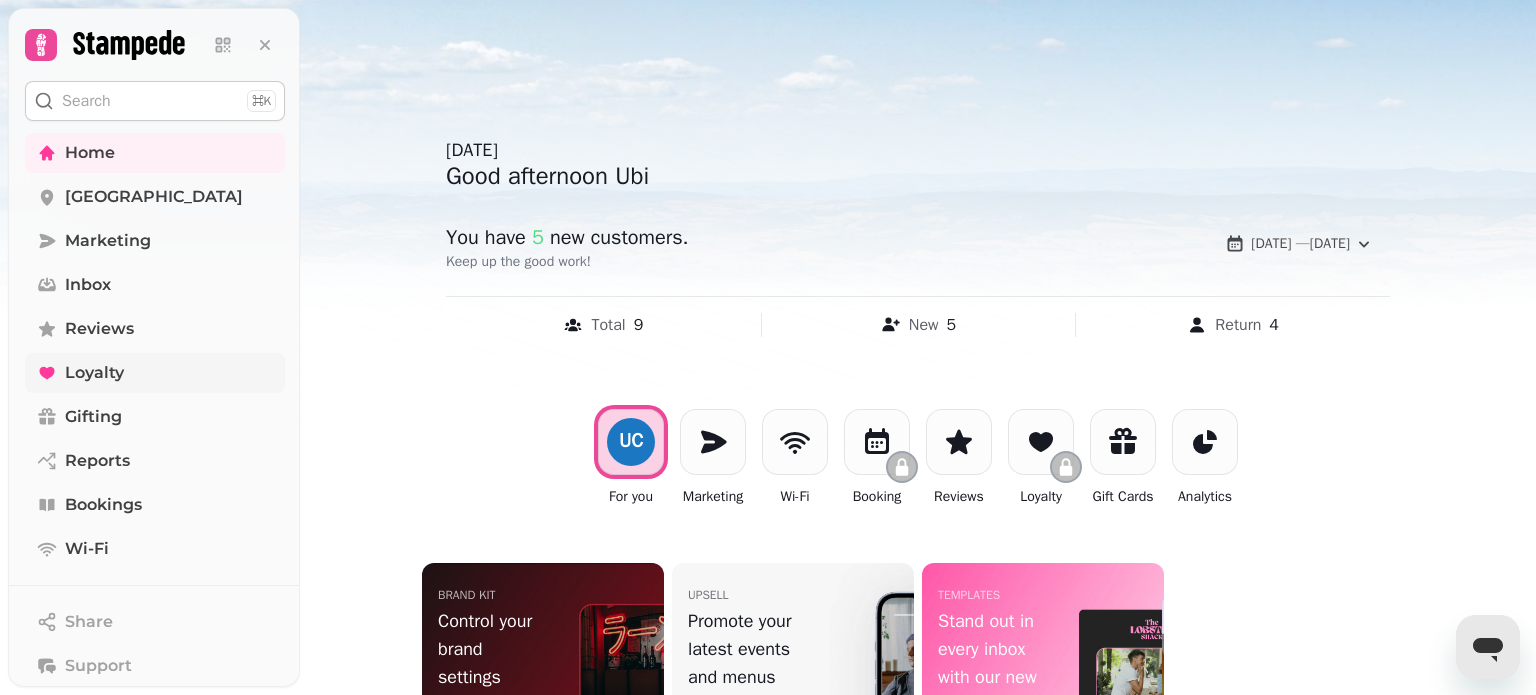 scroll, scrollTop: 271, scrollLeft: 0, axis: vertical 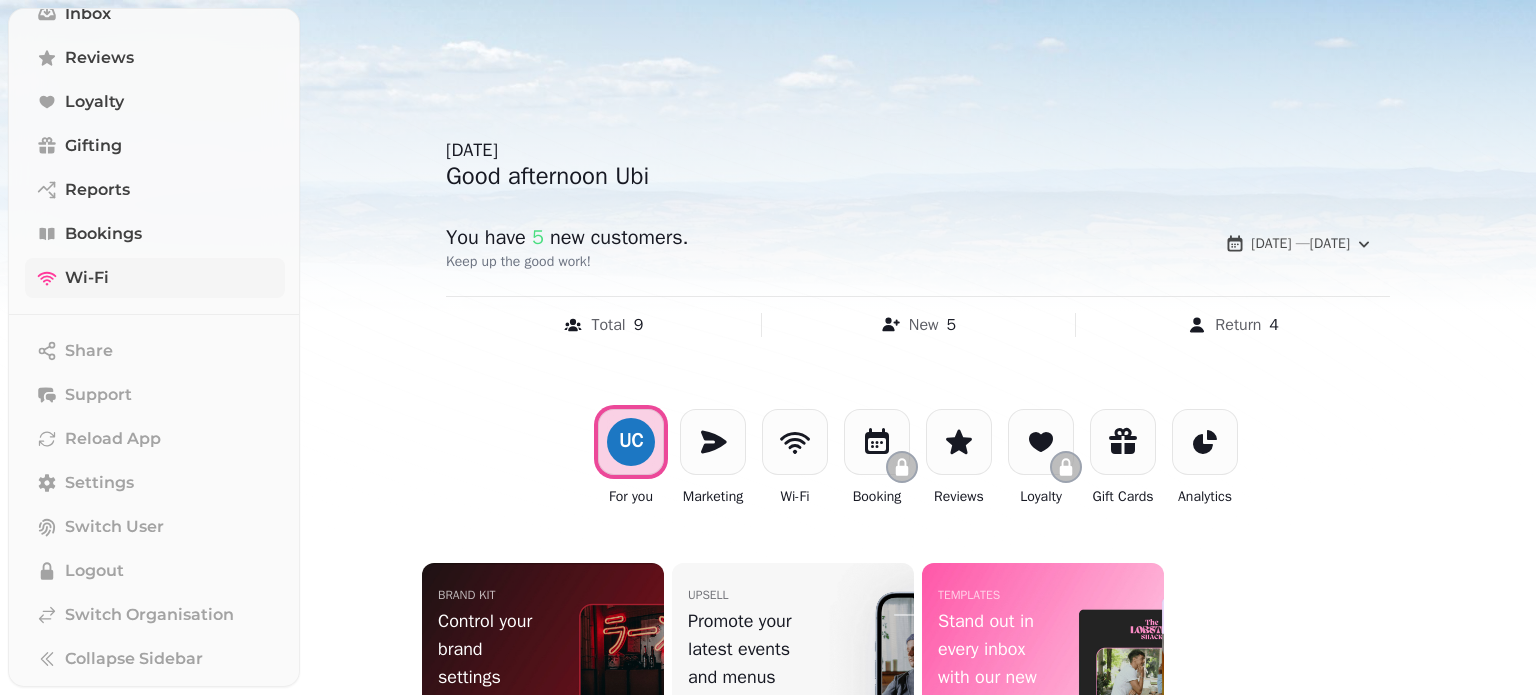 click on "Wi-Fi" at bounding box center (87, 278) 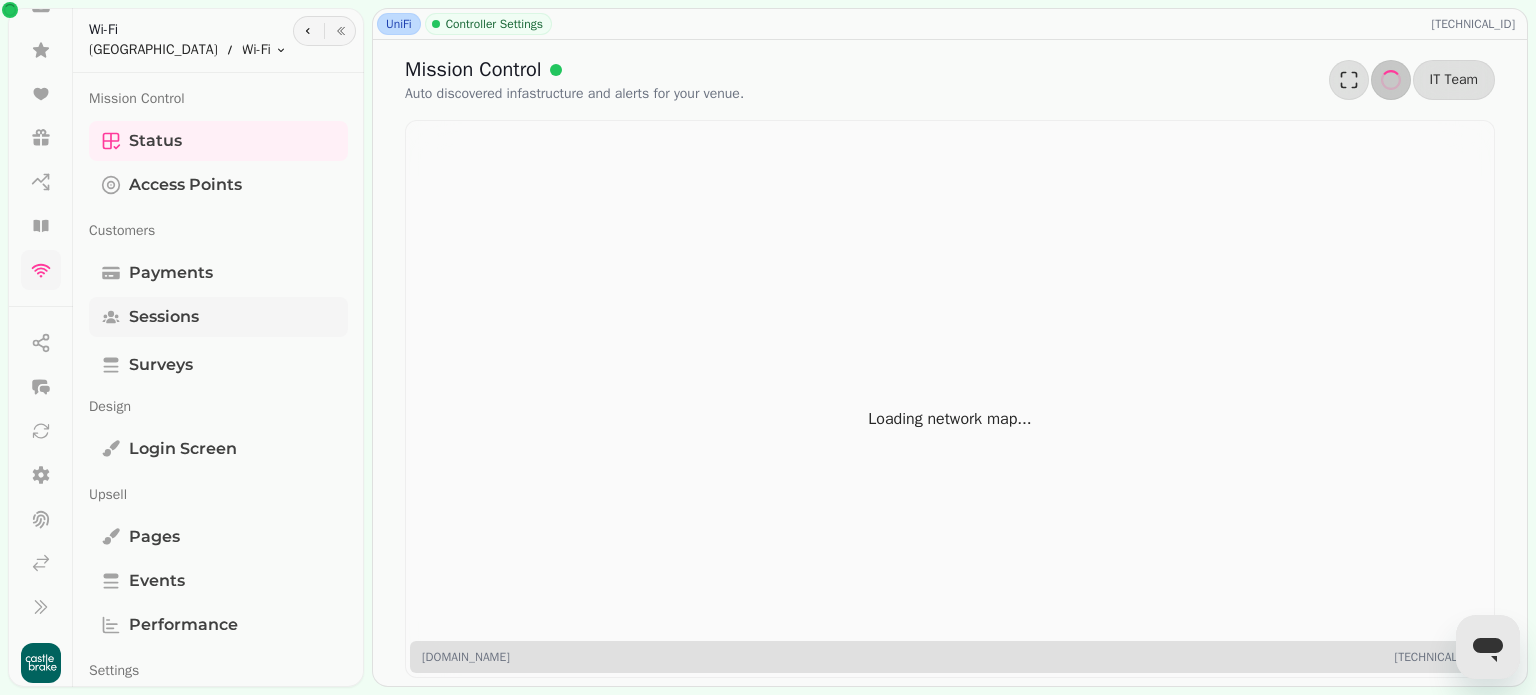 click on "Sessions" at bounding box center (164, 317) 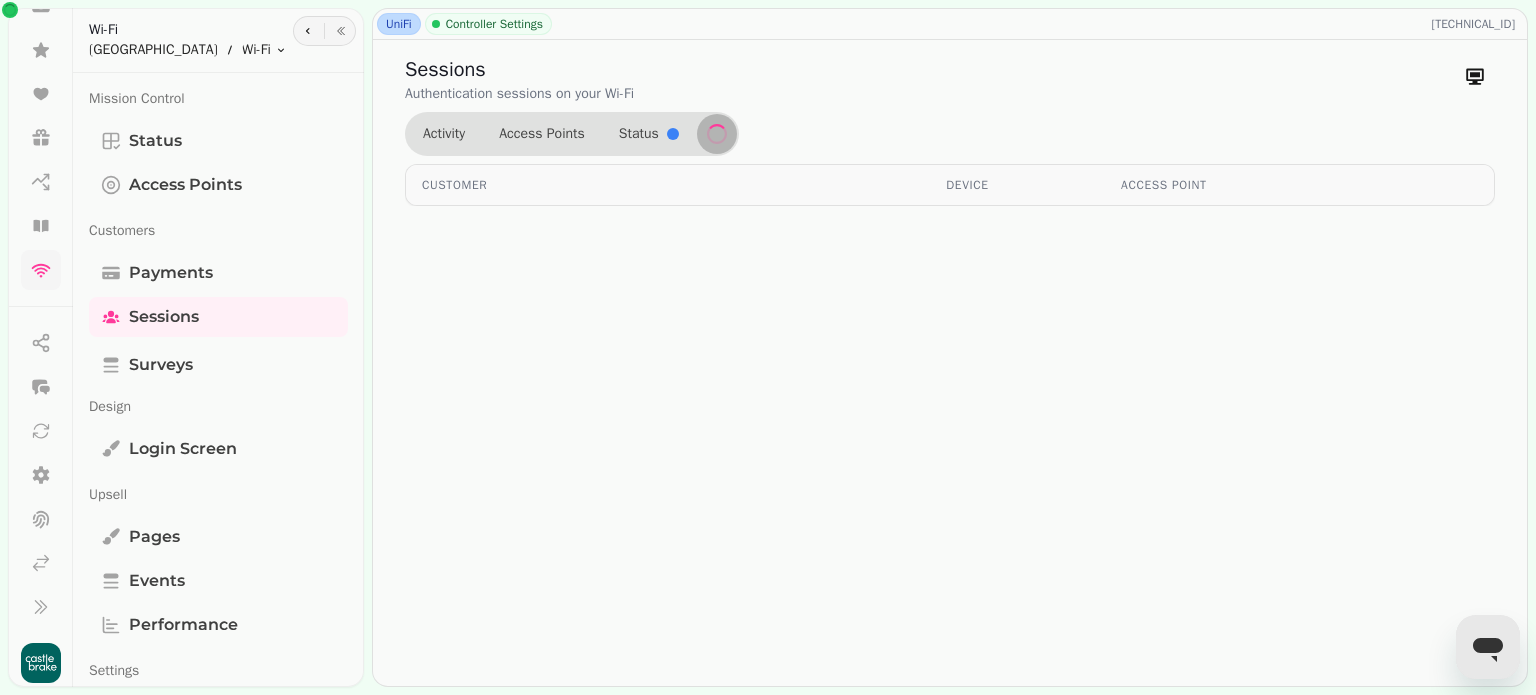 select on "**" 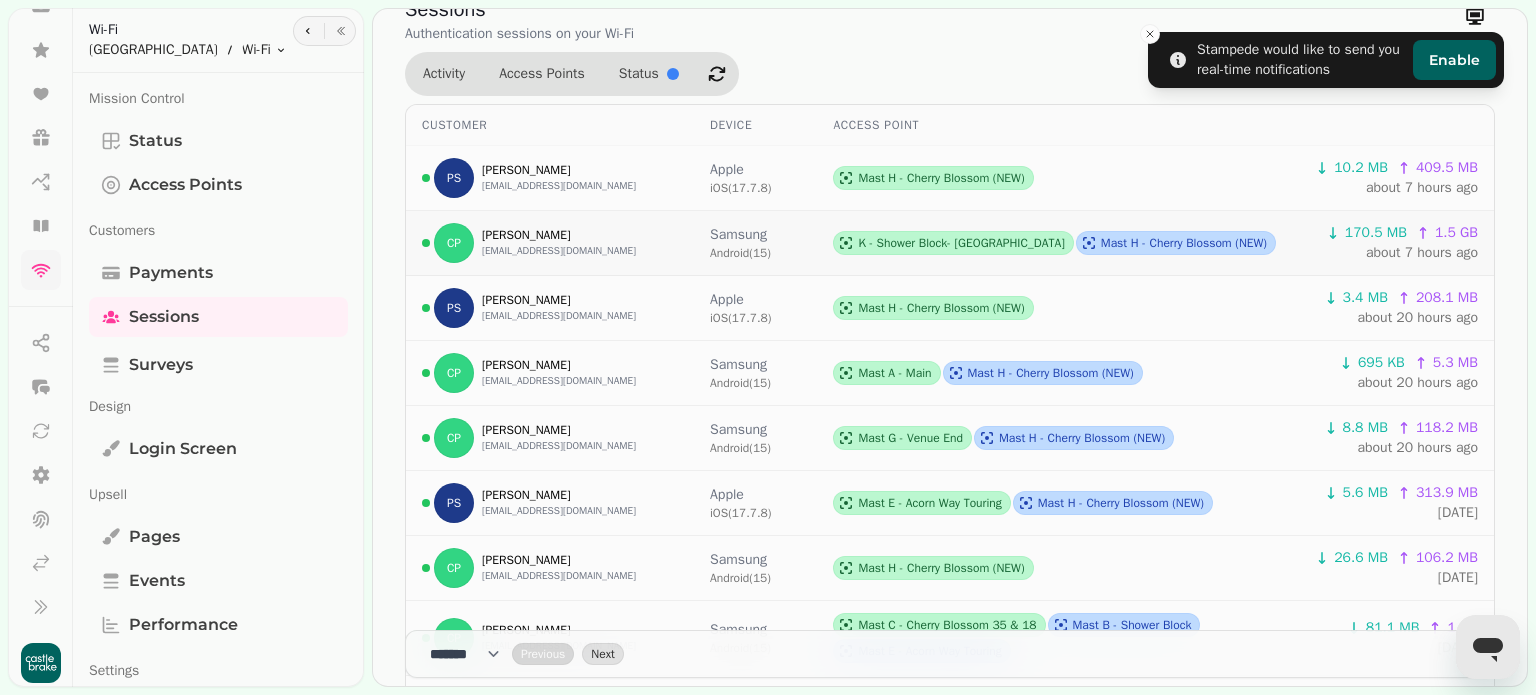 scroll, scrollTop: 0, scrollLeft: 0, axis: both 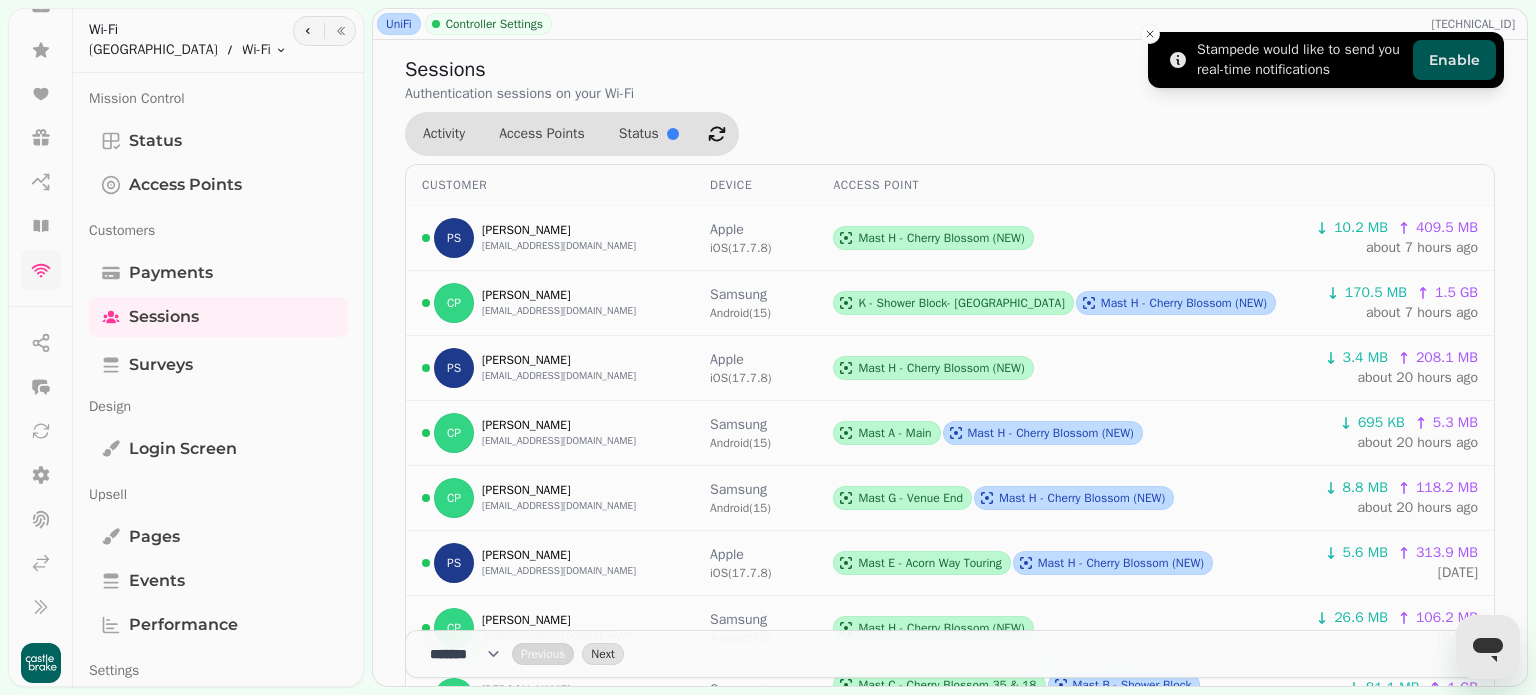 click on "Enable" at bounding box center [1454, 60] 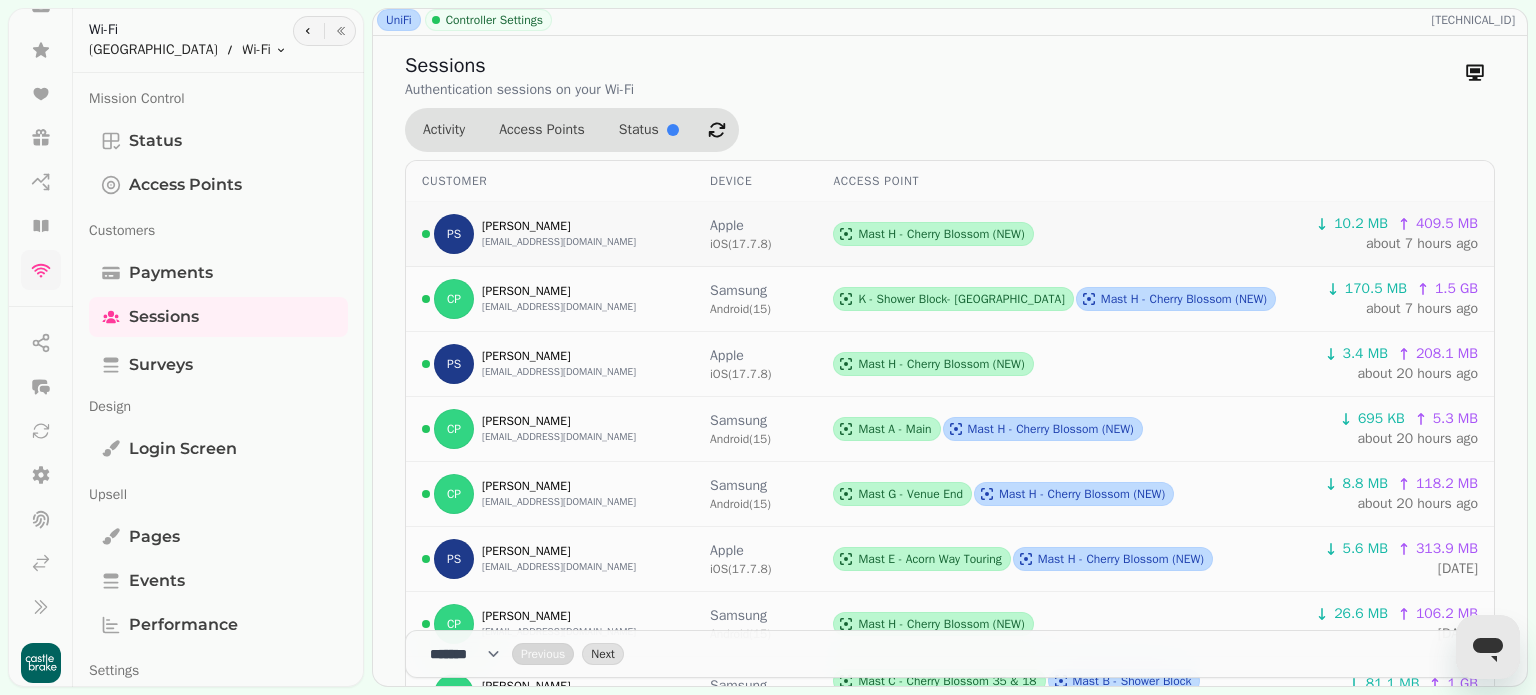 scroll, scrollTop: 0, scrollLeft: 0, axis: both 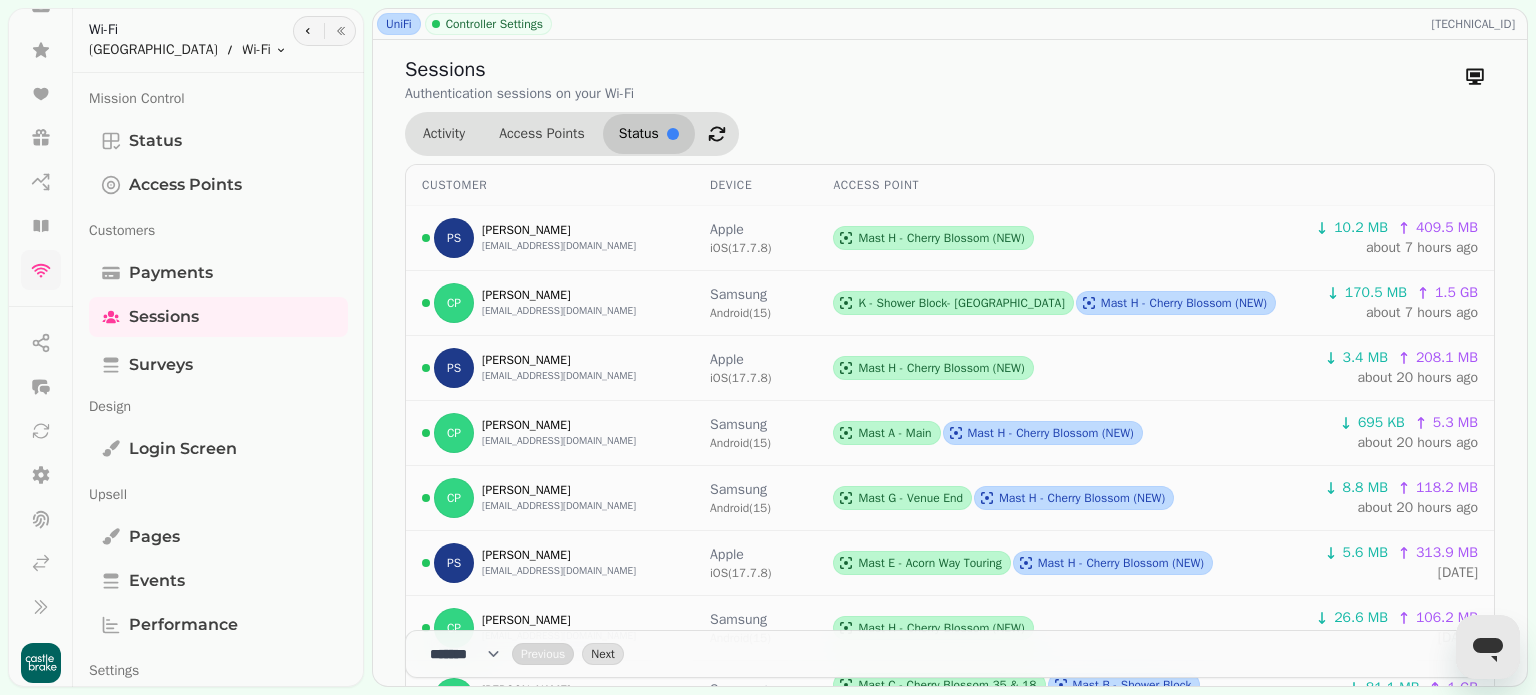 click on "Status" at bounding box center [639, 134] 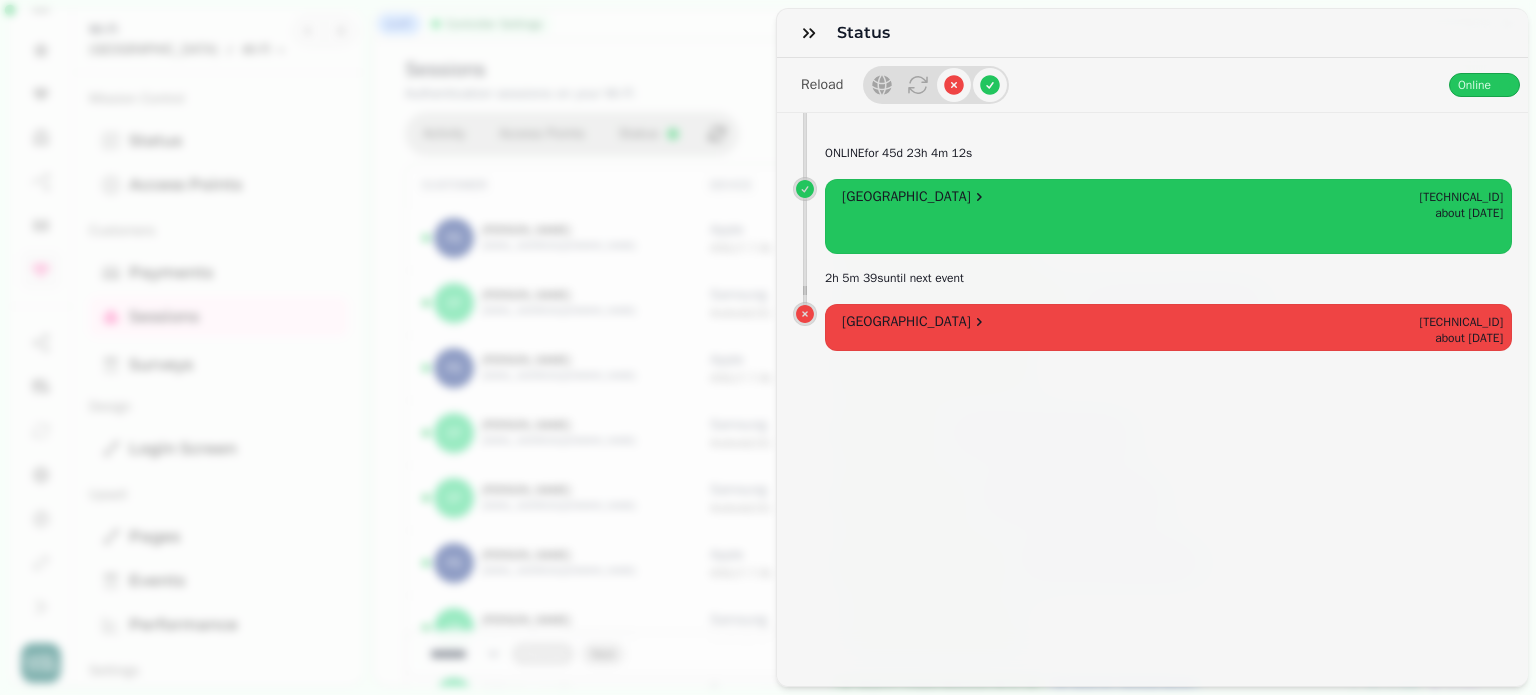 click on "Status Reload Online ONLINE  for   45d 23h 4m 12s Castle Brake Holiday Park 194.72.253.27 about 2 months ago 2h 5m 39s  until next event Castle Brake Holiday Park 194.72.253.27 about 2 months ago" at bounding box center [768, 363] 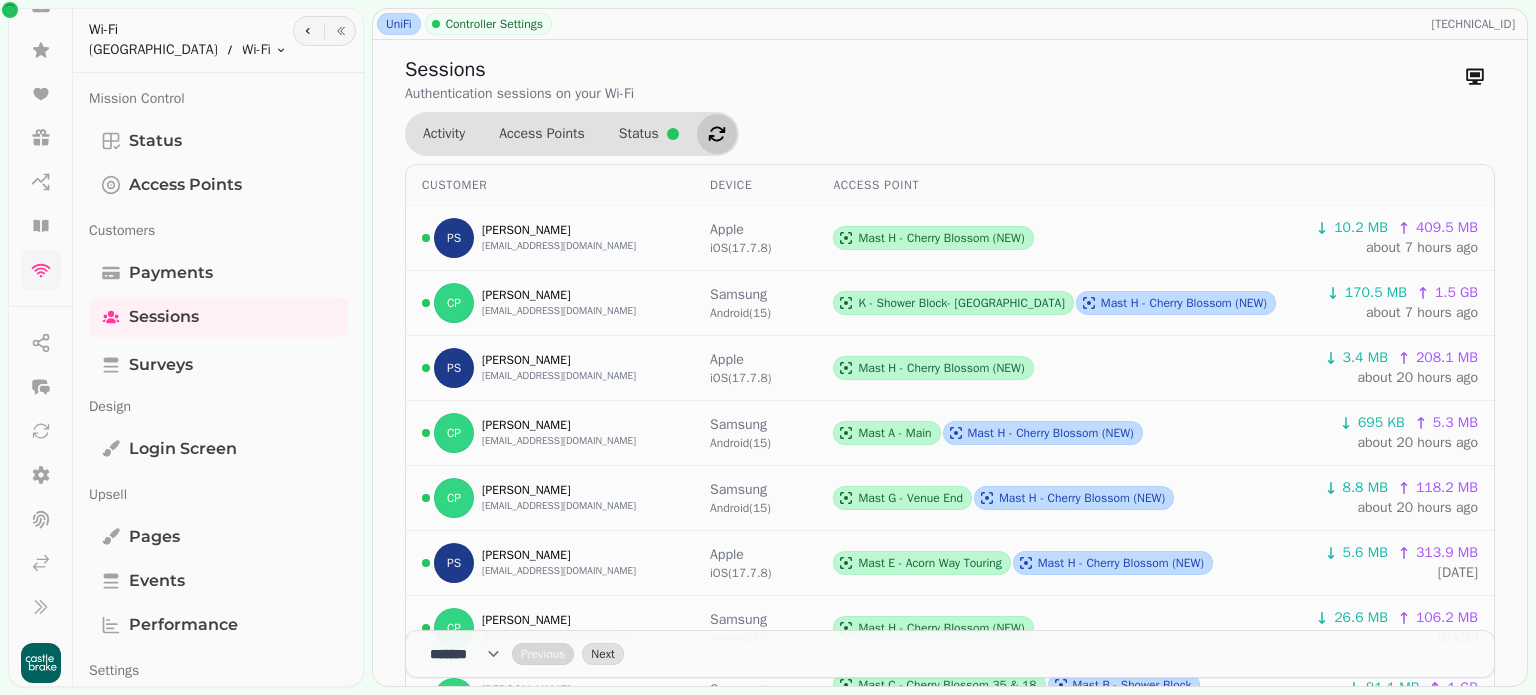click 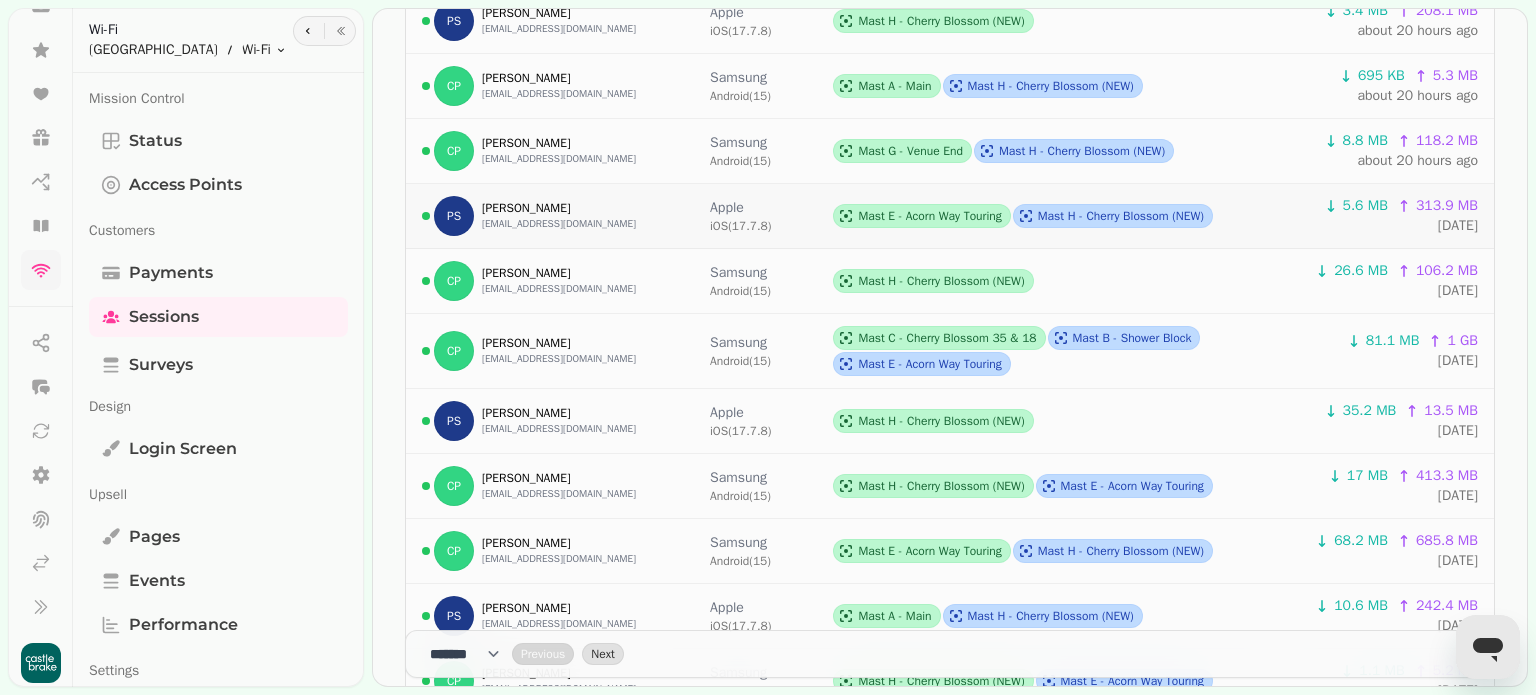 scroll, scrollTop: 0, scrollLeft: 0, axis: both 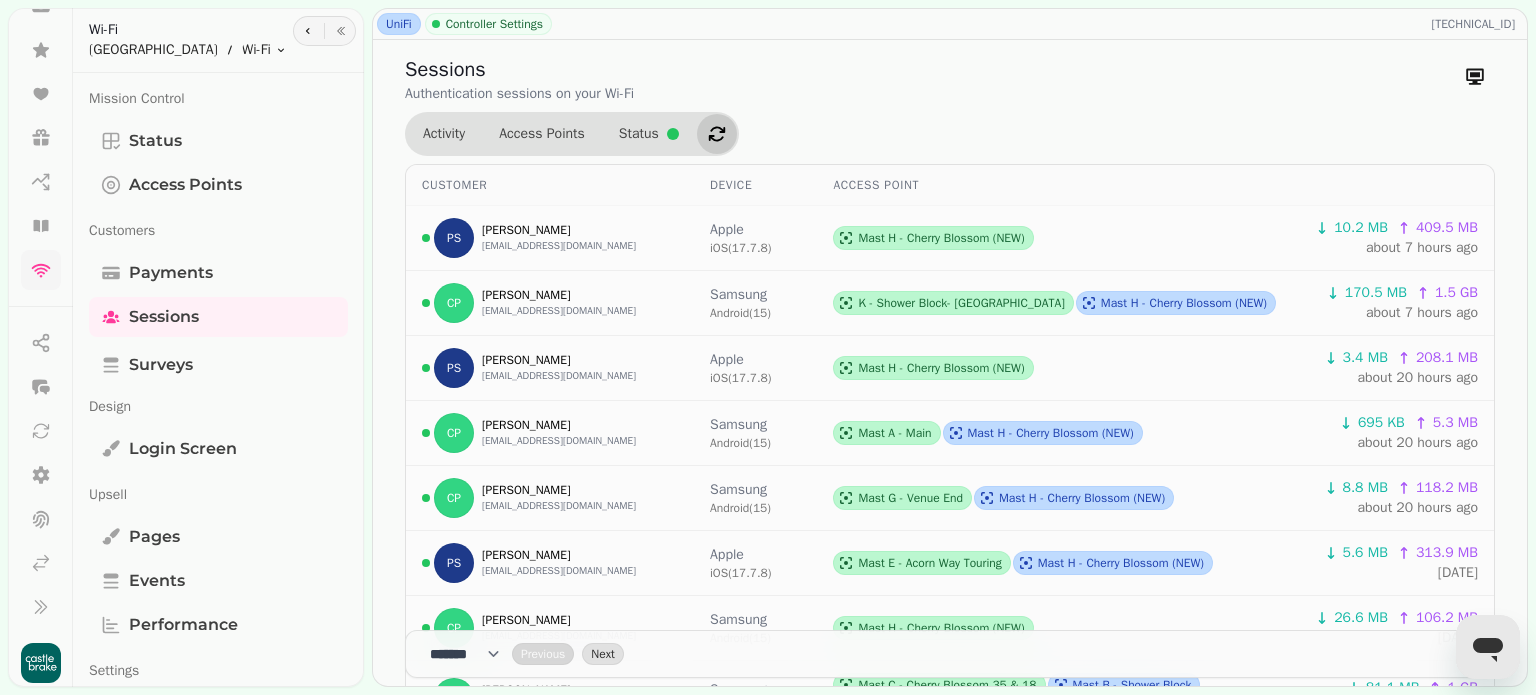 click 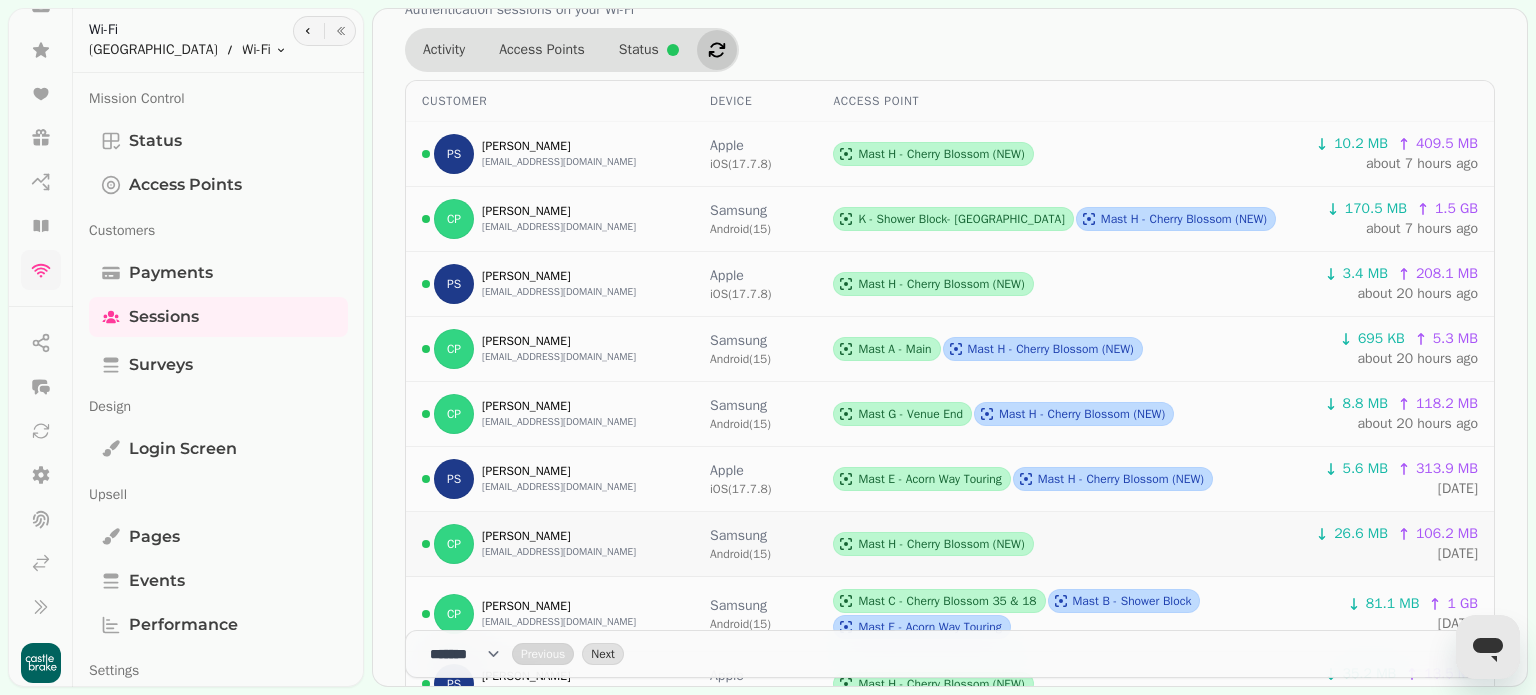 scroll, scrollTop: 0, scrollLeft: 0, axis: both 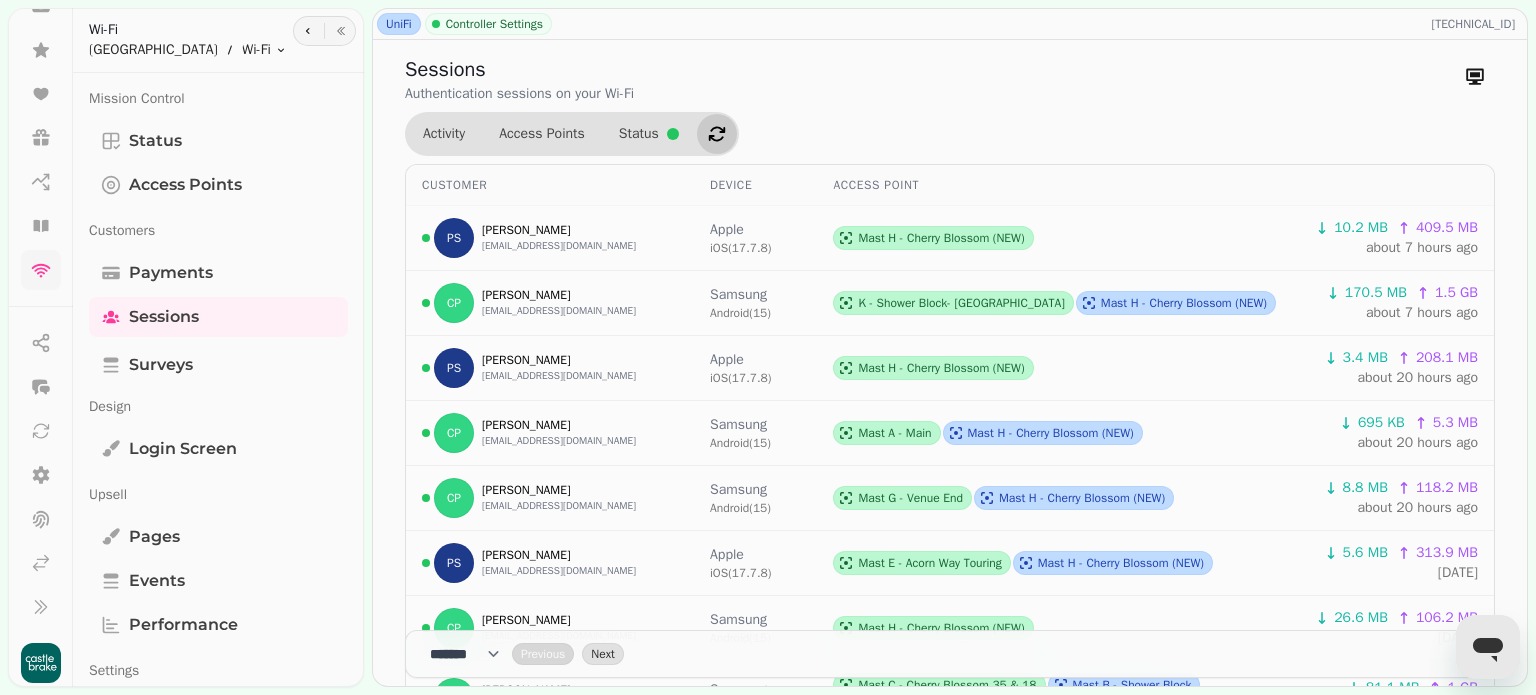 click 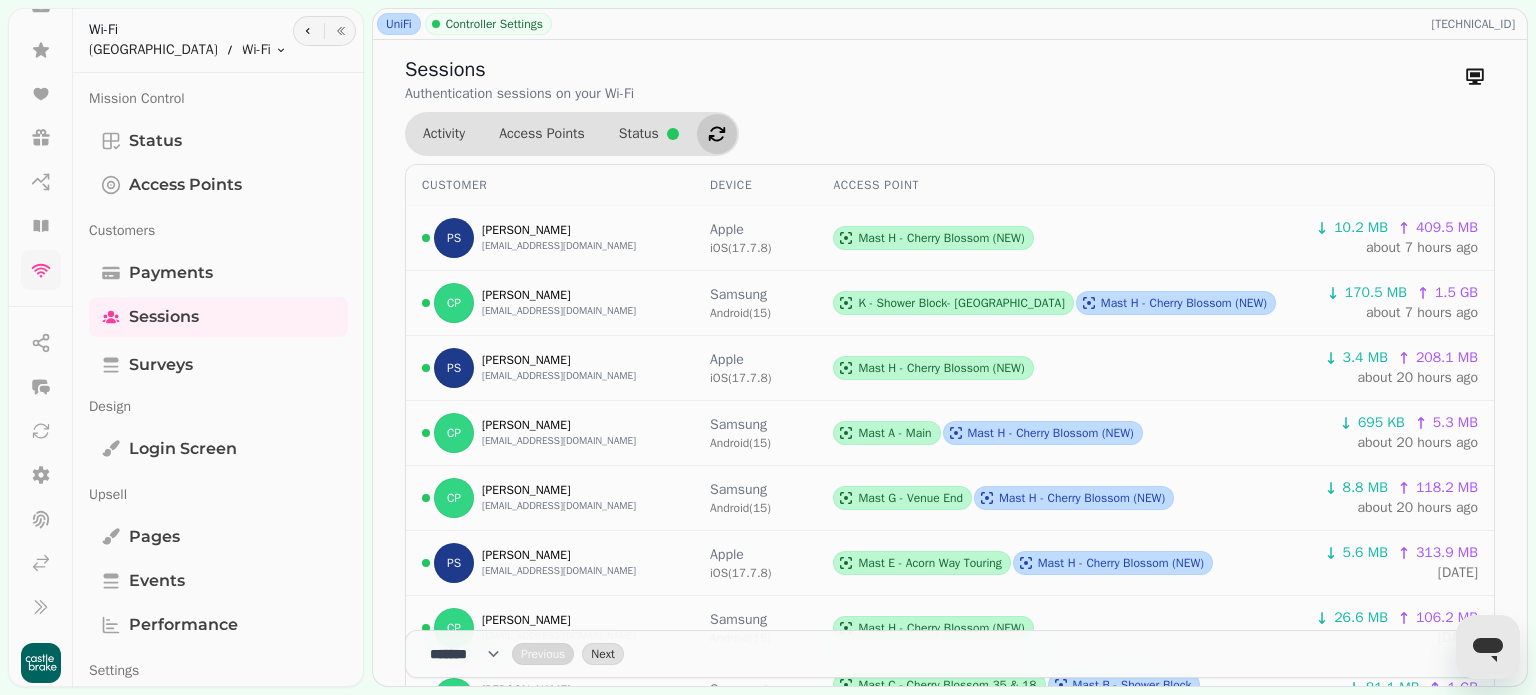 click at bounding box center [1488, 647] 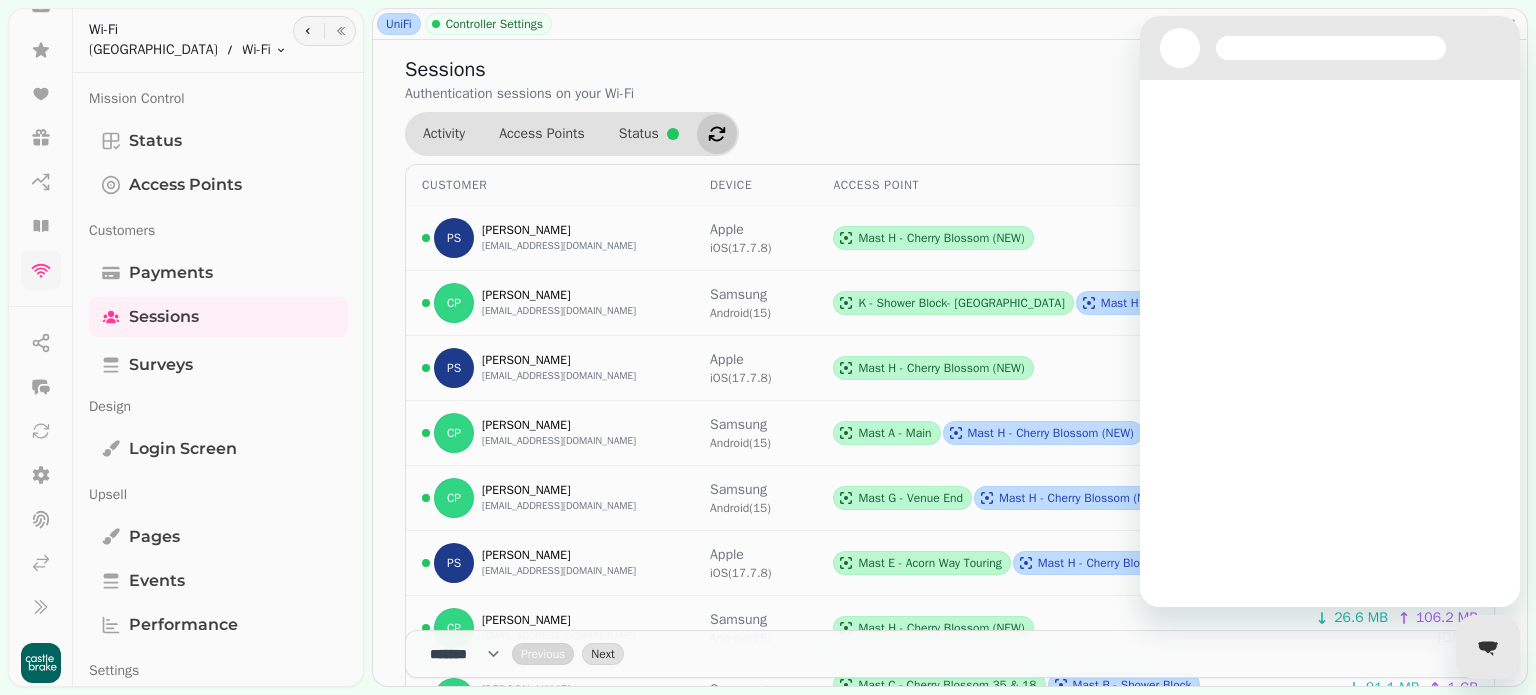 scroll, scrollTop: 0, scrollLeft: 0, axis: both 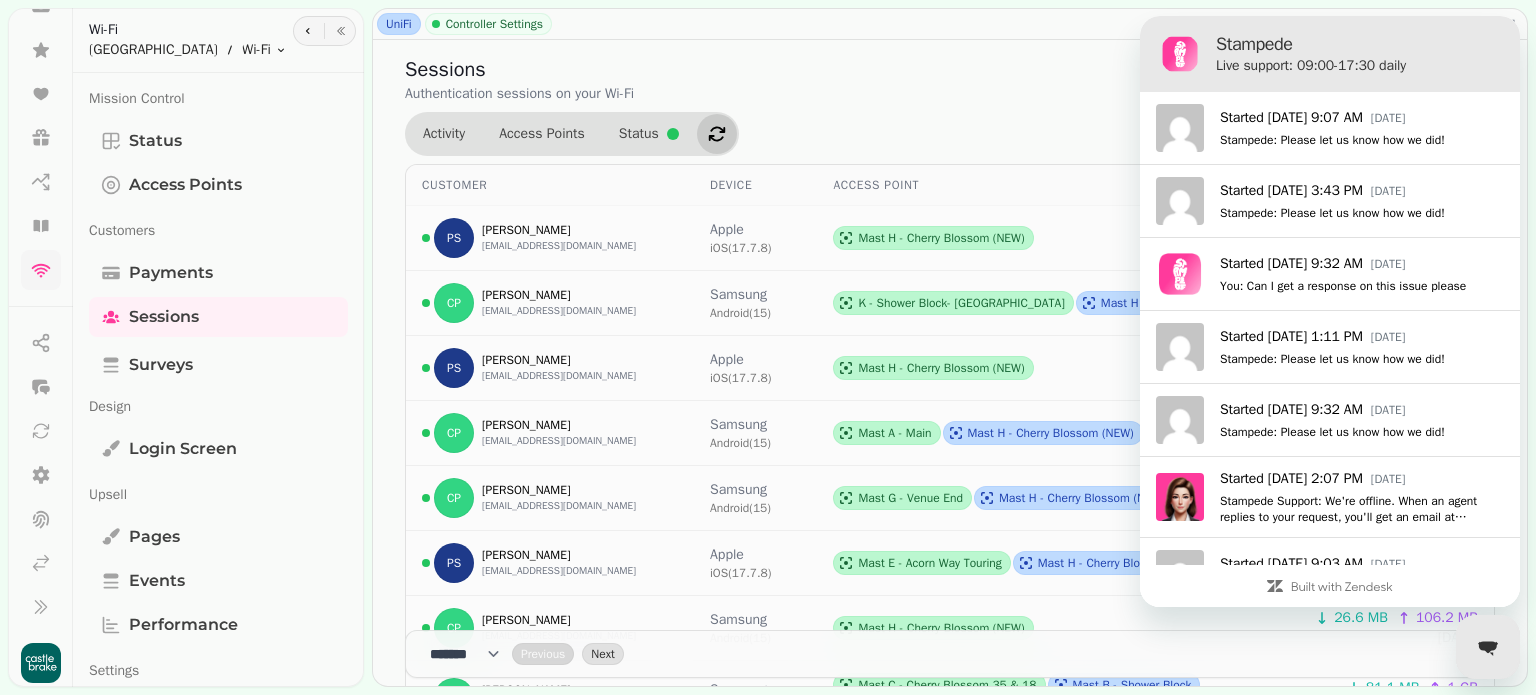 click on "Live support: 09:00-17:30 daily" at bounding box center [1358, 66] 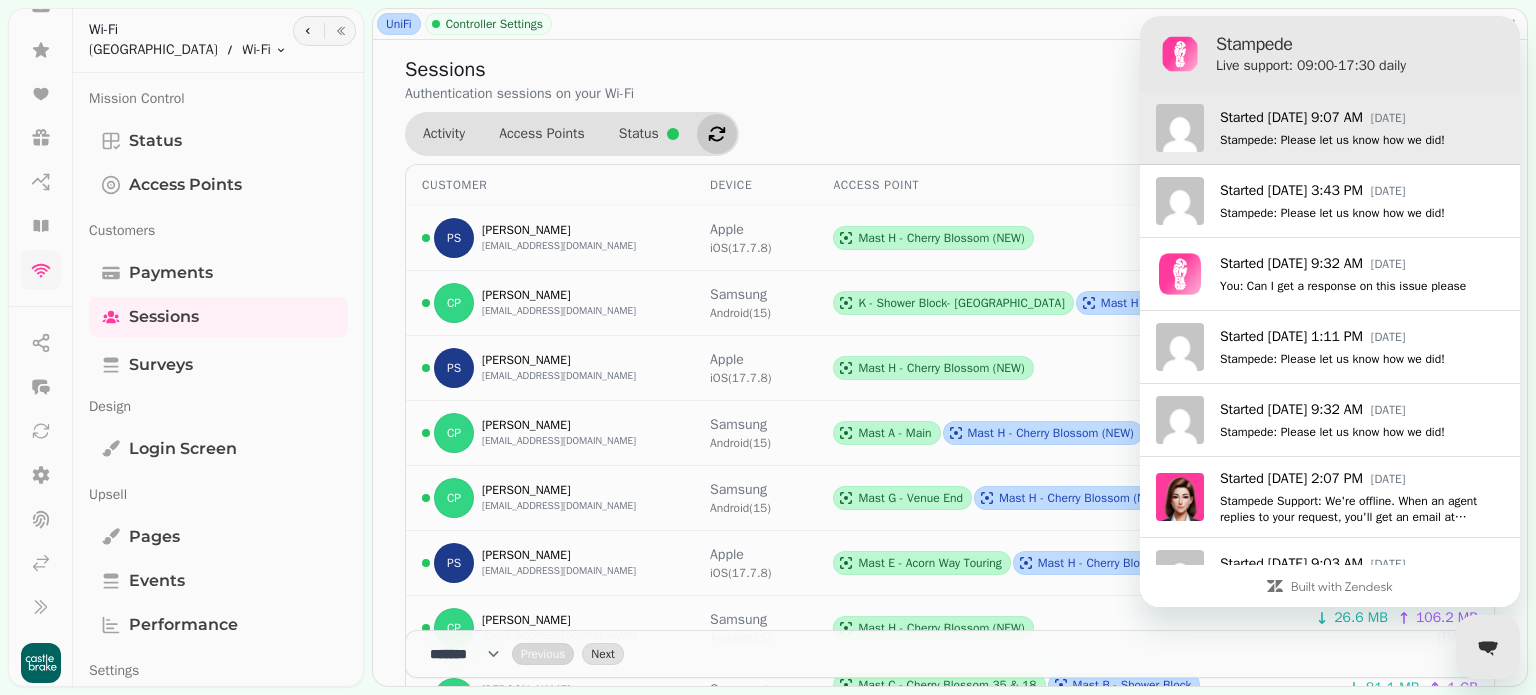 click on "Started Mar 17 at 9:07 AM Jul 4 Stampede: Please let us know how we did!" at bounding box center (1330, 128) 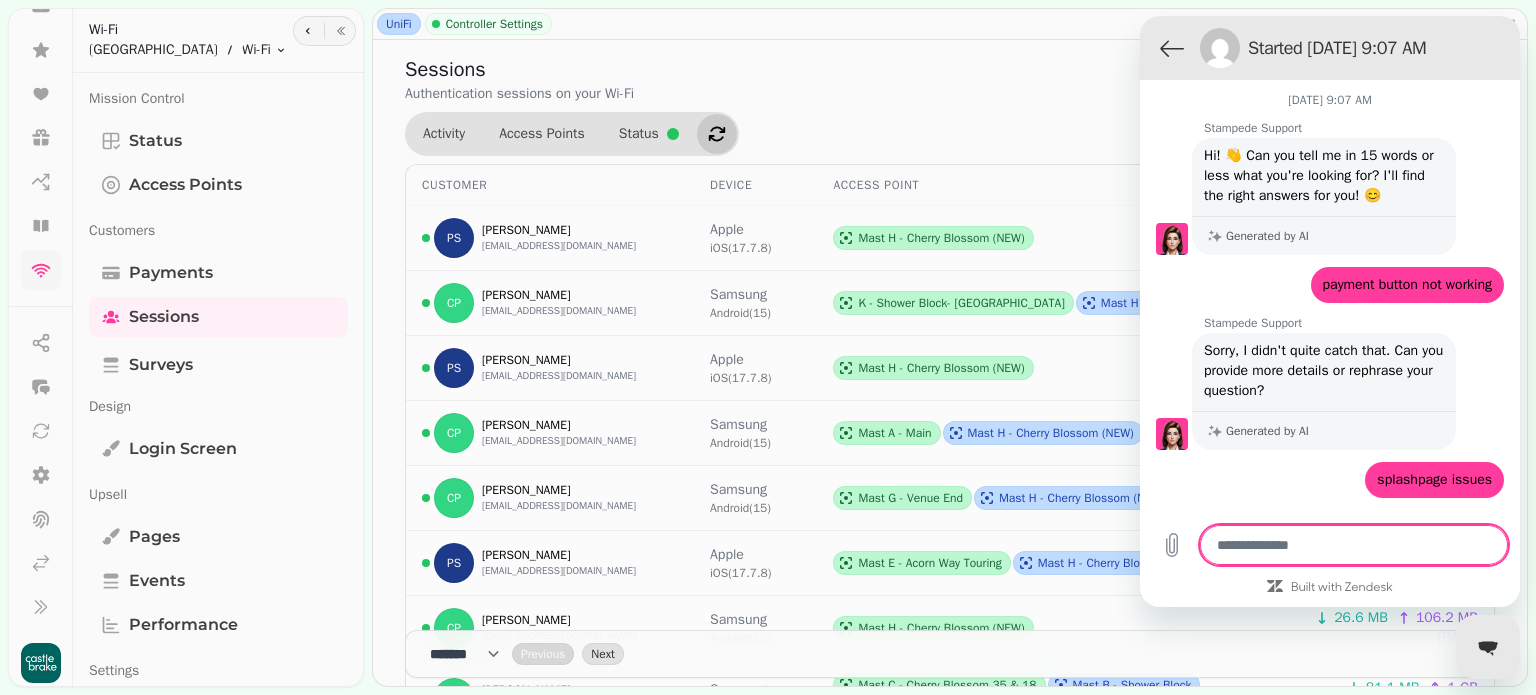 scroll, scrollTop: 3720, scrollLeft: 0, axis: vertical 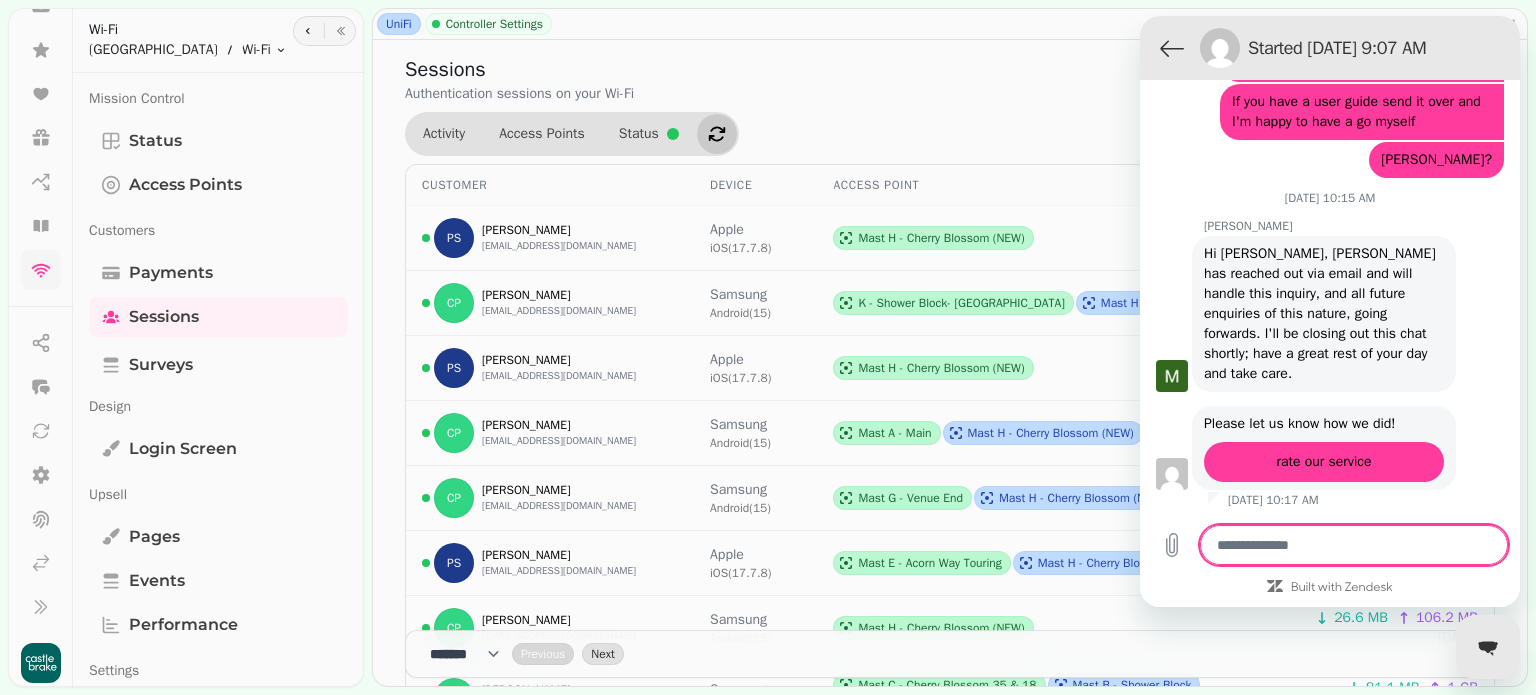 type on "*" 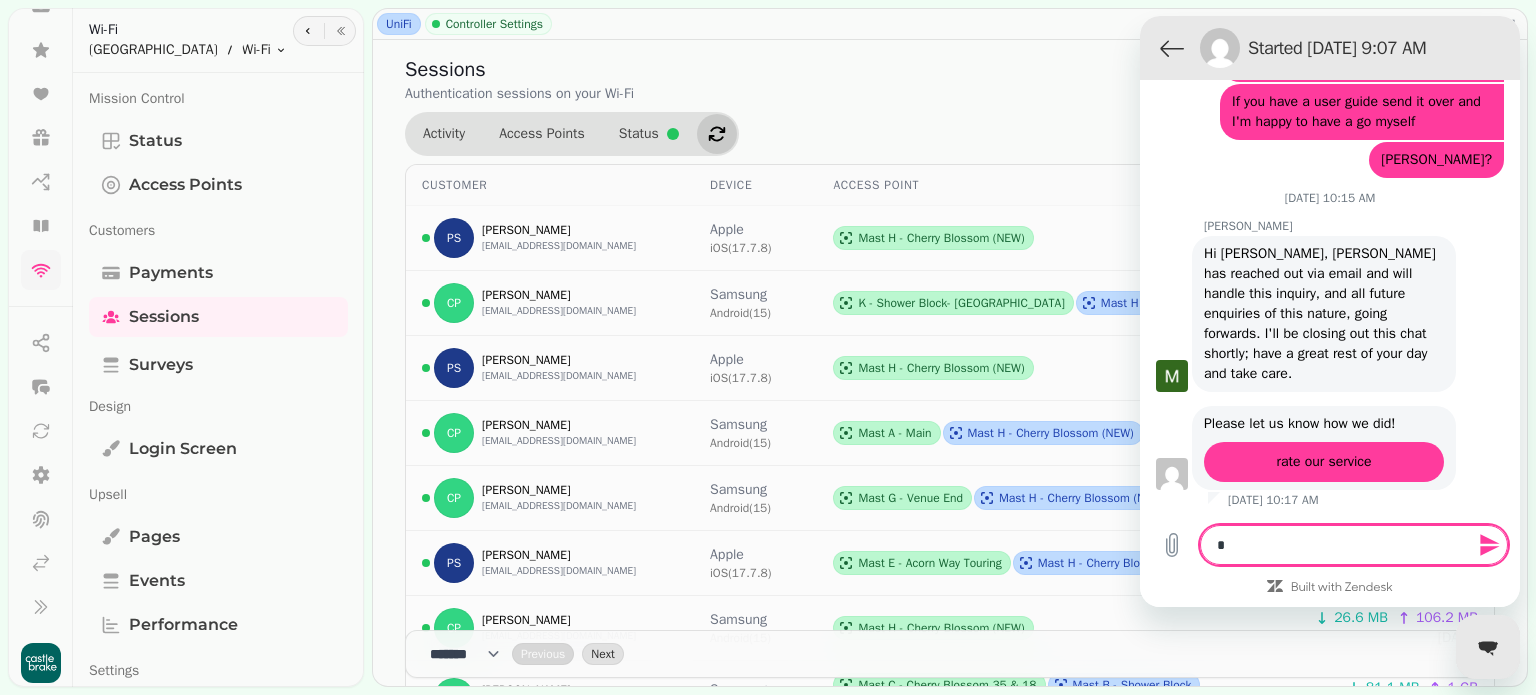 type on "**" 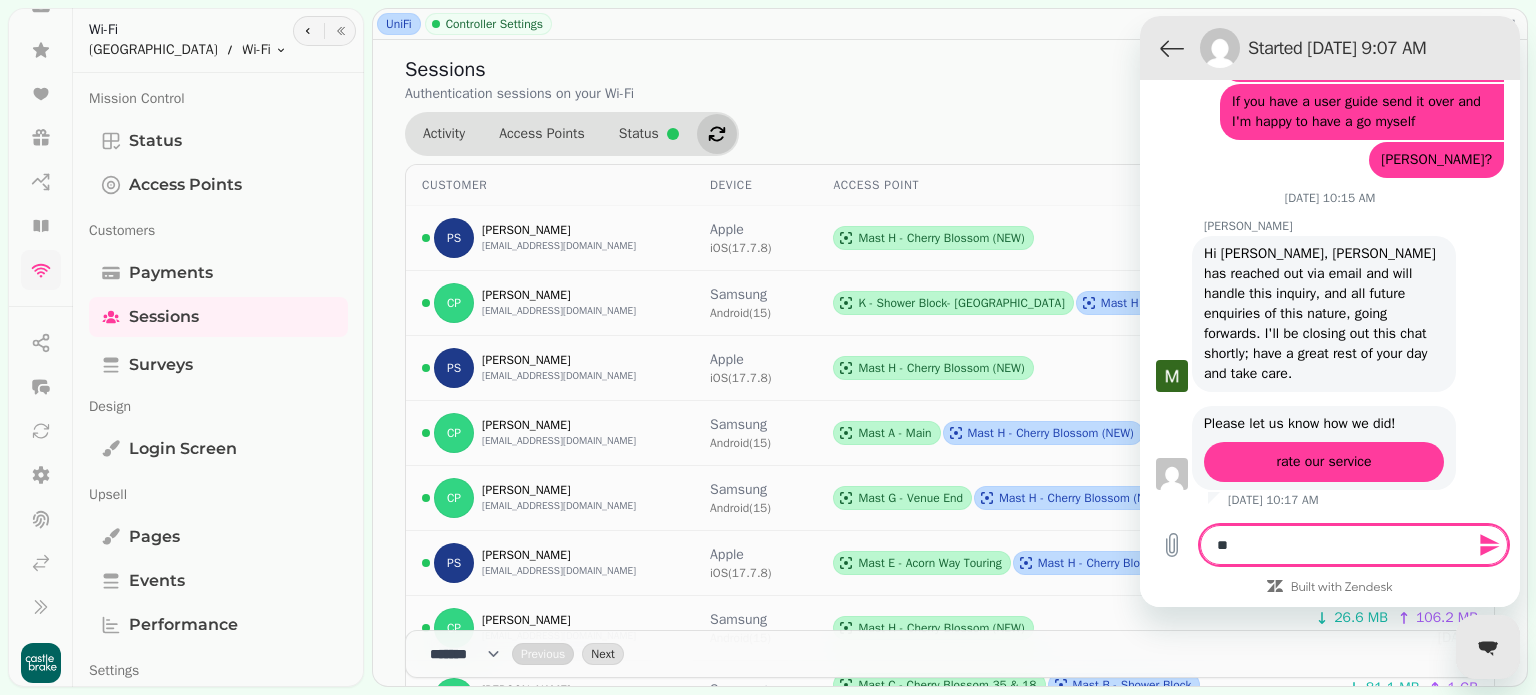 type on "***" 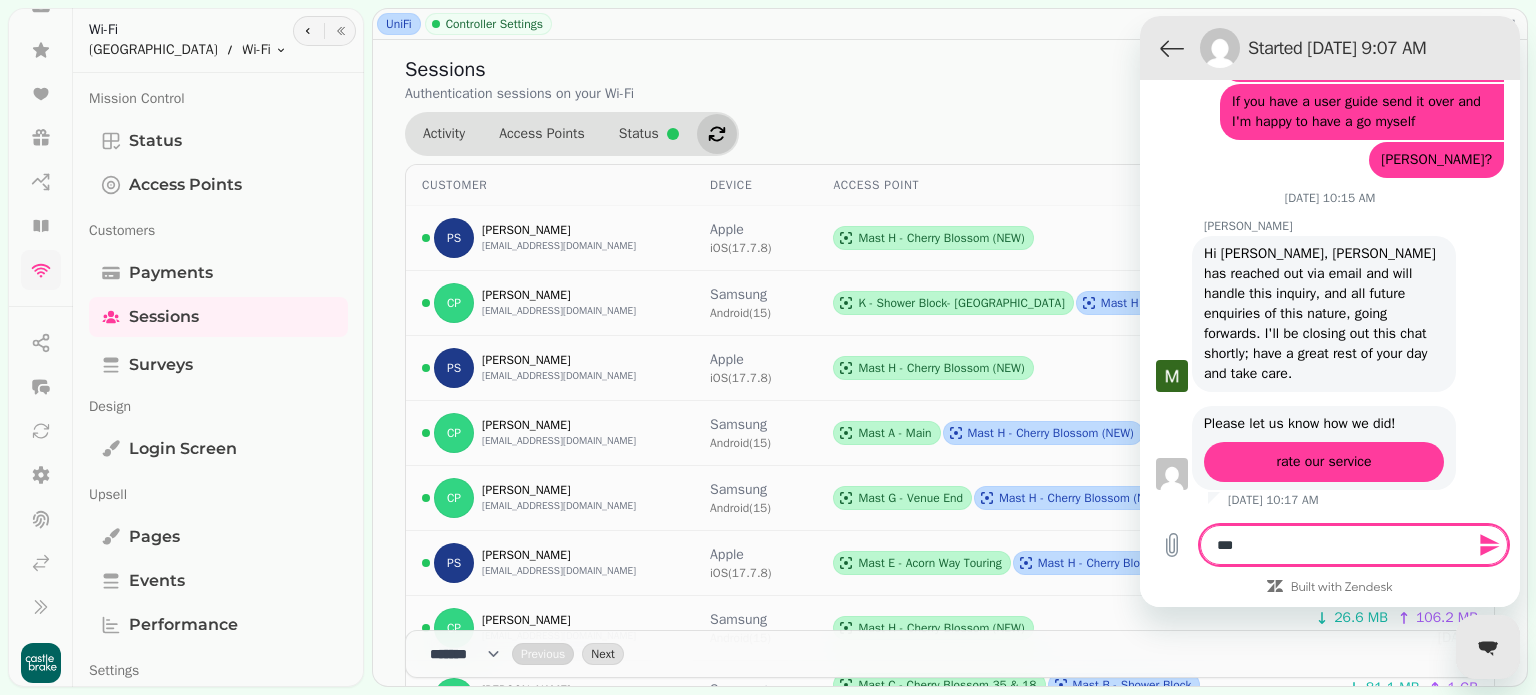 type on "****" 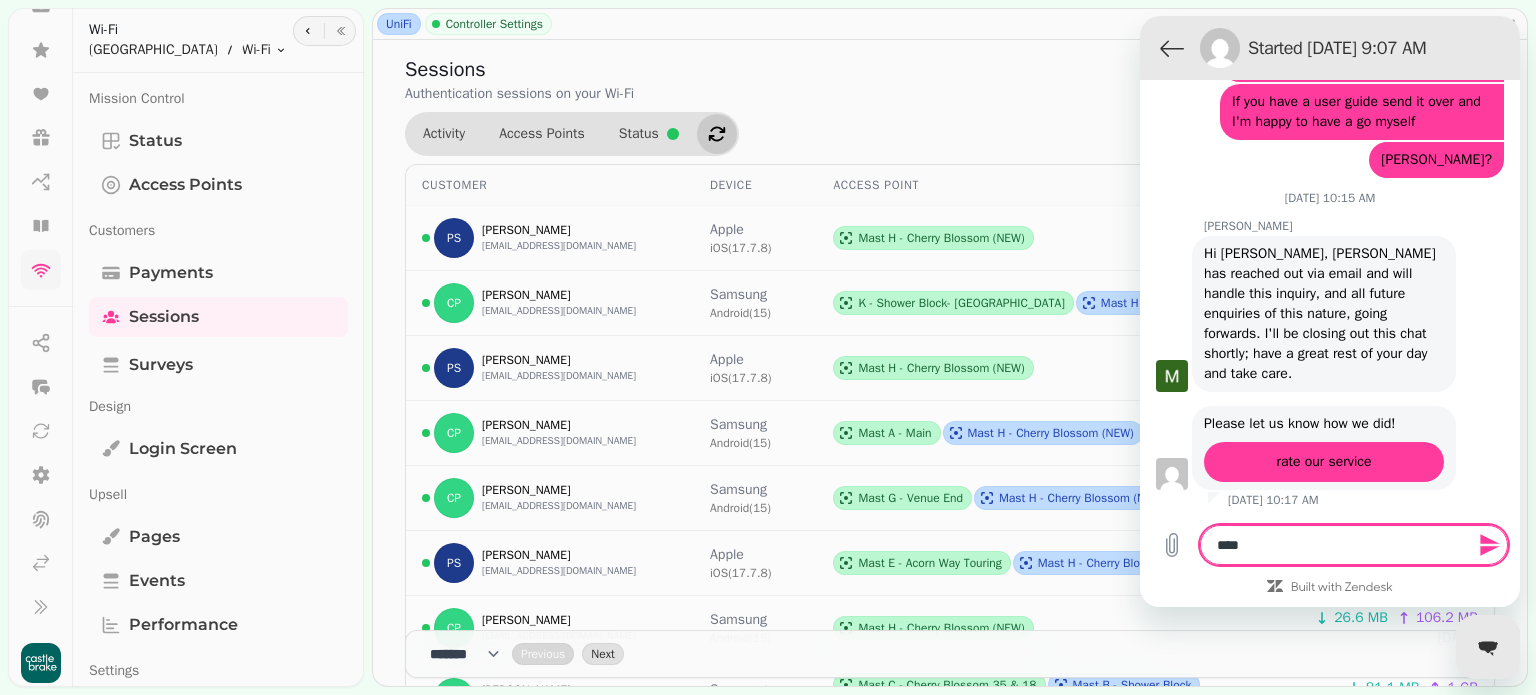 type on "*****" 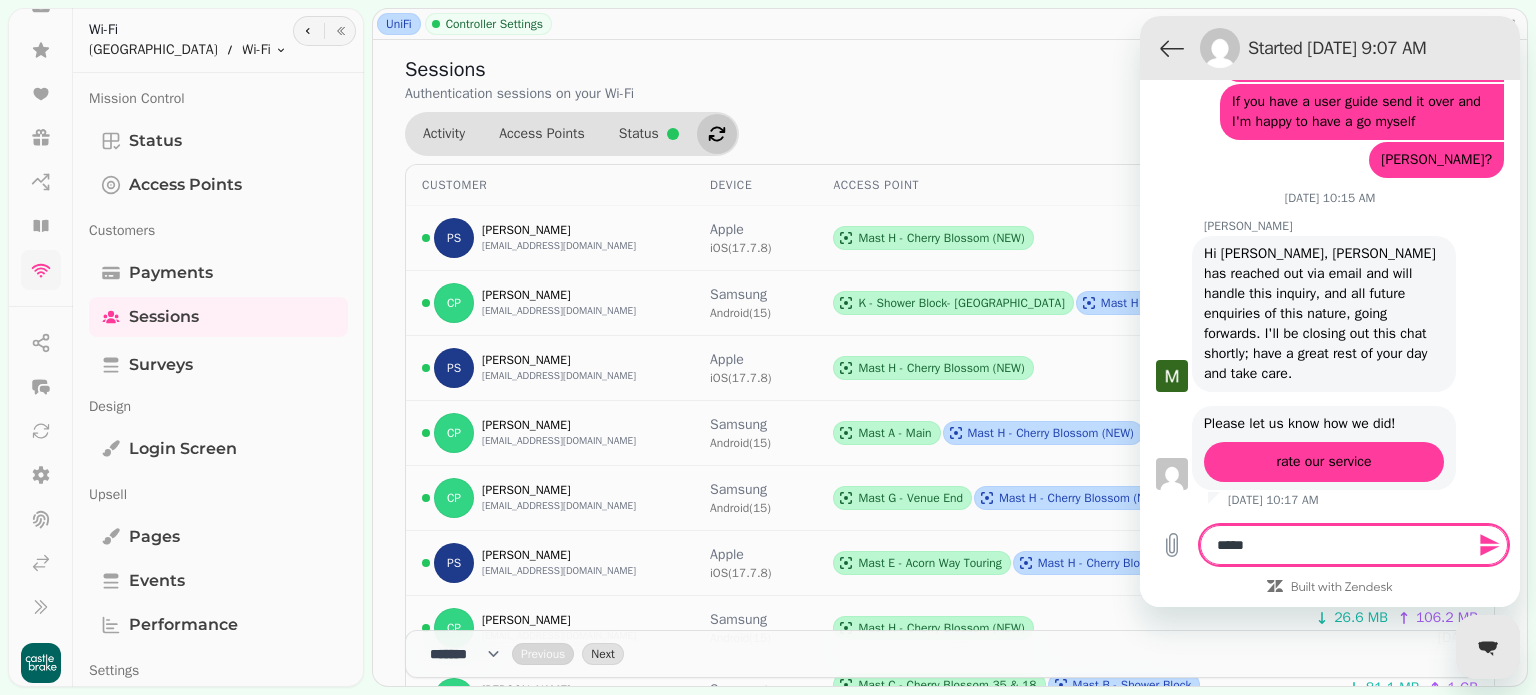 type on "******" 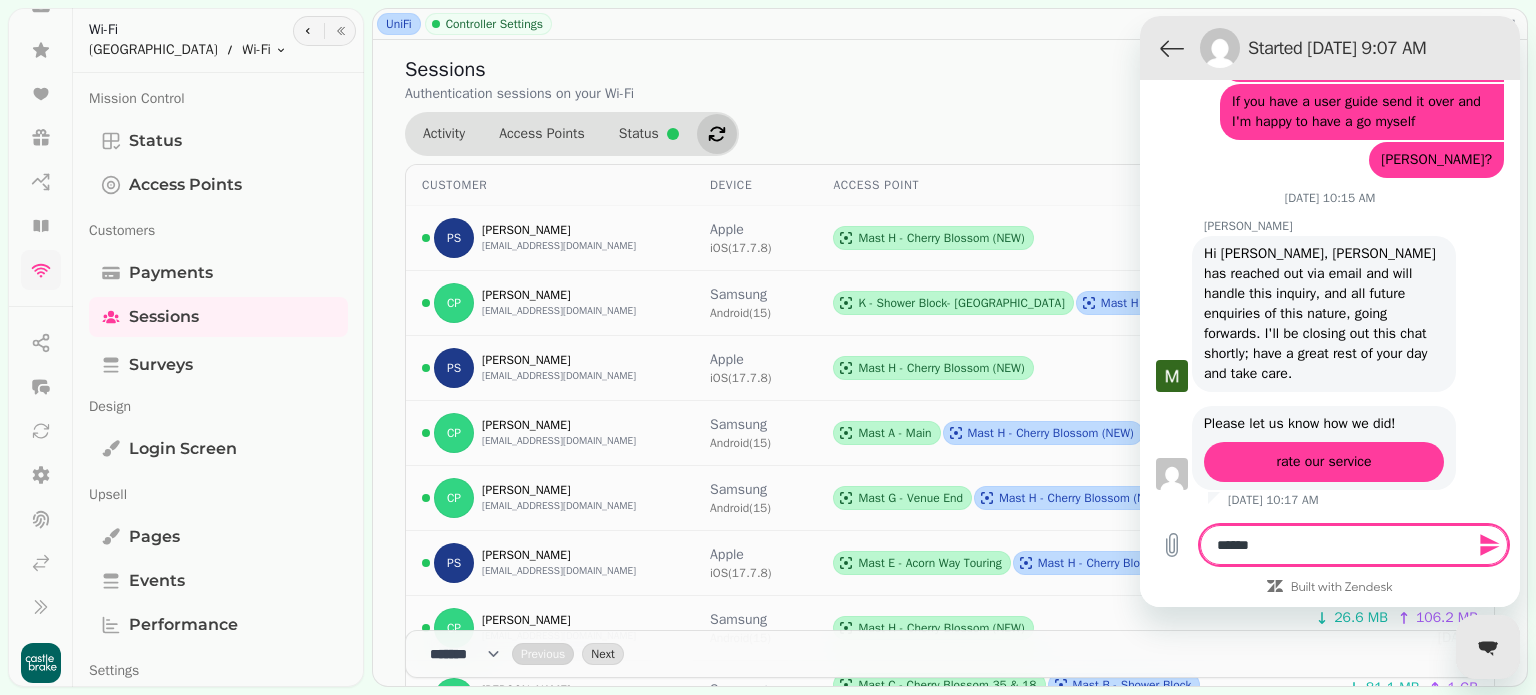 type on "******" 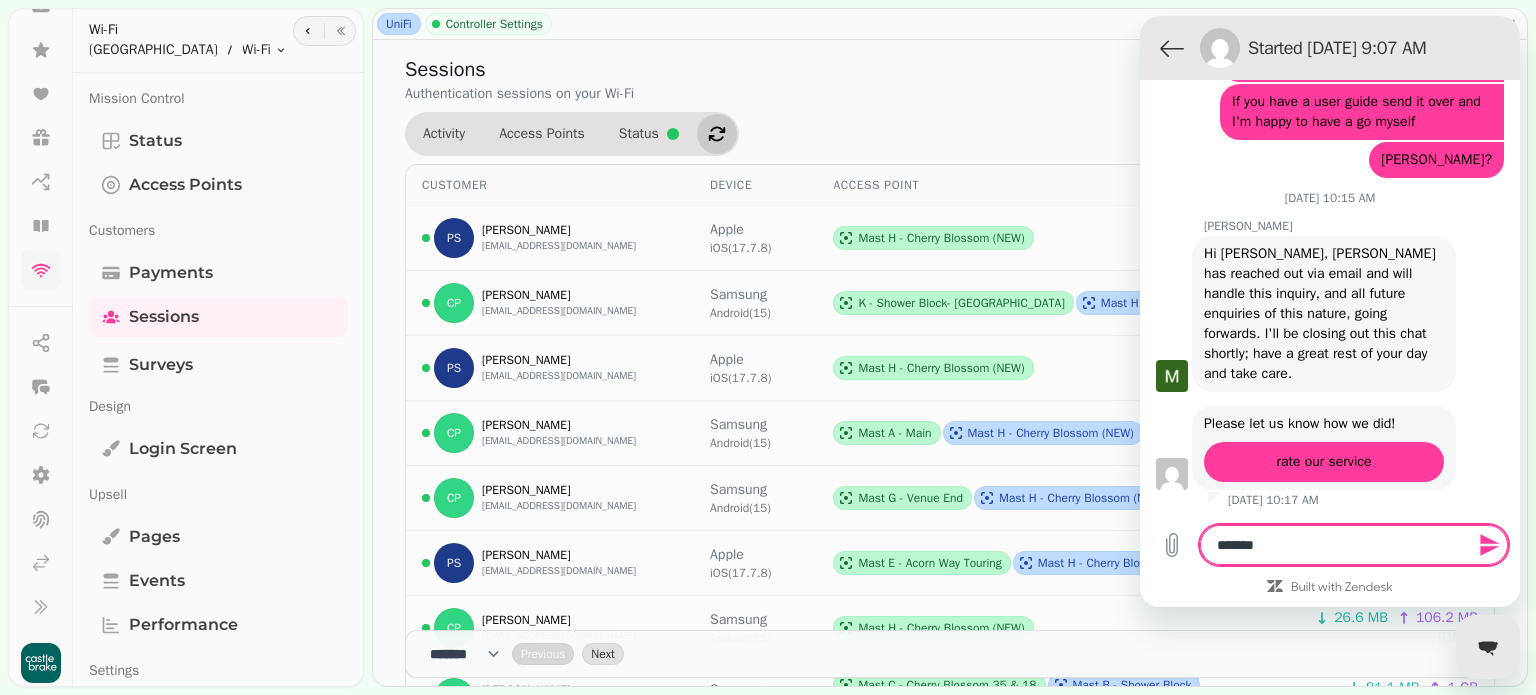 type on "********" 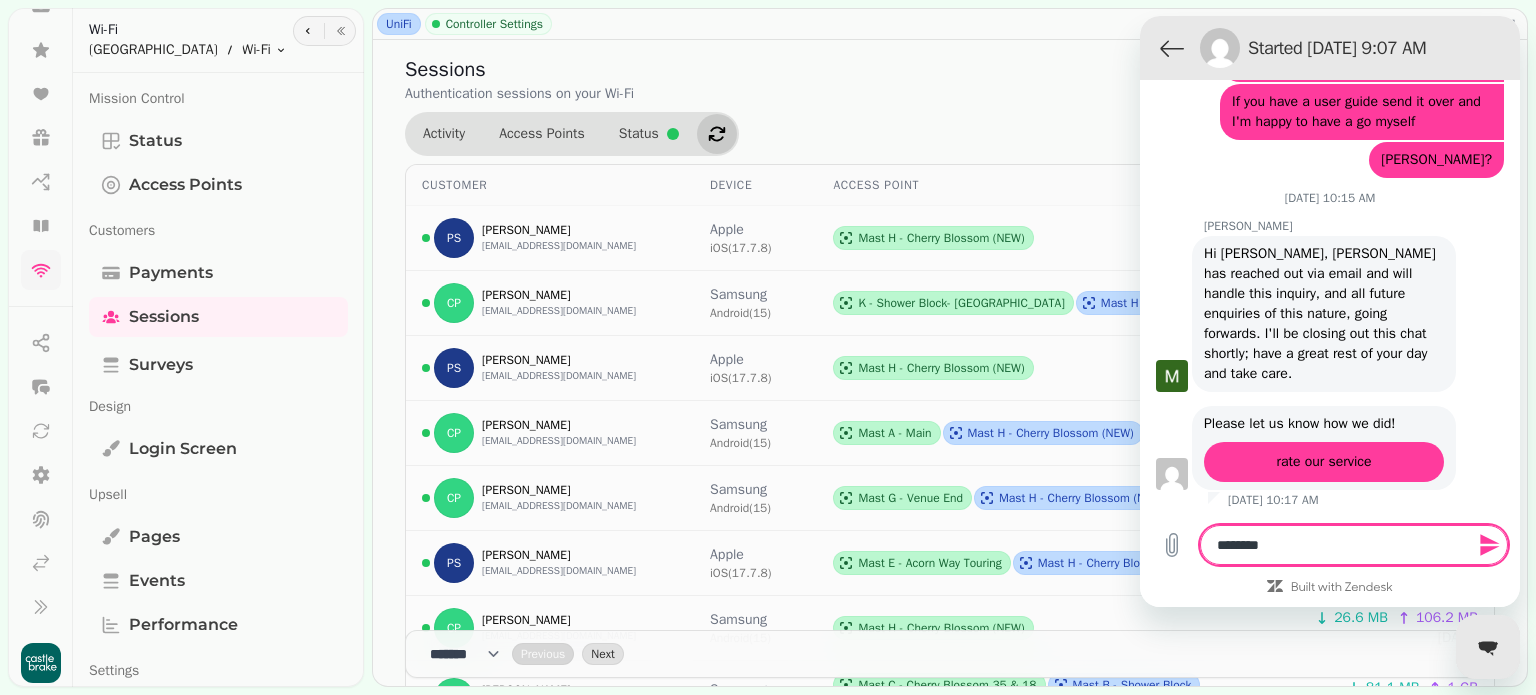 type on "*********" 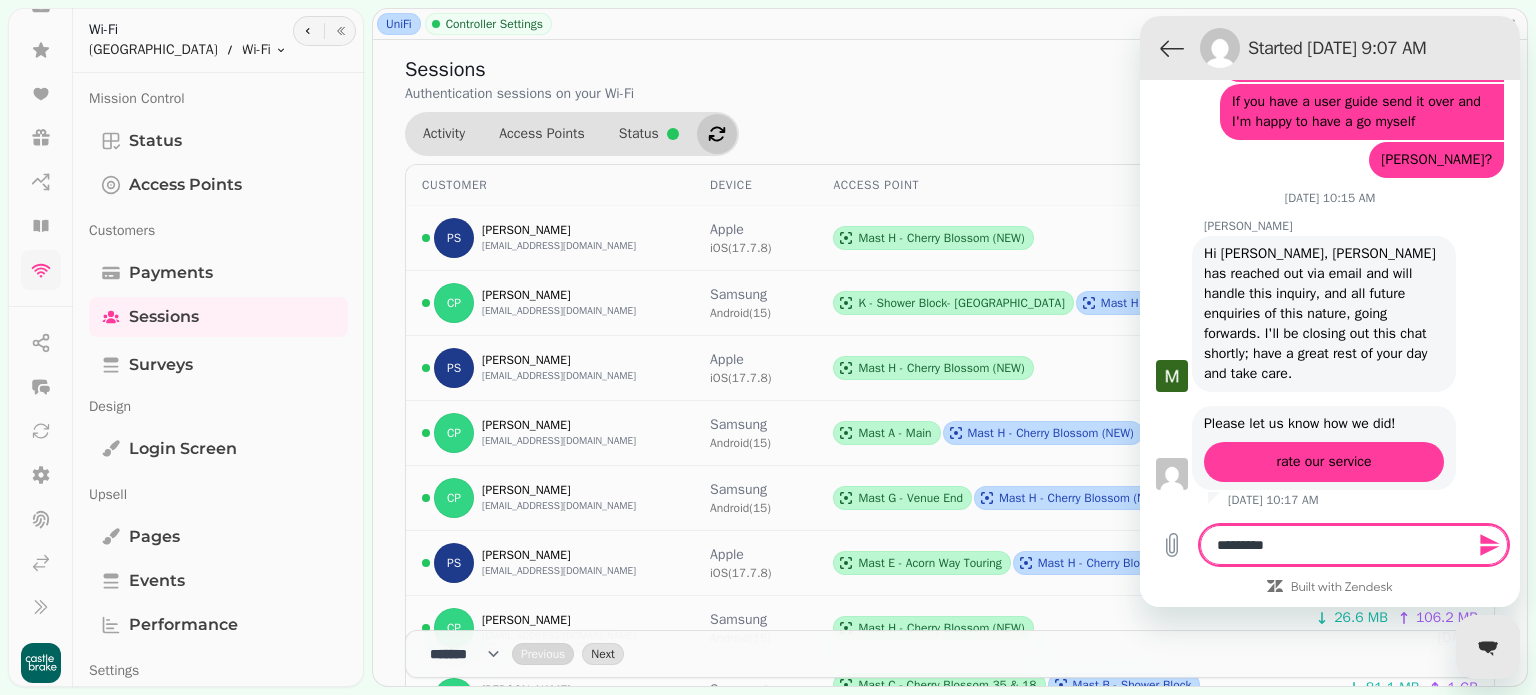 type on "*********" 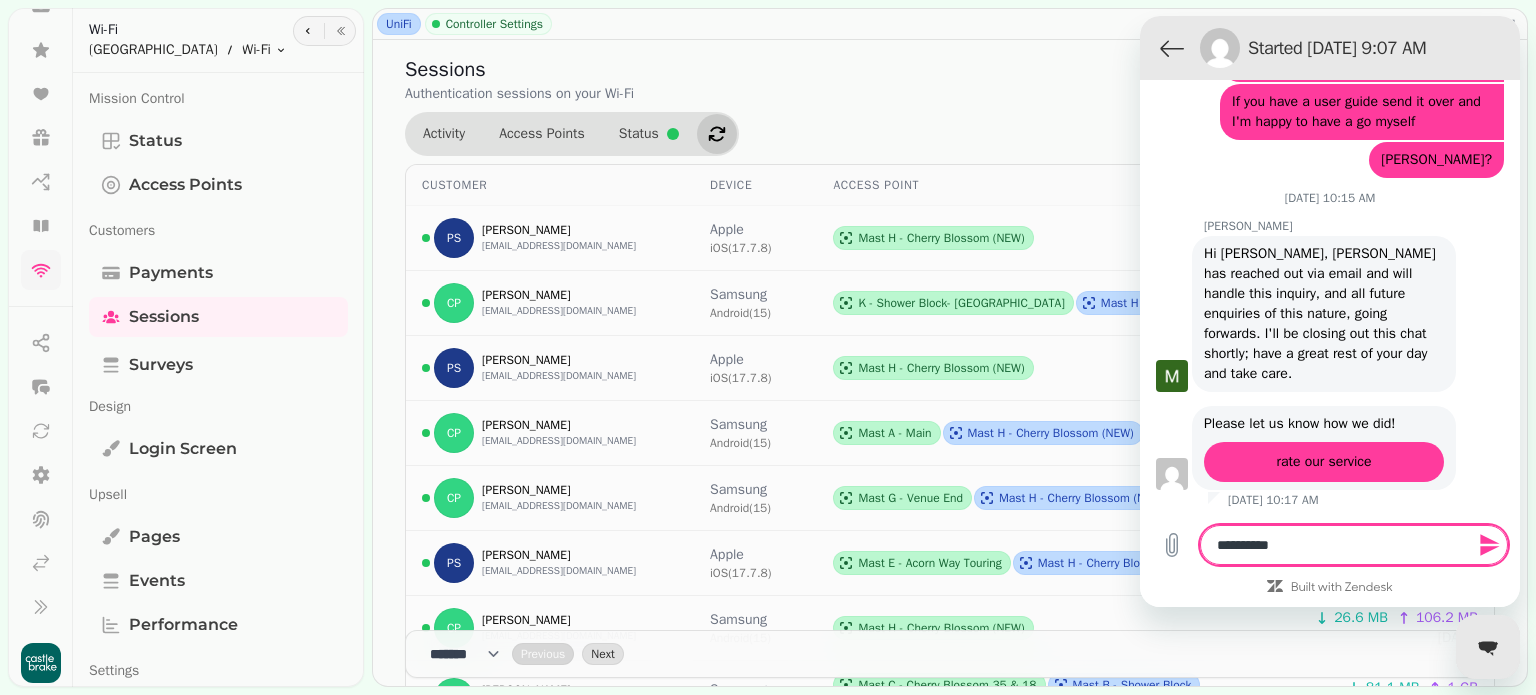 type on "*********" 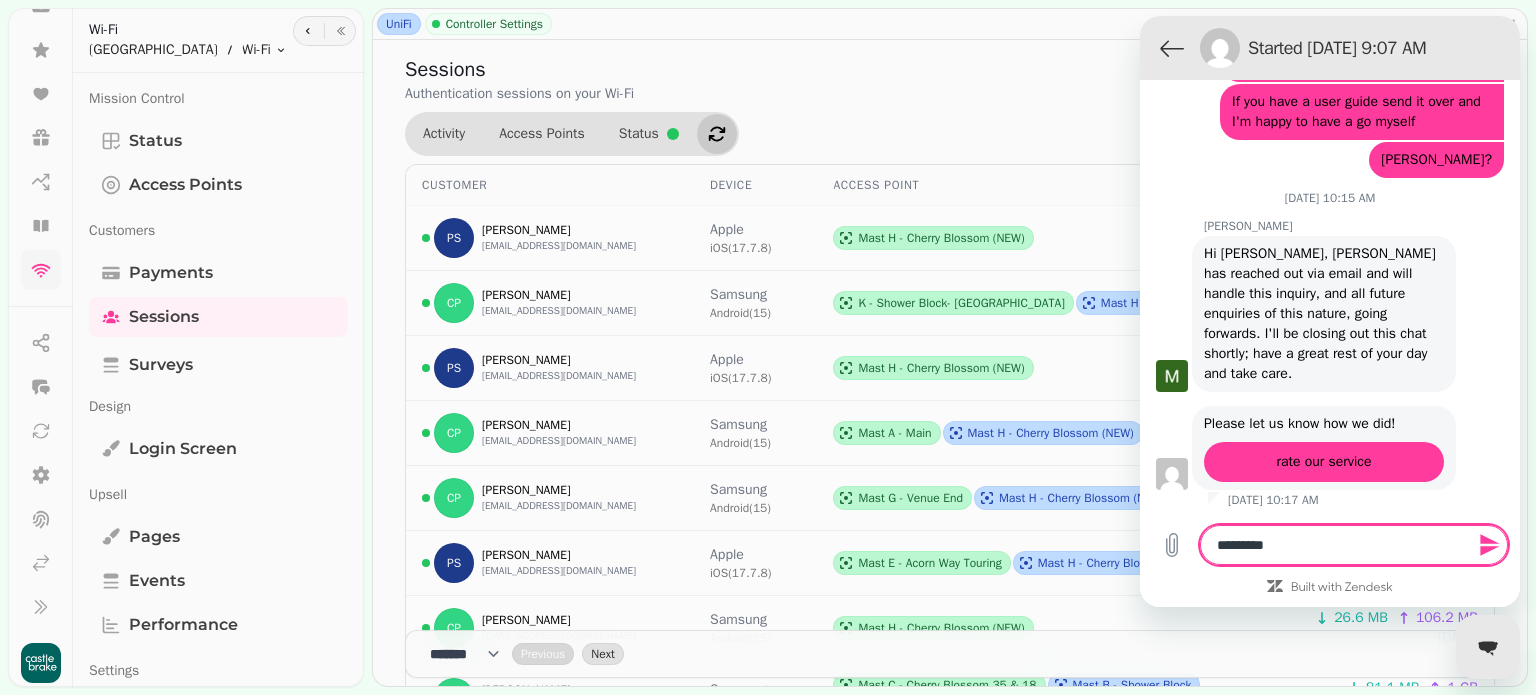 type on "********" 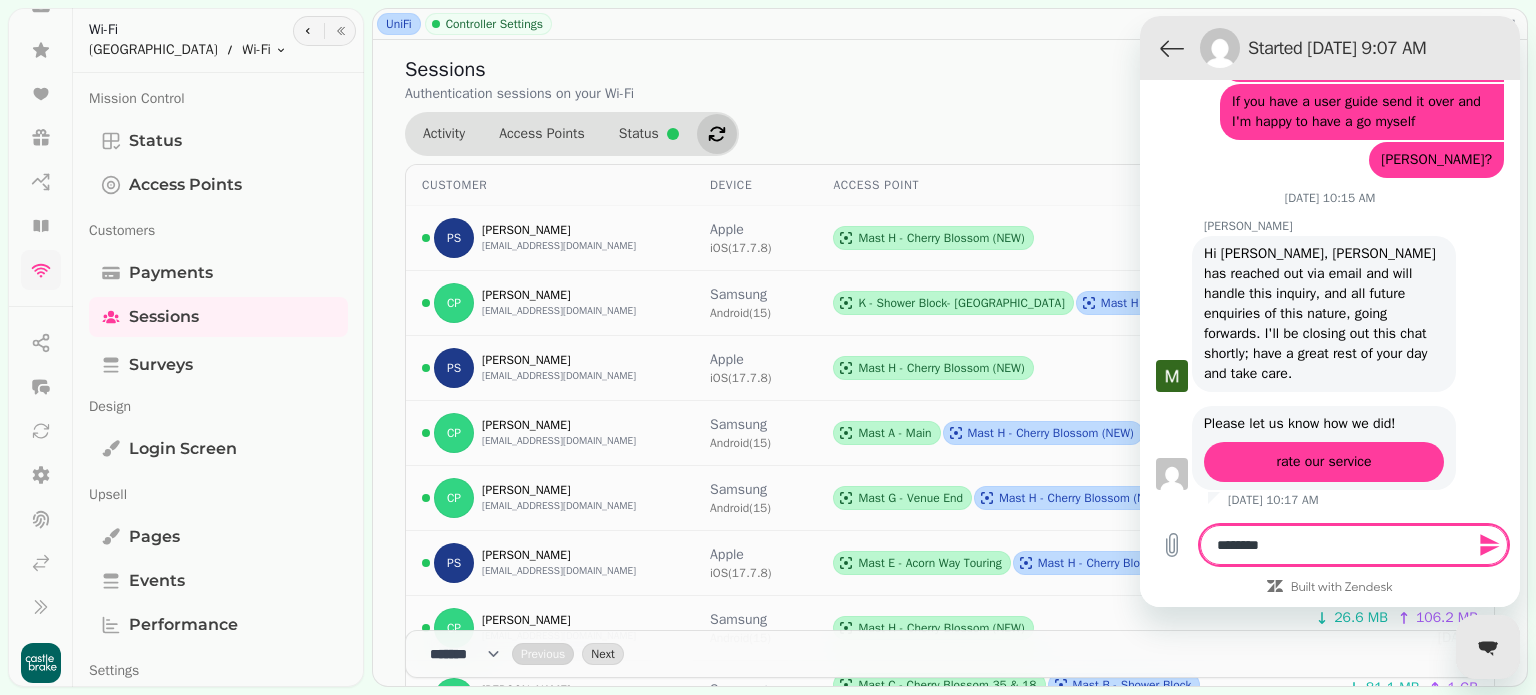 type on "******" 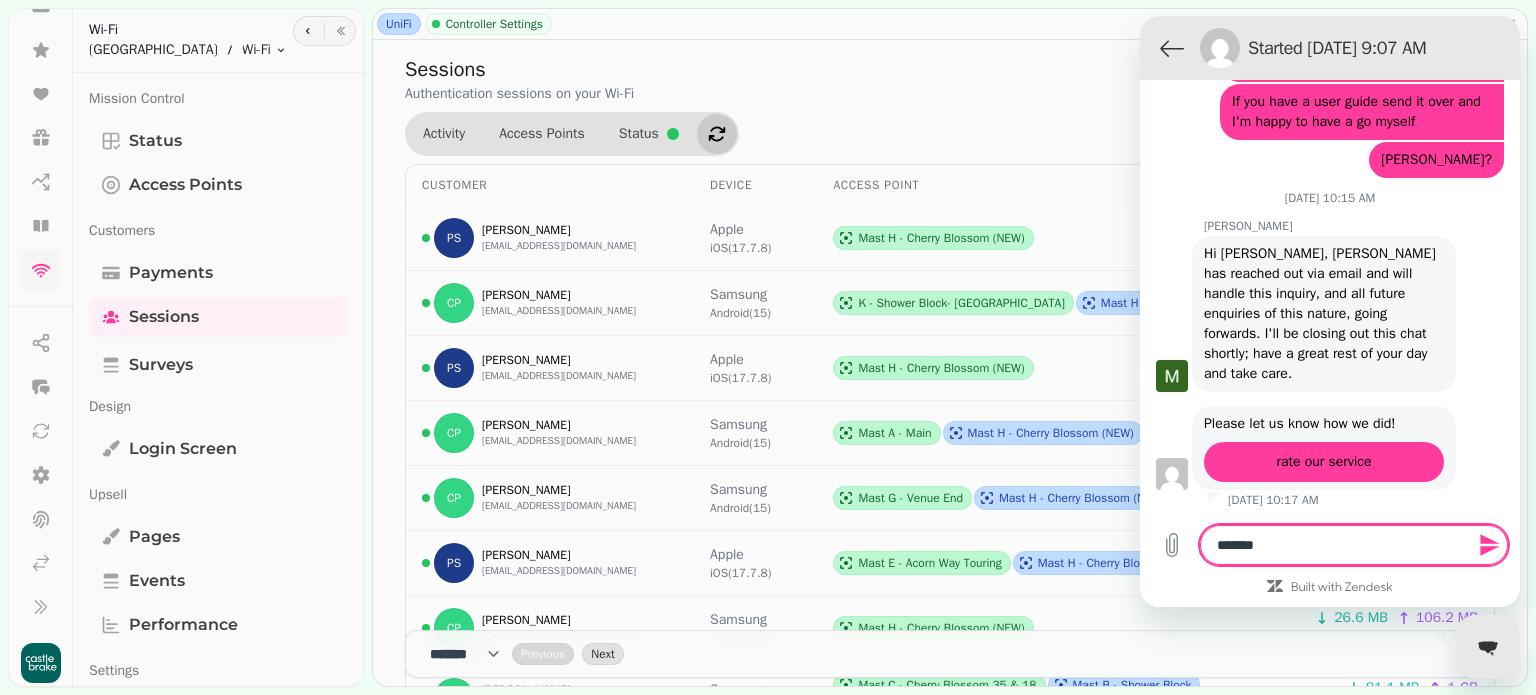 type on "********" 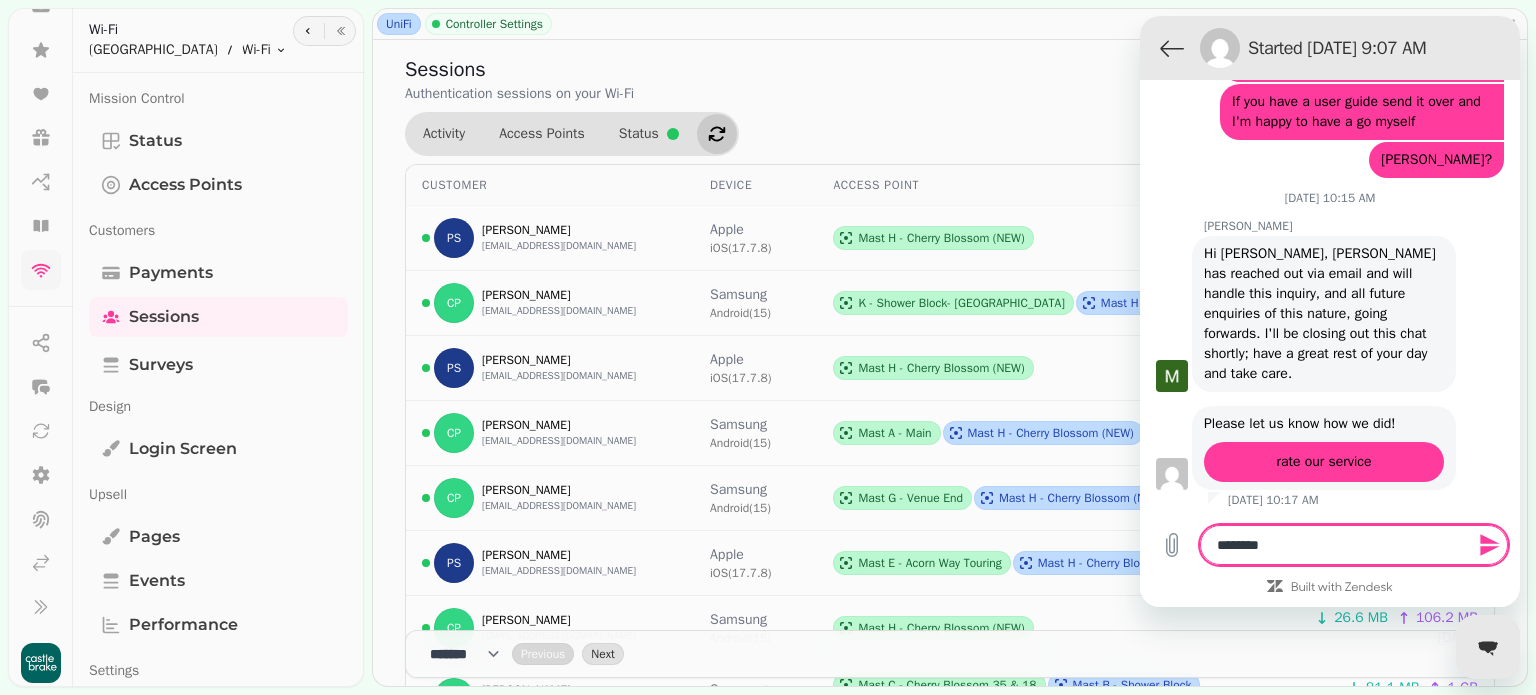 type on "********" 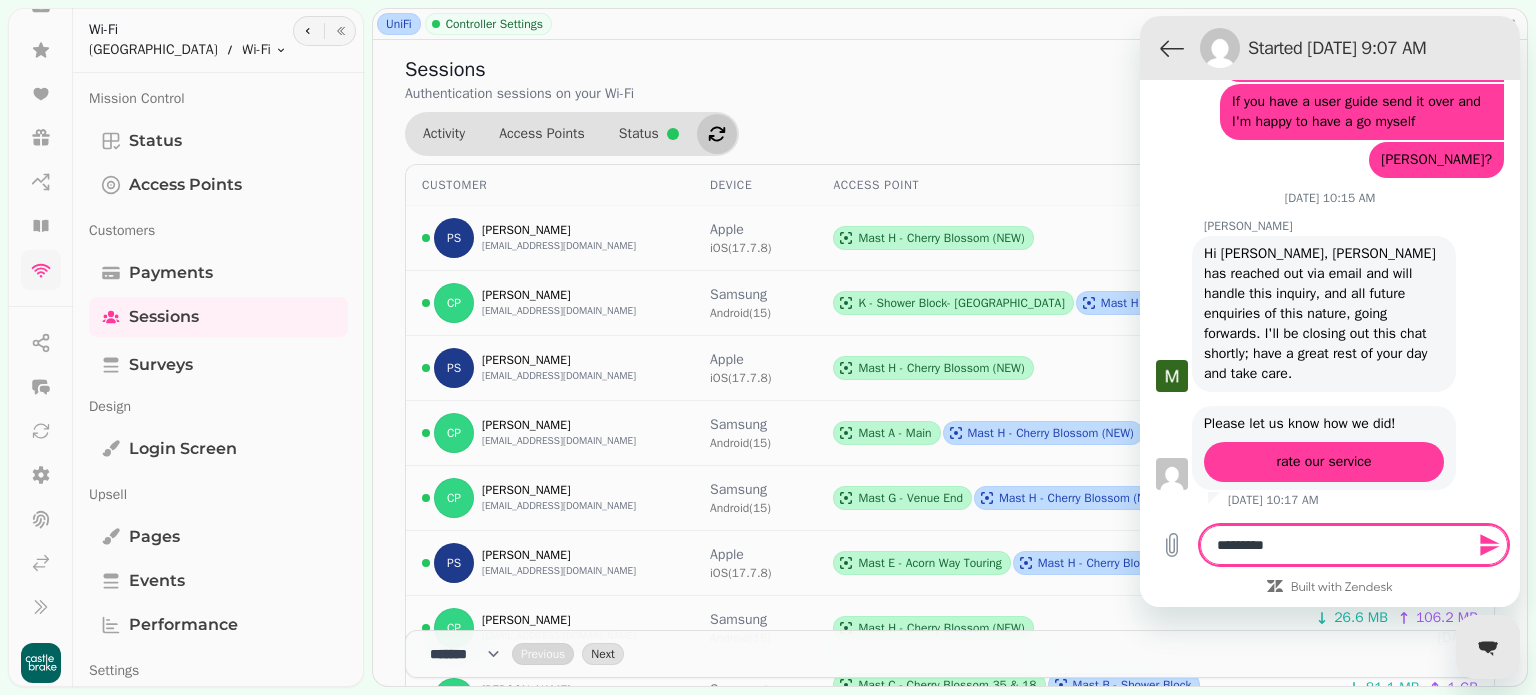 type on "**********" 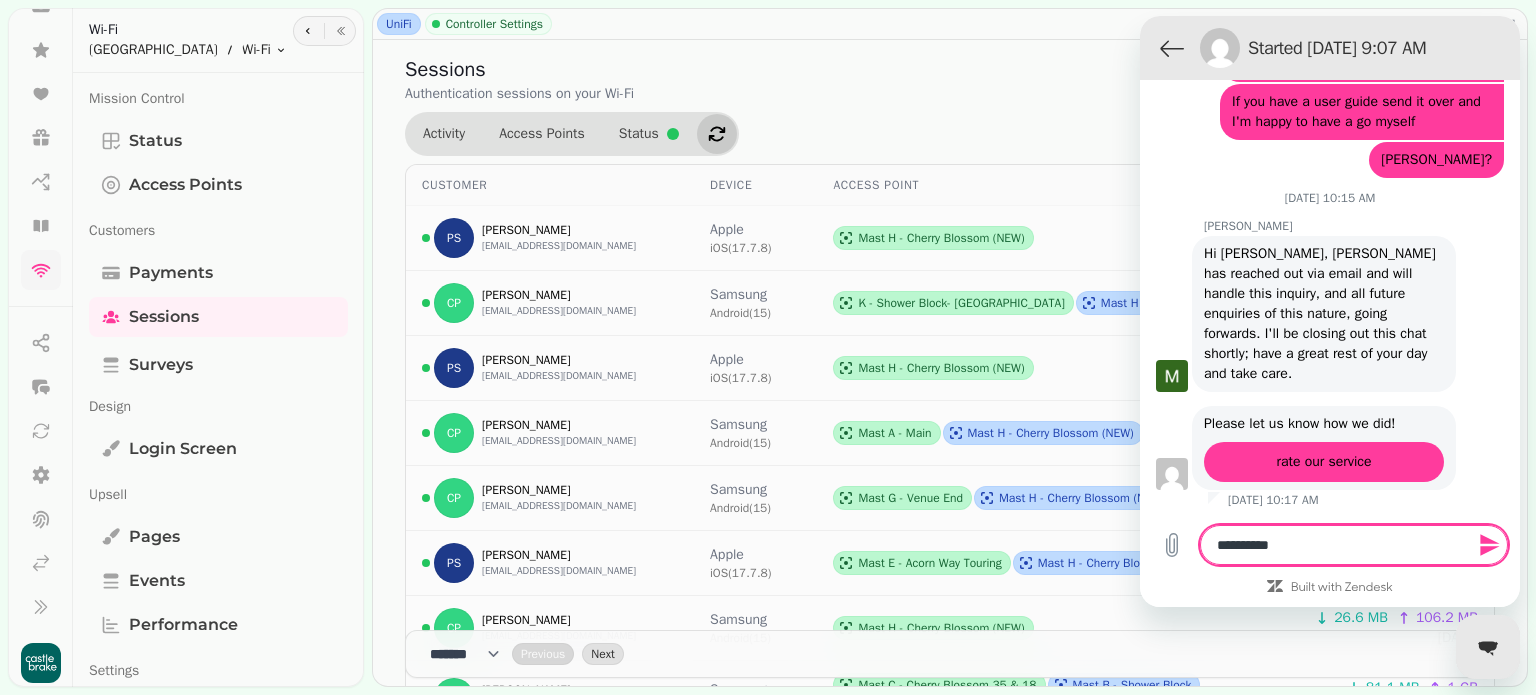 type on "**********" 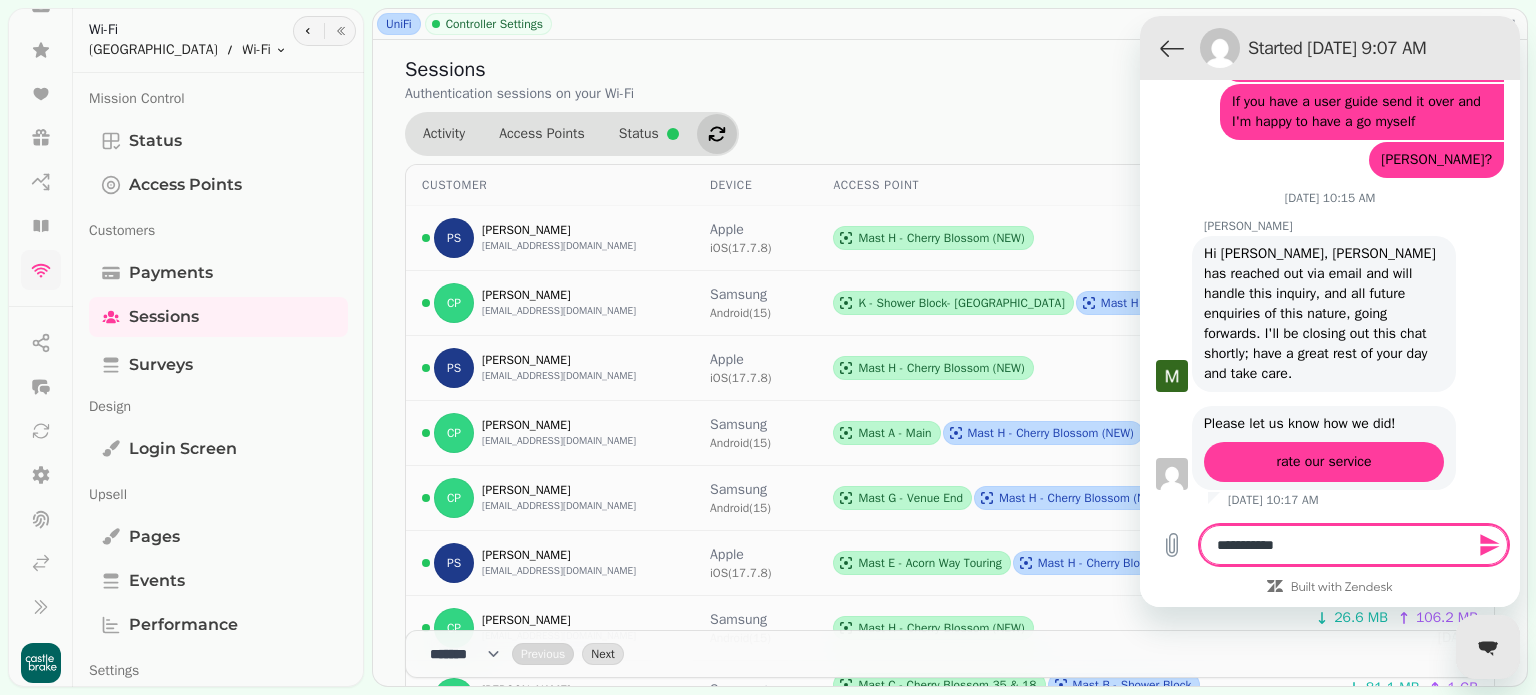 type on "**********" 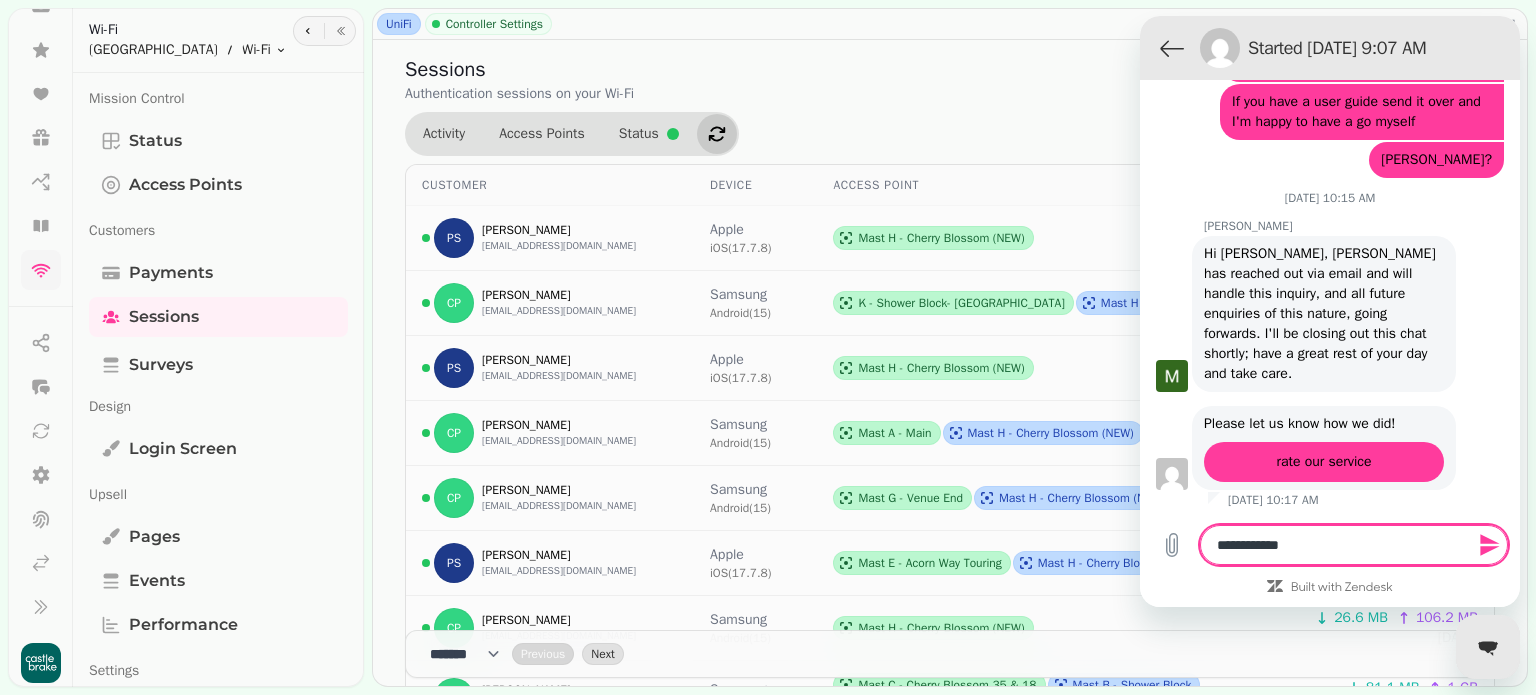 type on "**********" 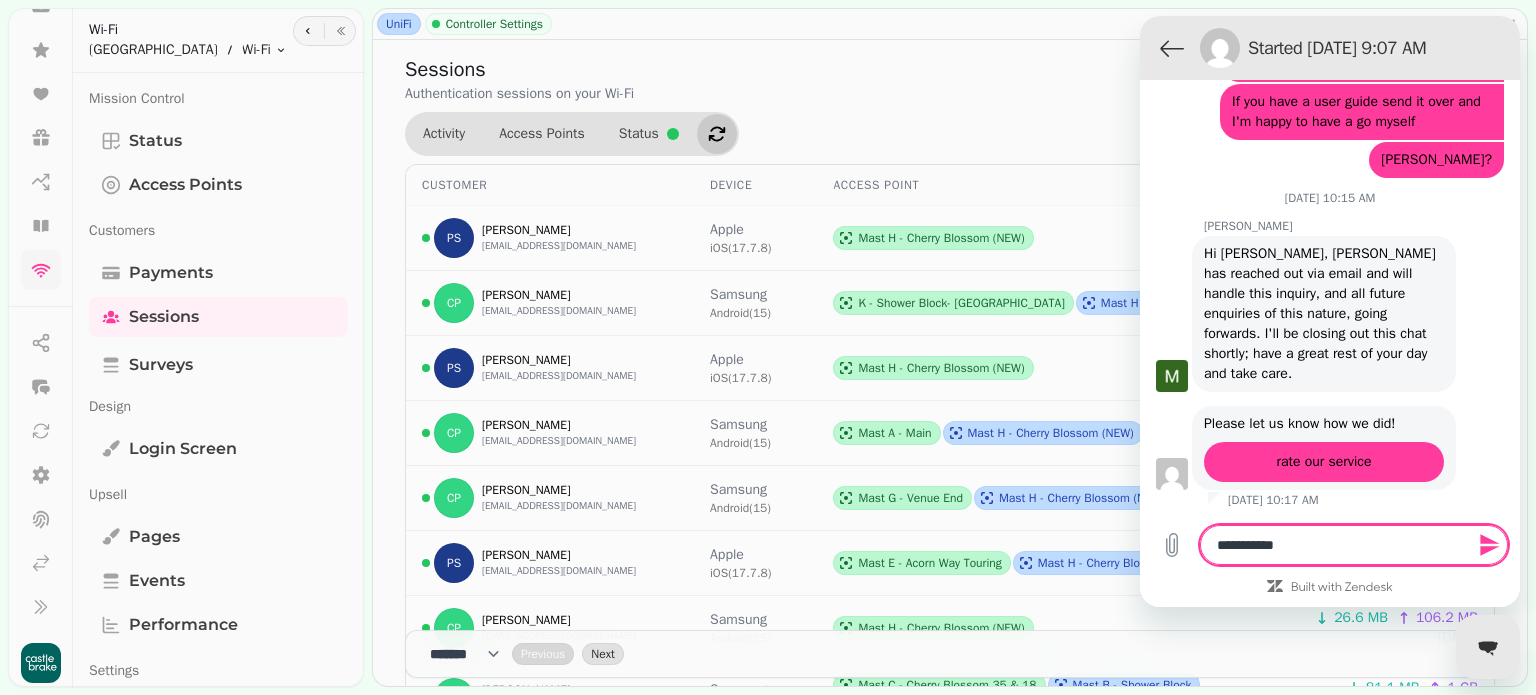 type on "**********" 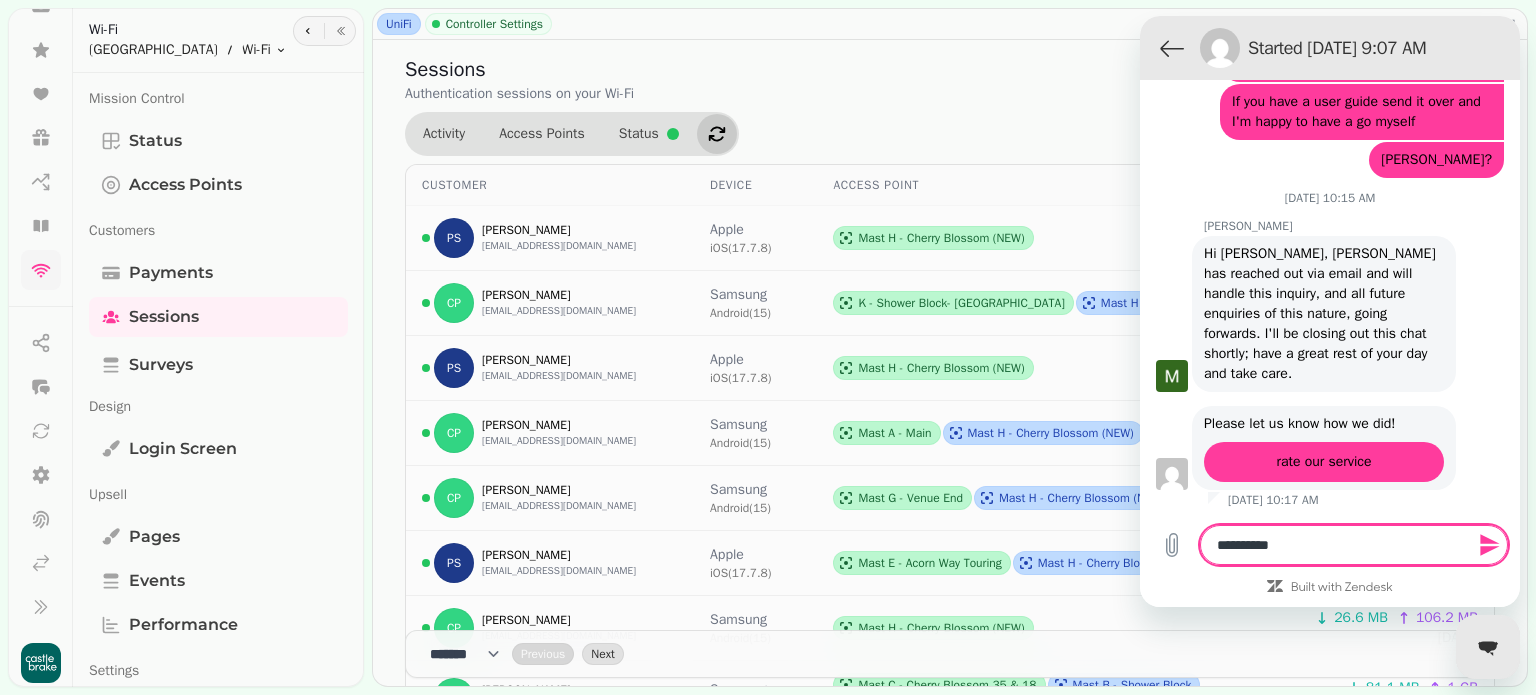 type on "**********" 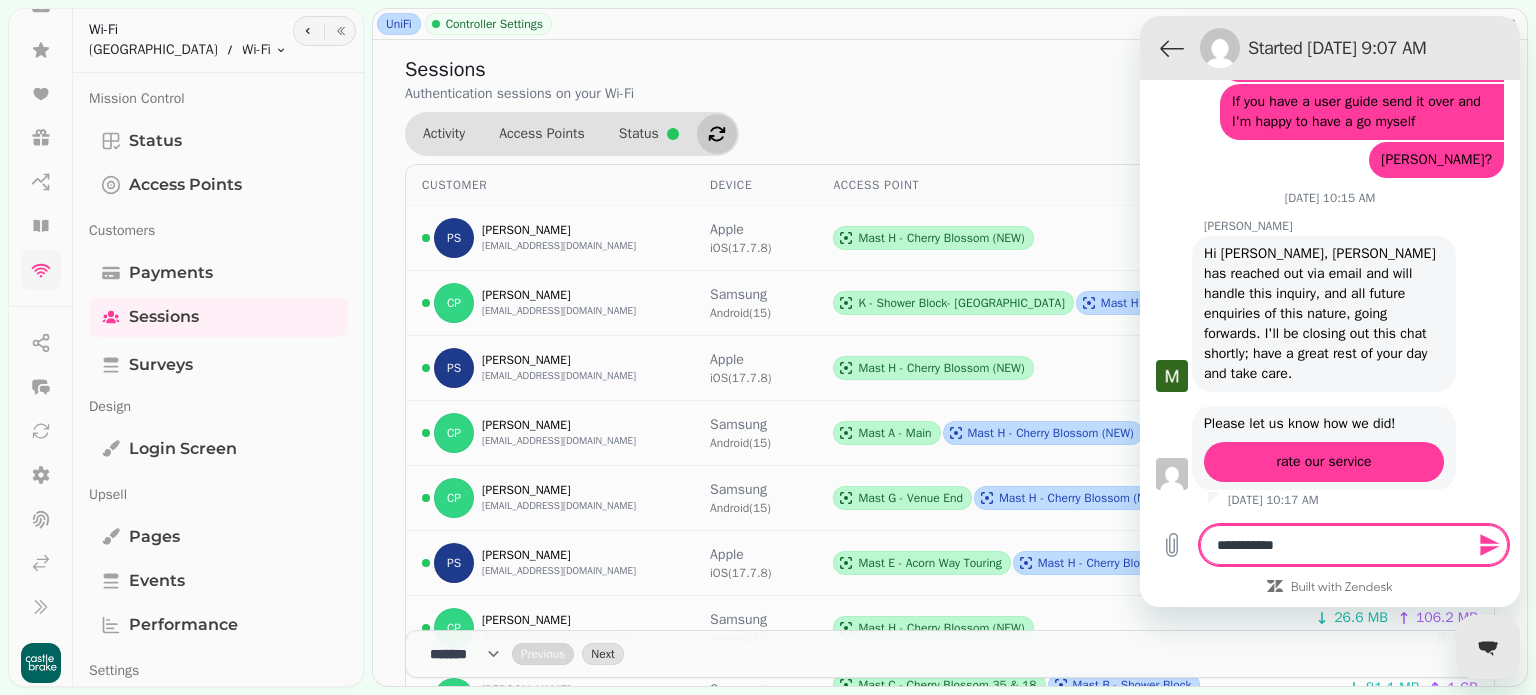 type on "**********" 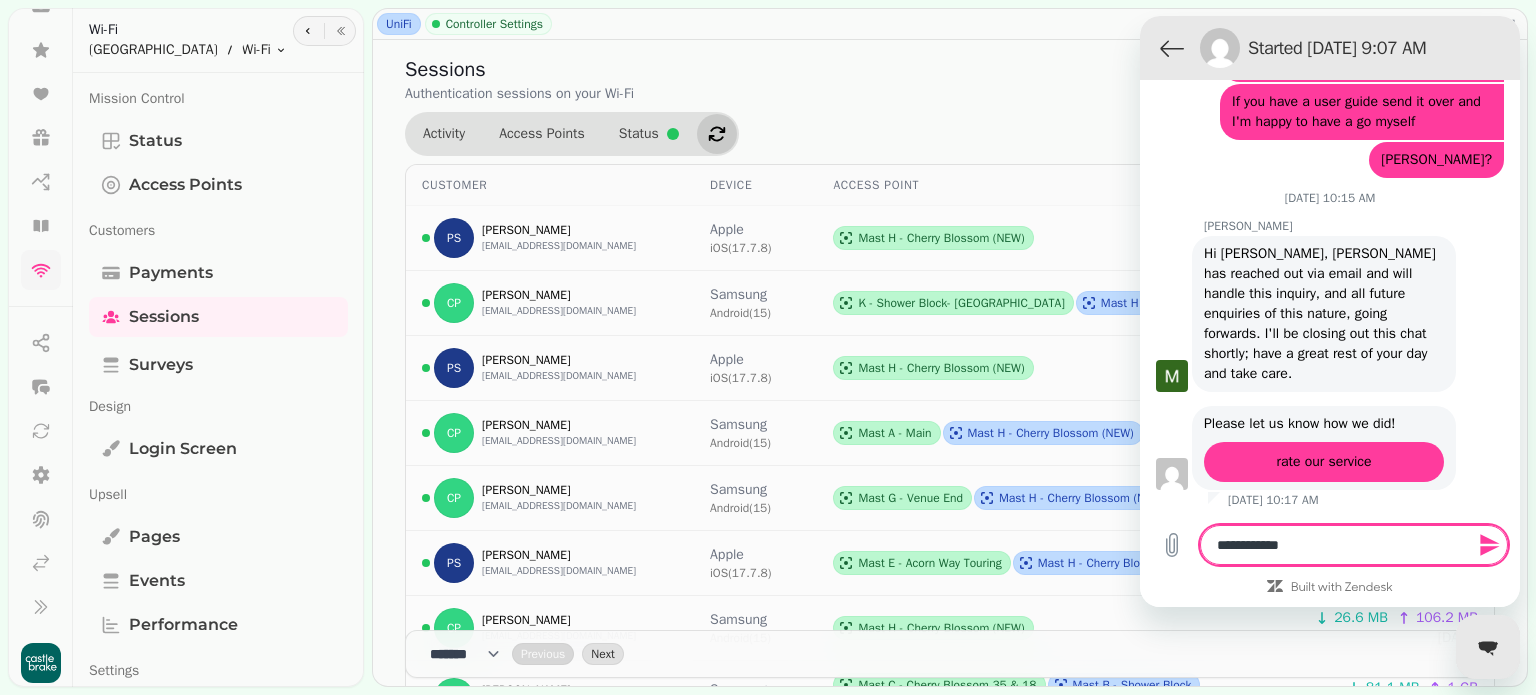 type on "**********" 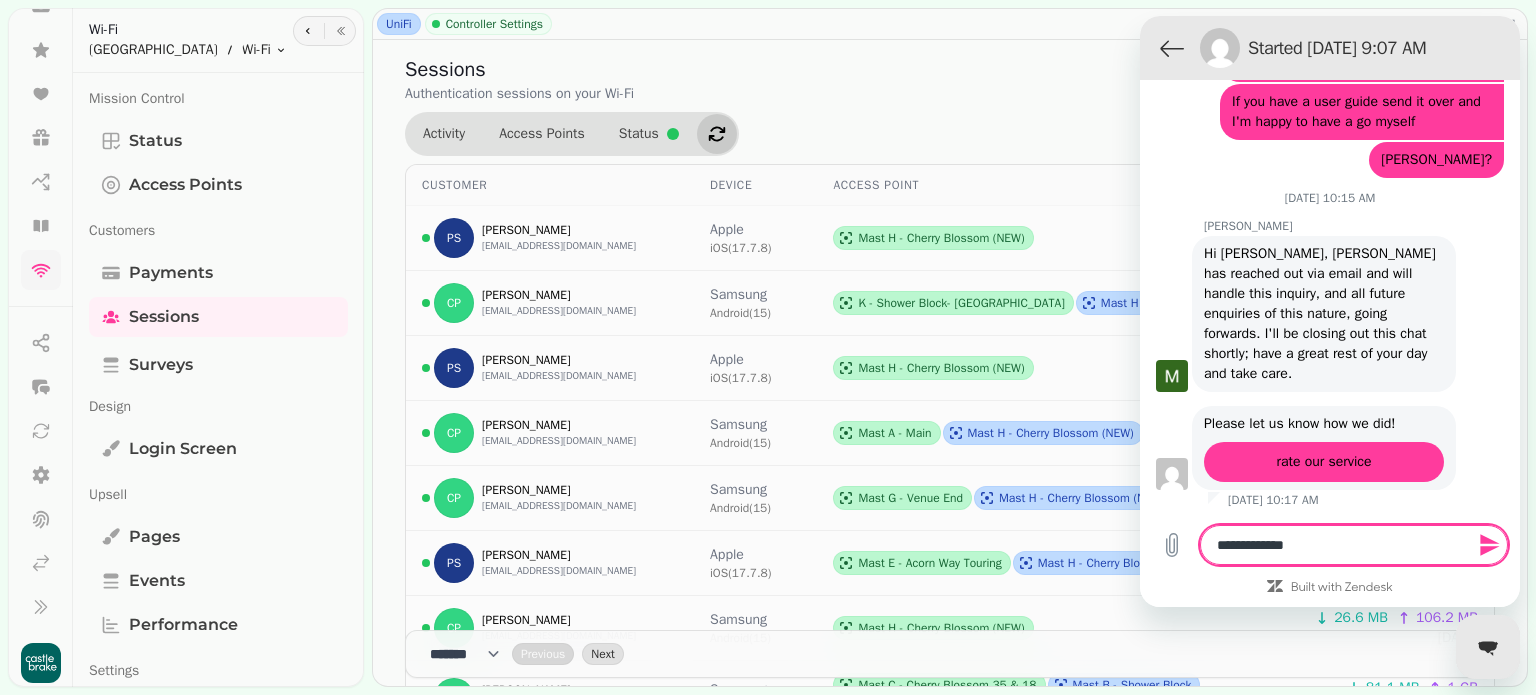type on "**********" 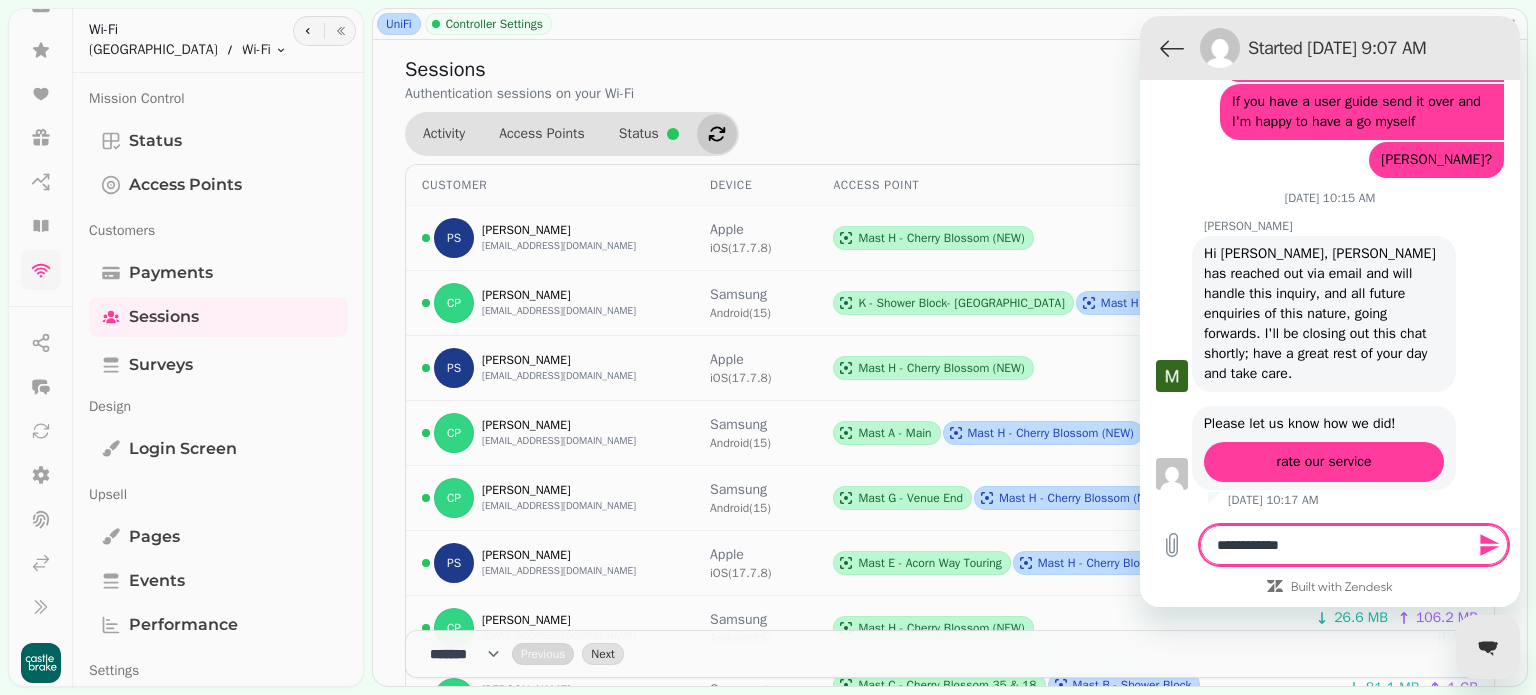 type on "**********" 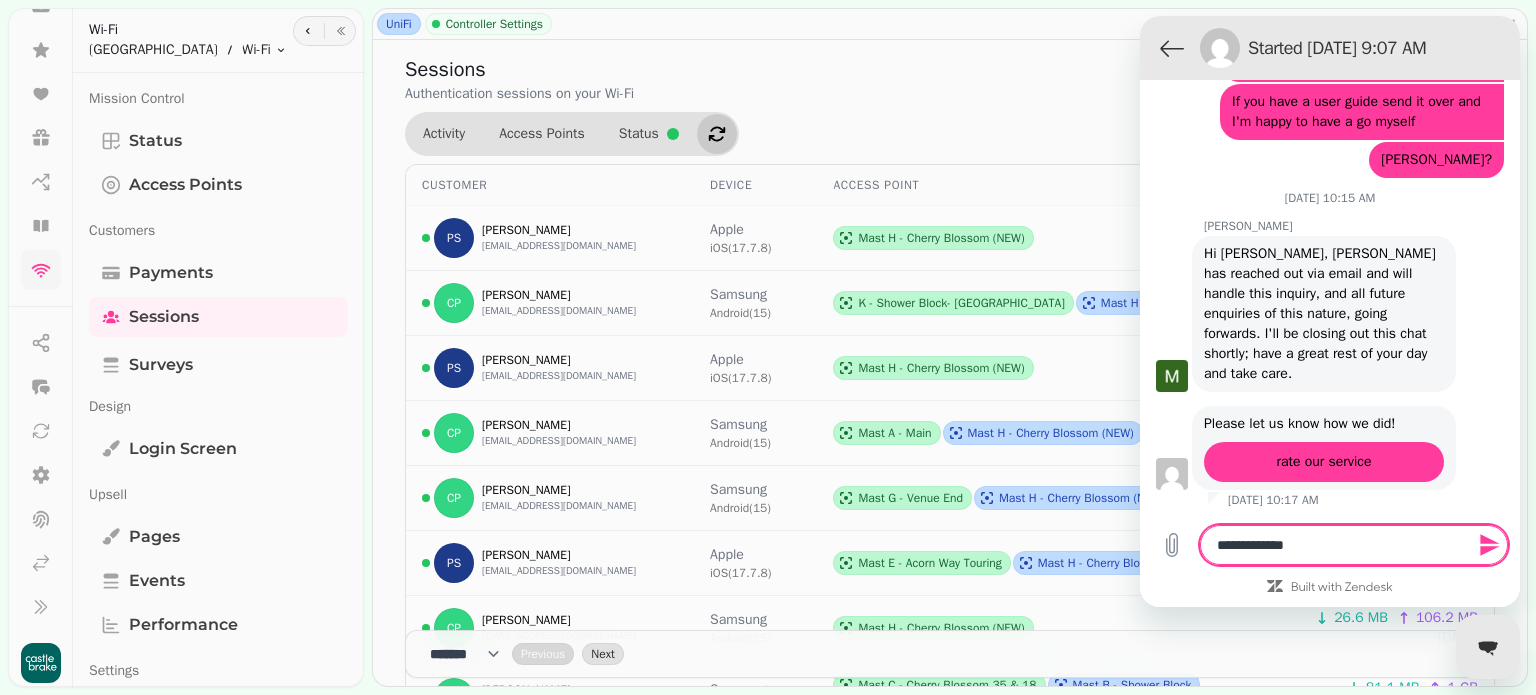 type on "**********" 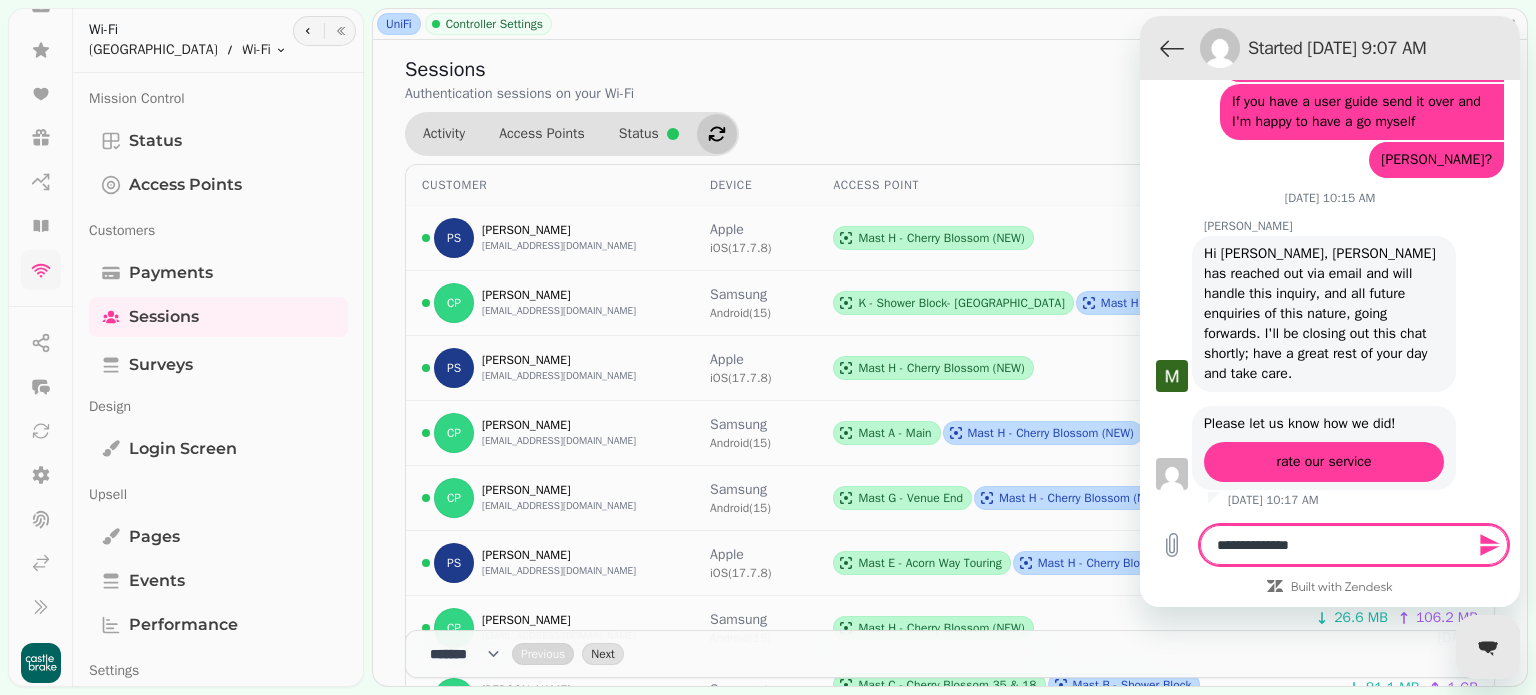 type on "**********" 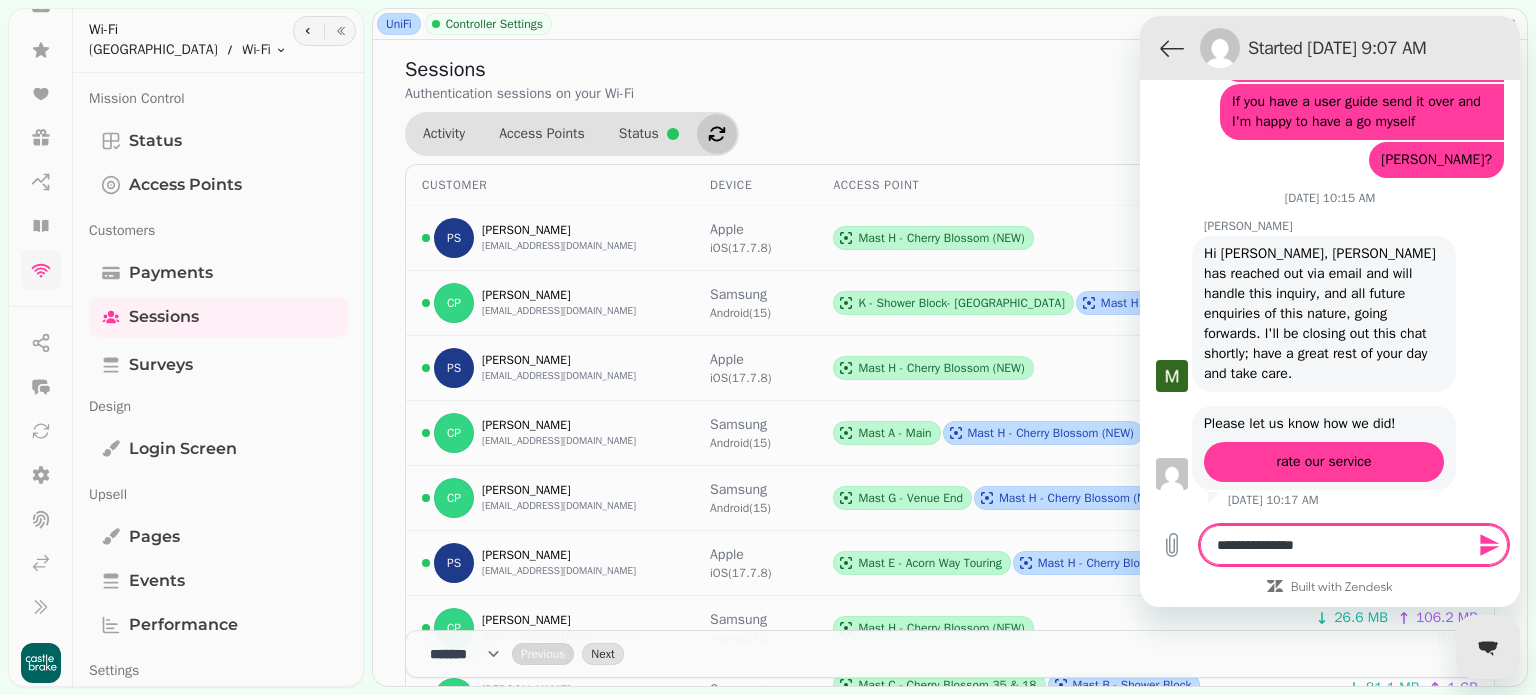 type on "**********" 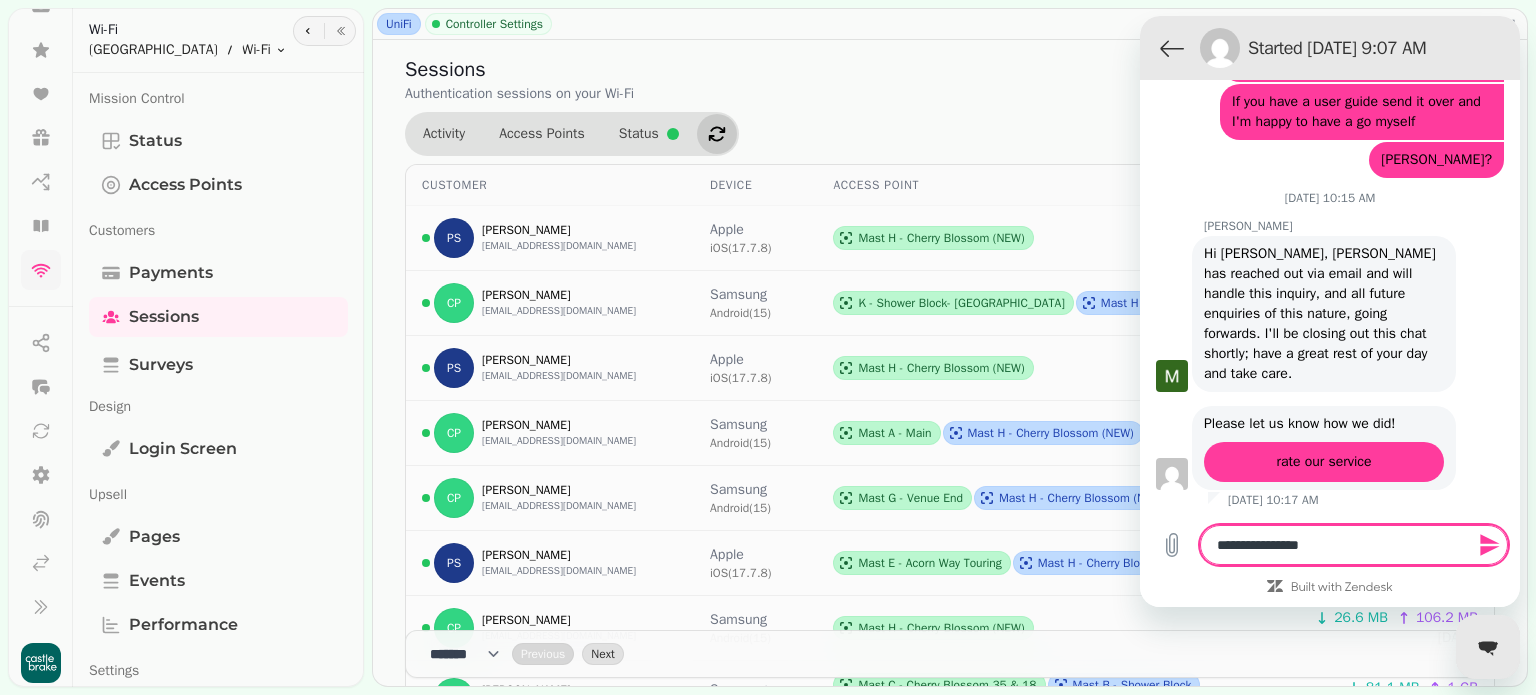 type on "**********" 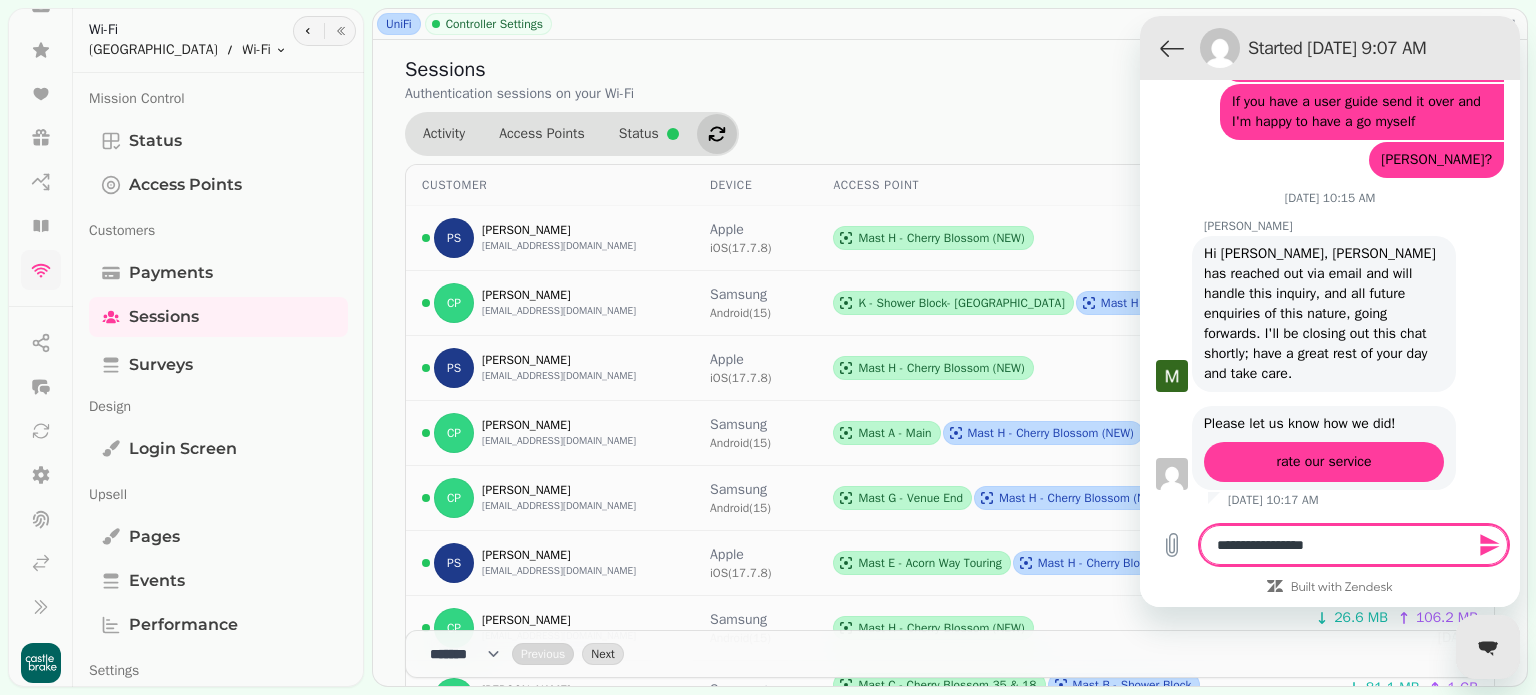 type on "**********" 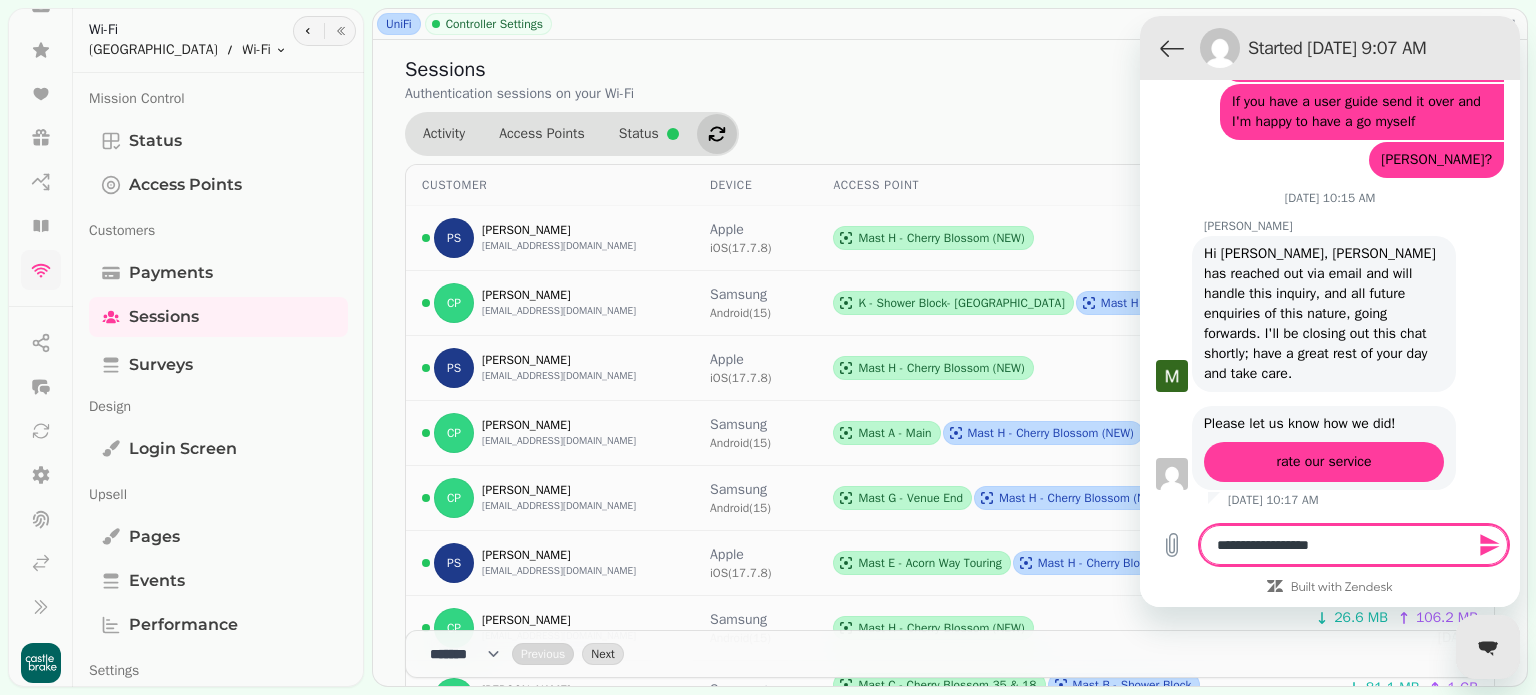 type on "**********" 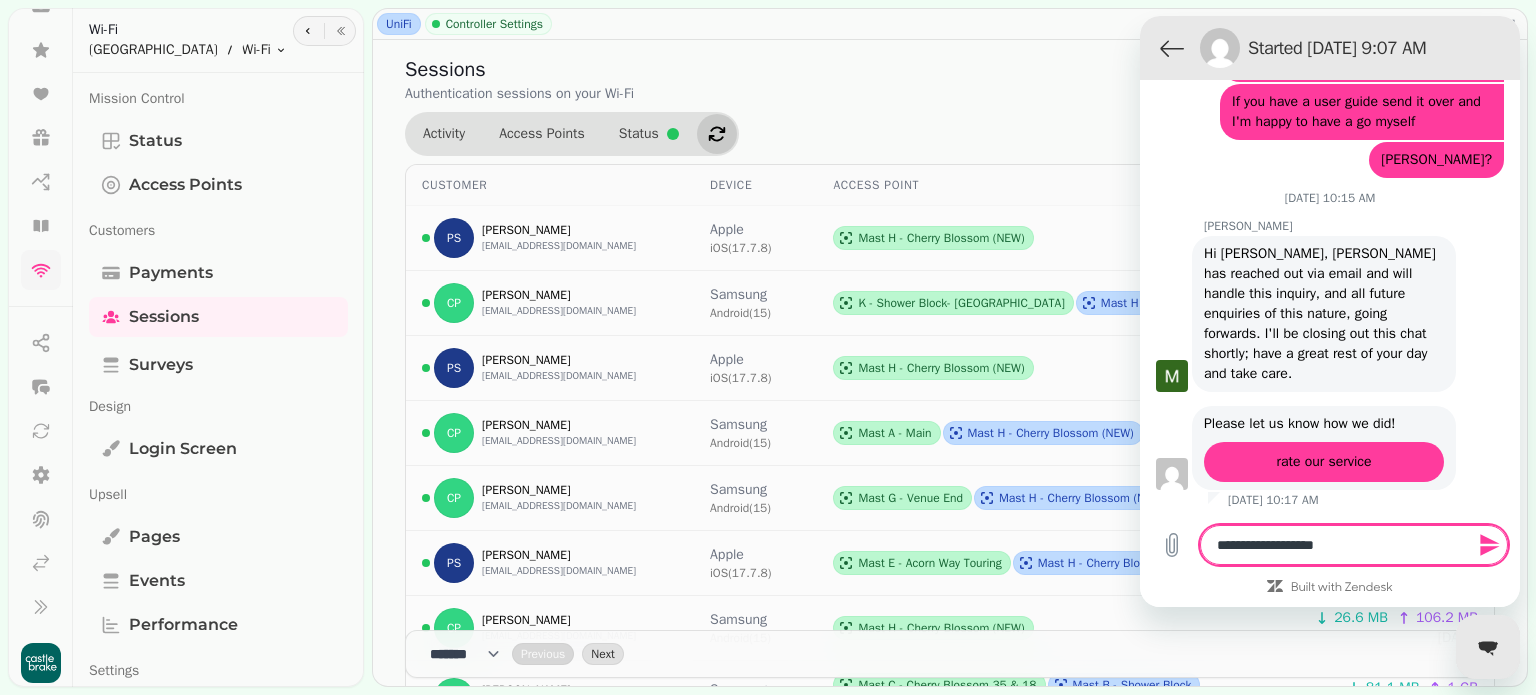 type on "**********" 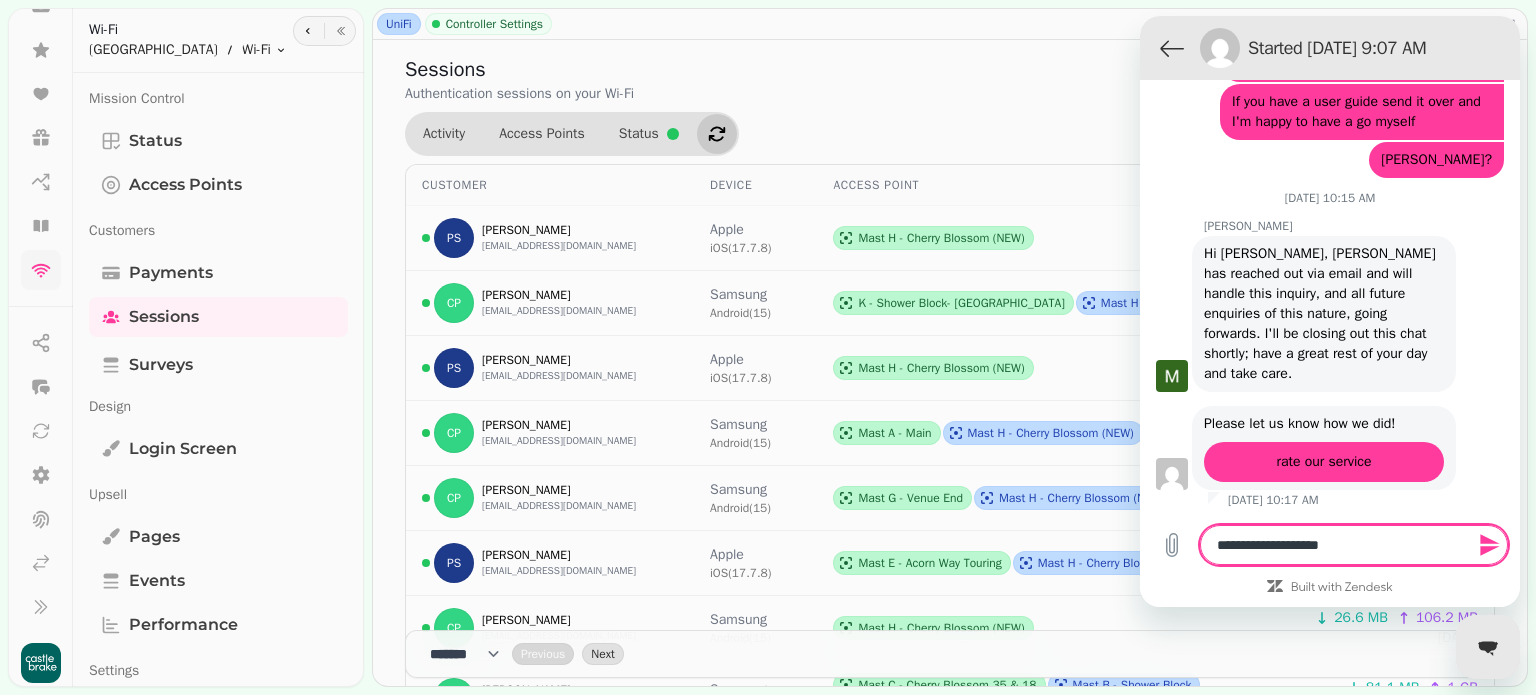 type on "**********" 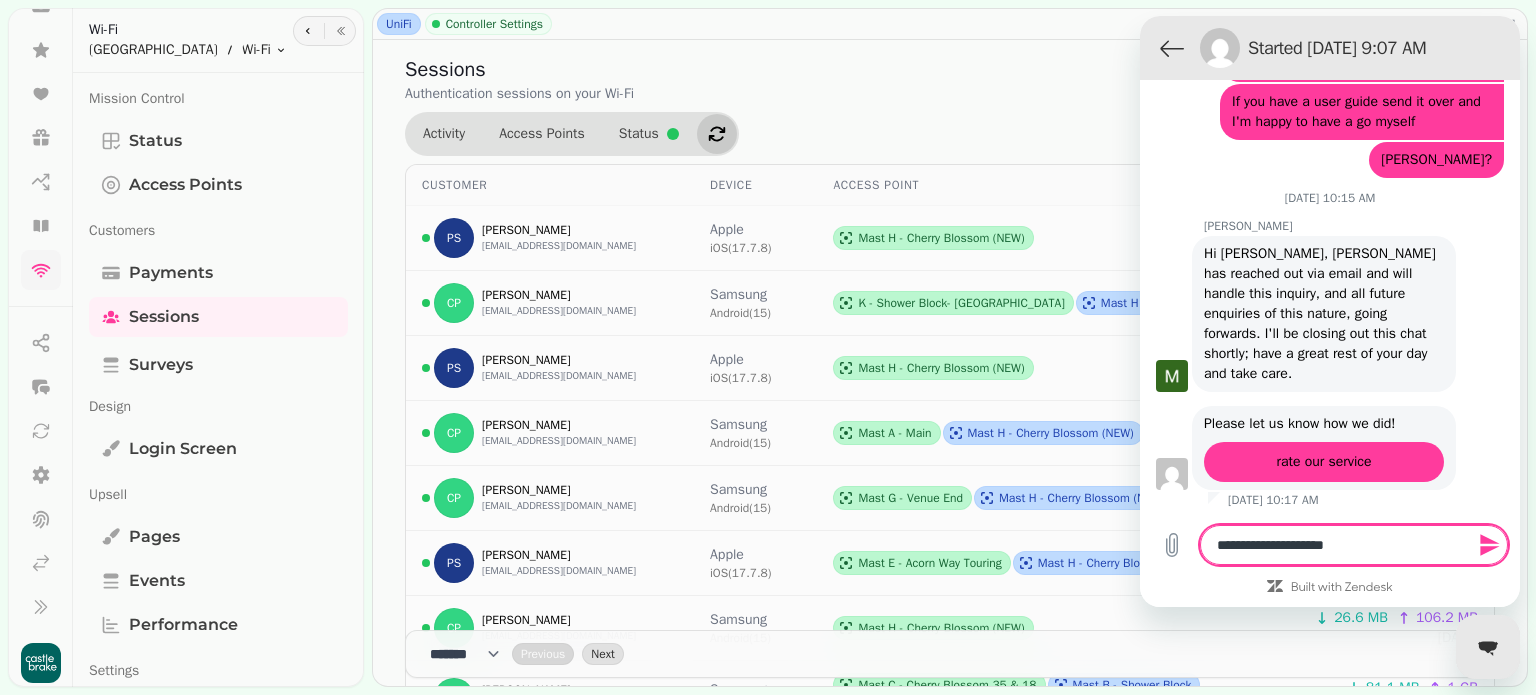 type on "**********" 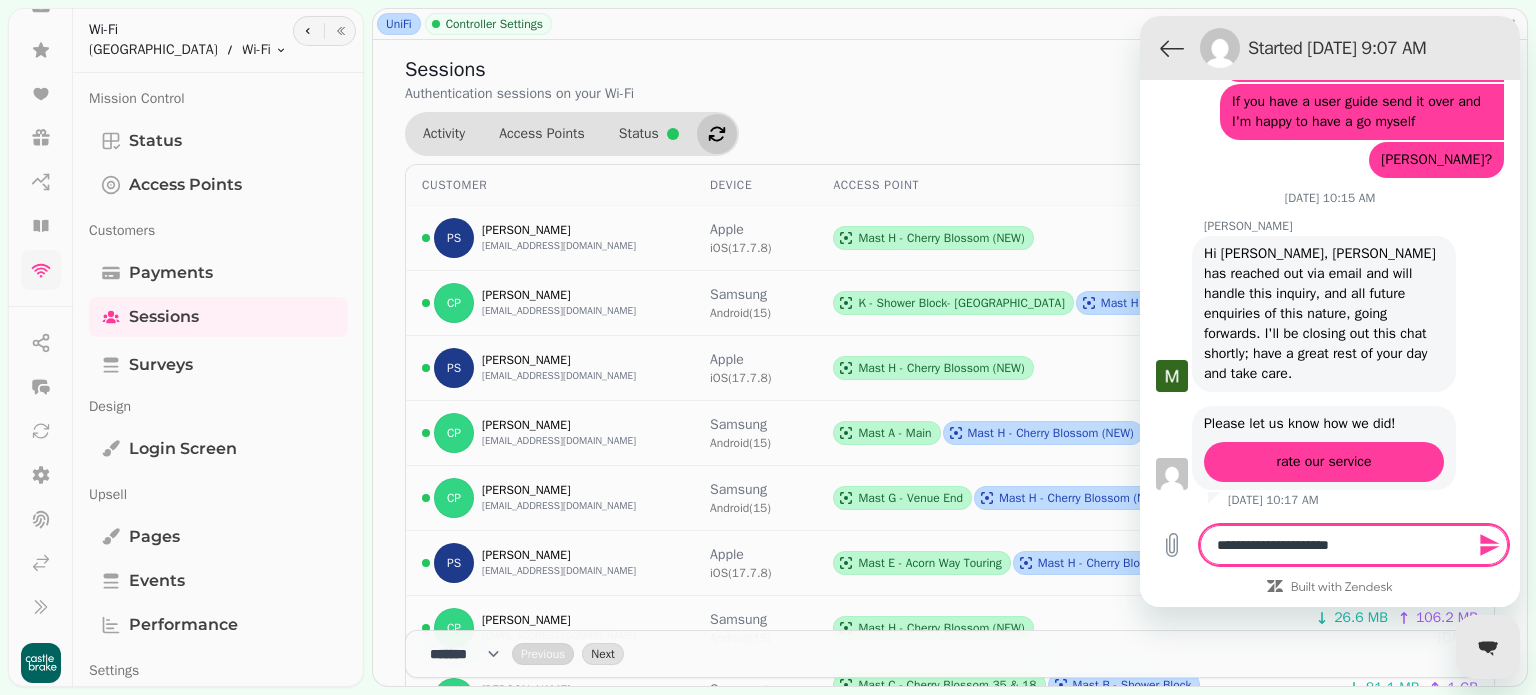 type on "**********" 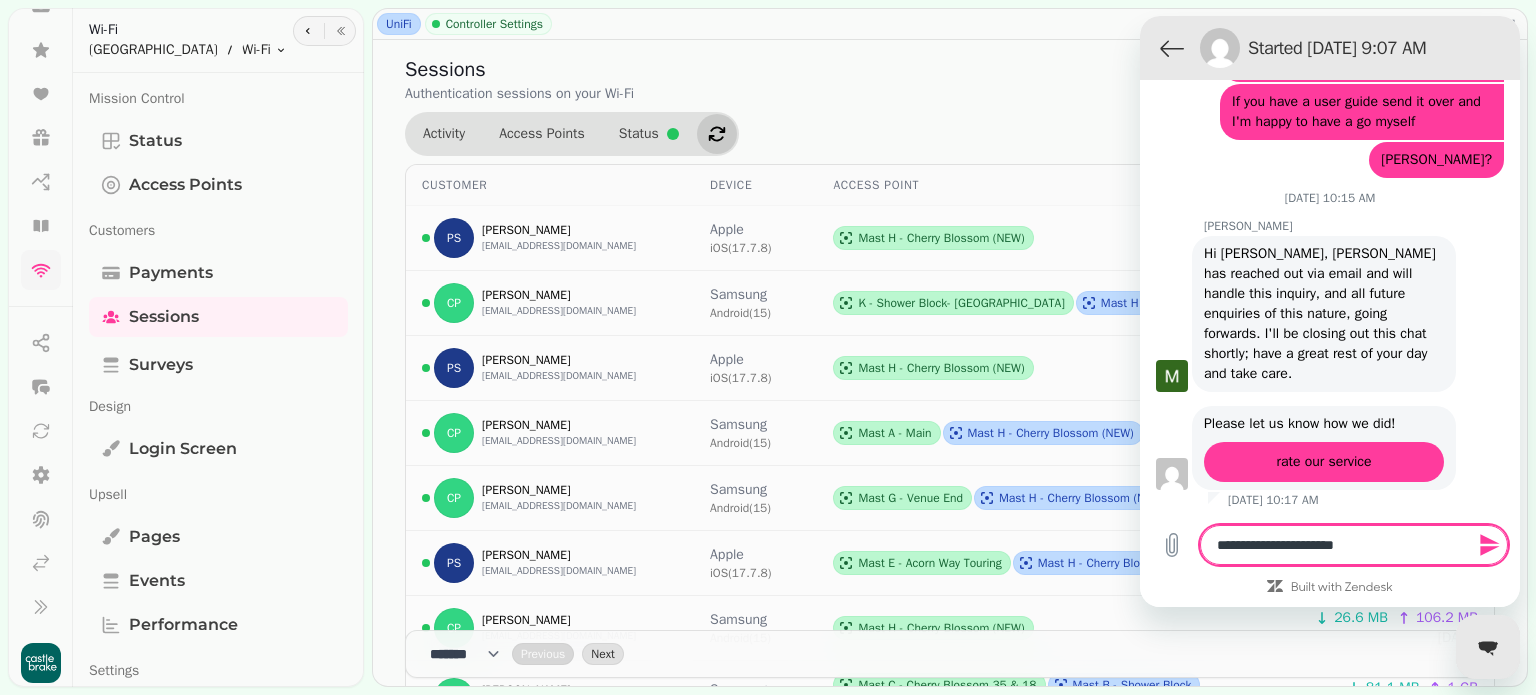 type on "**********" 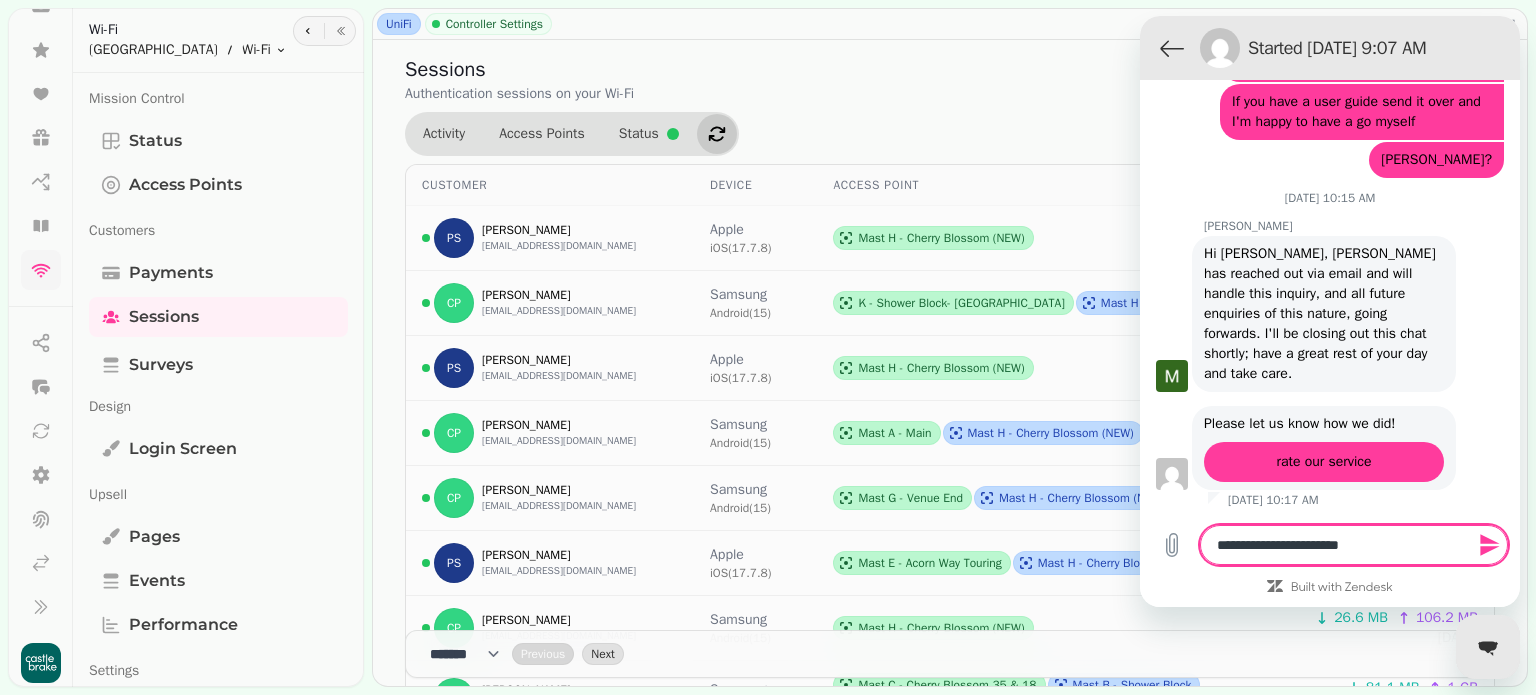 type on "**********" 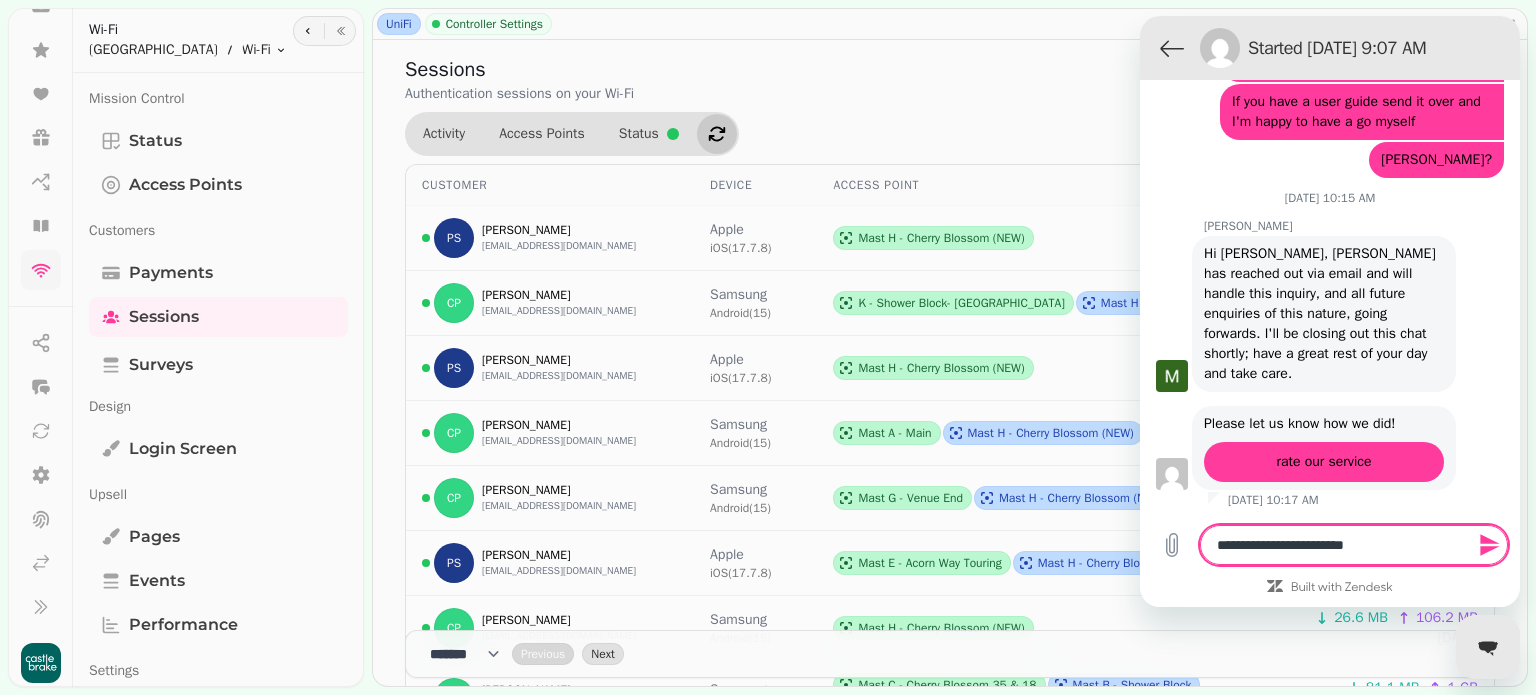 type on "**********" 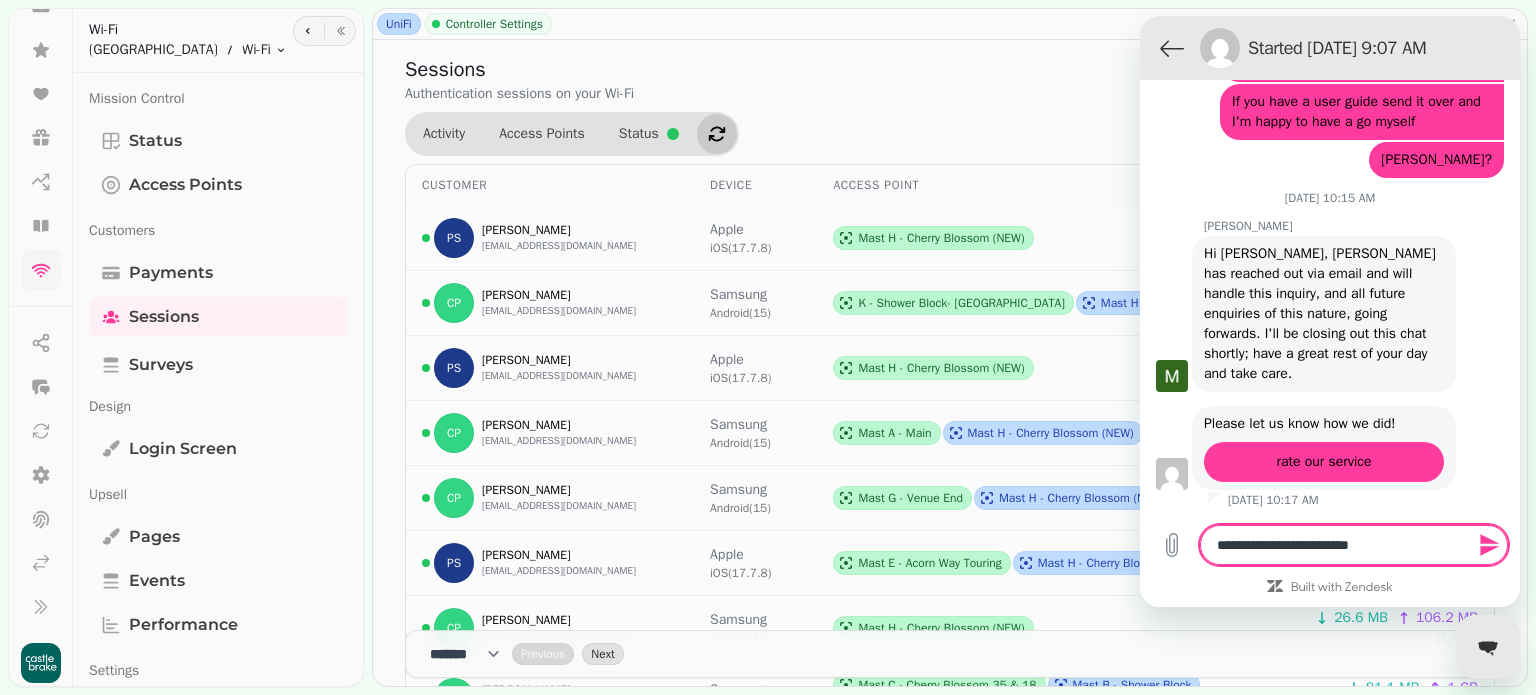 type on "**********" 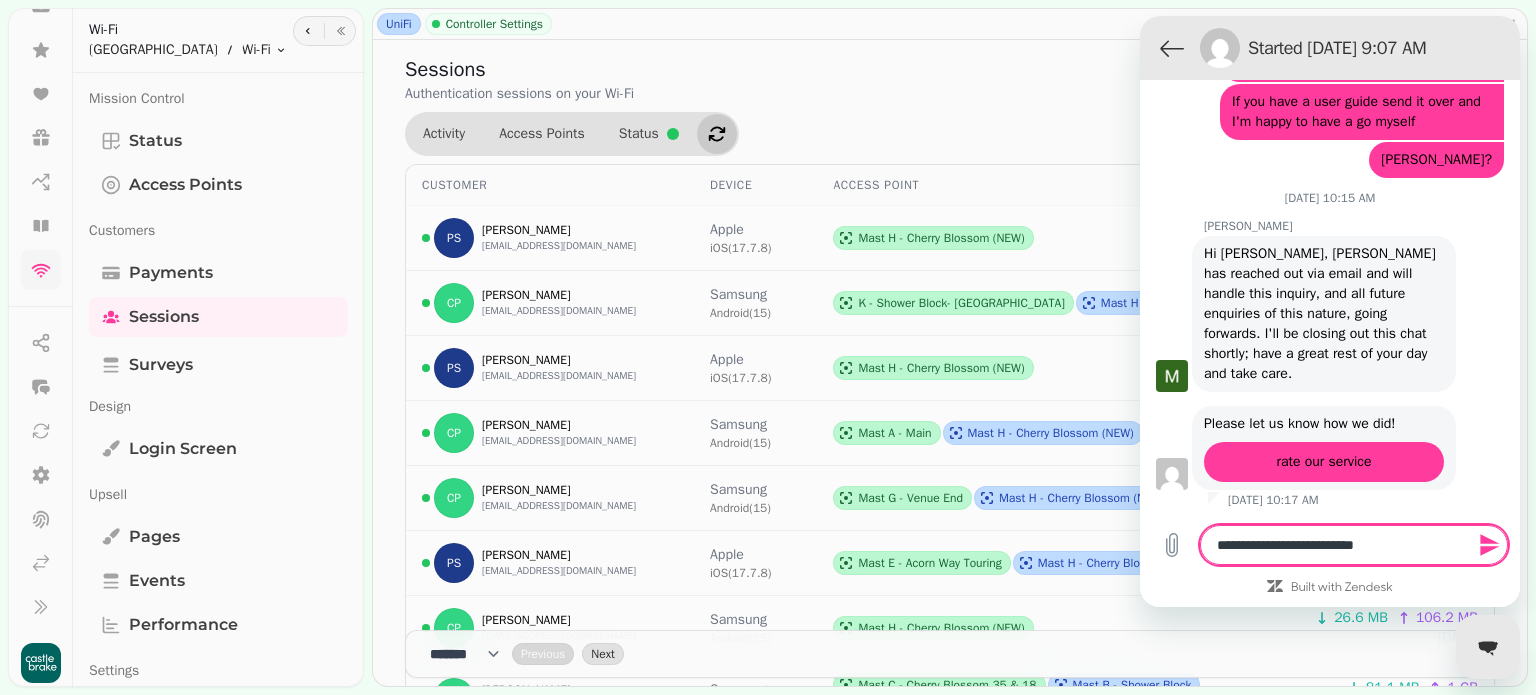 type on "**********" 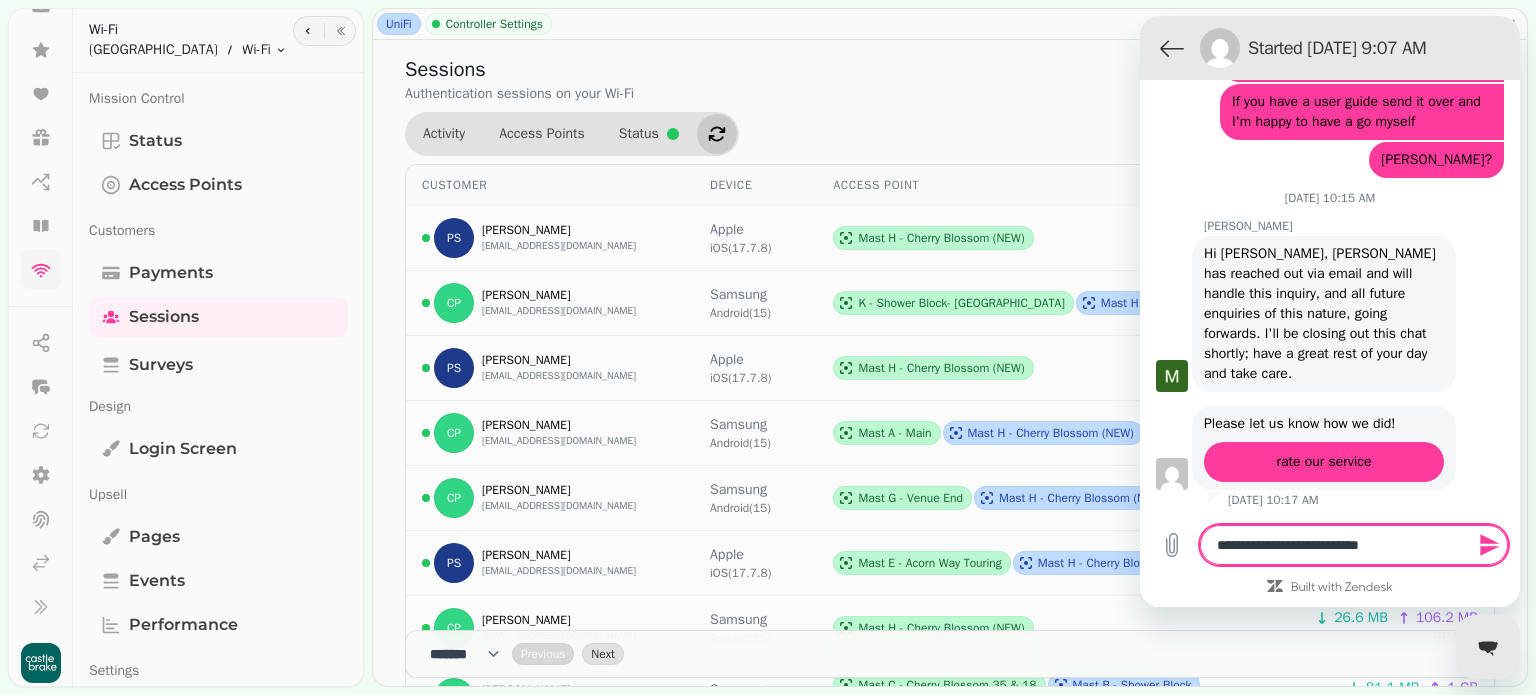 type on "**********" 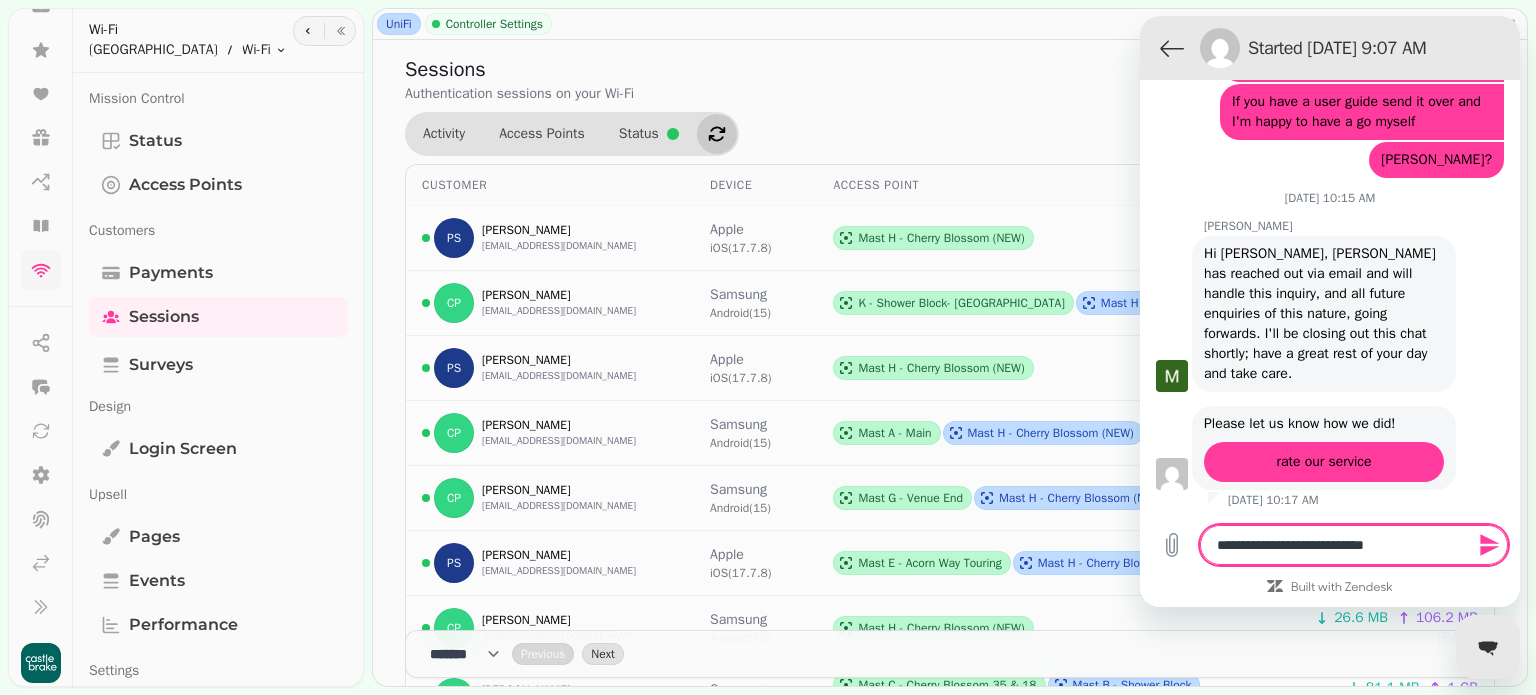 type on "**********" 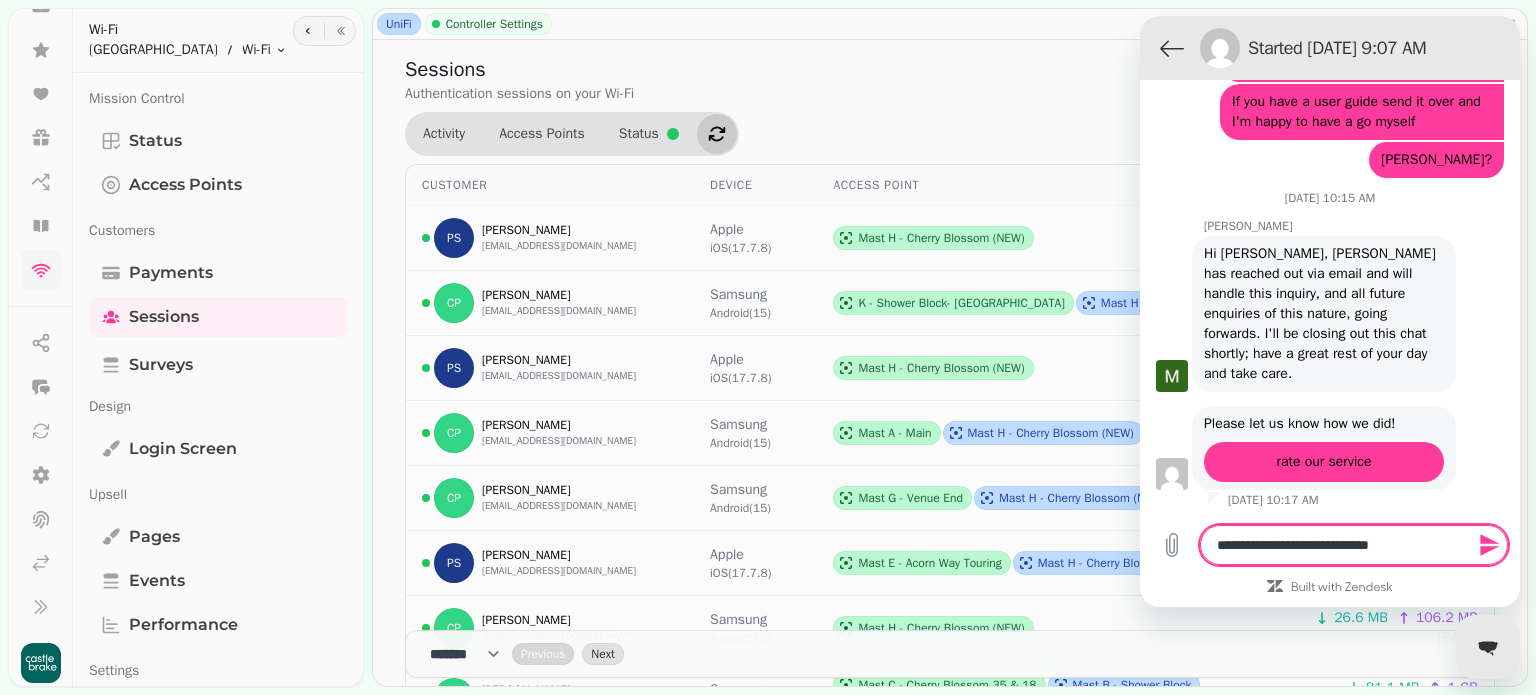type on "**********" 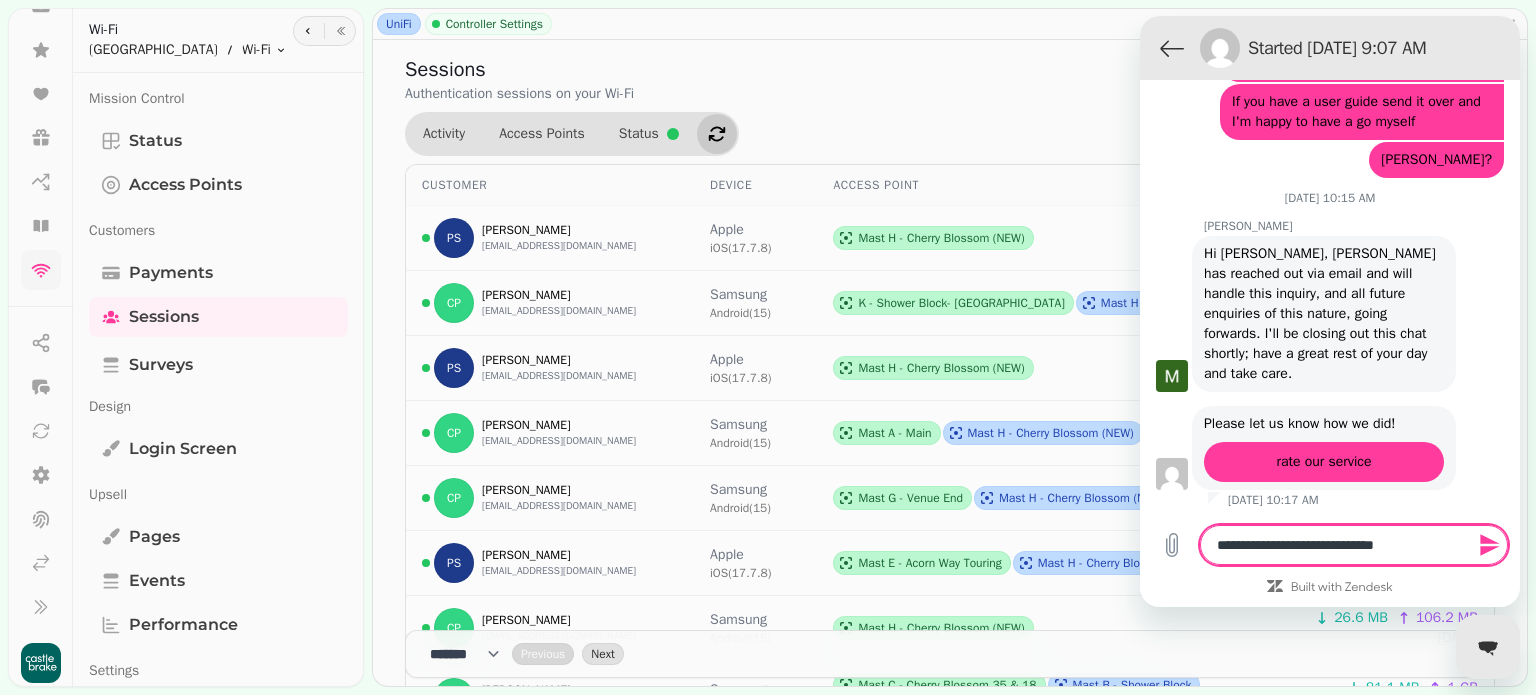 type on "**********" 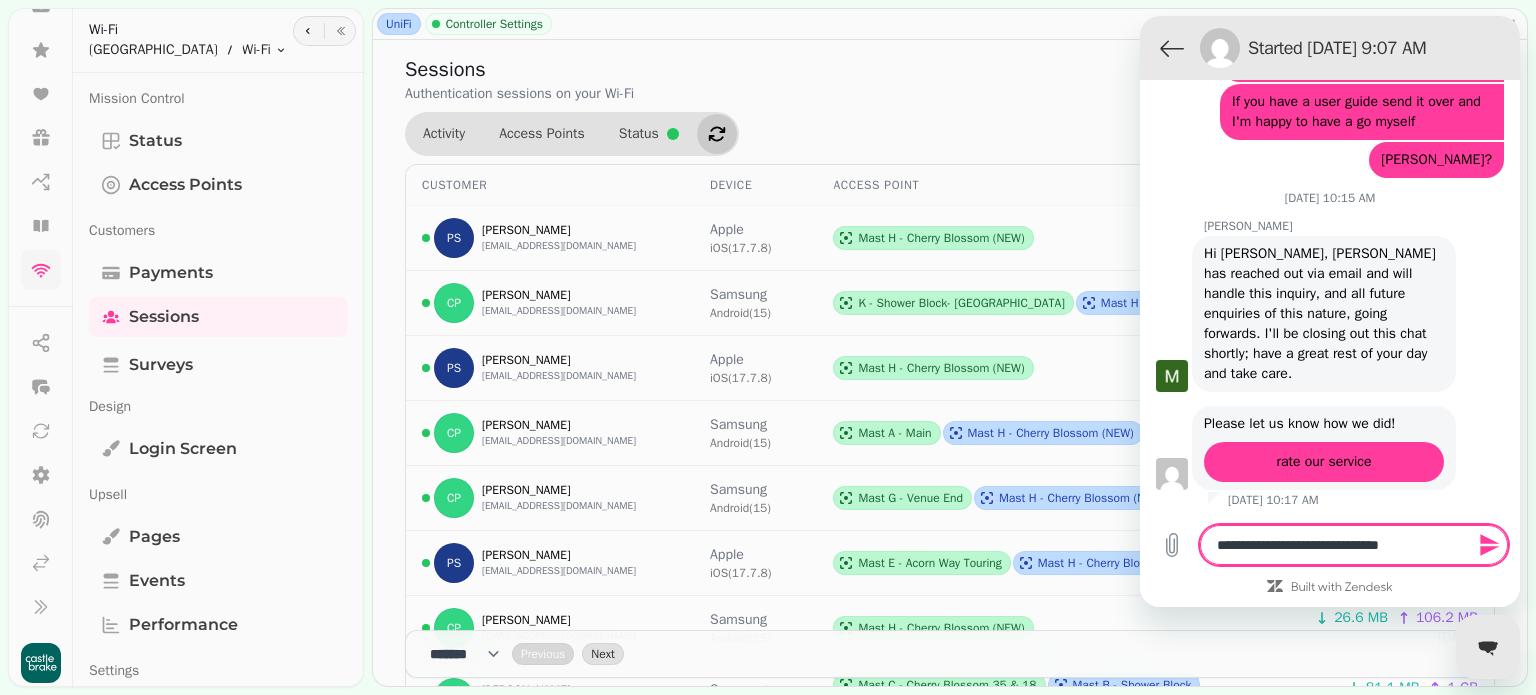 type on "**********" 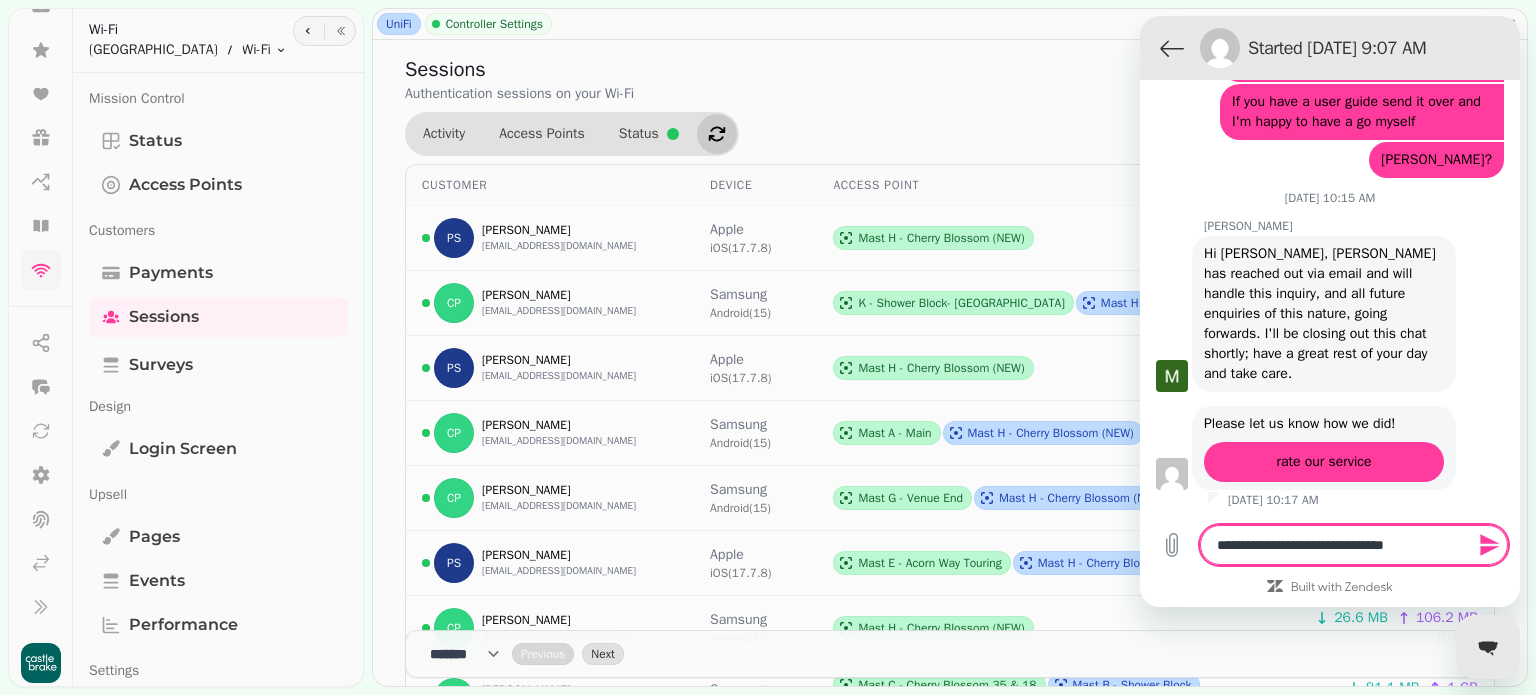 type on "**********" 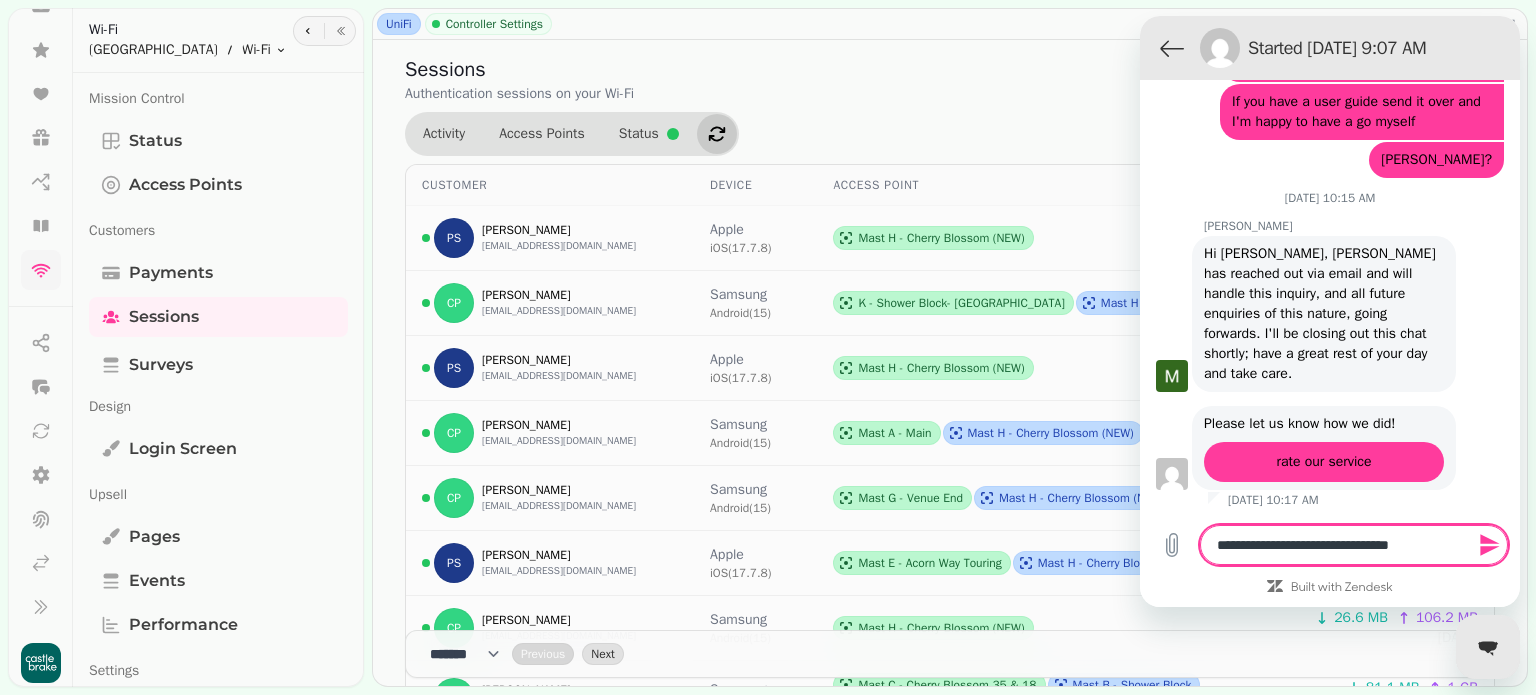 type on "**********" 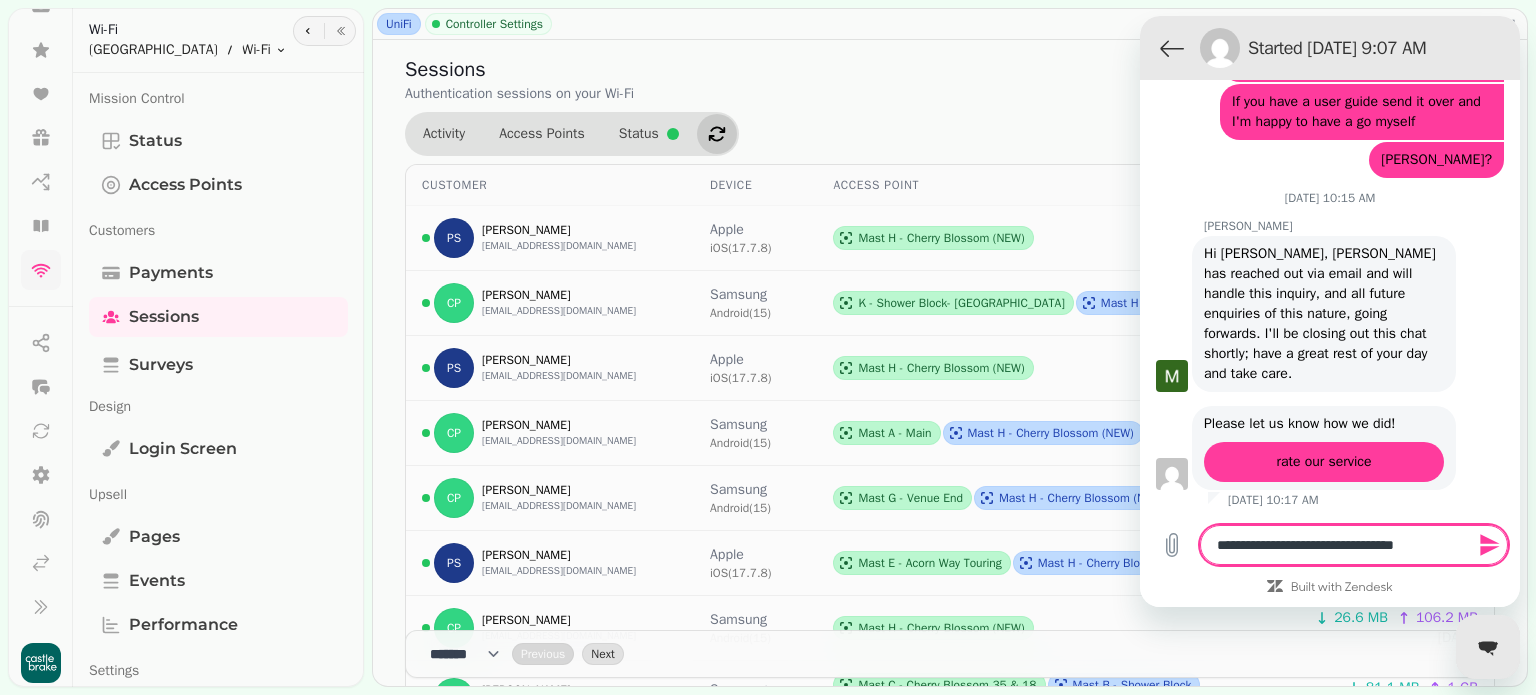 type on "**********" 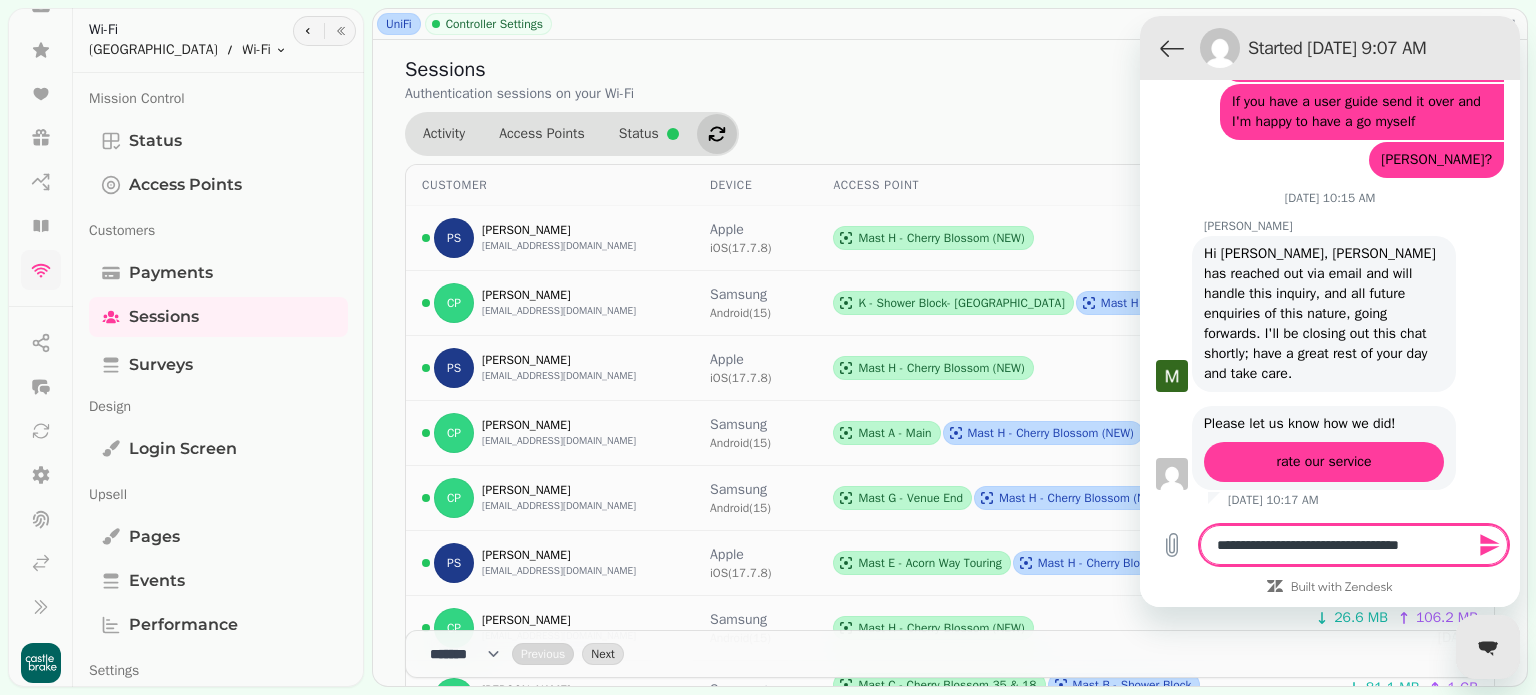 type on "**********" 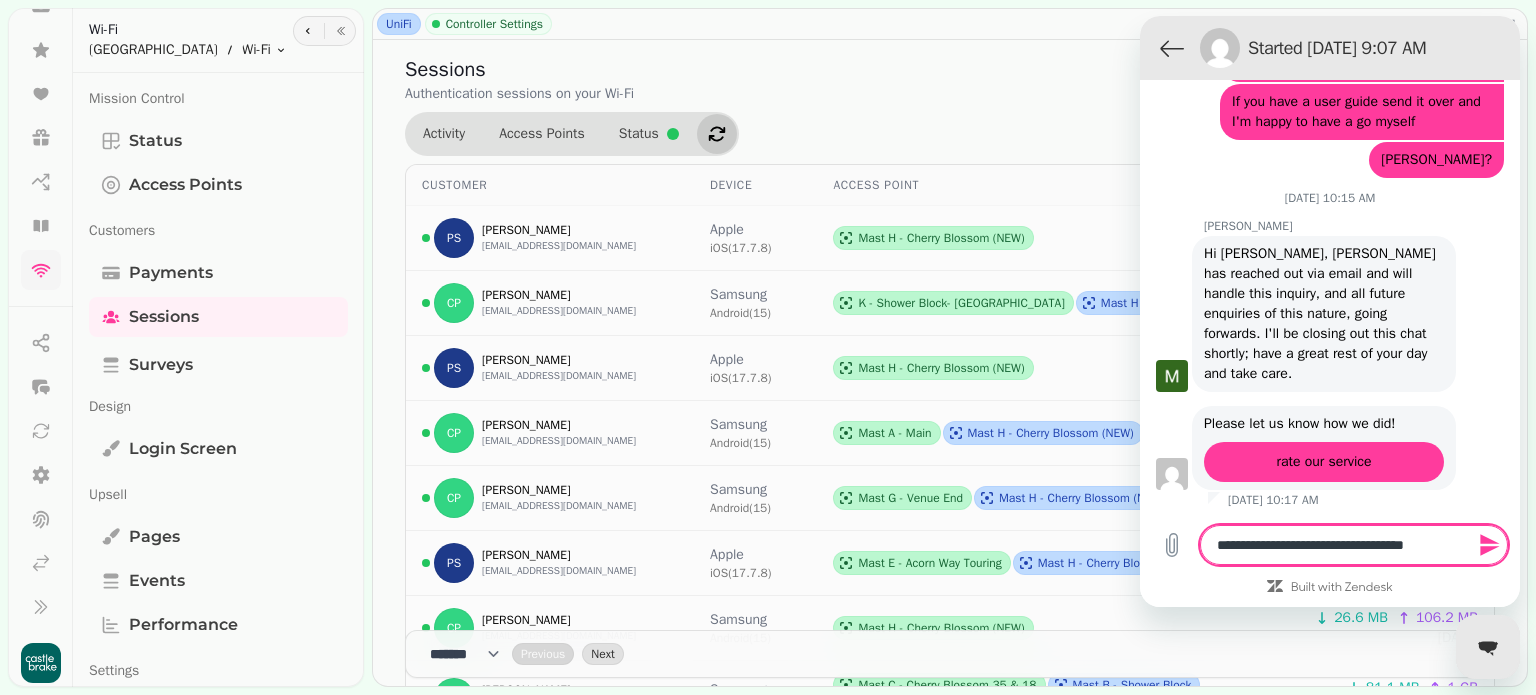 type on "**********" 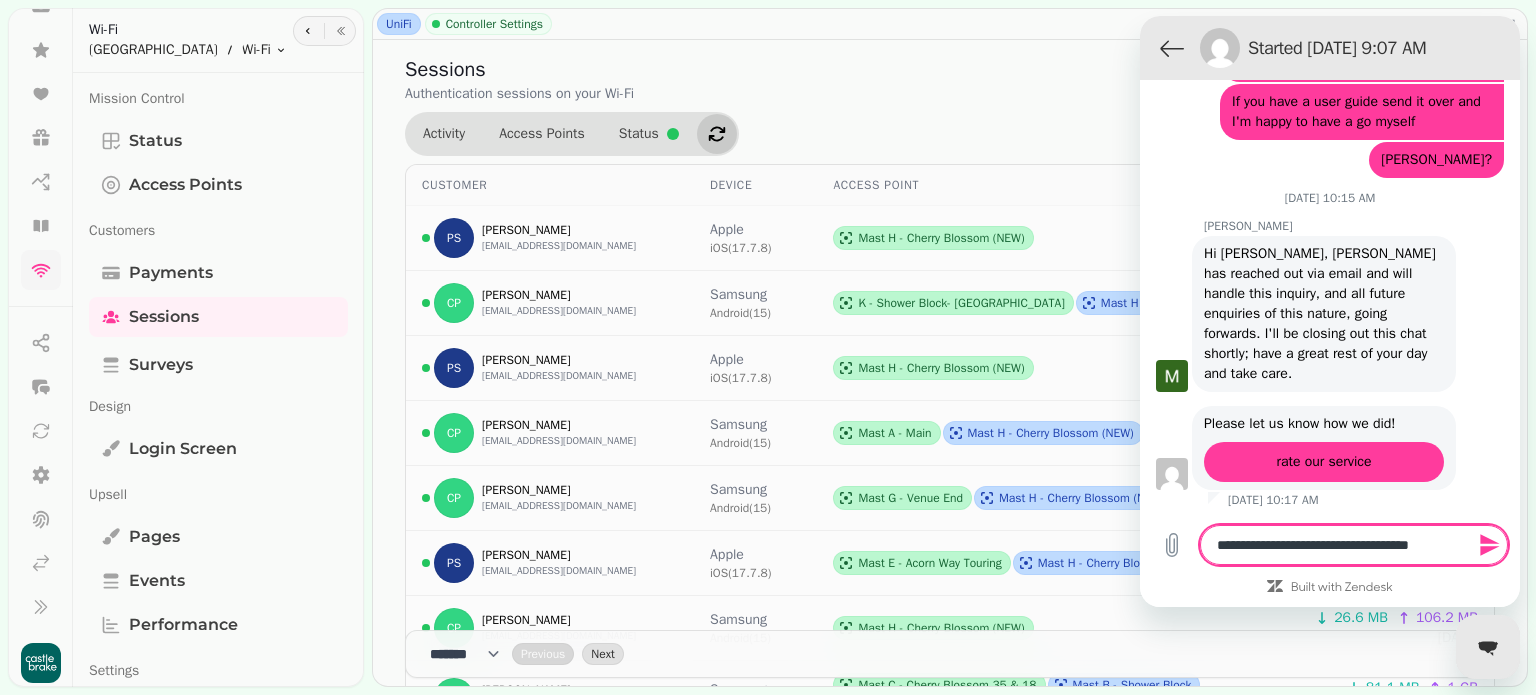 type on "**********" 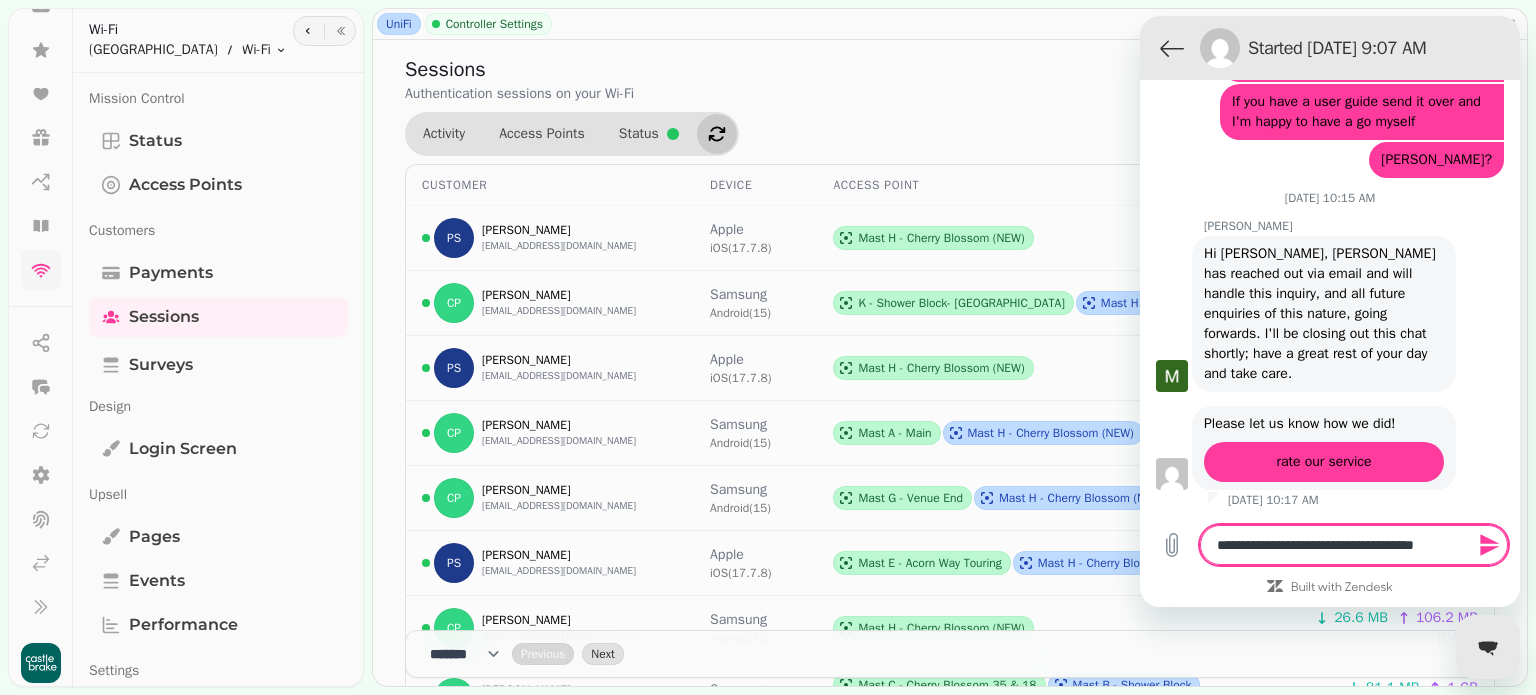 type on "**********" 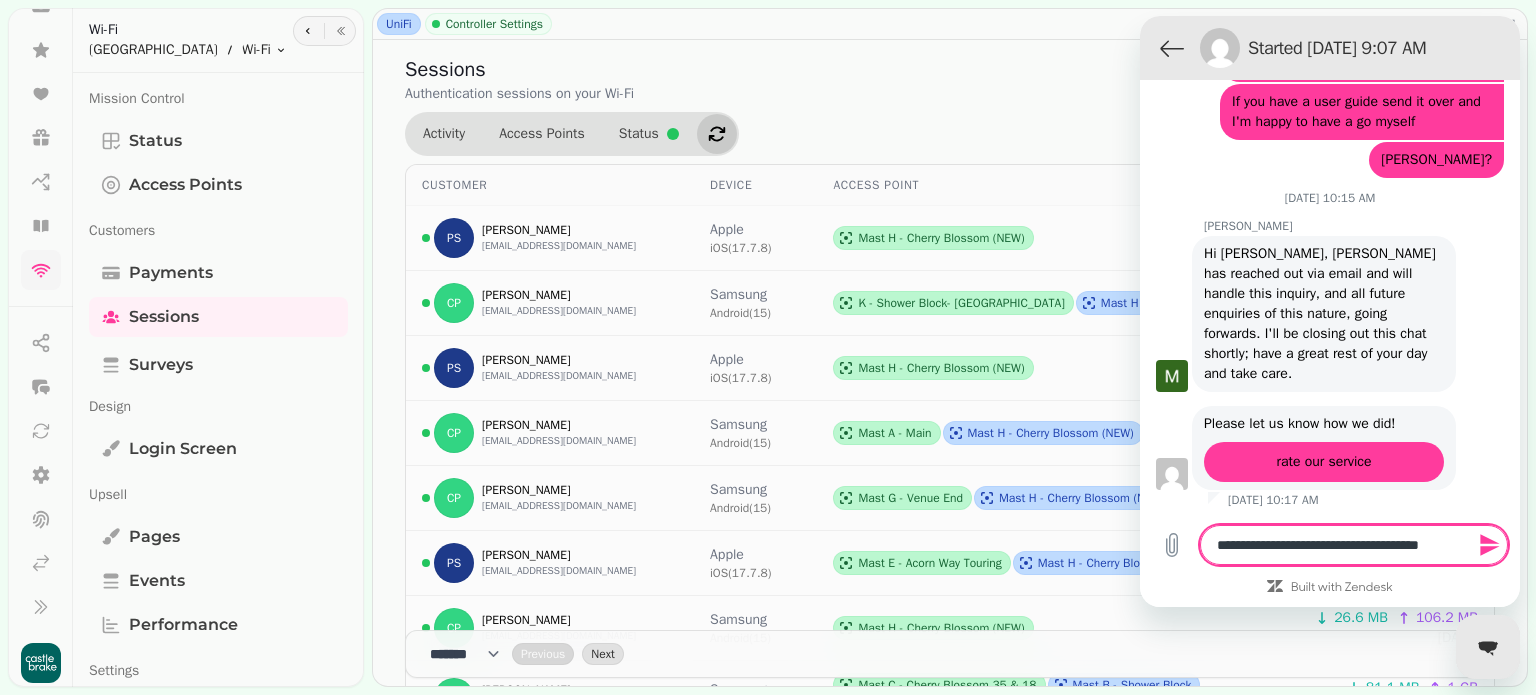 type on "**********" 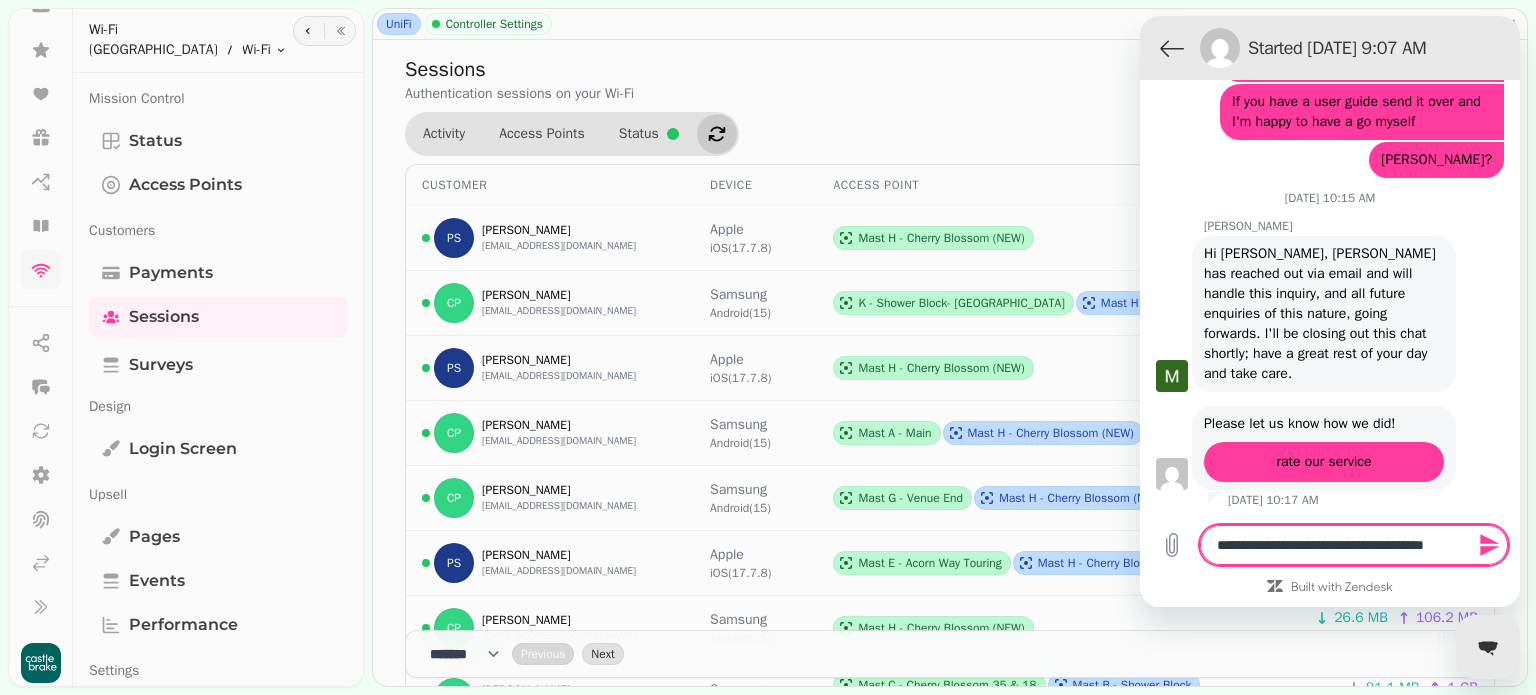 type on "**********" 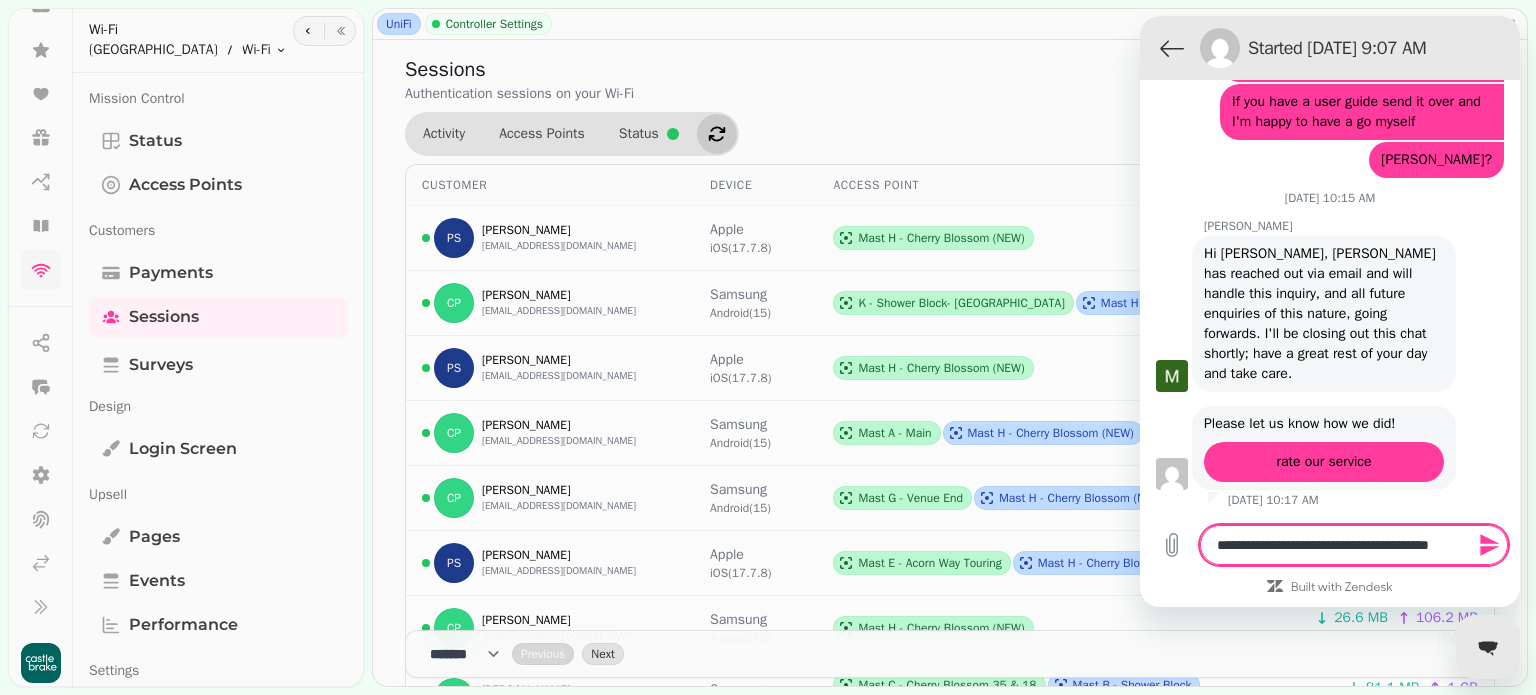 type on "**********" 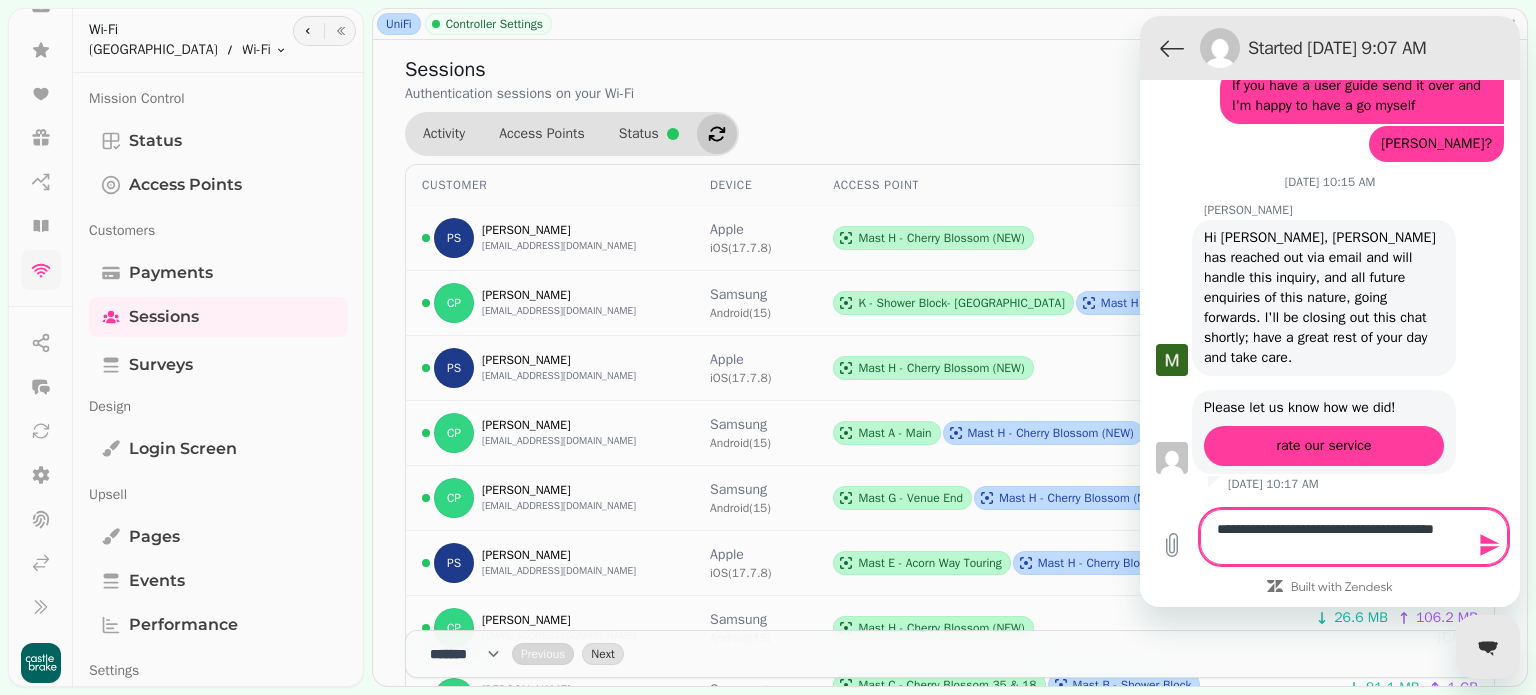 type on "**********" 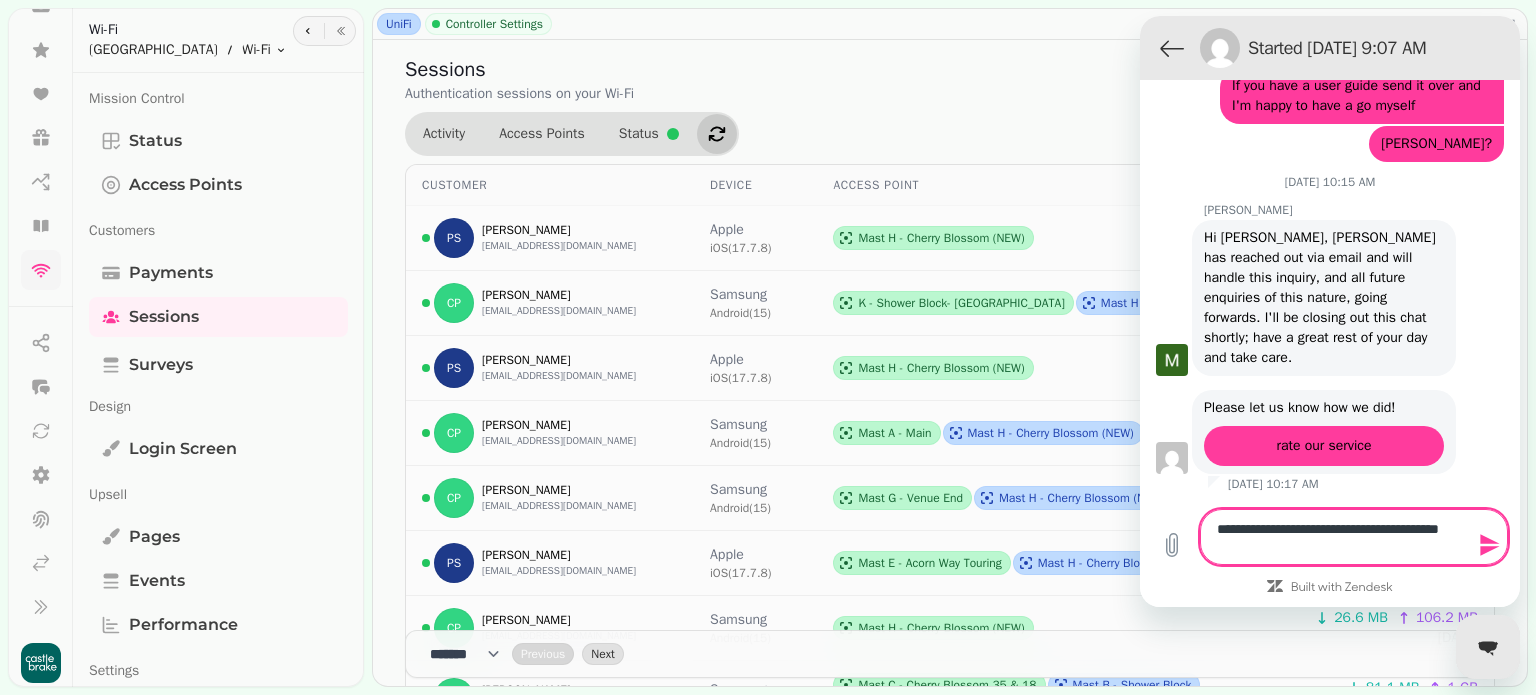 type on "**********" 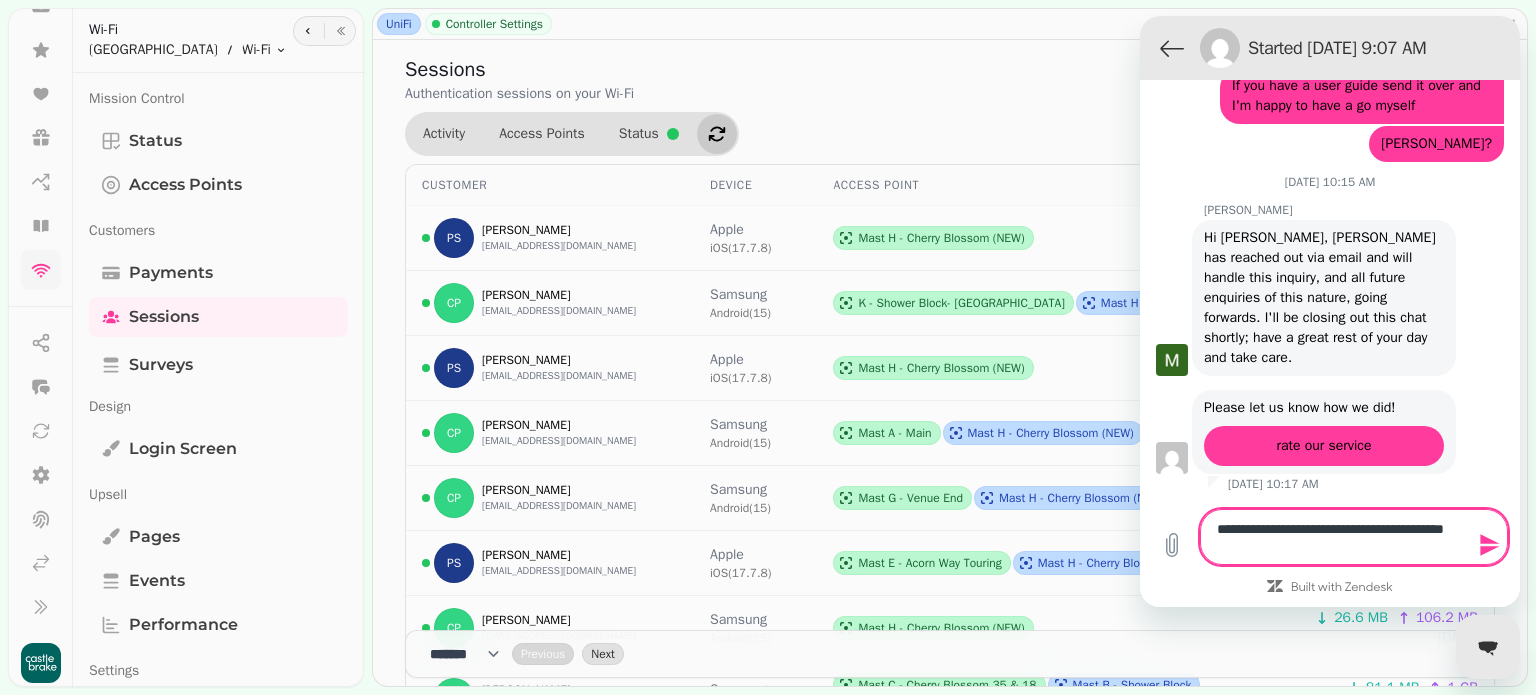 type on "**********" 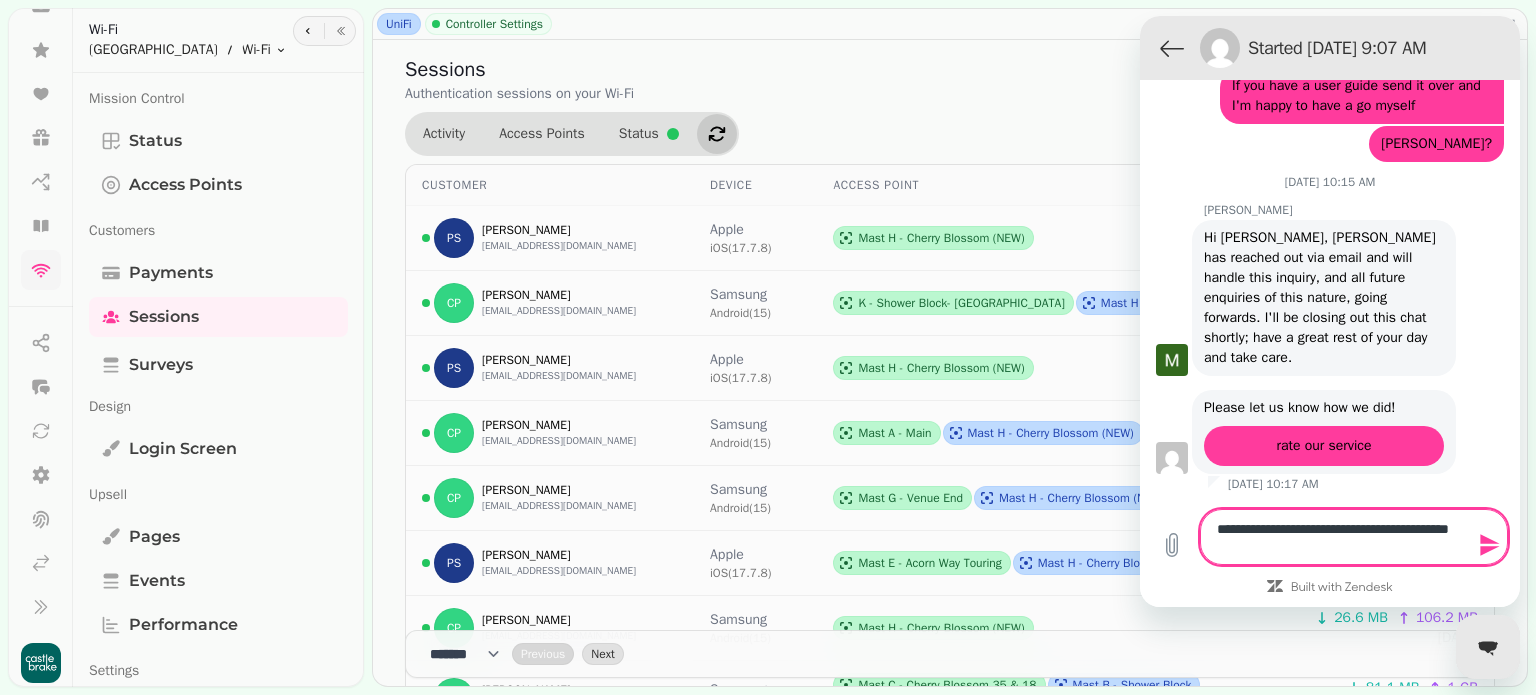 type on "**********" 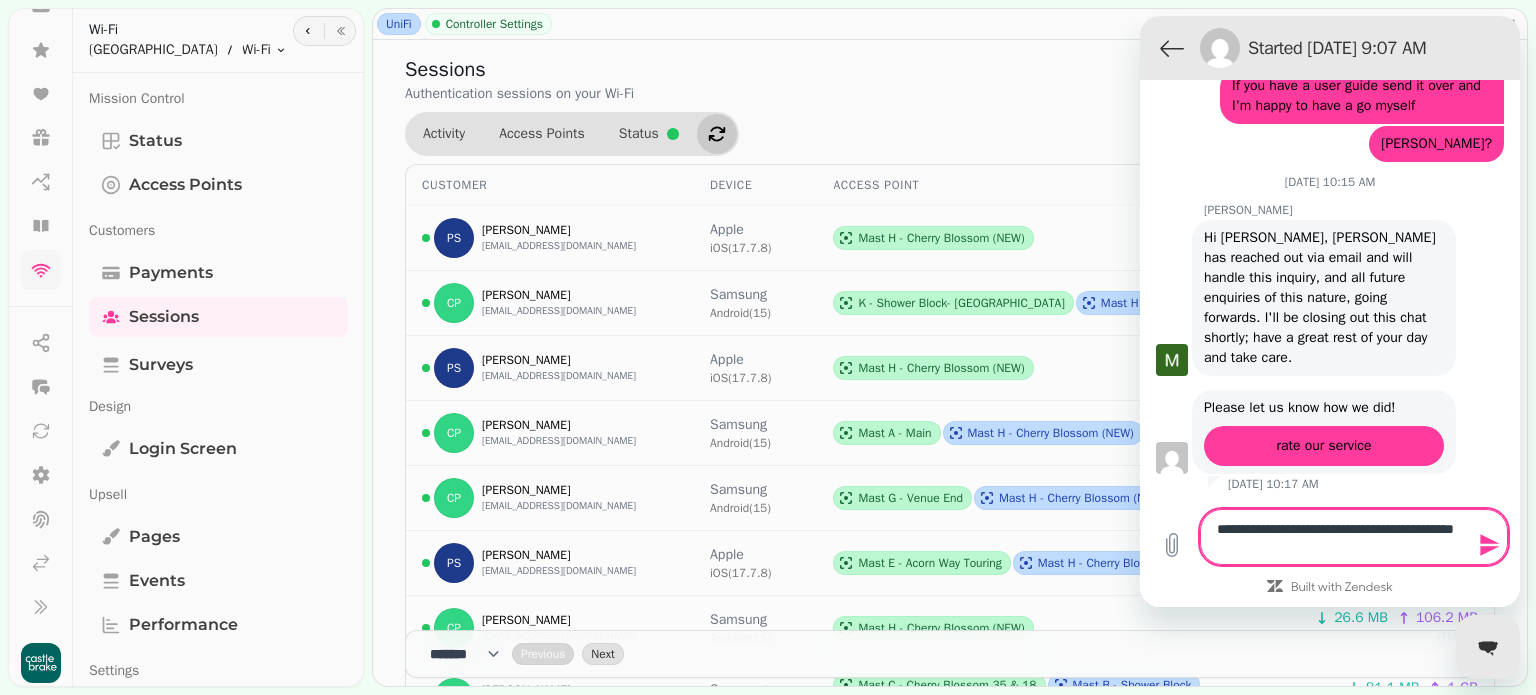 type on "**********" 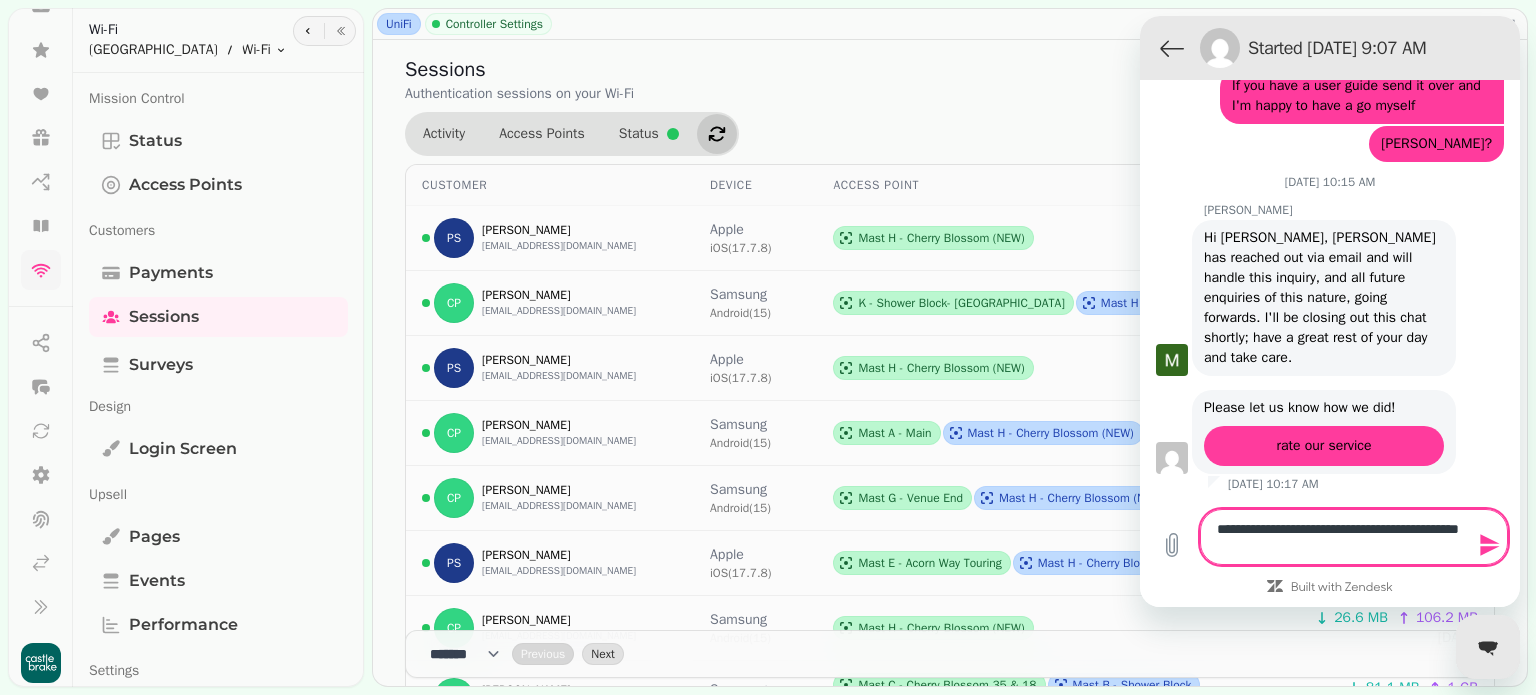 type on "**********" 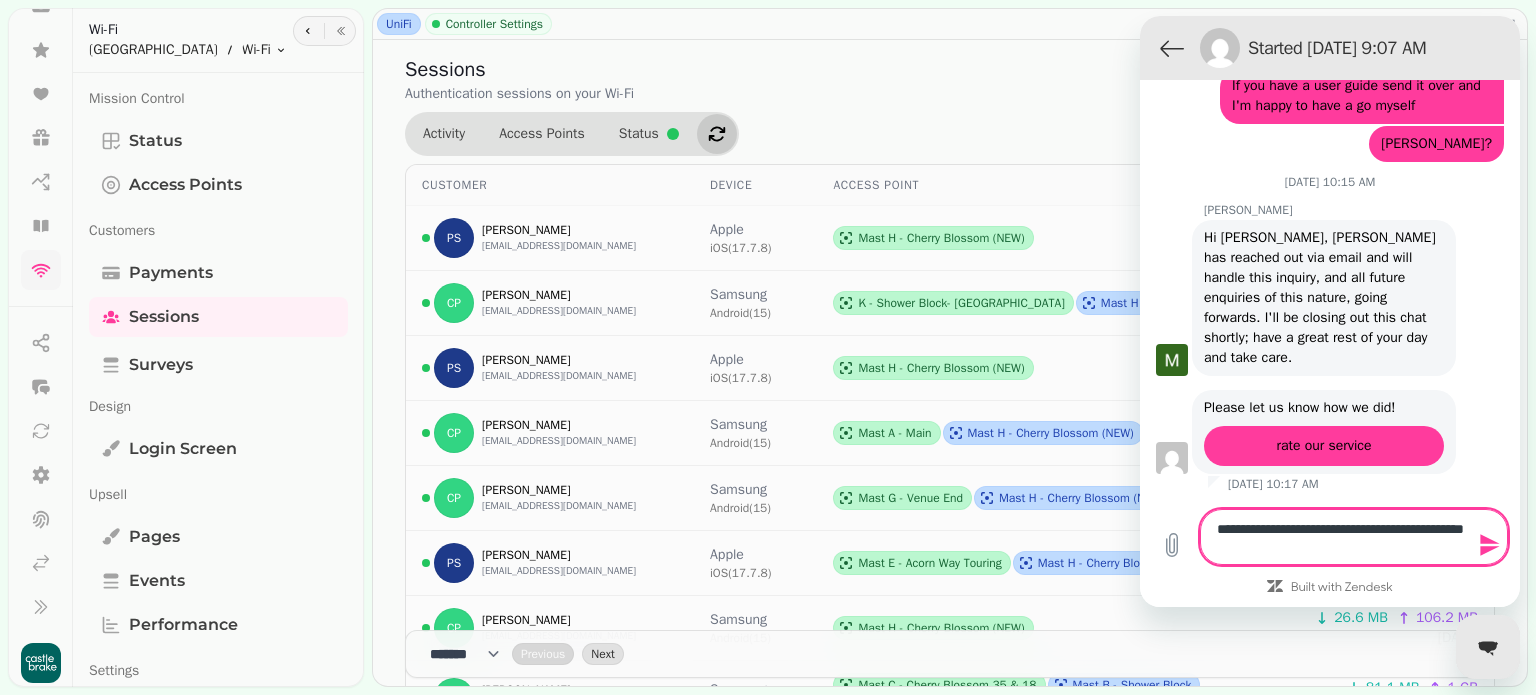 type on "**********" 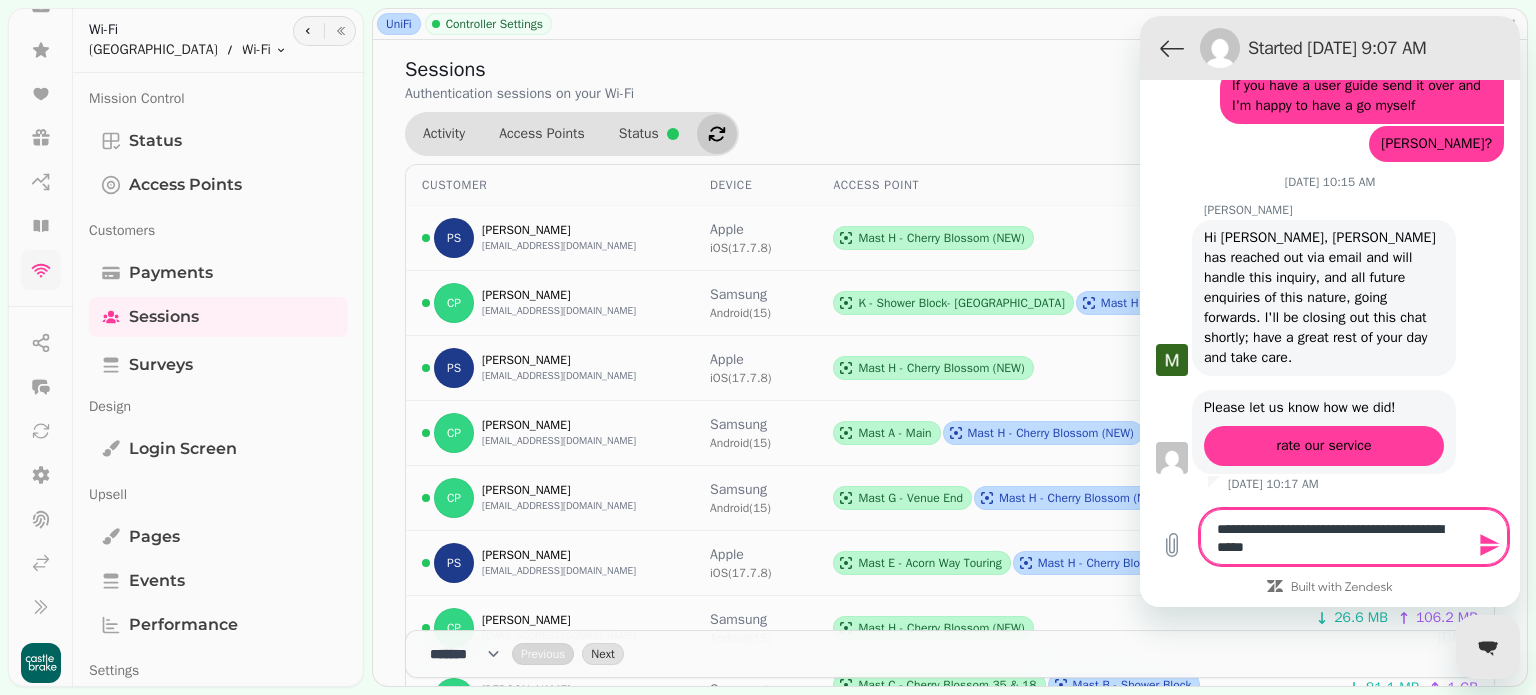 type on "**********" 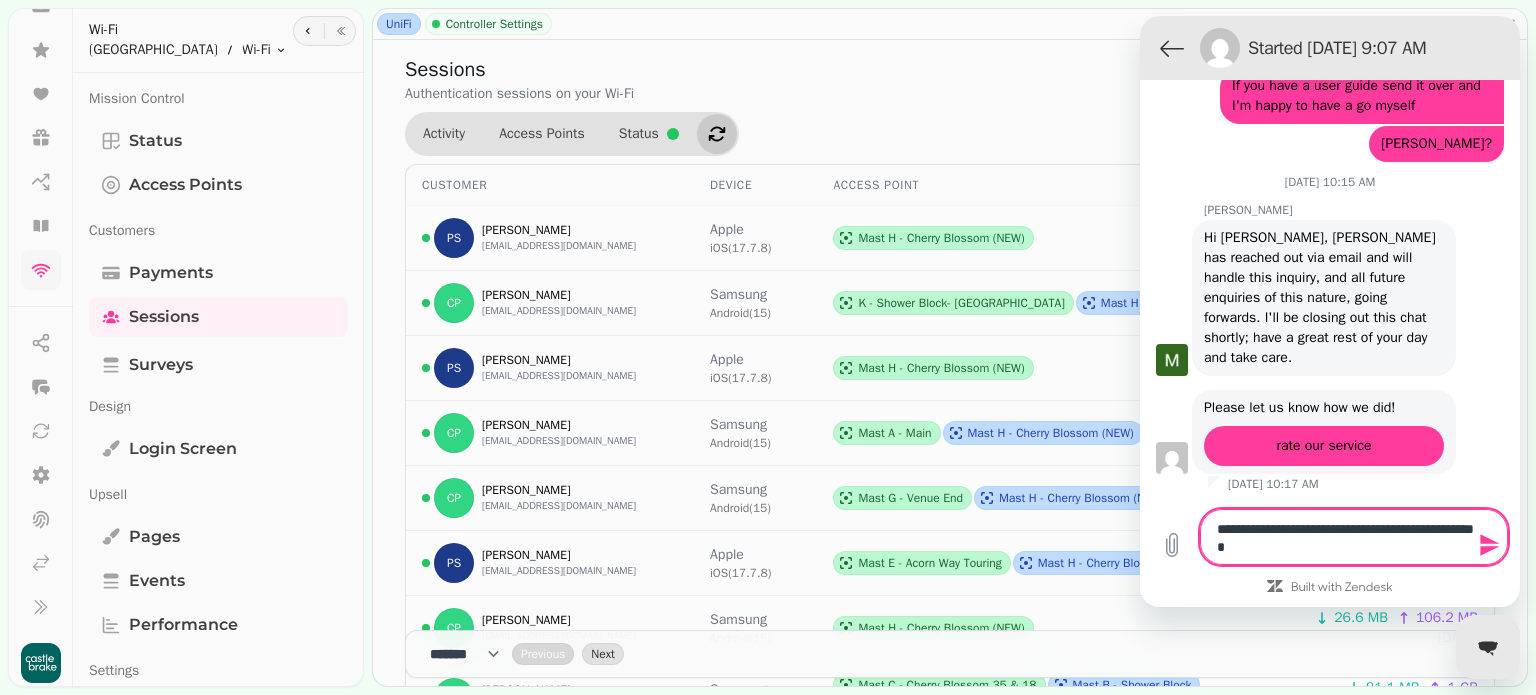 type on "**********" 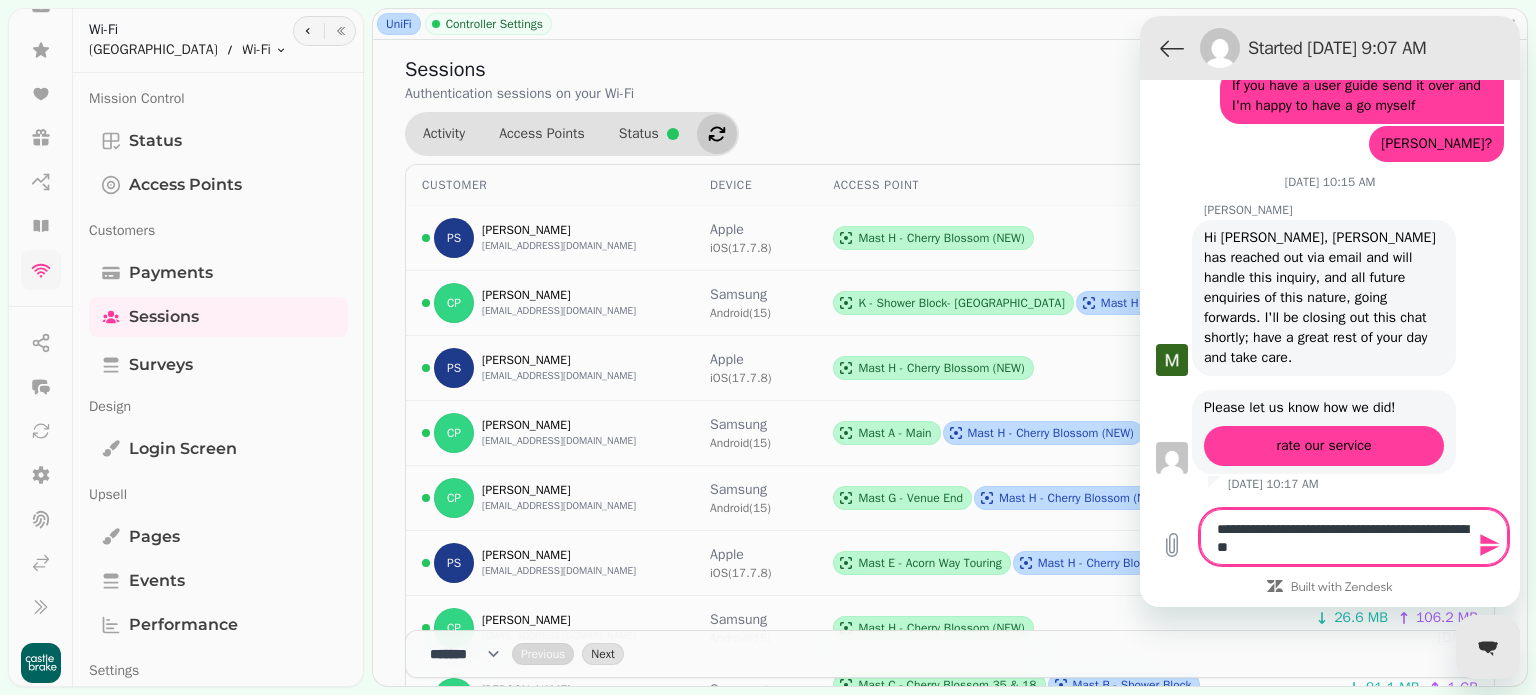 type on "**********" 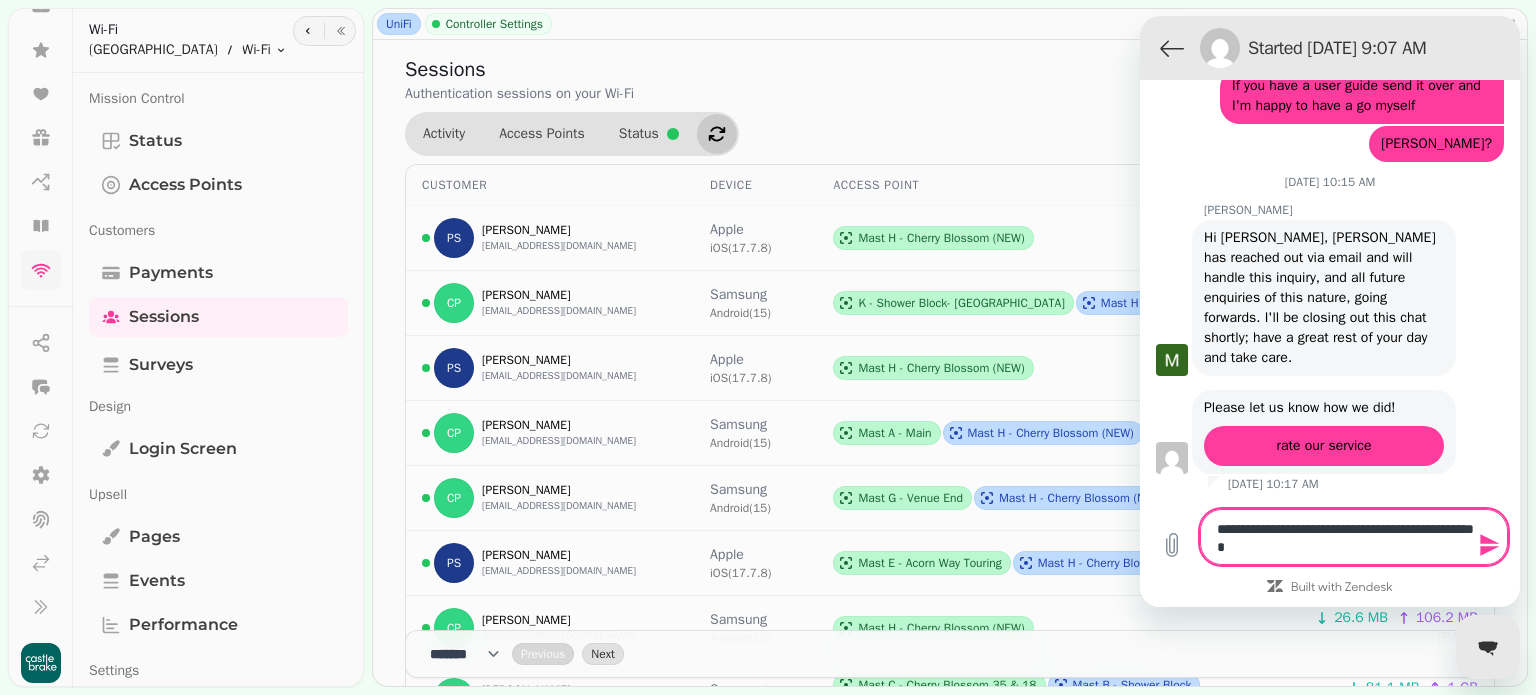 type on "**********" 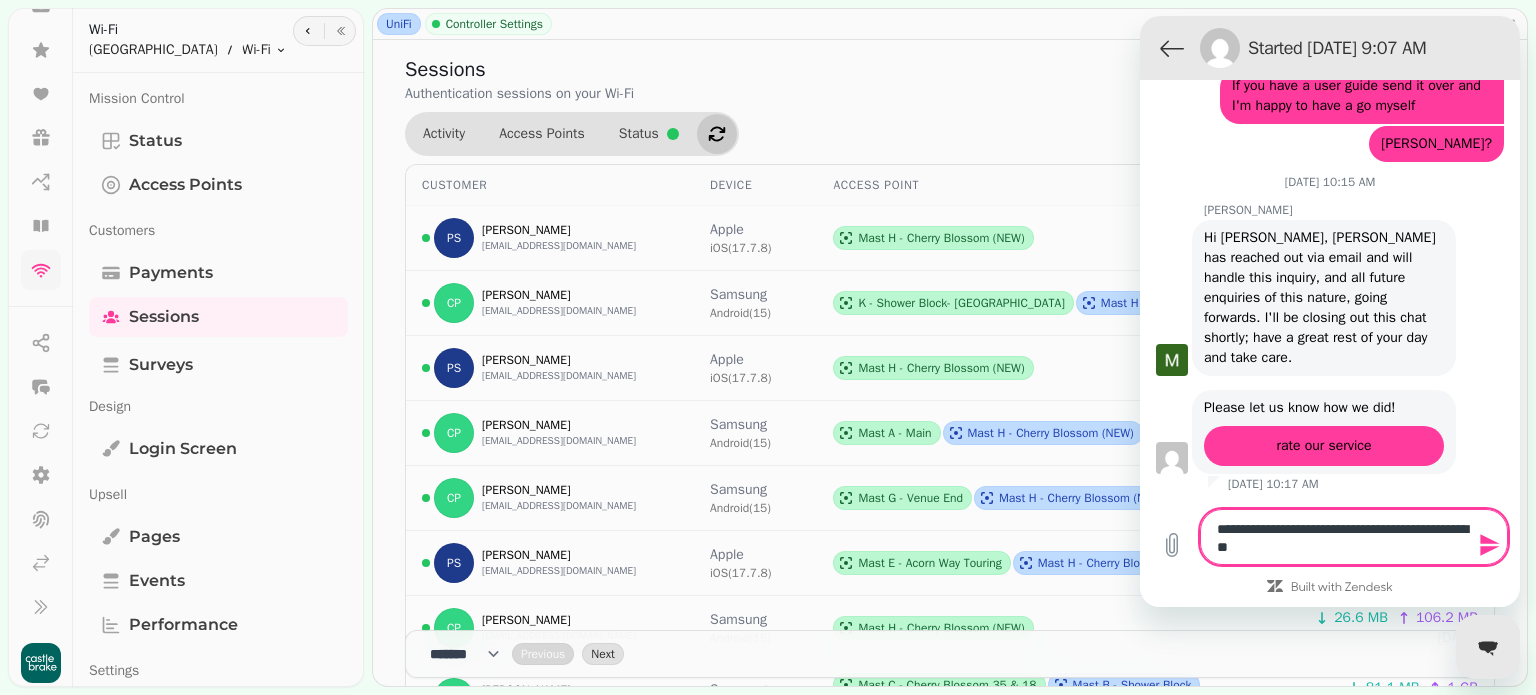 type on "**********" 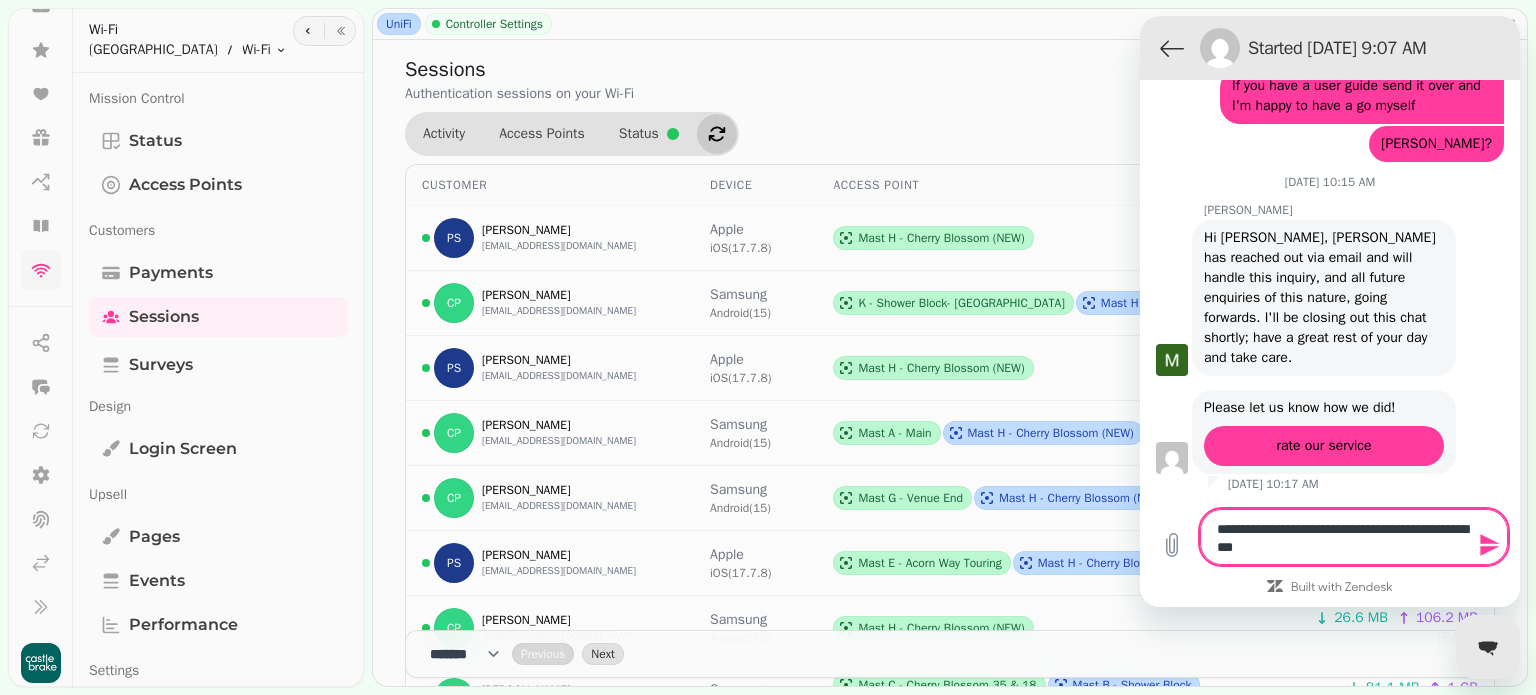 type on "**********" 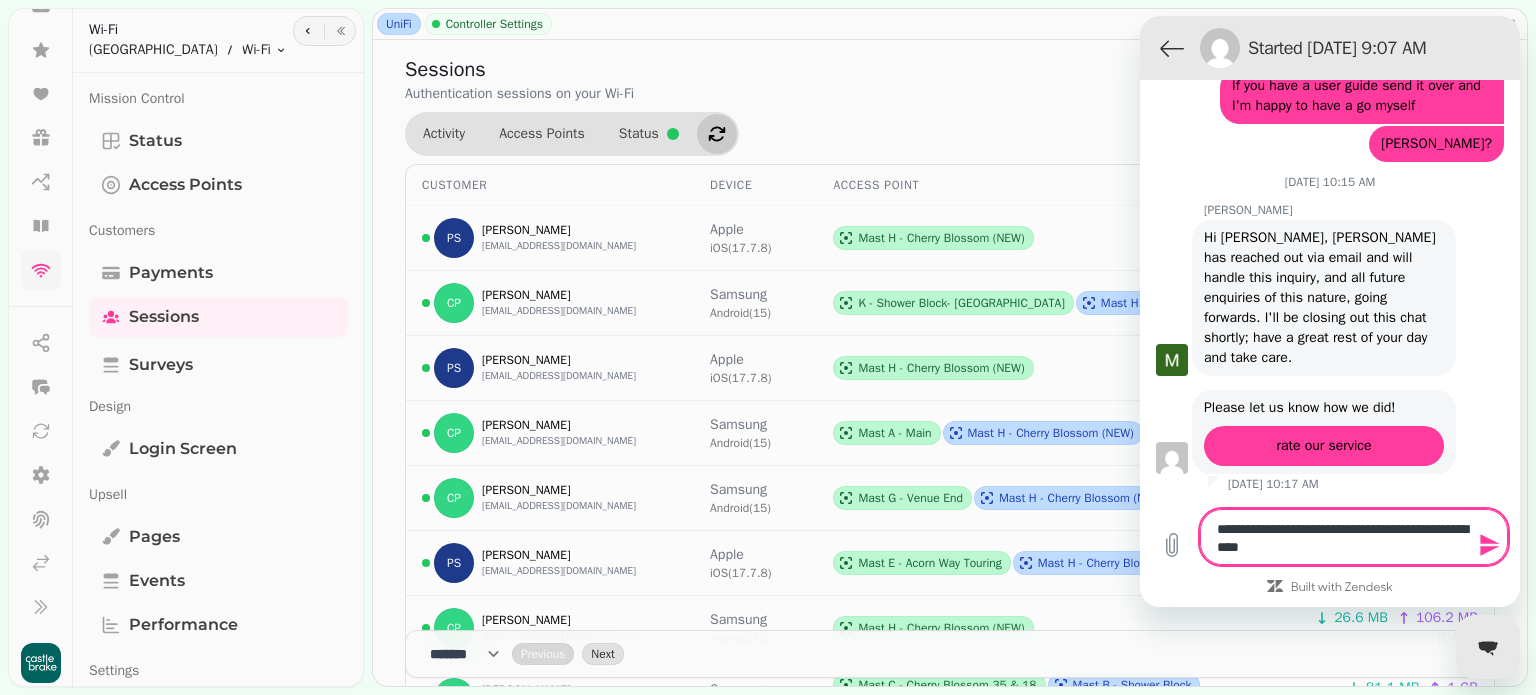 type on "**********" 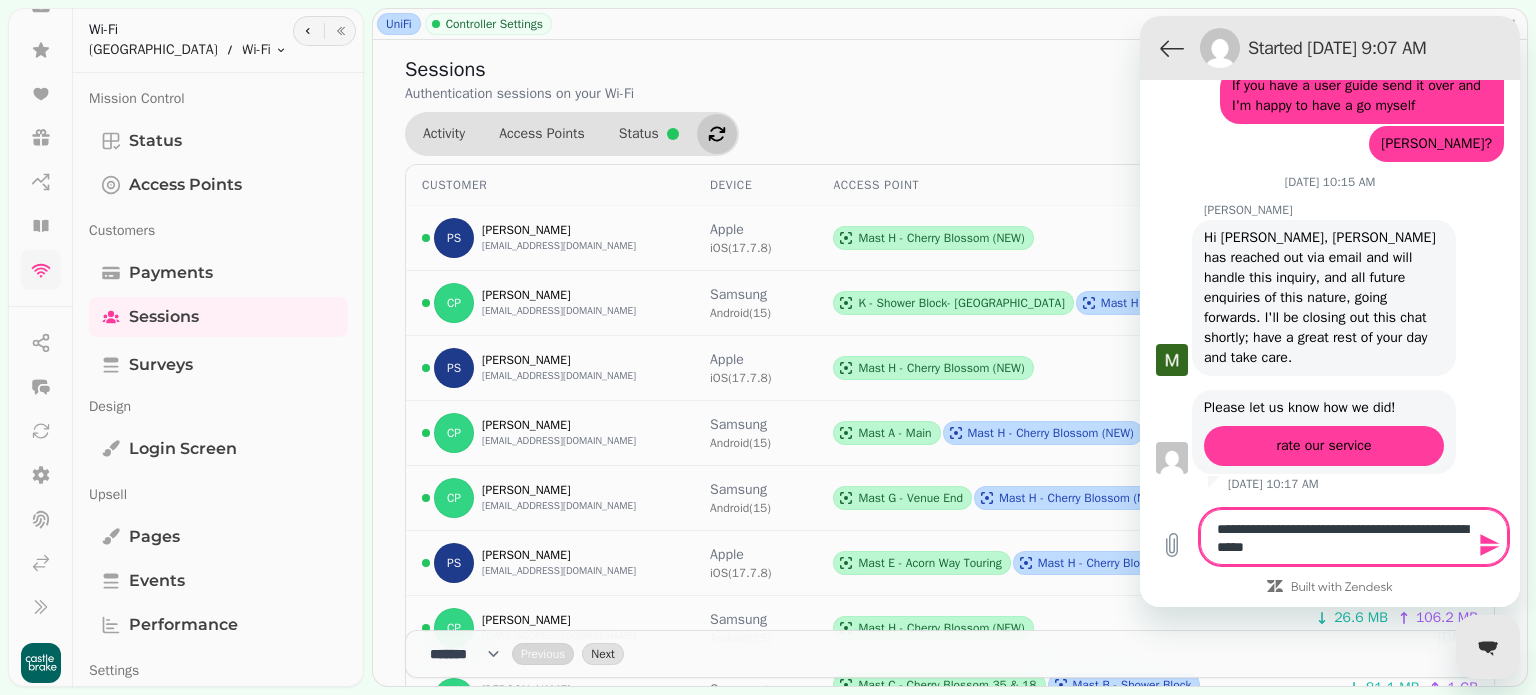 type on "**********" 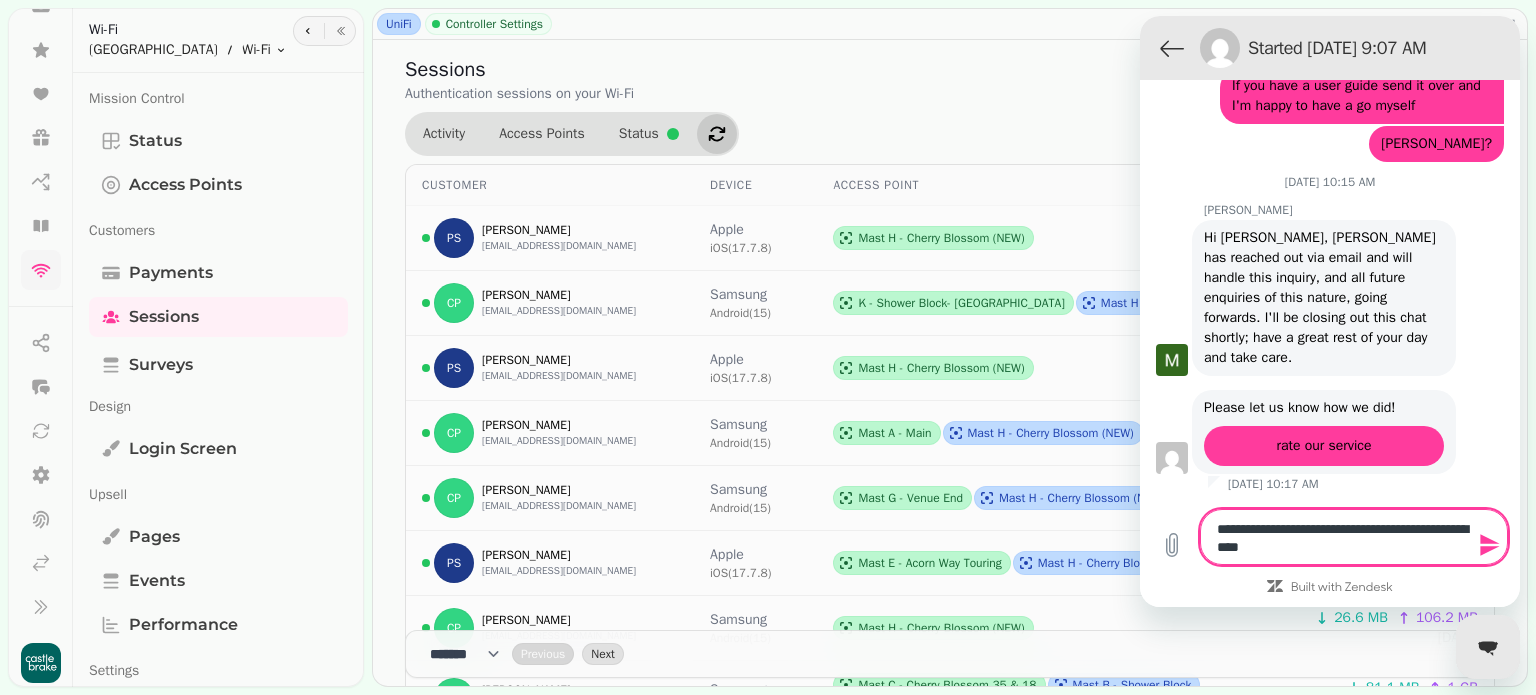 type on "**********" 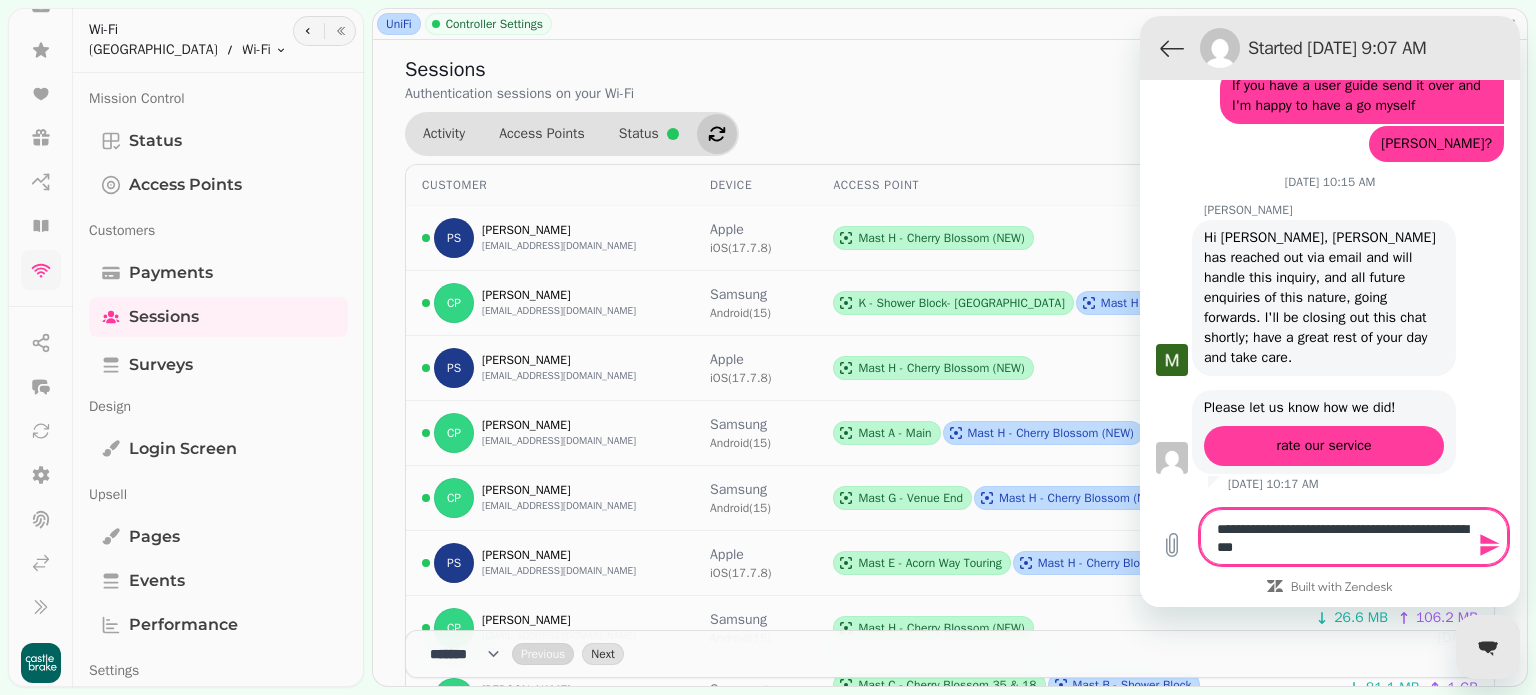 type on "**********" 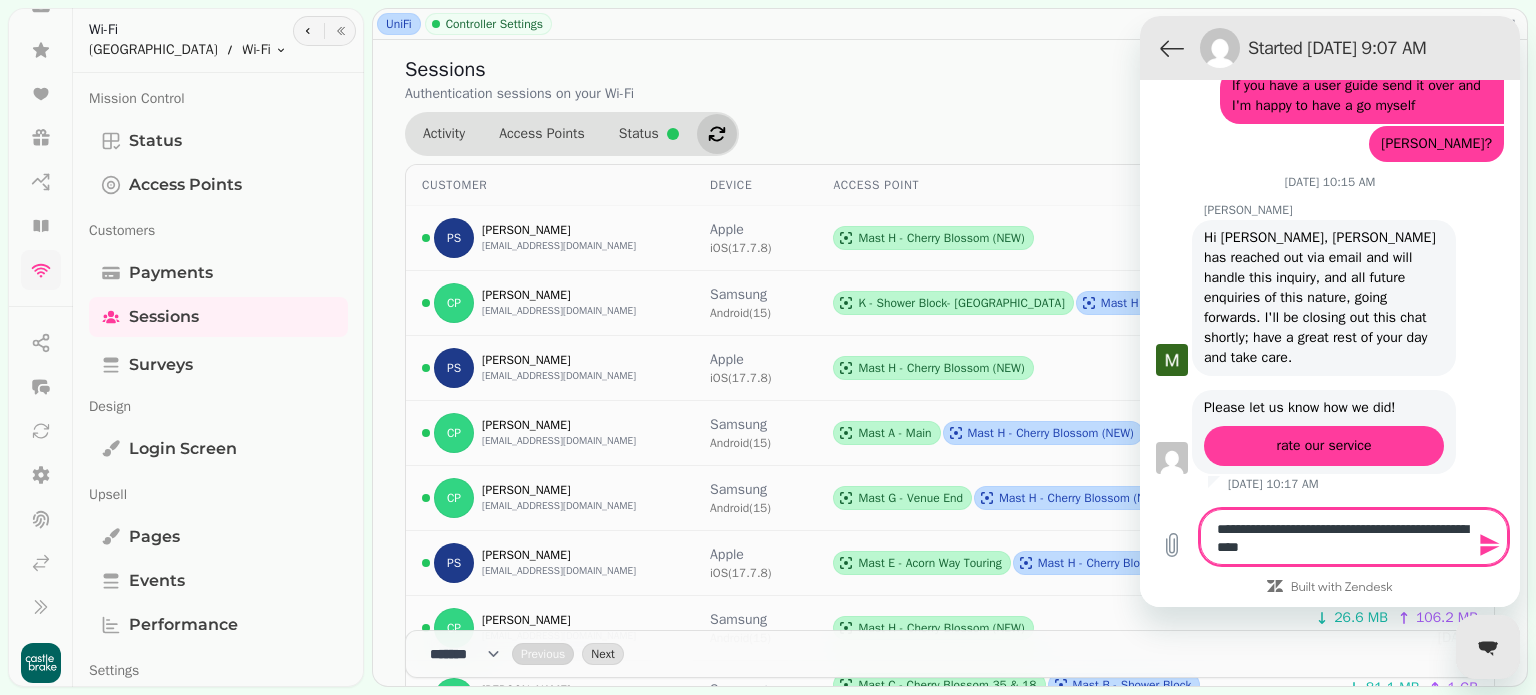type on "**********" 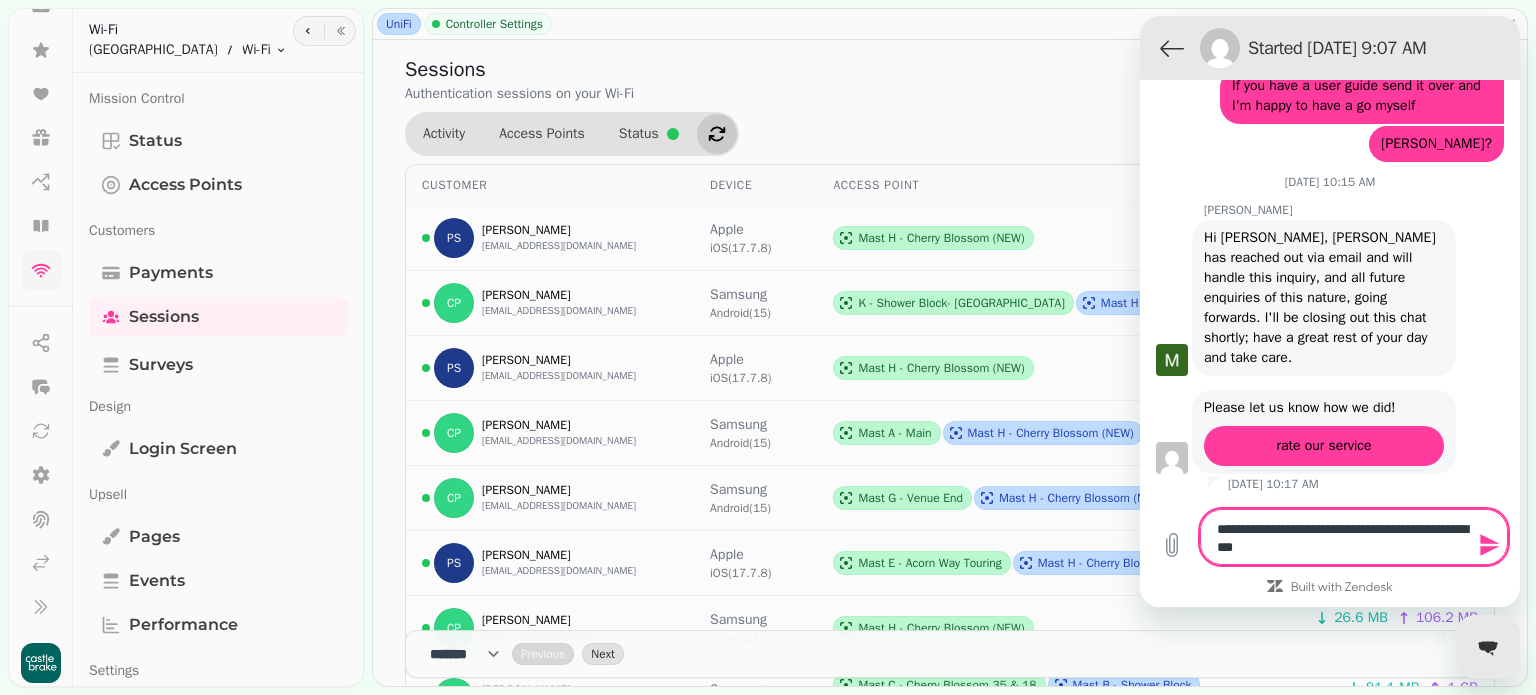 type on "**********" 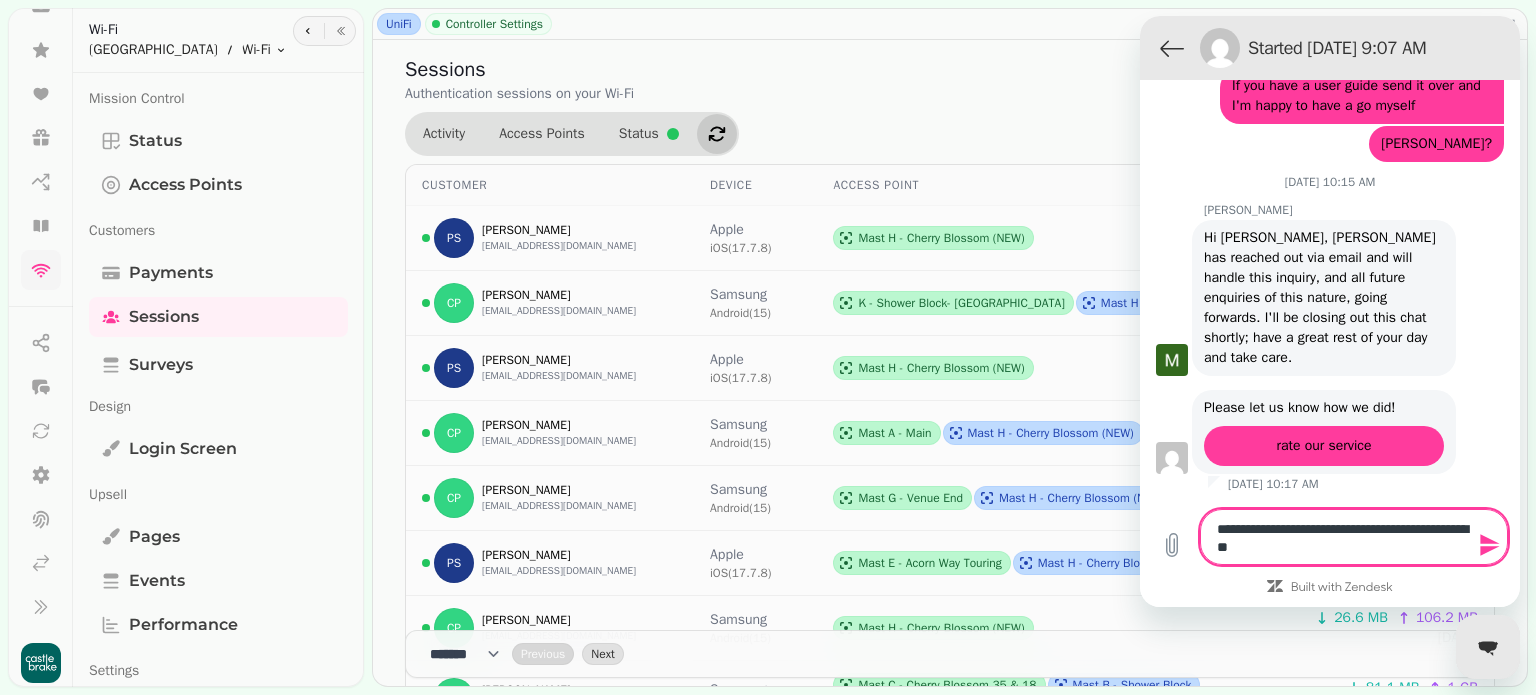 type on "**********" 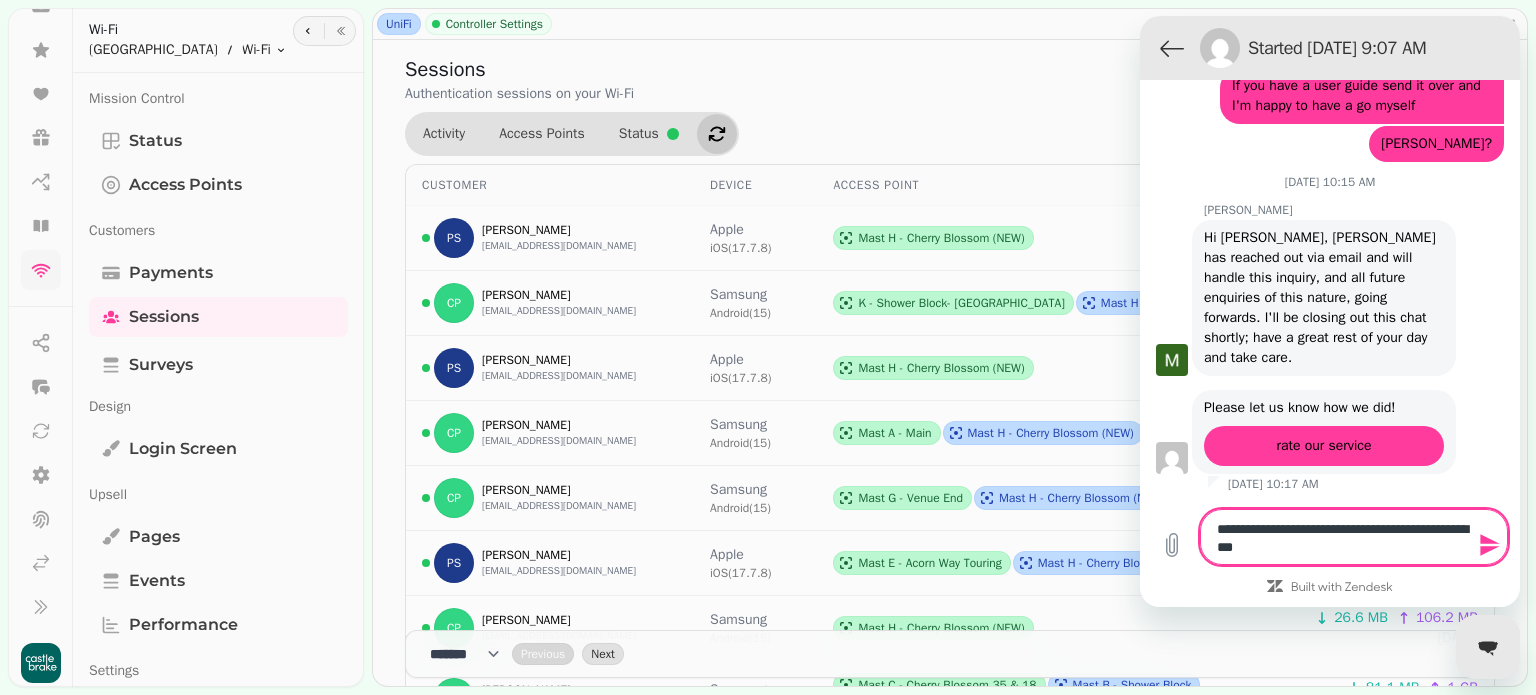 type on "**********" 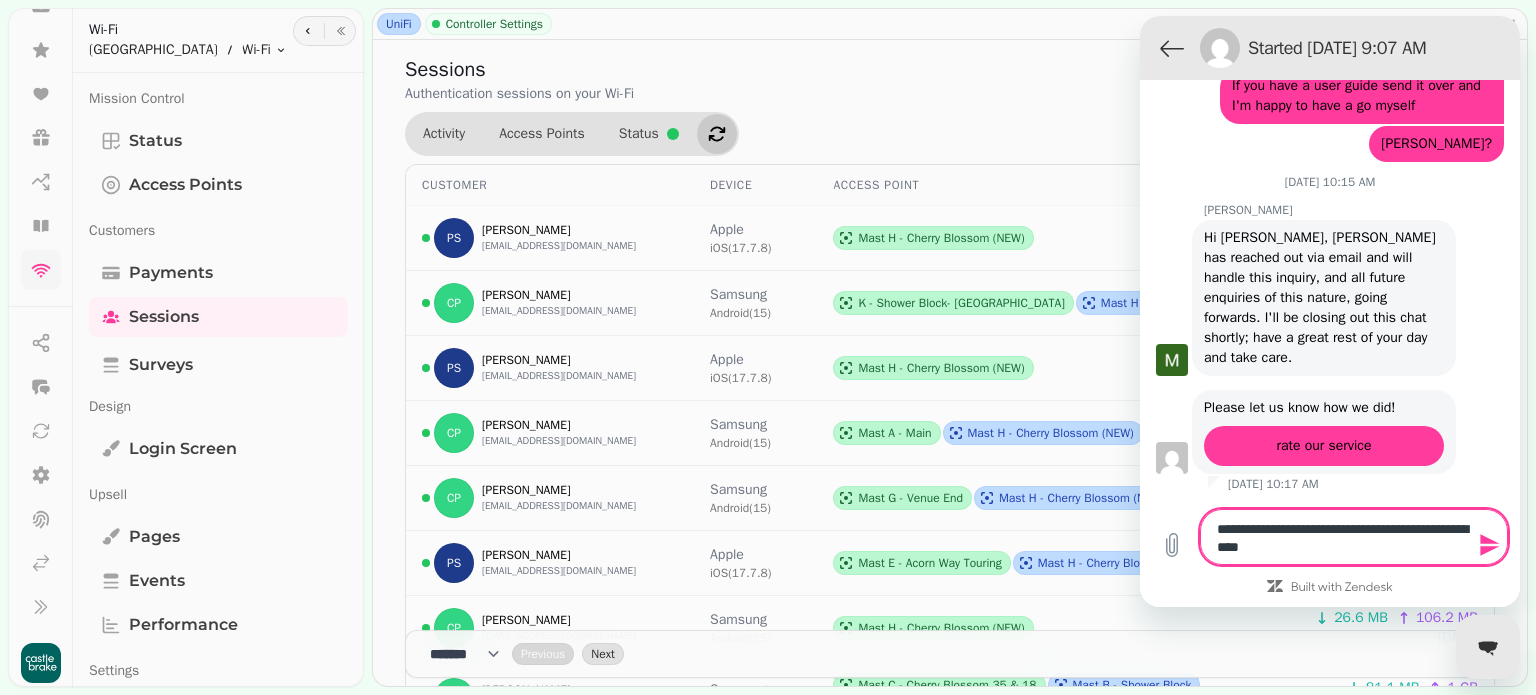 type on "**********" 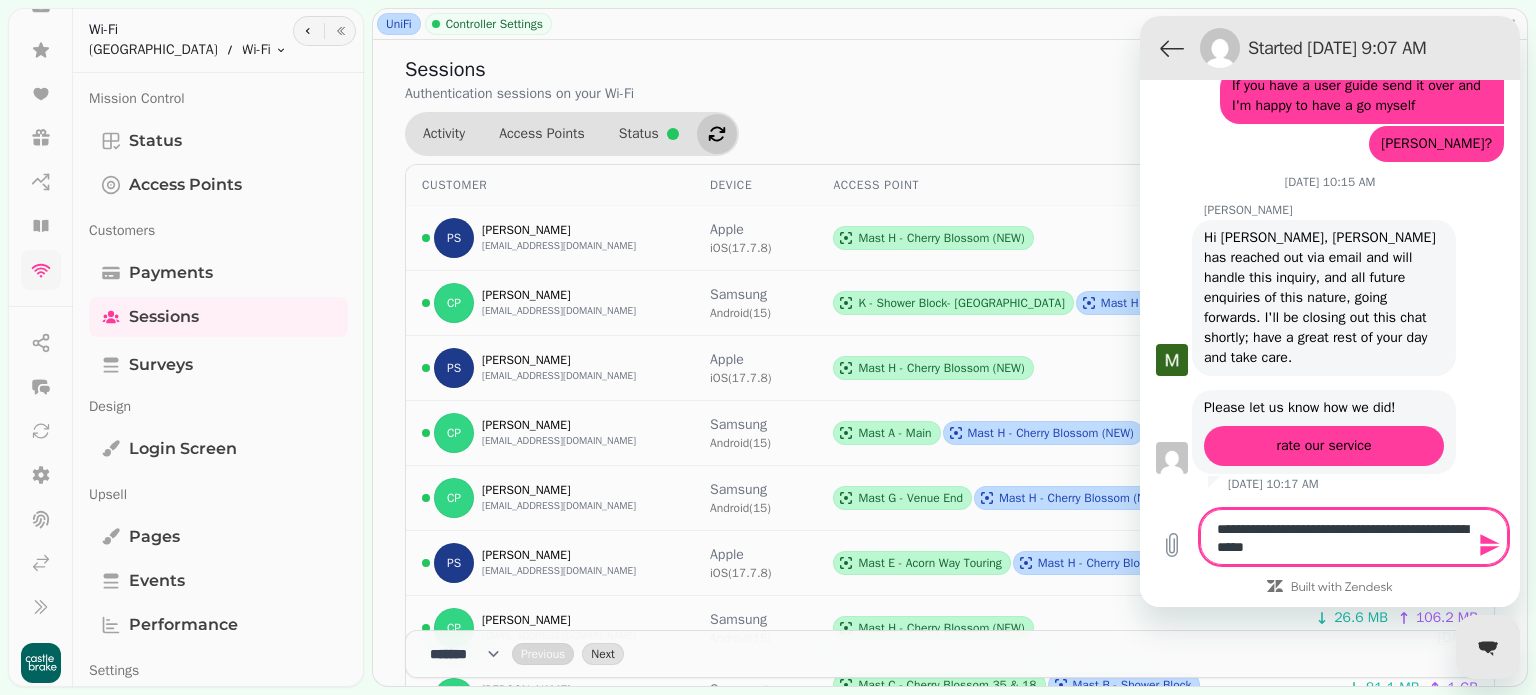 type on "**********" 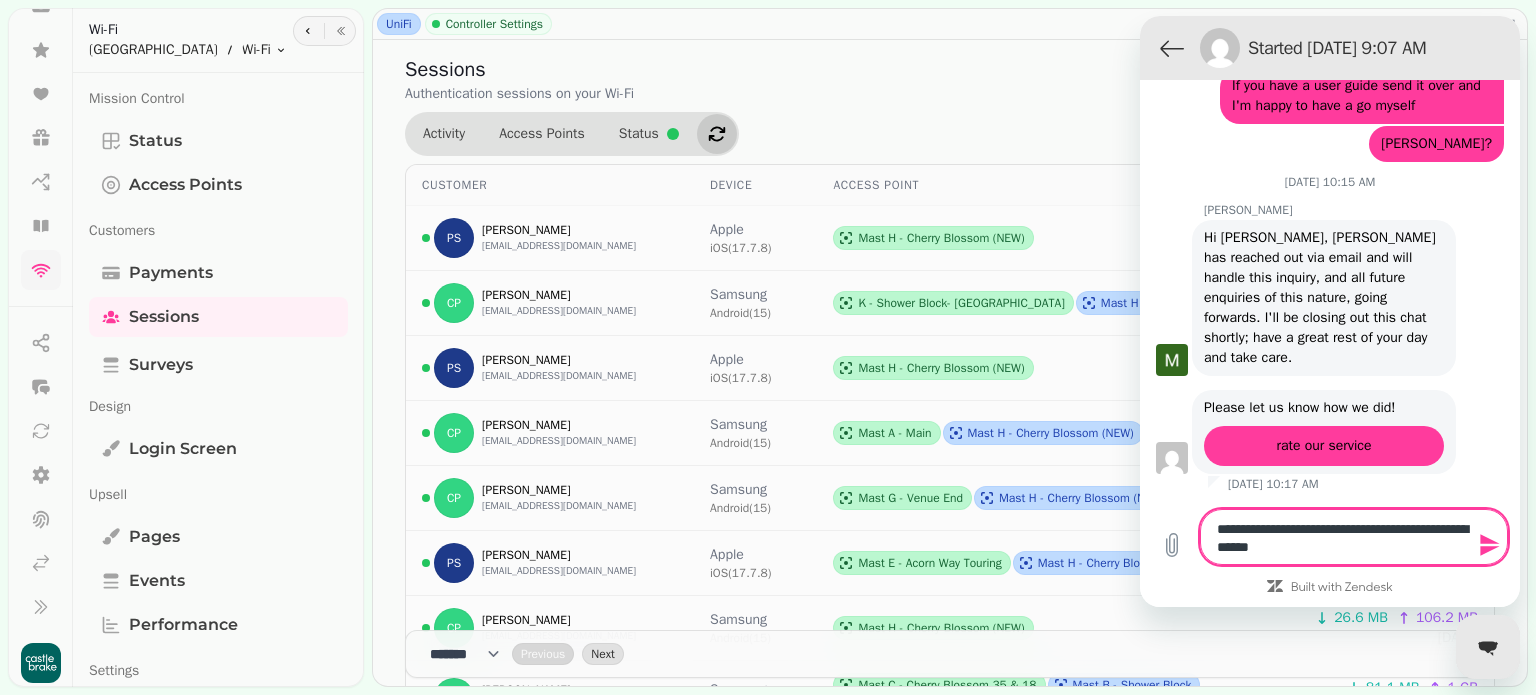 type on "**********" 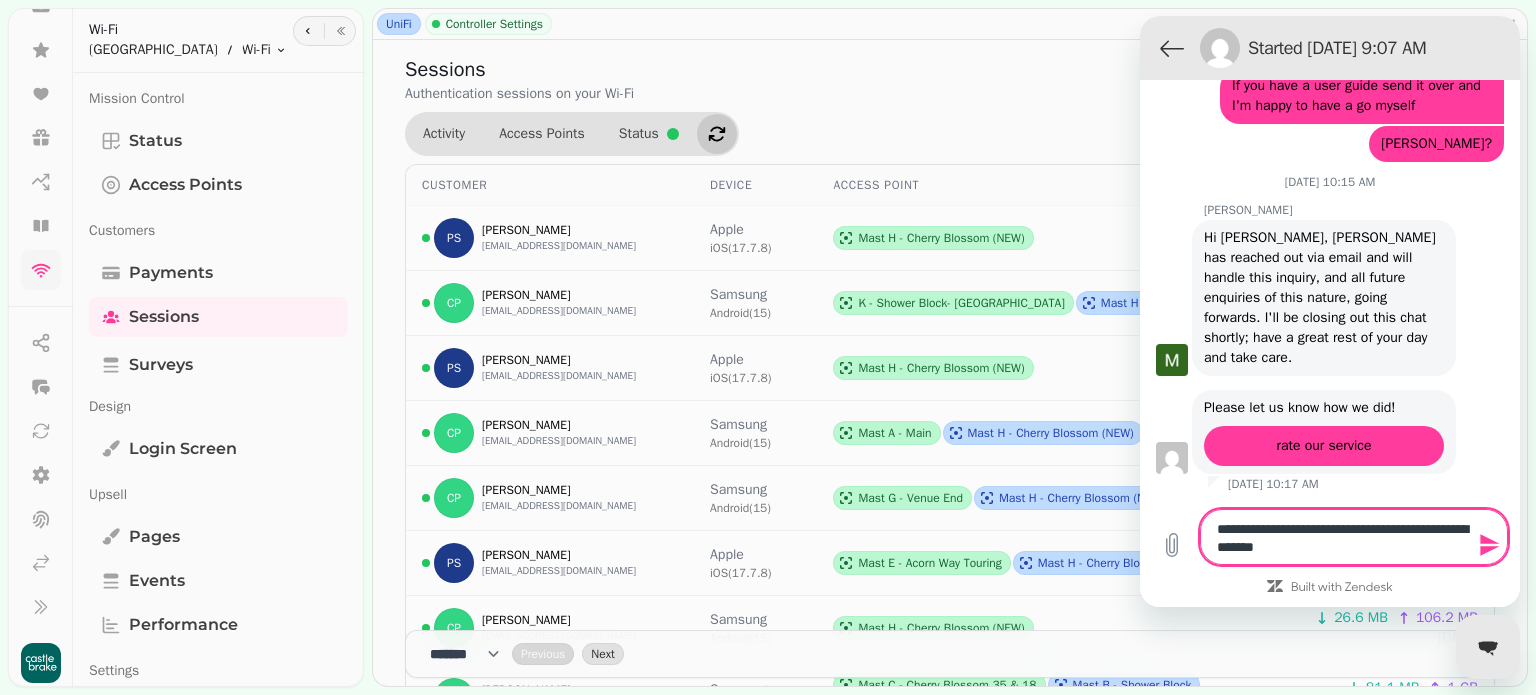 type on "**********" 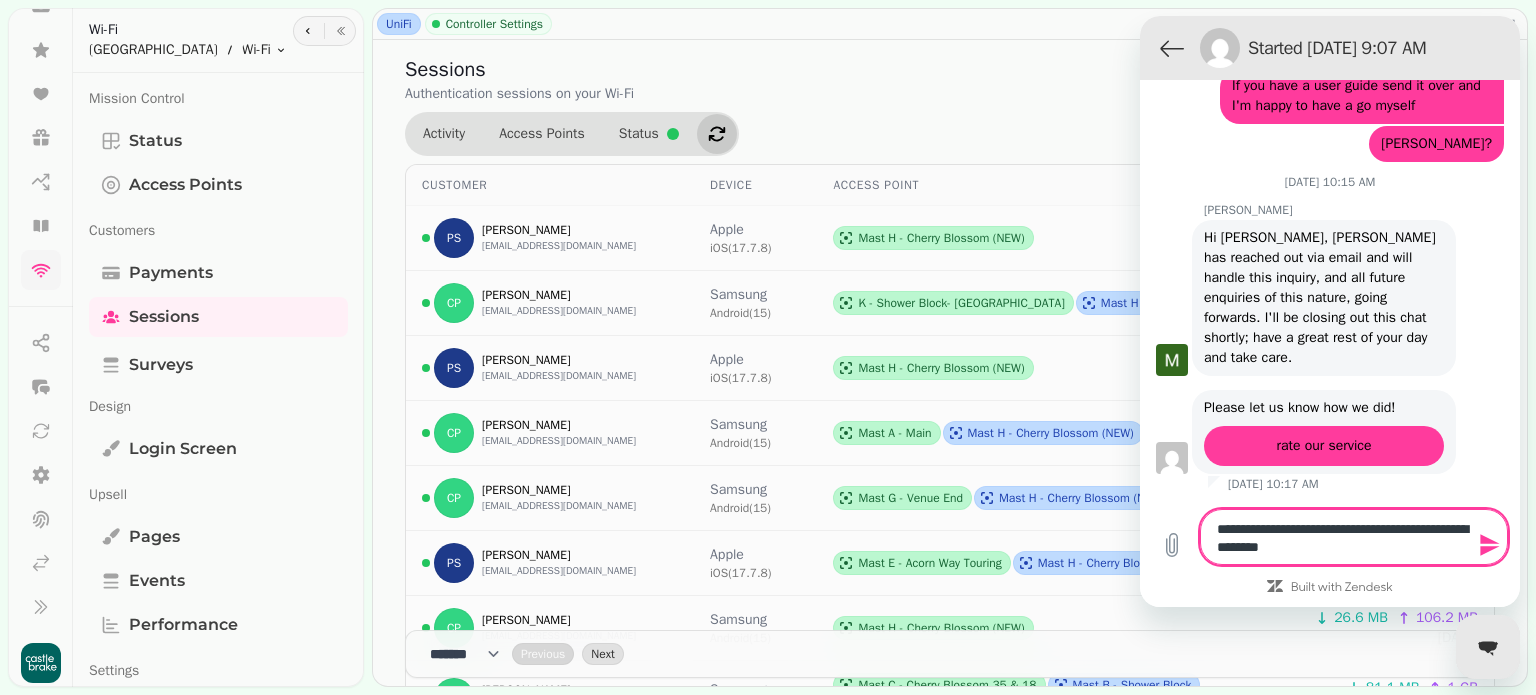 type on "**********" 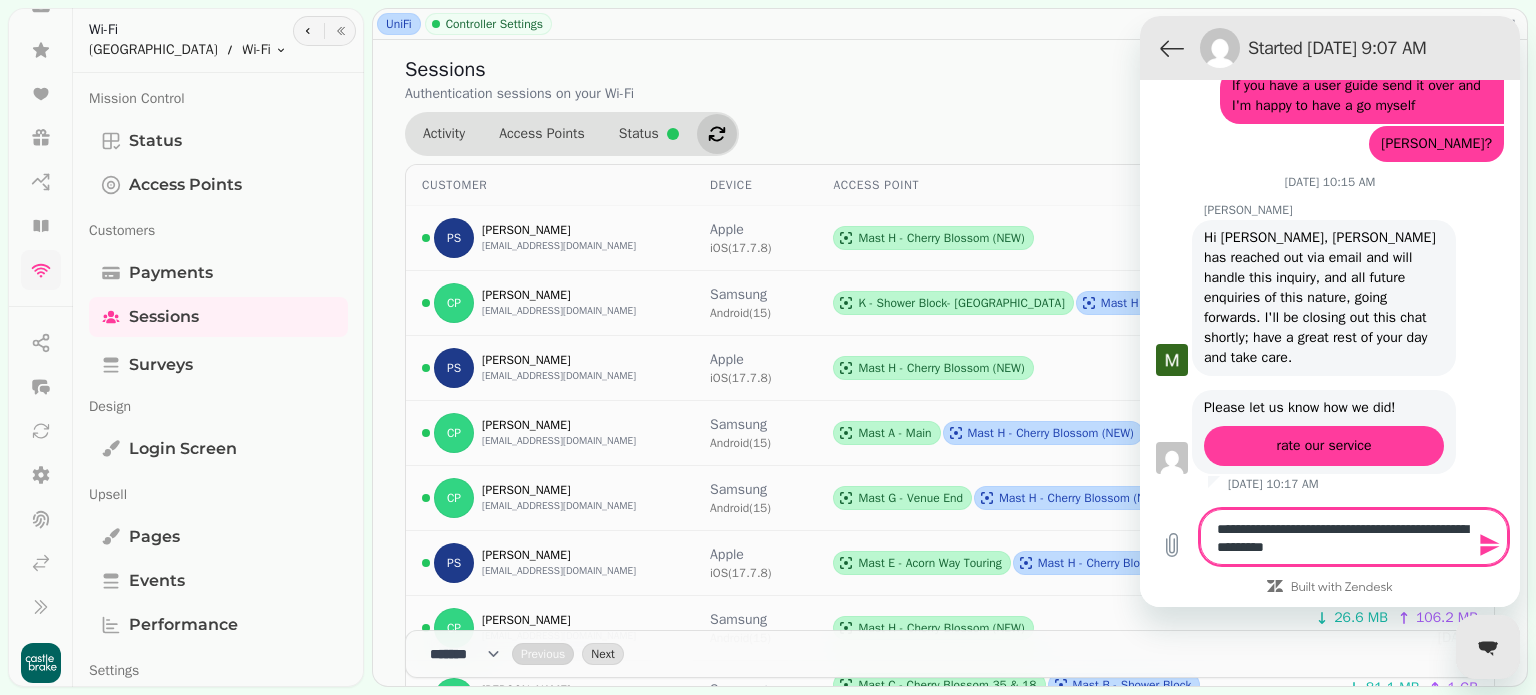 type on "**********" 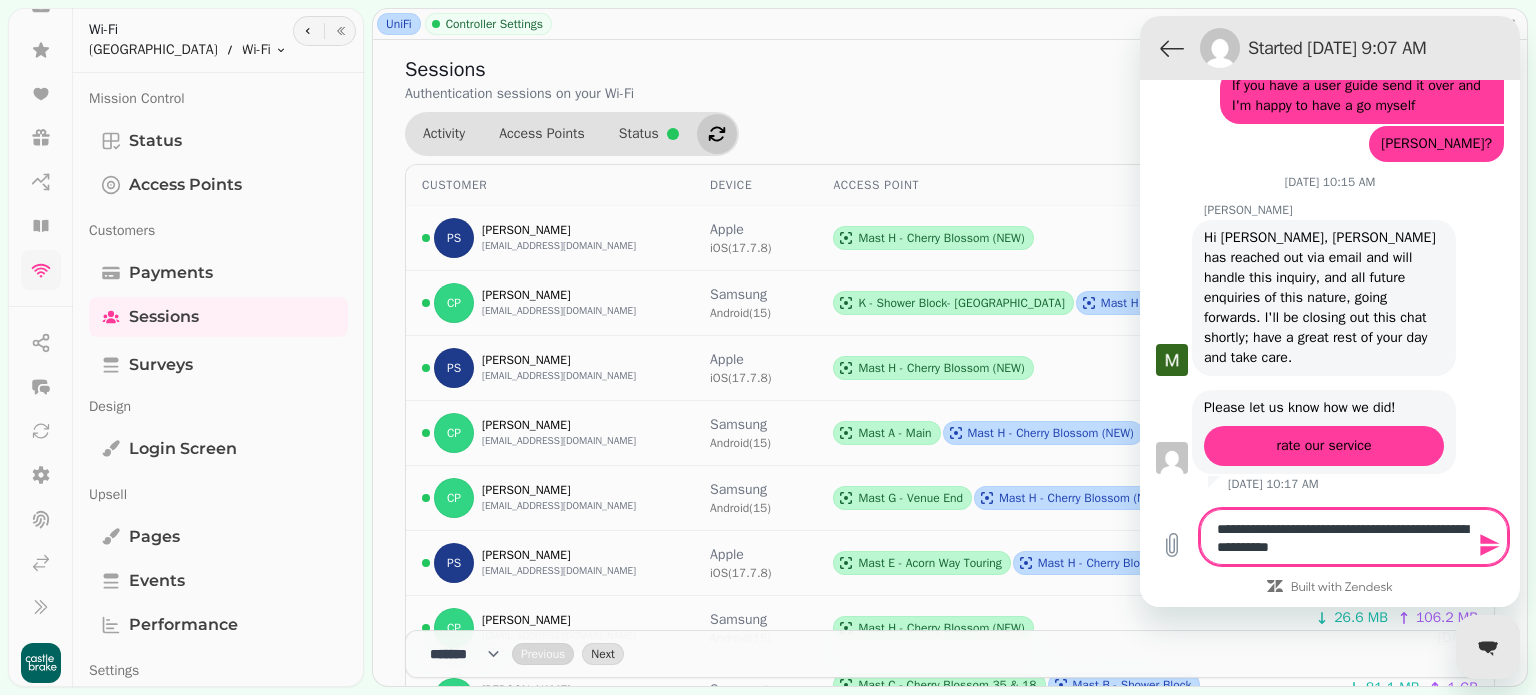 type on "**********" 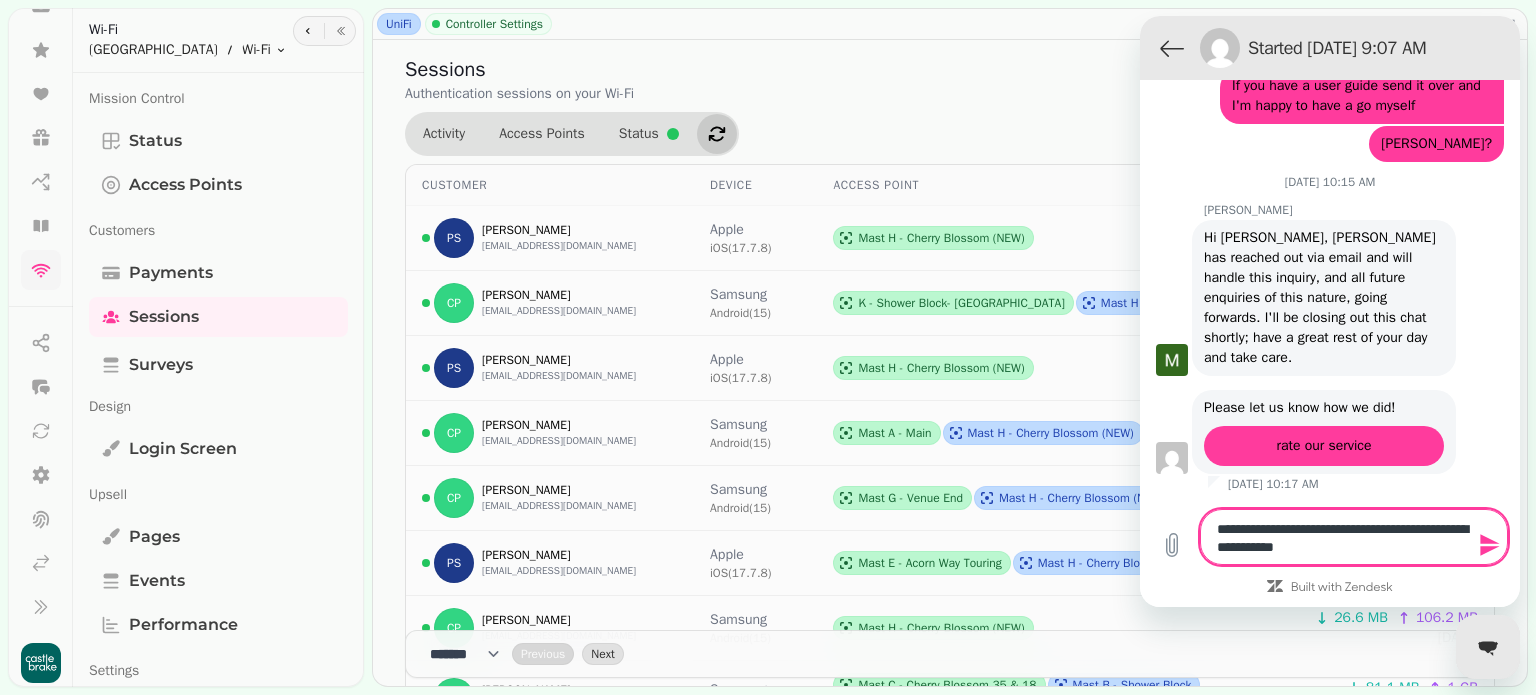 type on "**********" 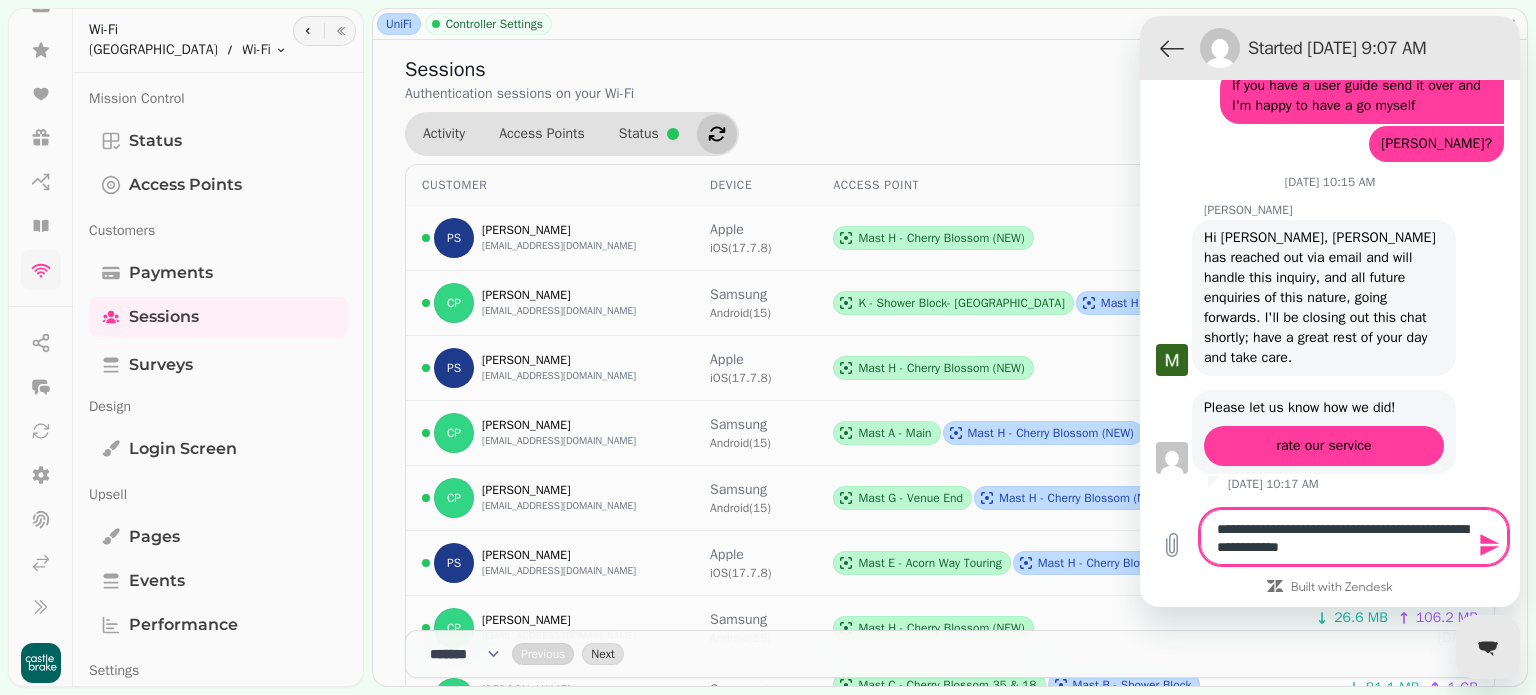 type on "**********" 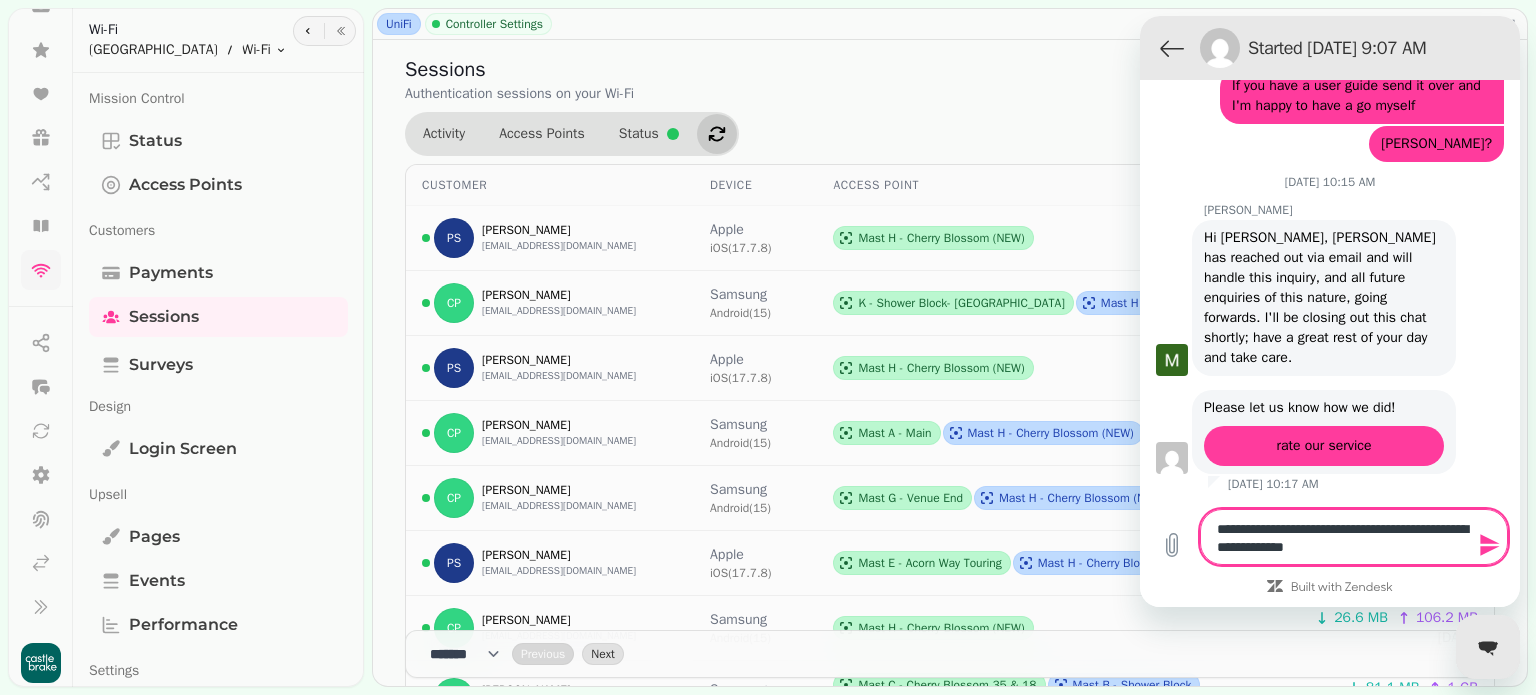 type on "**********" 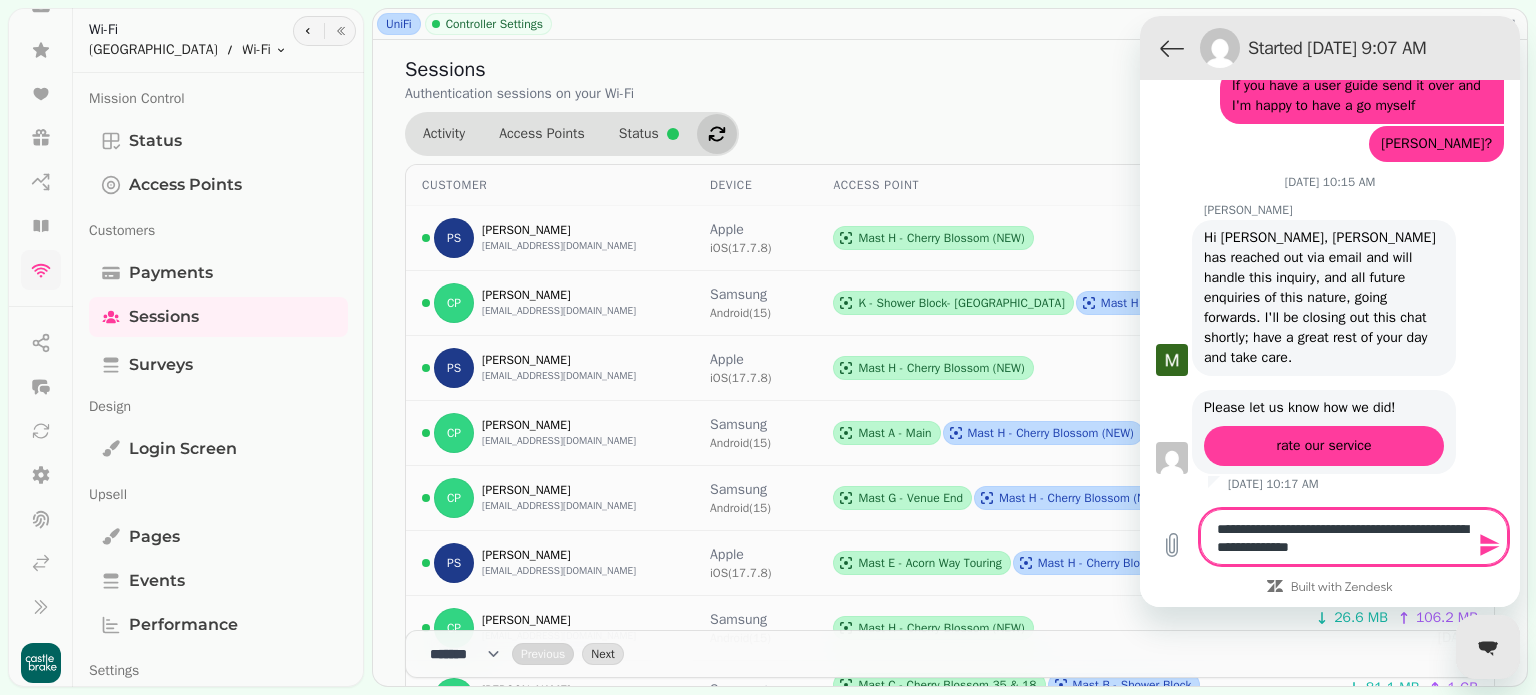 type on "**********" 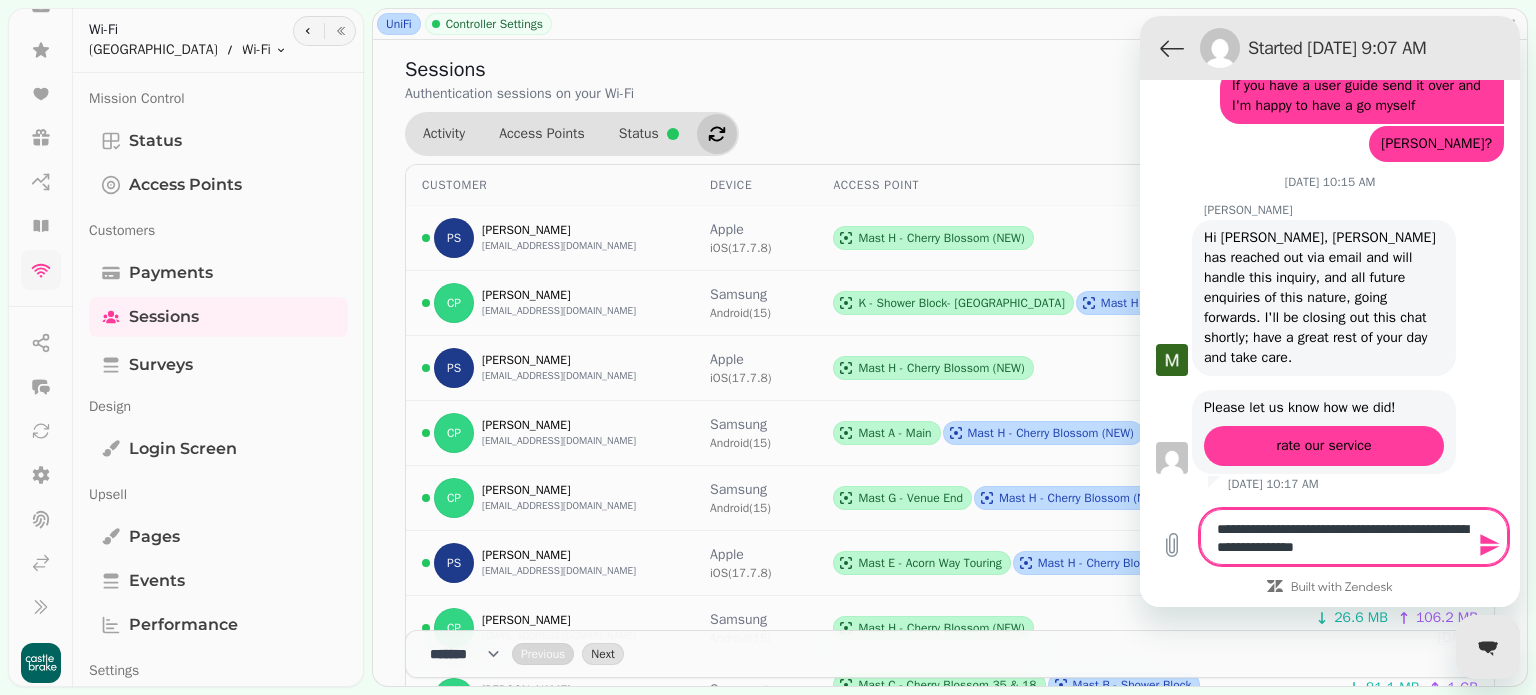 type on "**********" 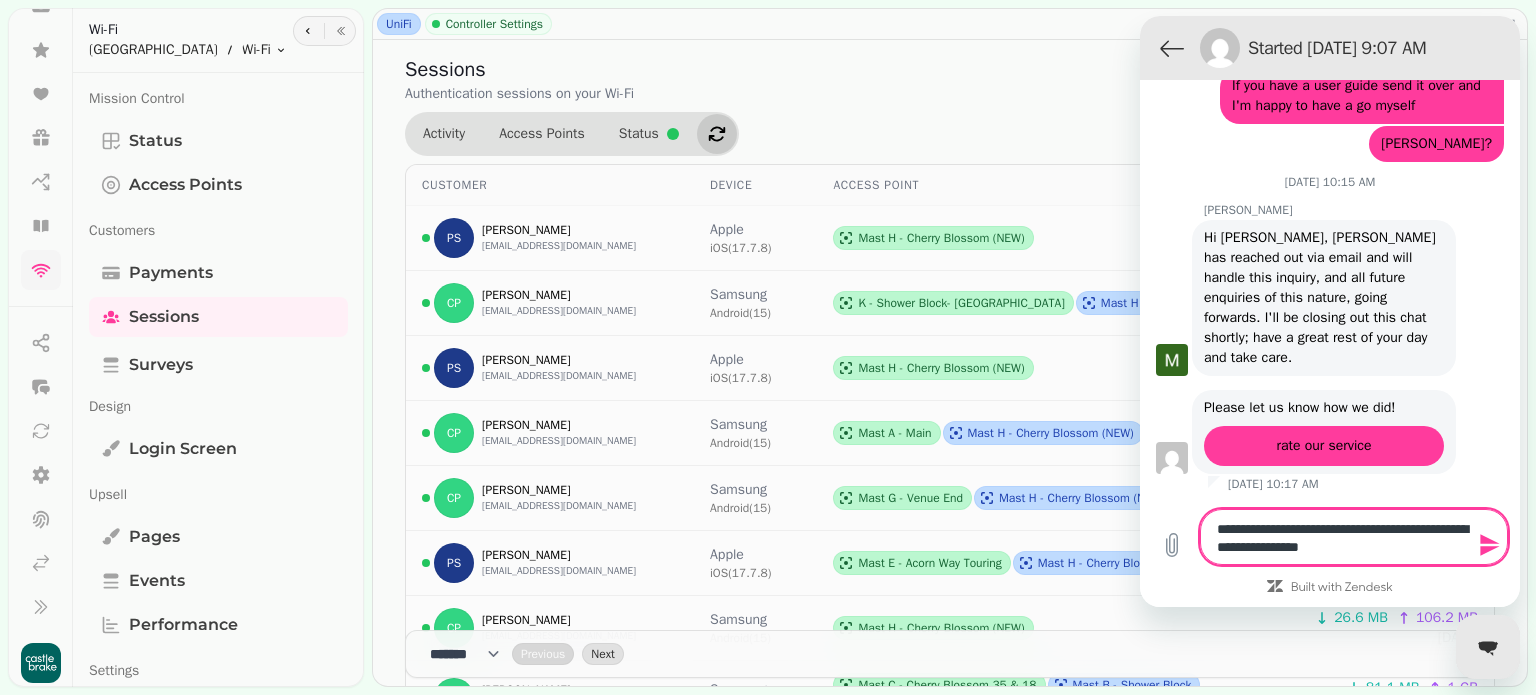 type on "**********" 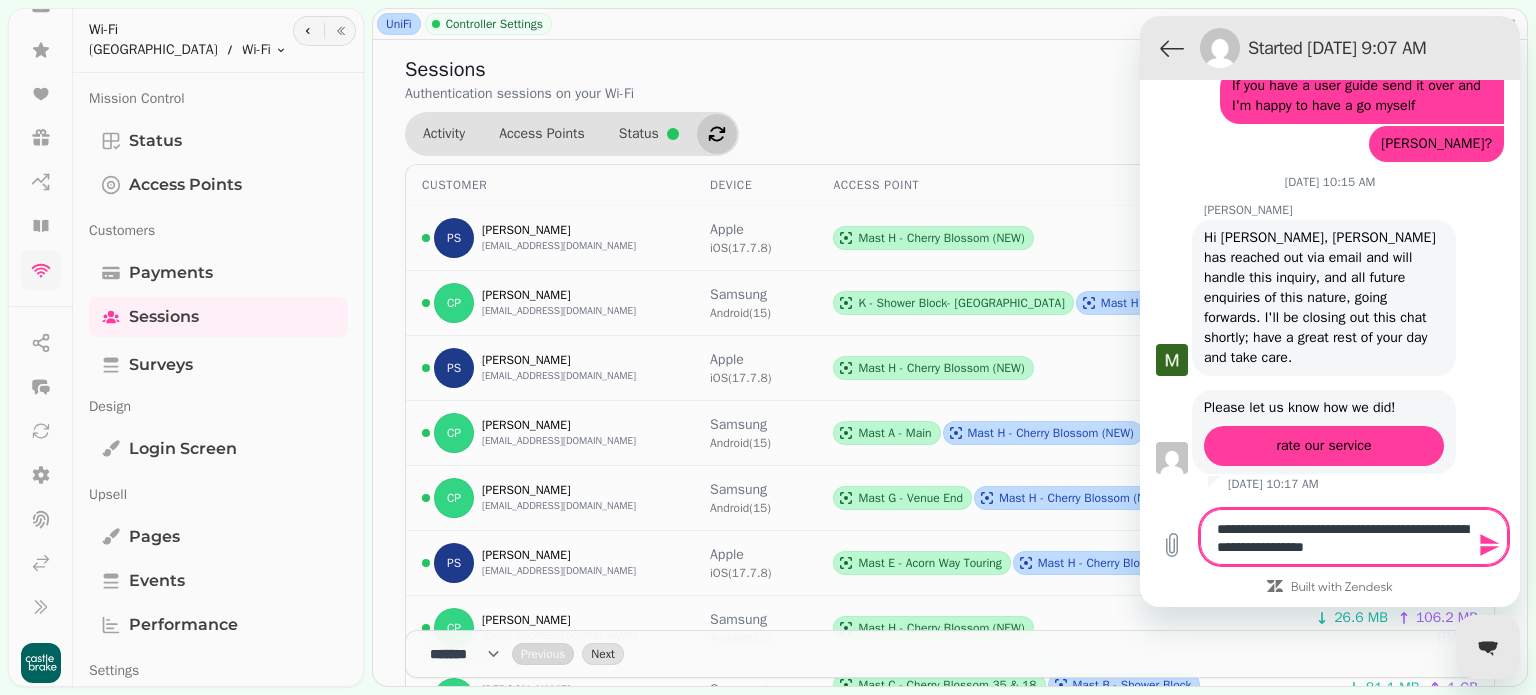 type on "**********" 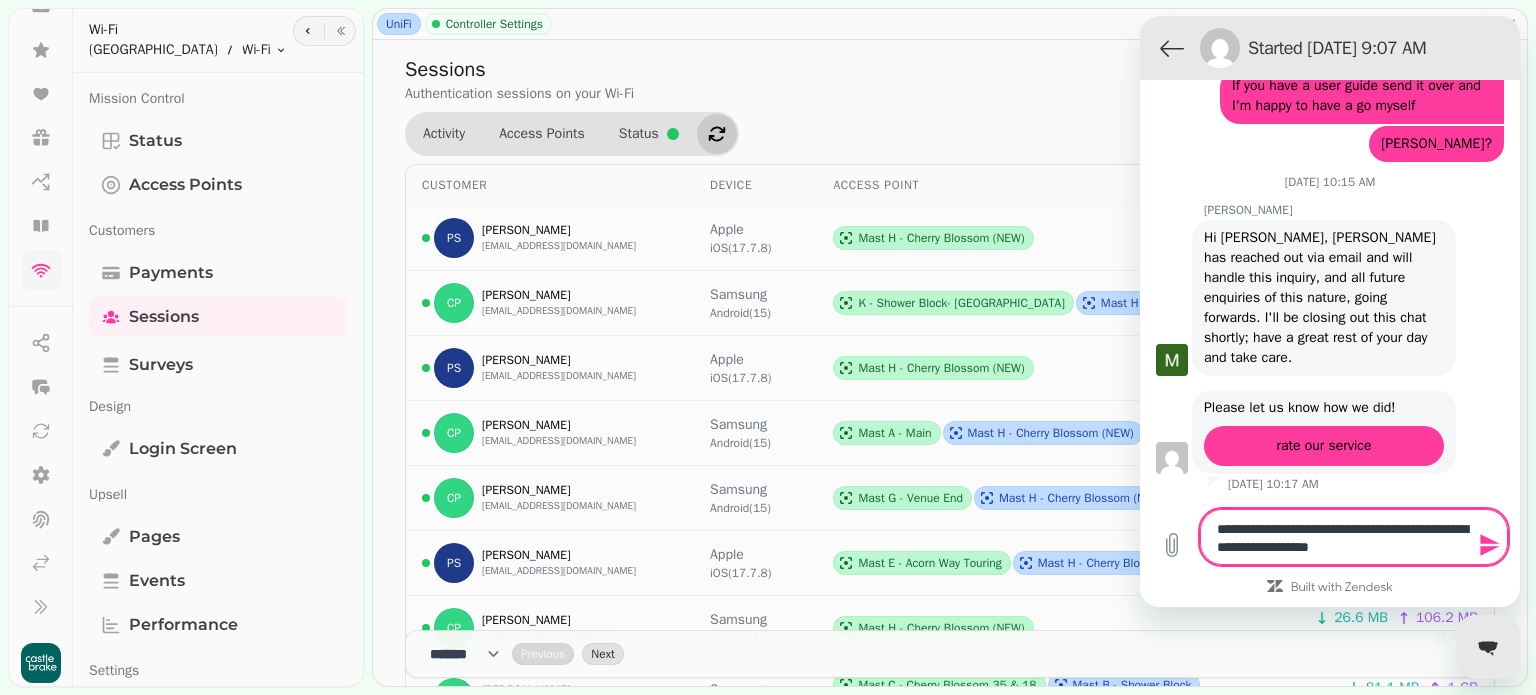 type on "**********" 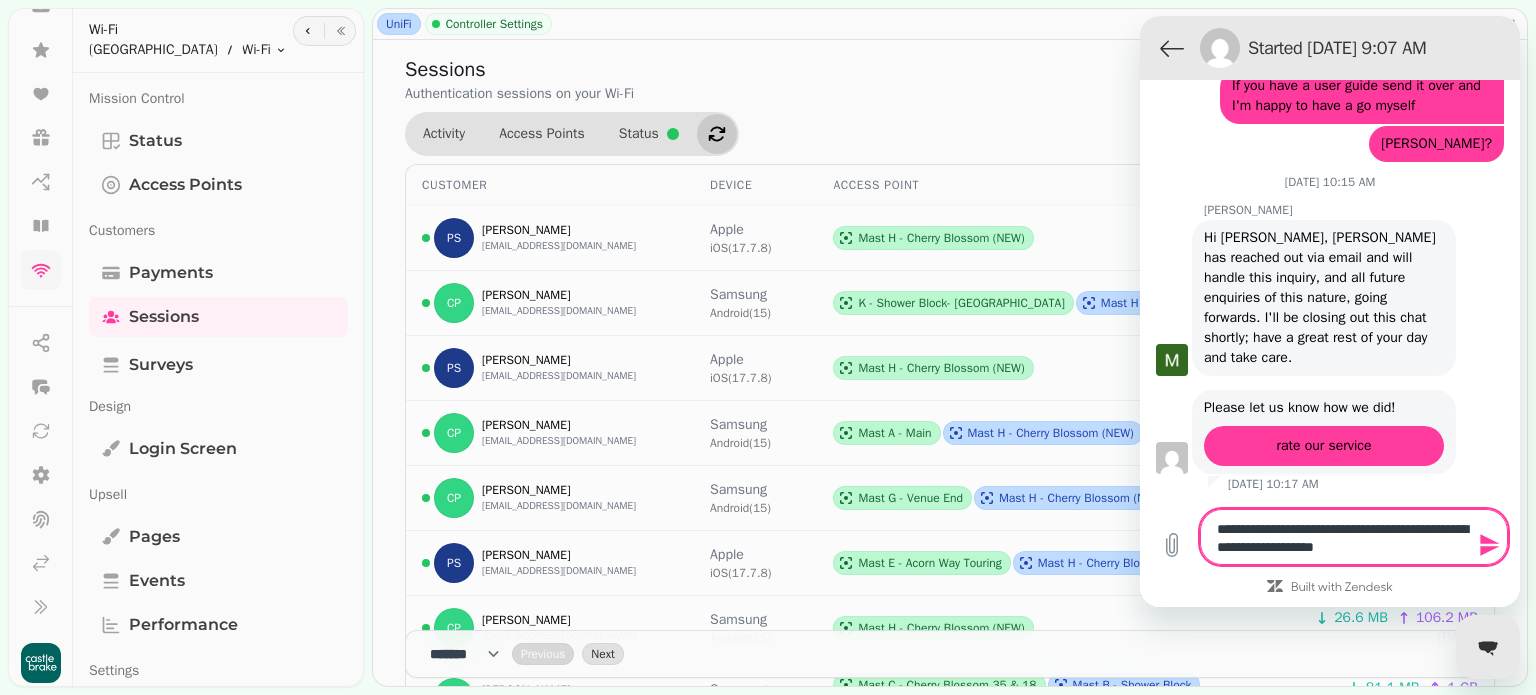 type on "**********" 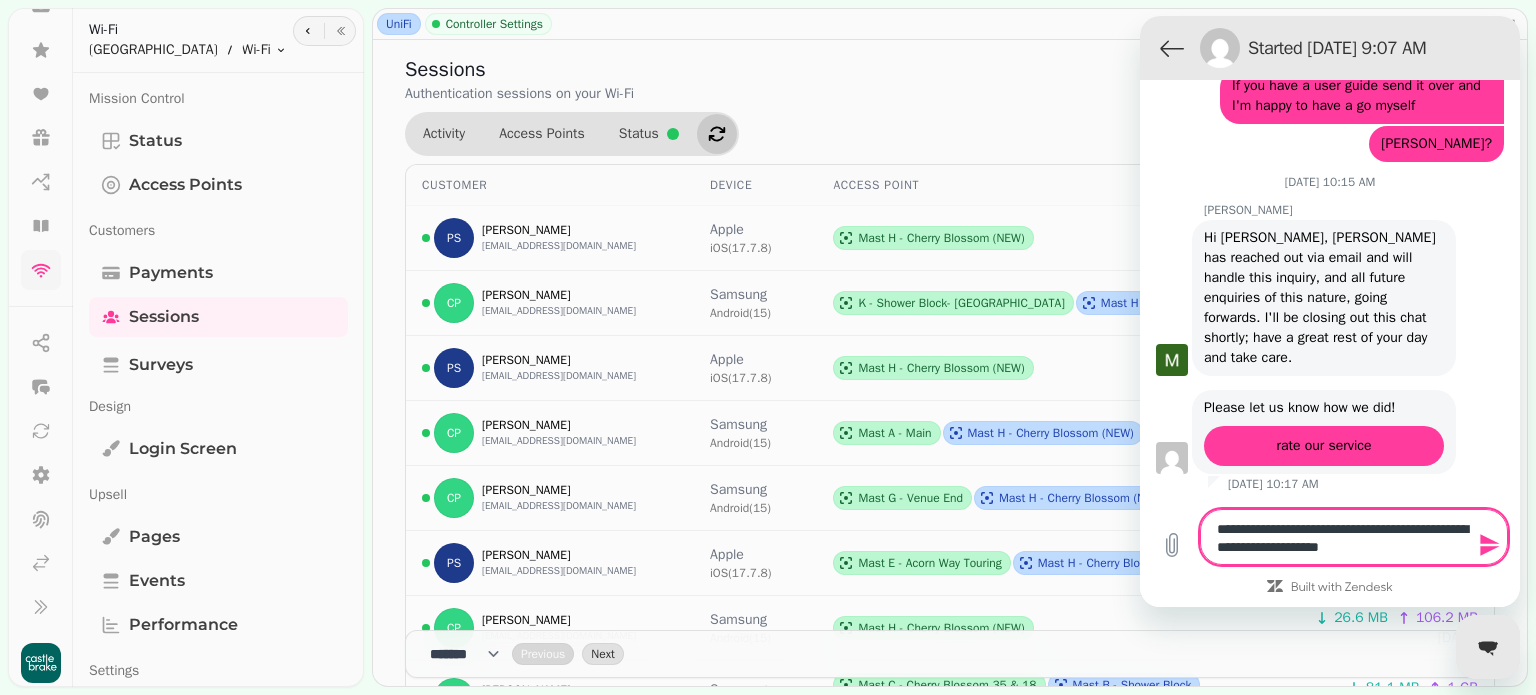 type on "**********" 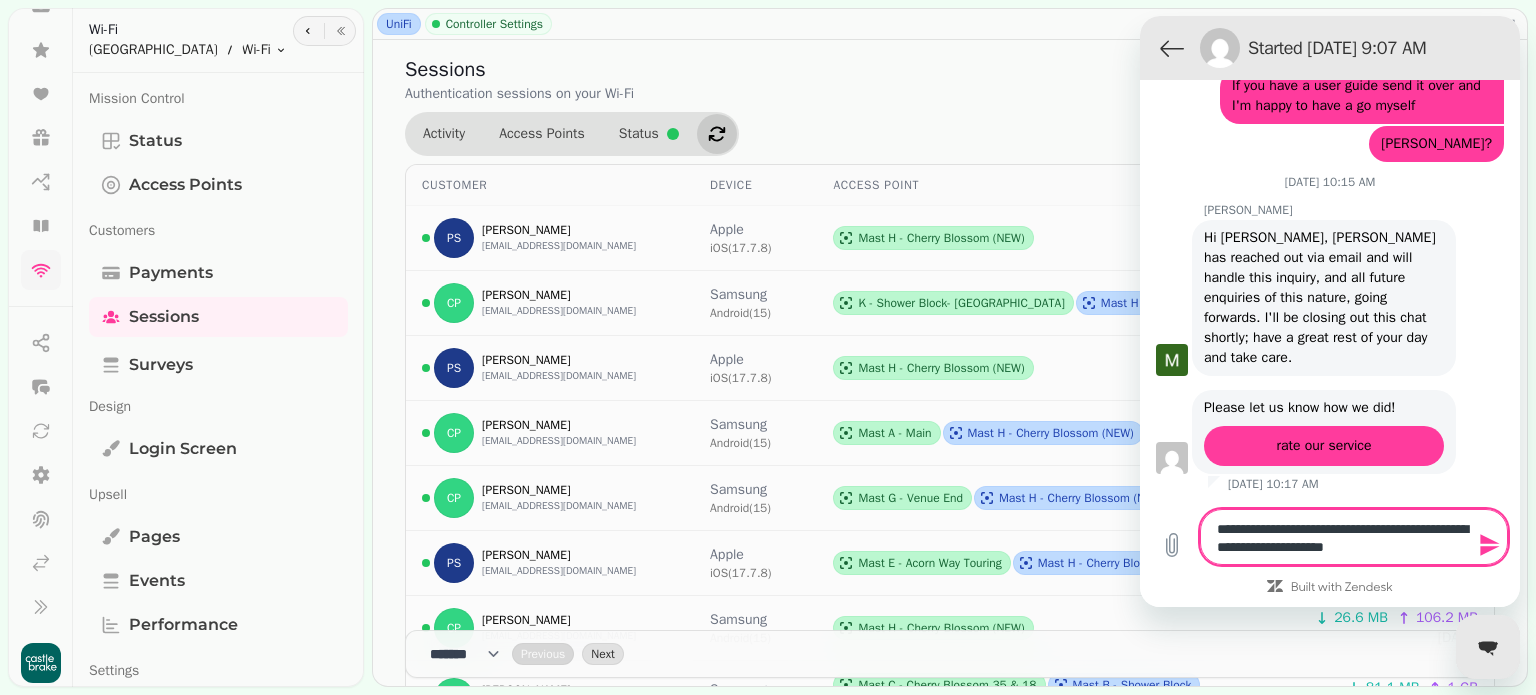 type on "**********" 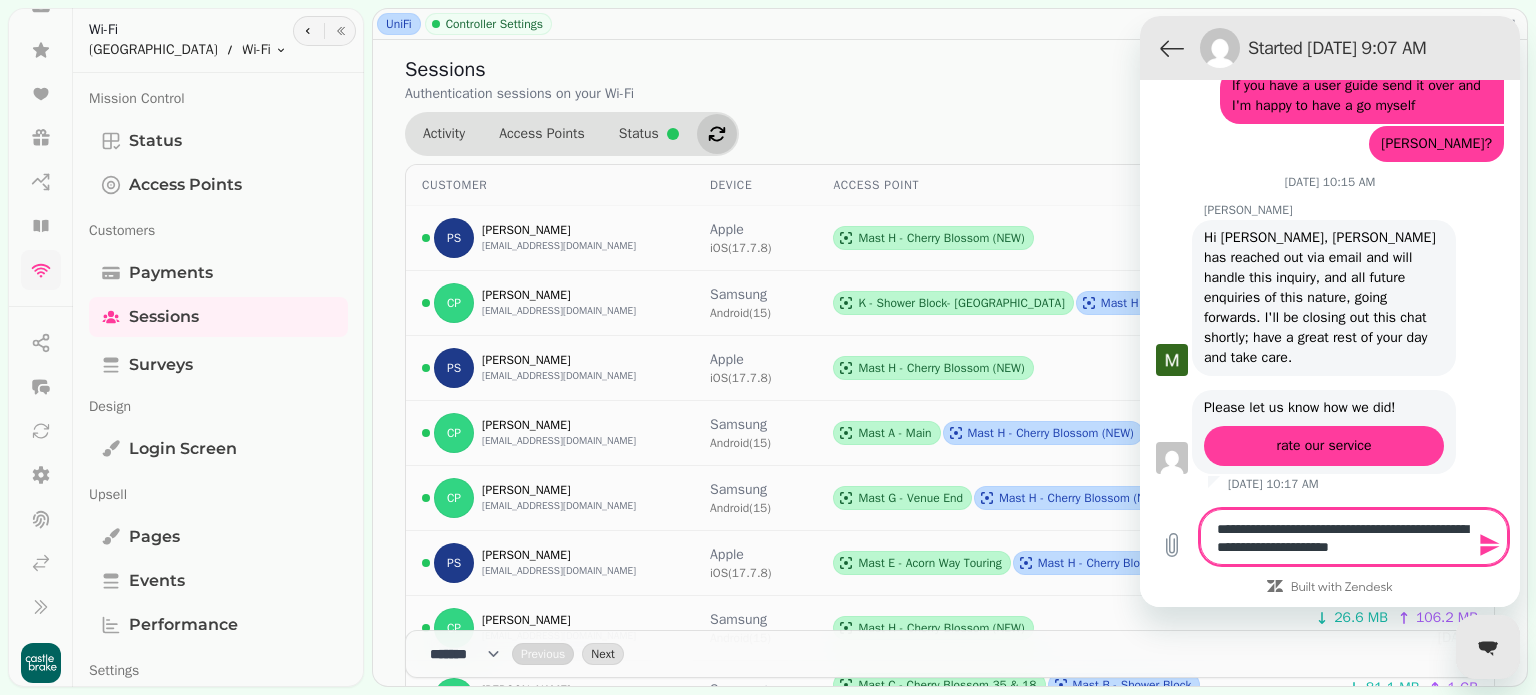 type on "**********" 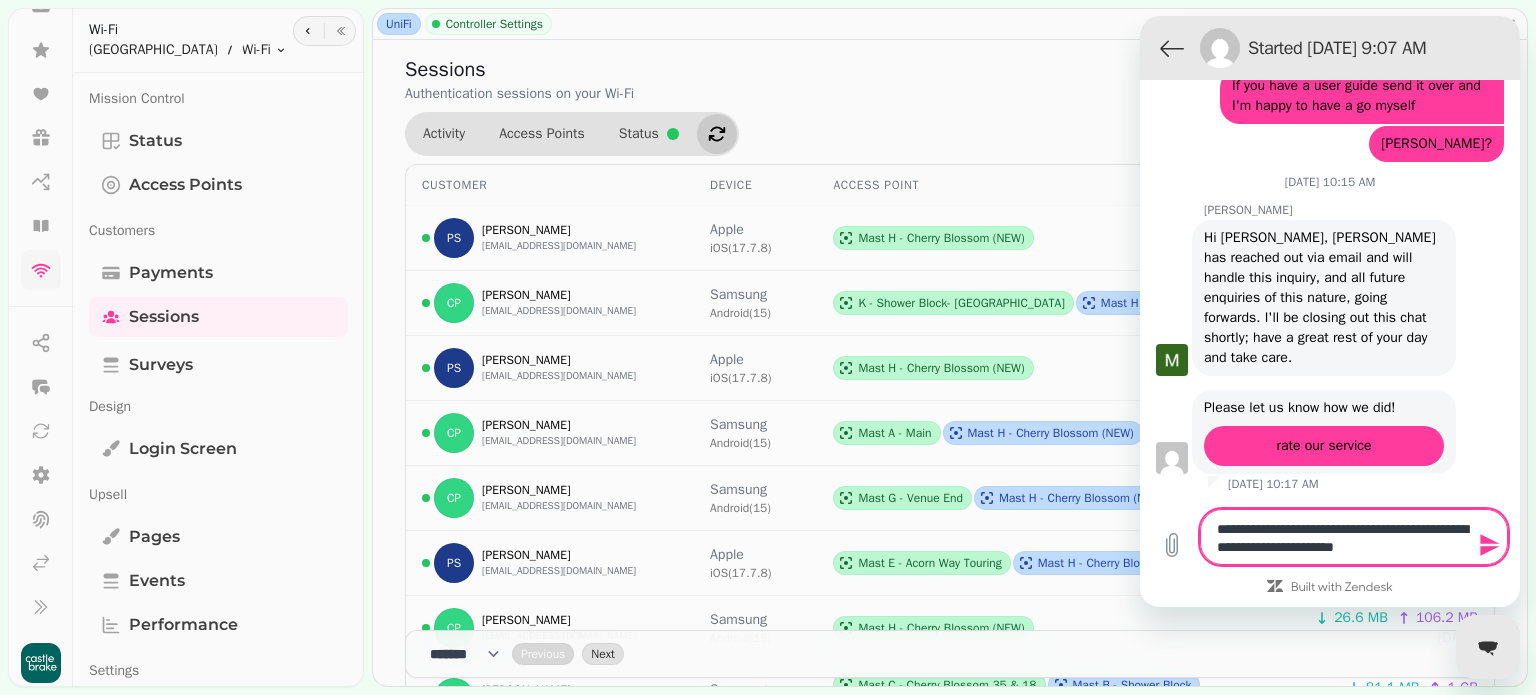 type on "**********" 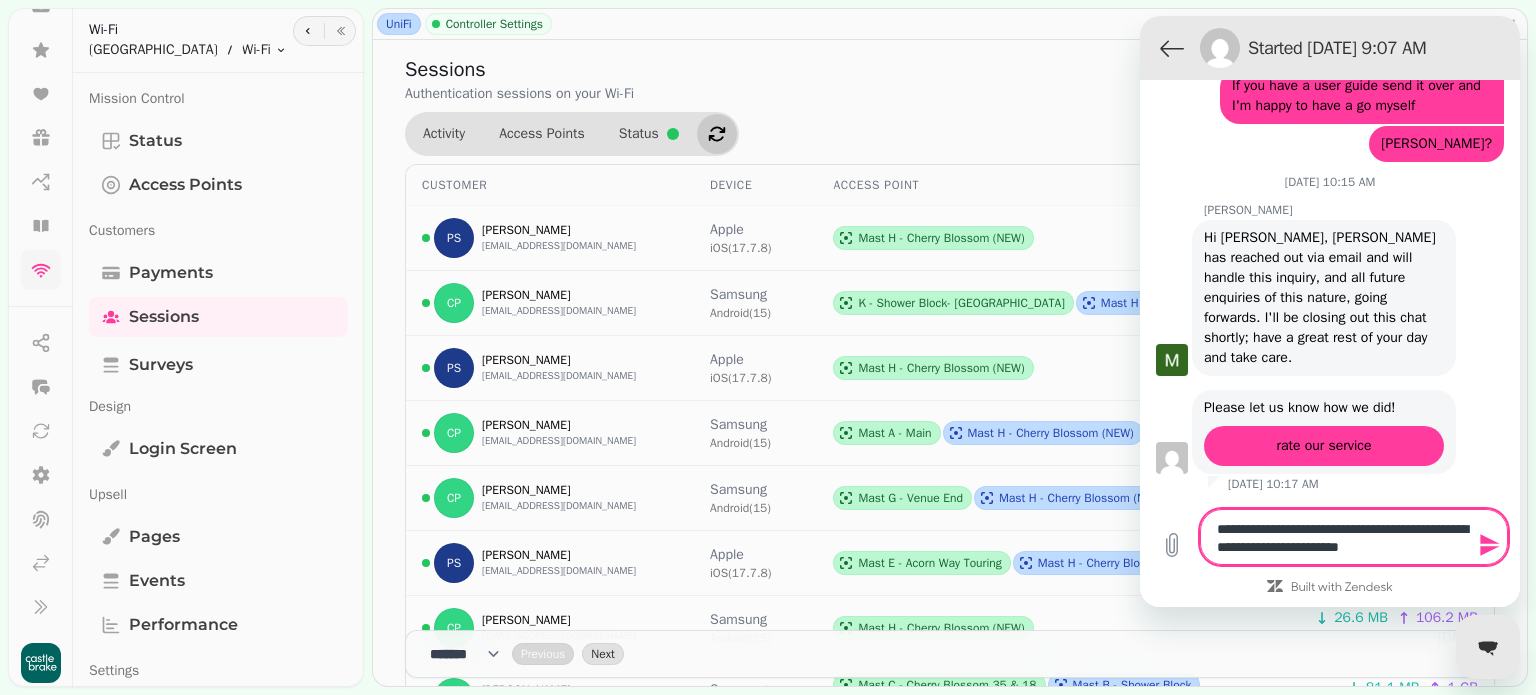 type on "**********" 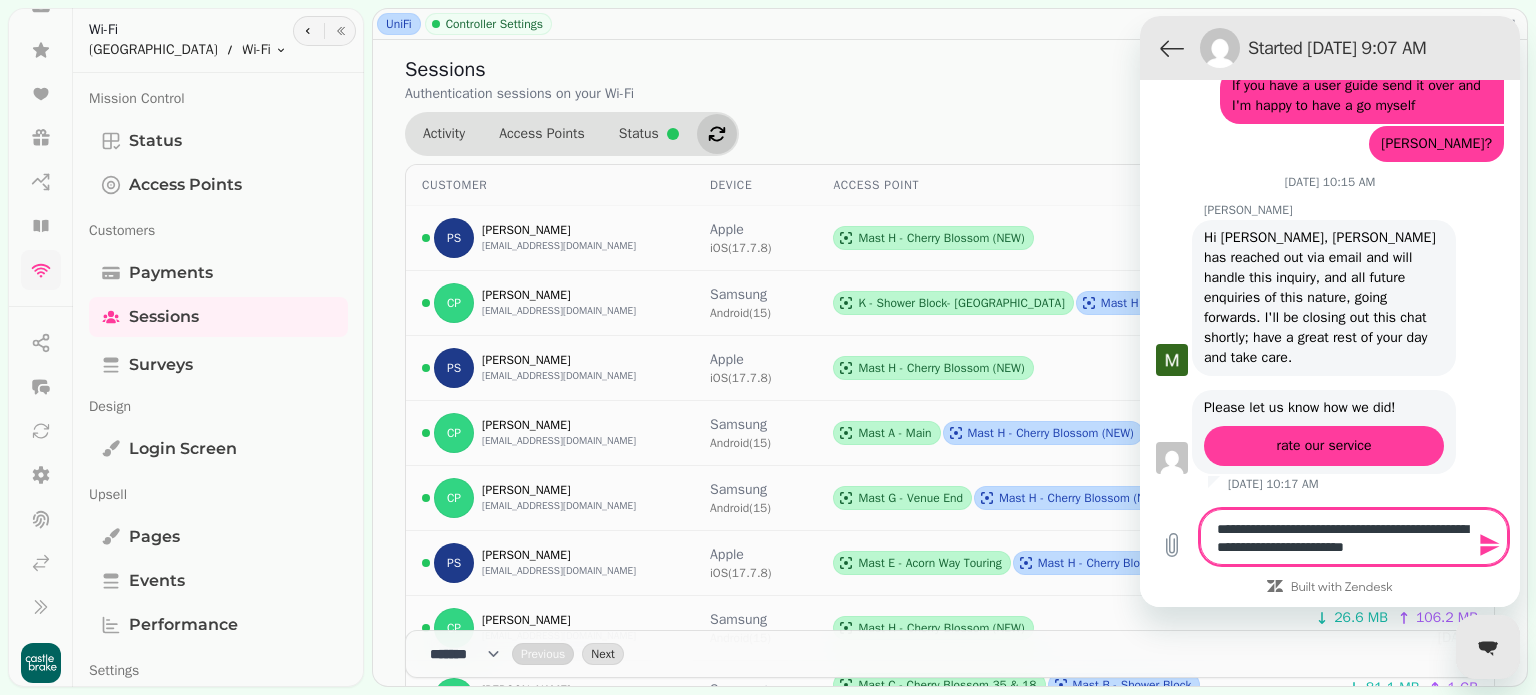 type on "*" 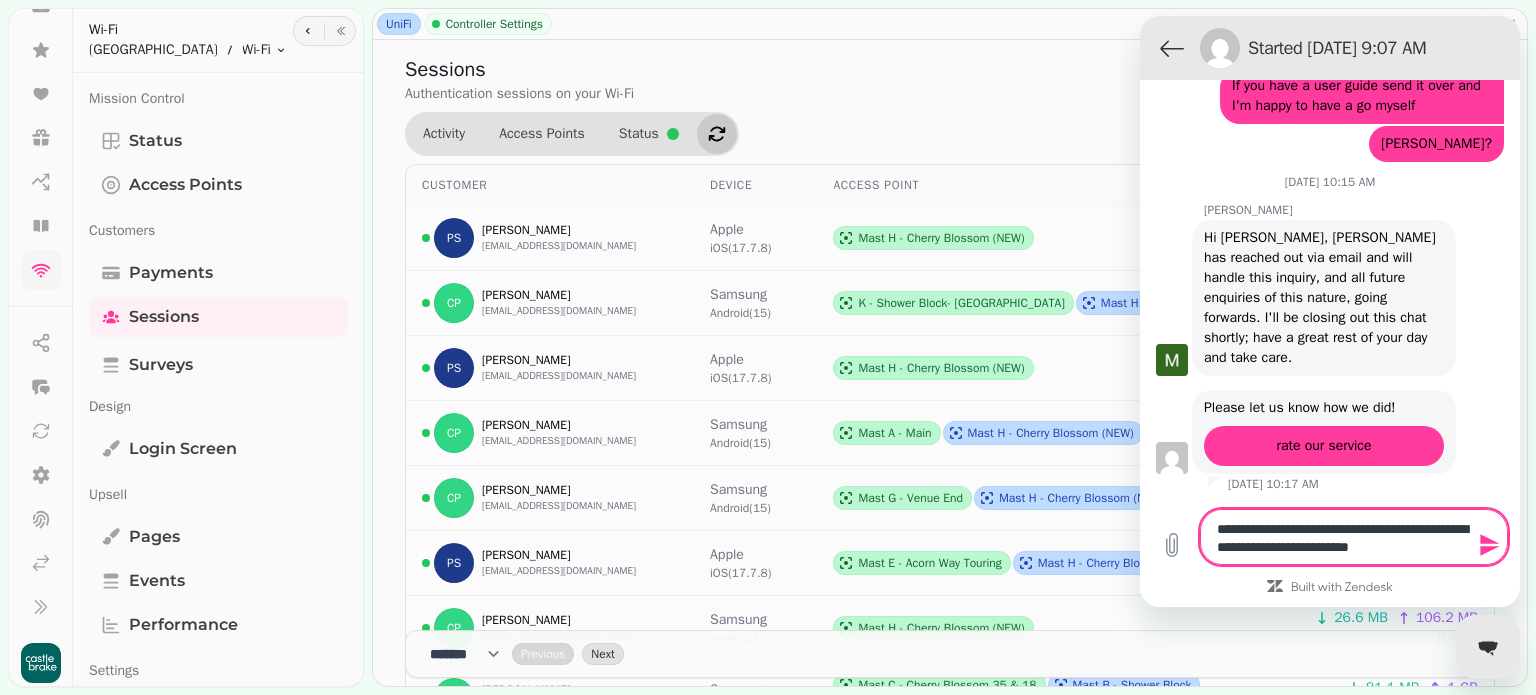 type on "**********" 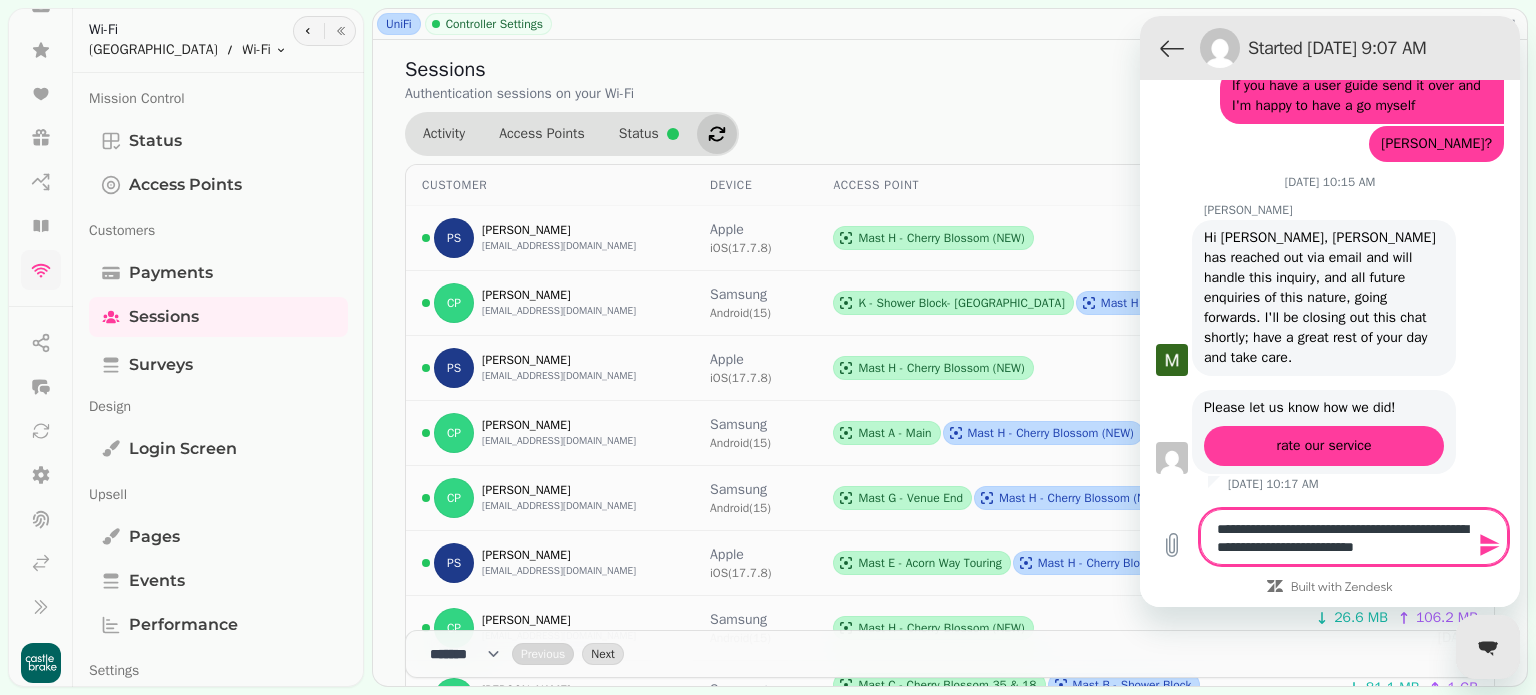 type on "*" 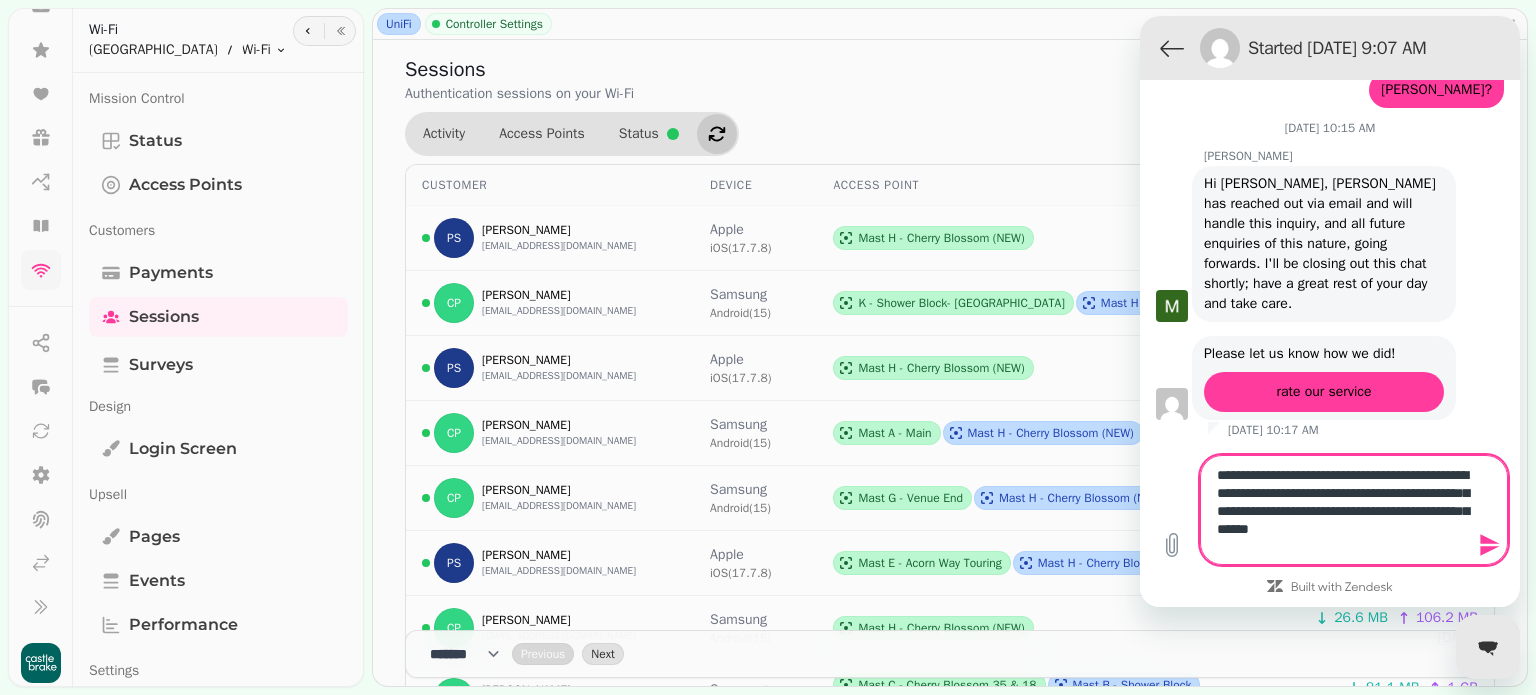 scroll, scrollTop: 3790, scrollLeft: 0, axis: vertical 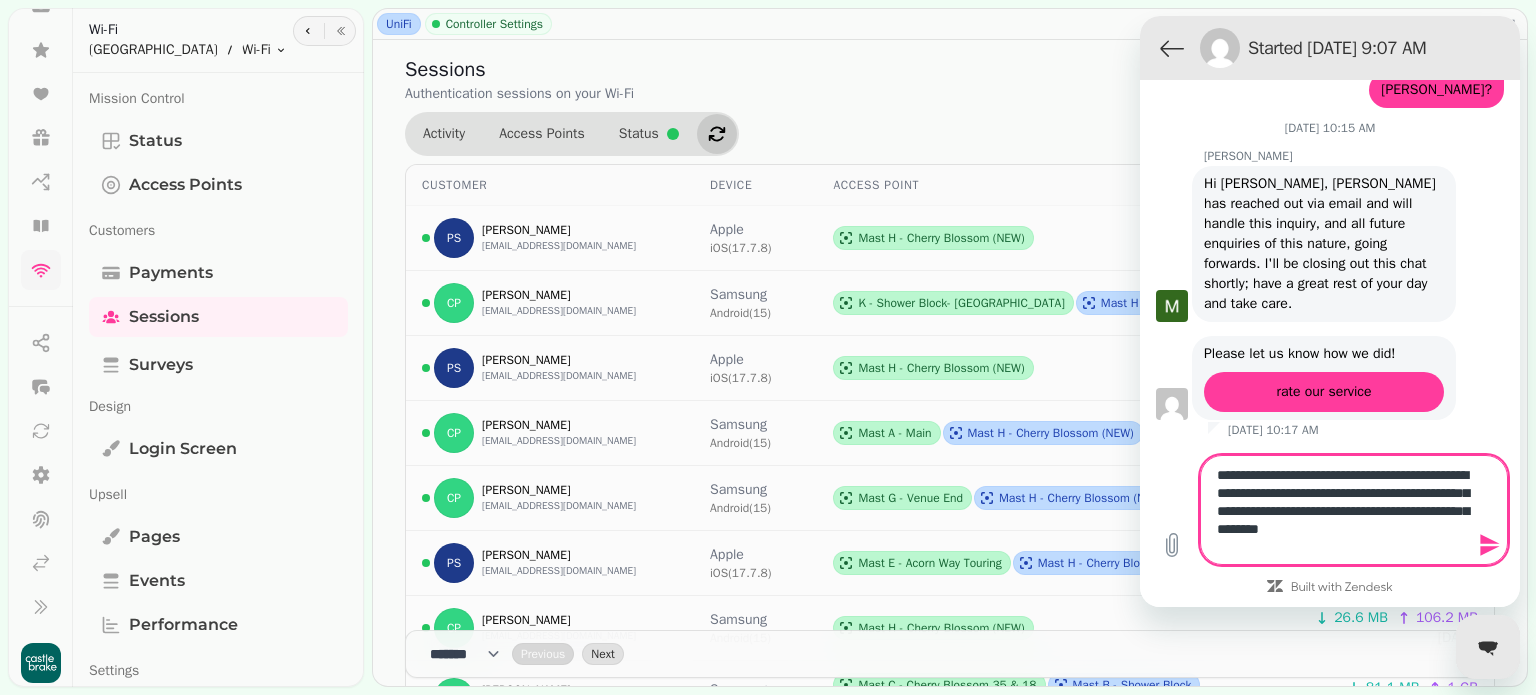 paste on "**********" 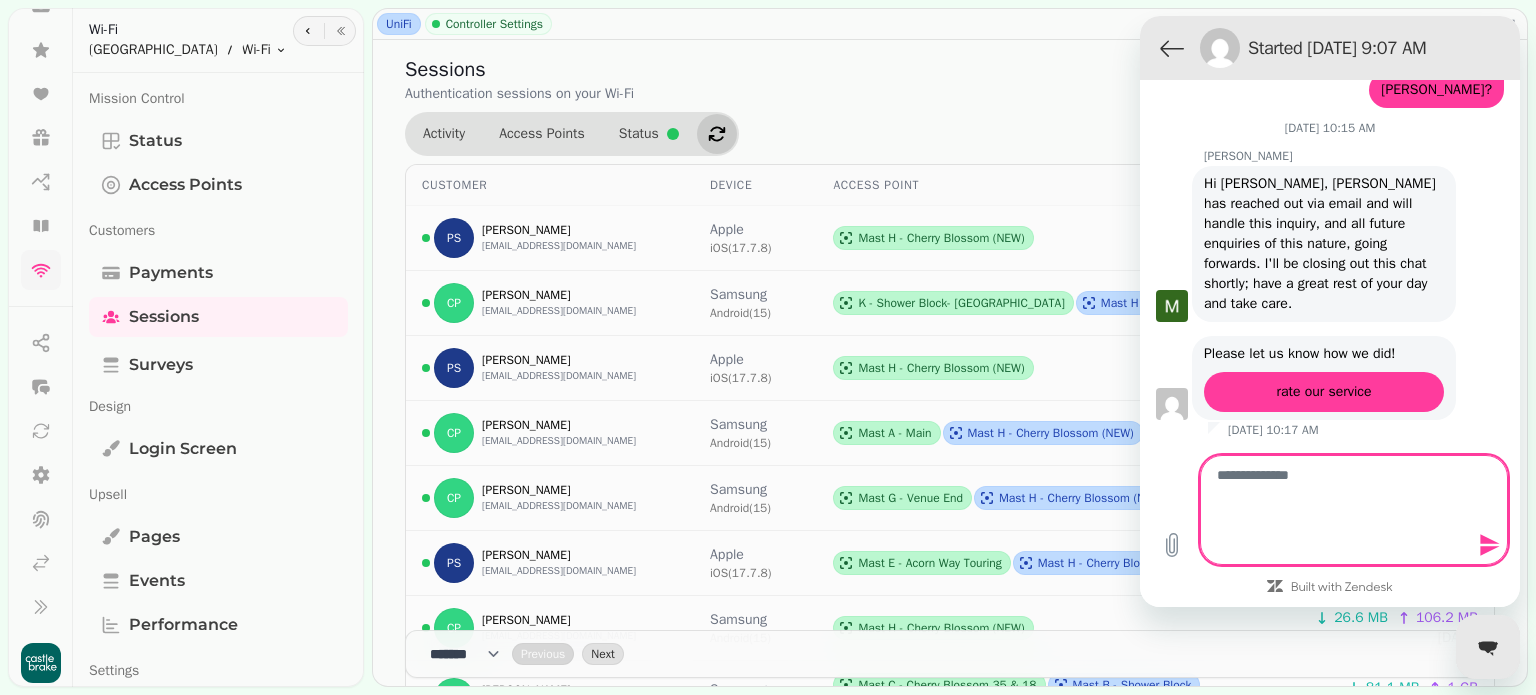 scroll, scrollTop: 0, scrollLeft: 0, axis: both 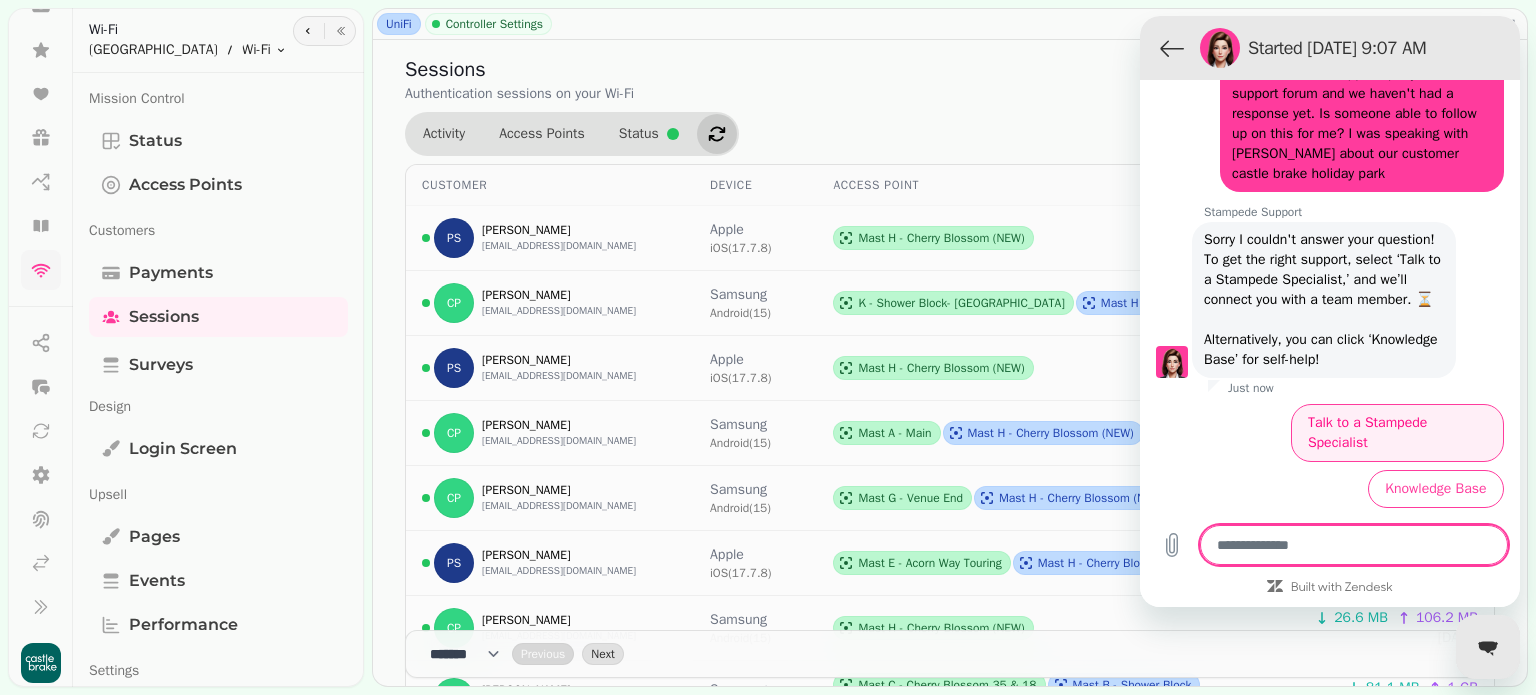 click on "Talk to a Stampede Specialist" at bounding box center [1397, 433] 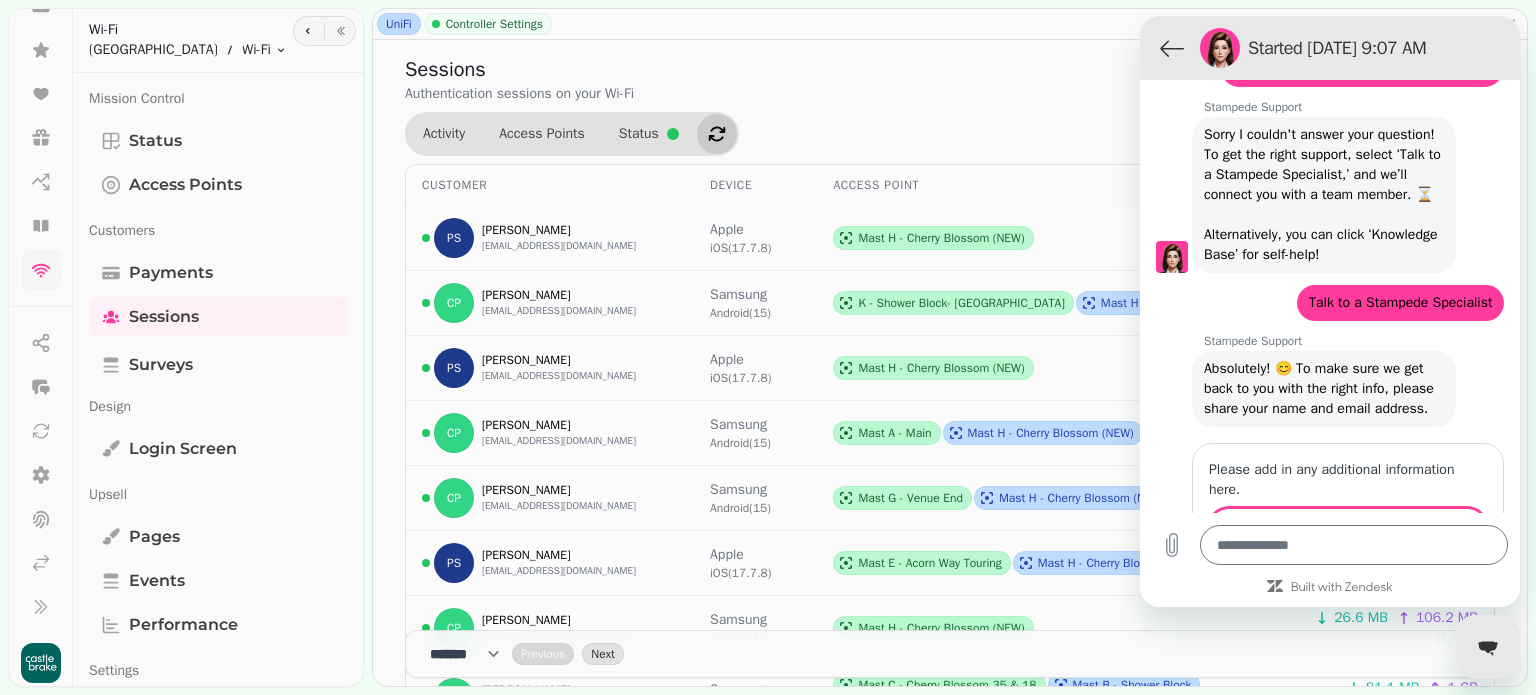 scroll, scrollTop: 4121, scrollLeft: 0, axis: vertical 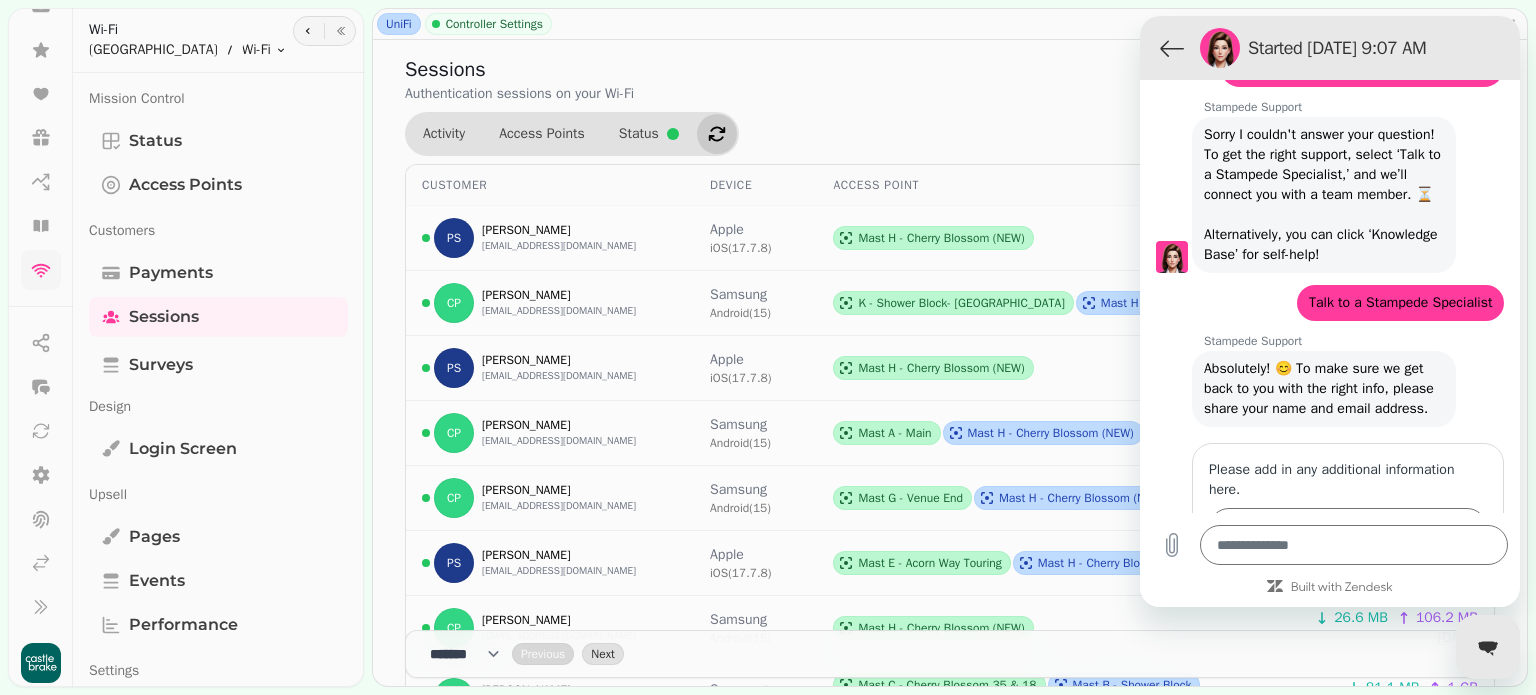 drag, startPoint x: 1227, startPoint y: 143, endPoint x: 1414, endPoint y: 244, distance: 212.53235 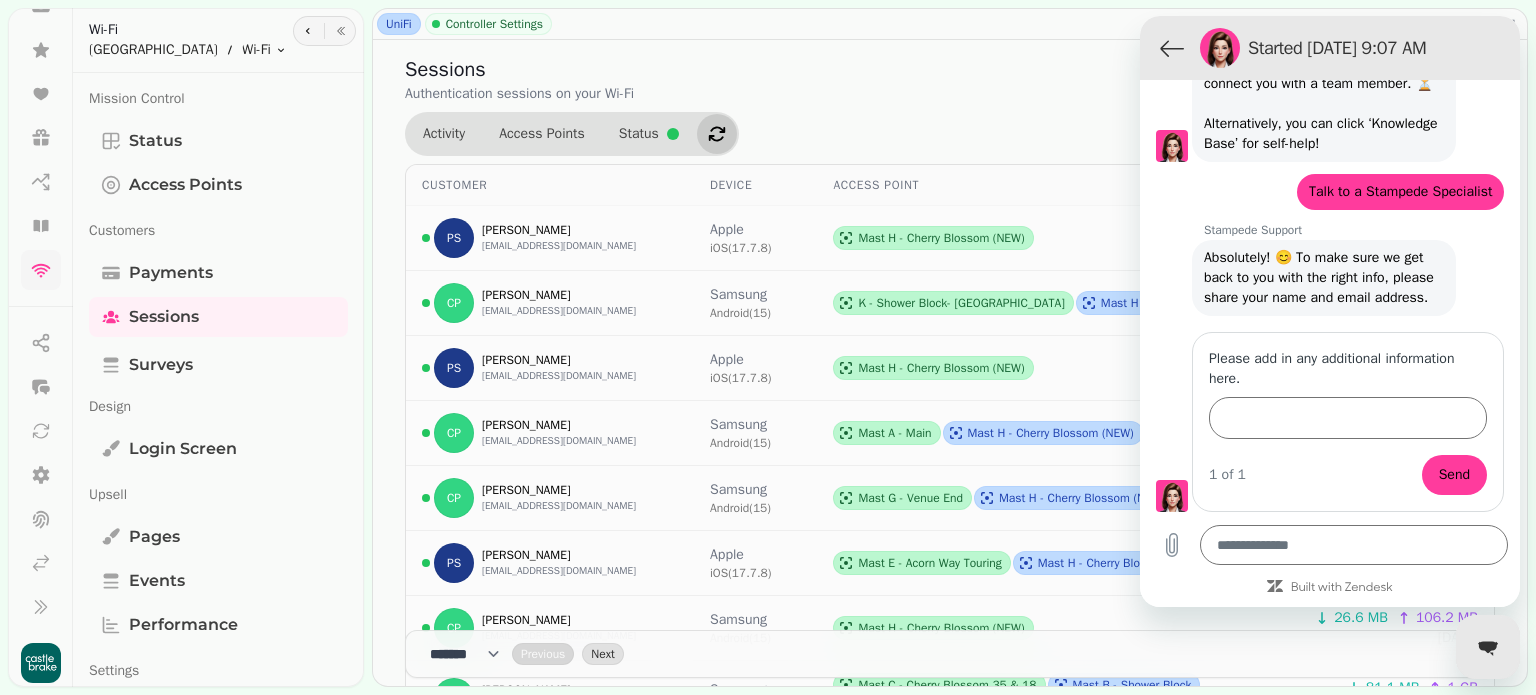 scroll, scrollTop: 4436, scrollLeft: 0, axis: vertical 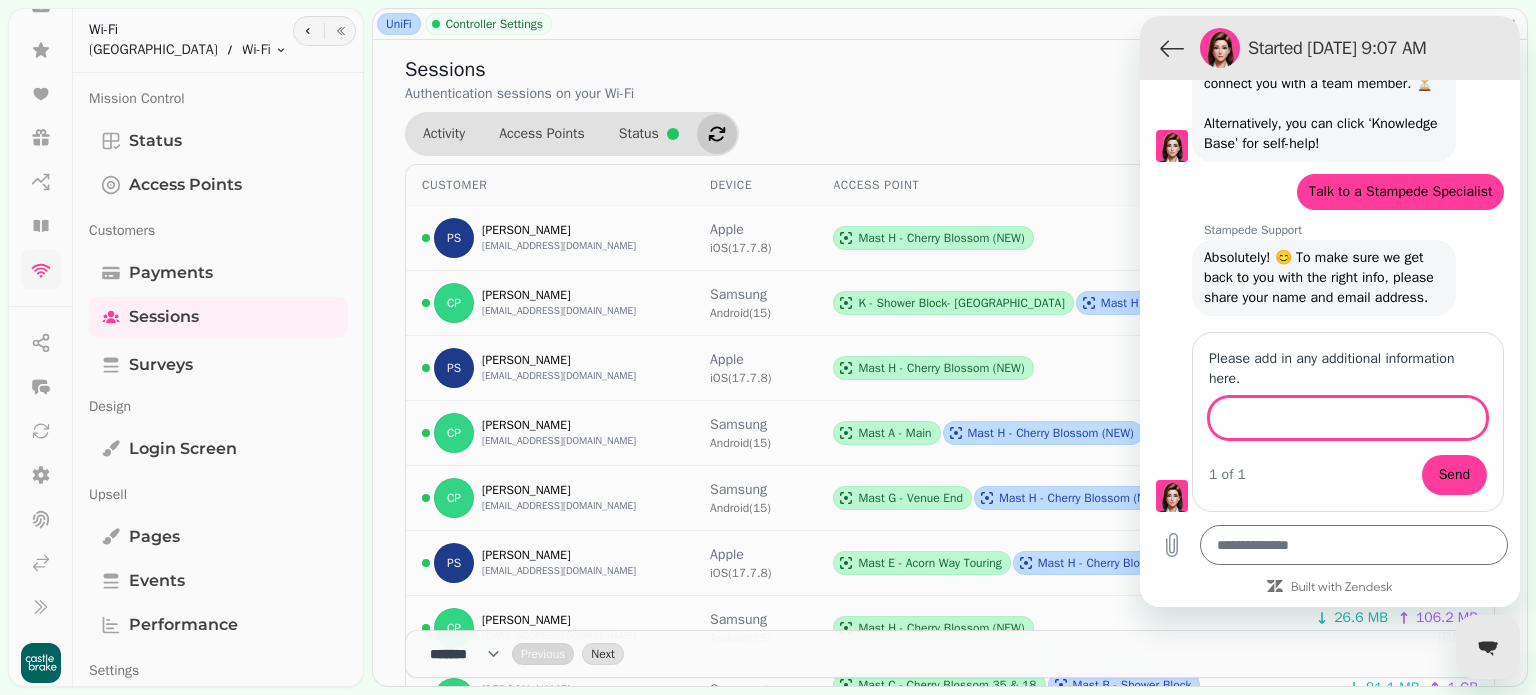 click on "Please add in any additional information here." at bounding box center (1348, 418) 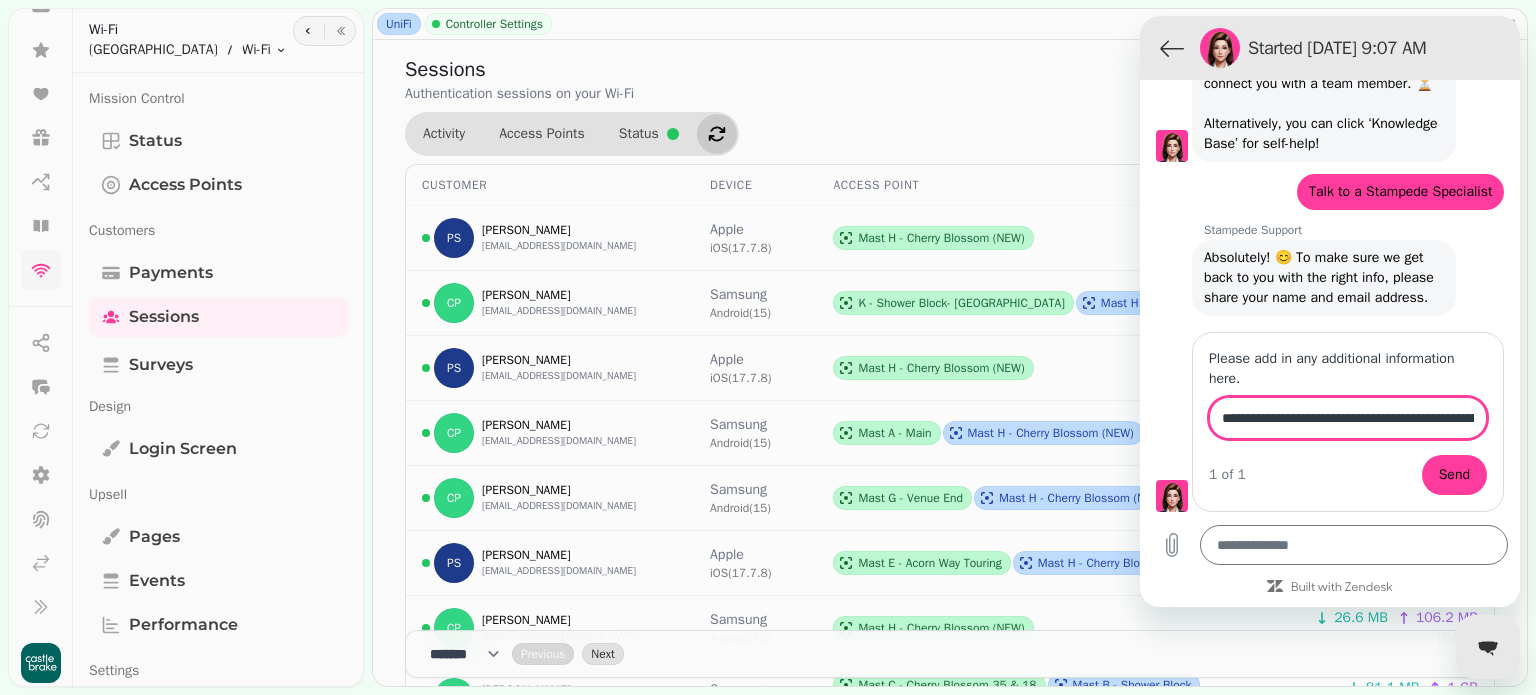 scroll, scrollTop: 0, scrollLeft: 1092, axis: horizontal 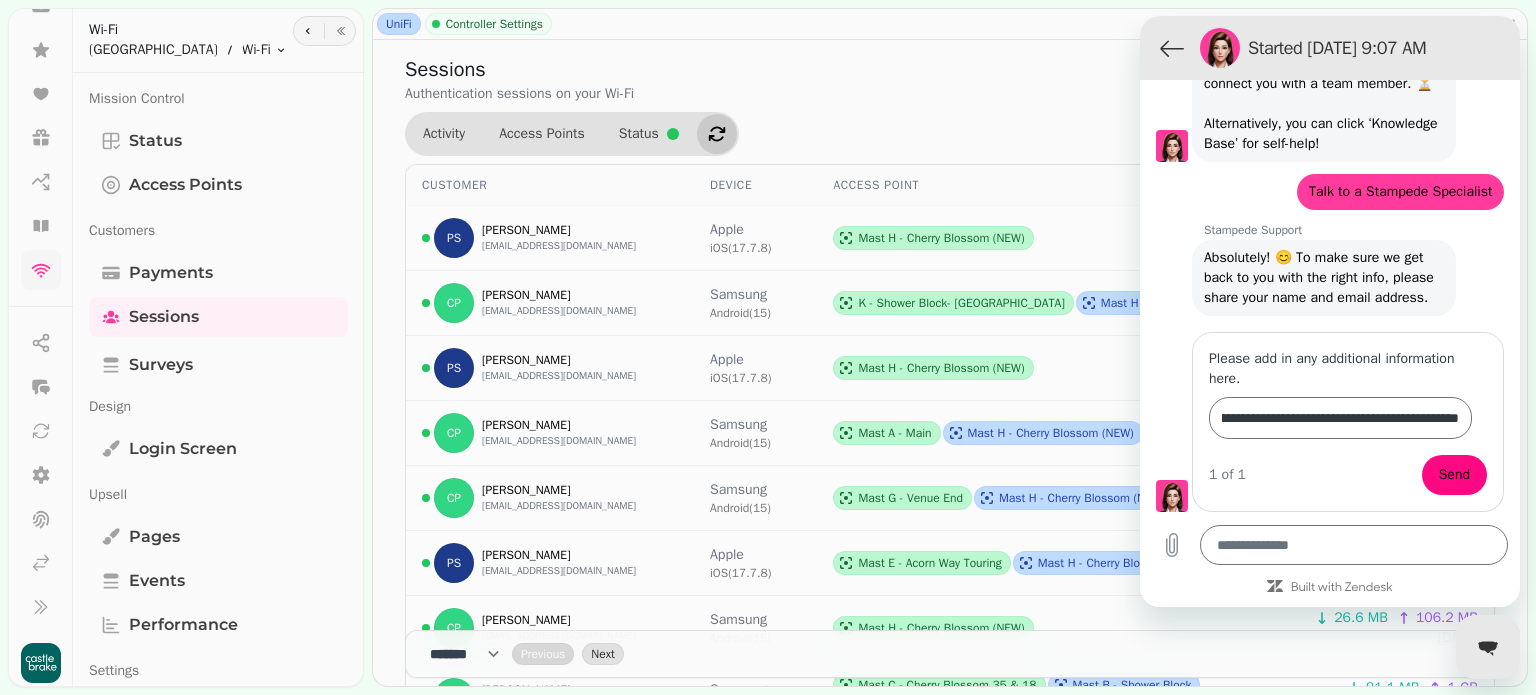 click on "Send" at bounding box center [1454, 475] 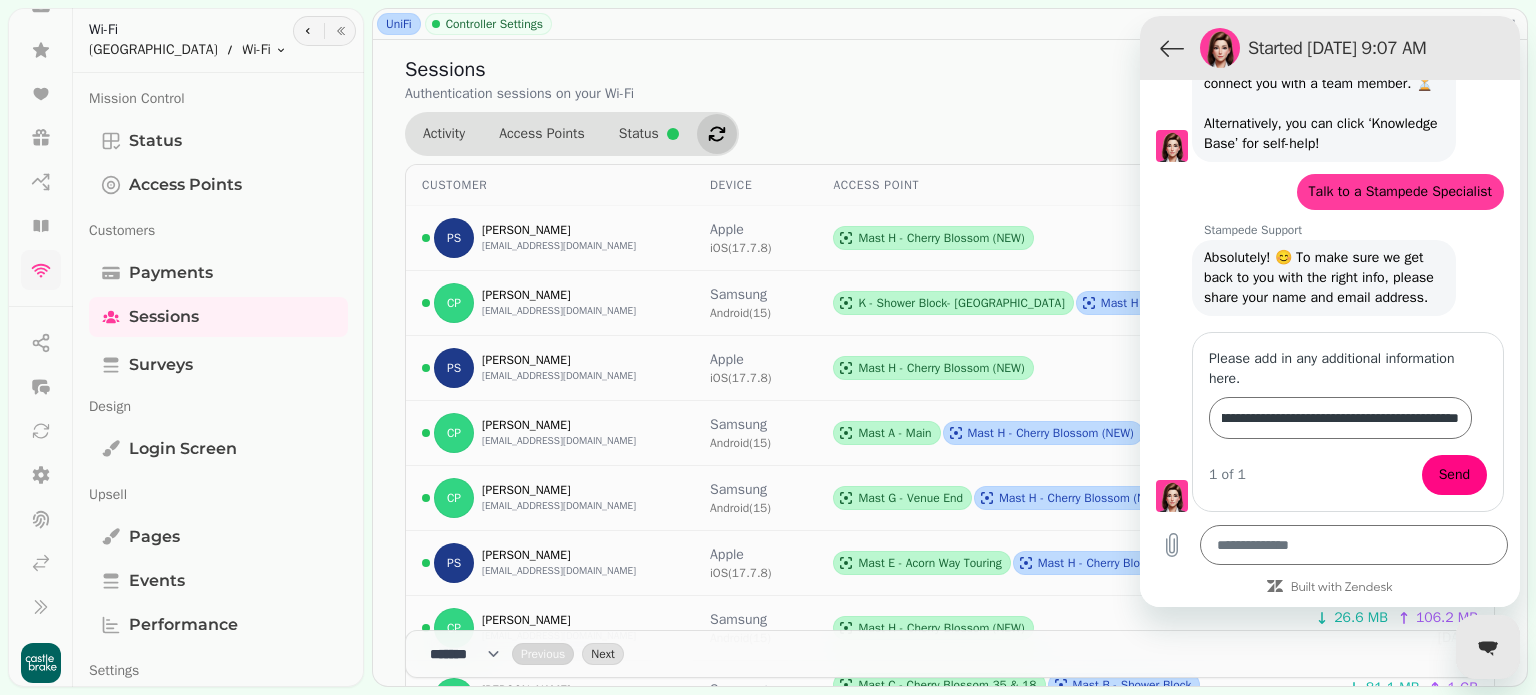 scroll, scrollTop: 0, scrollLeft: 0, axis: both 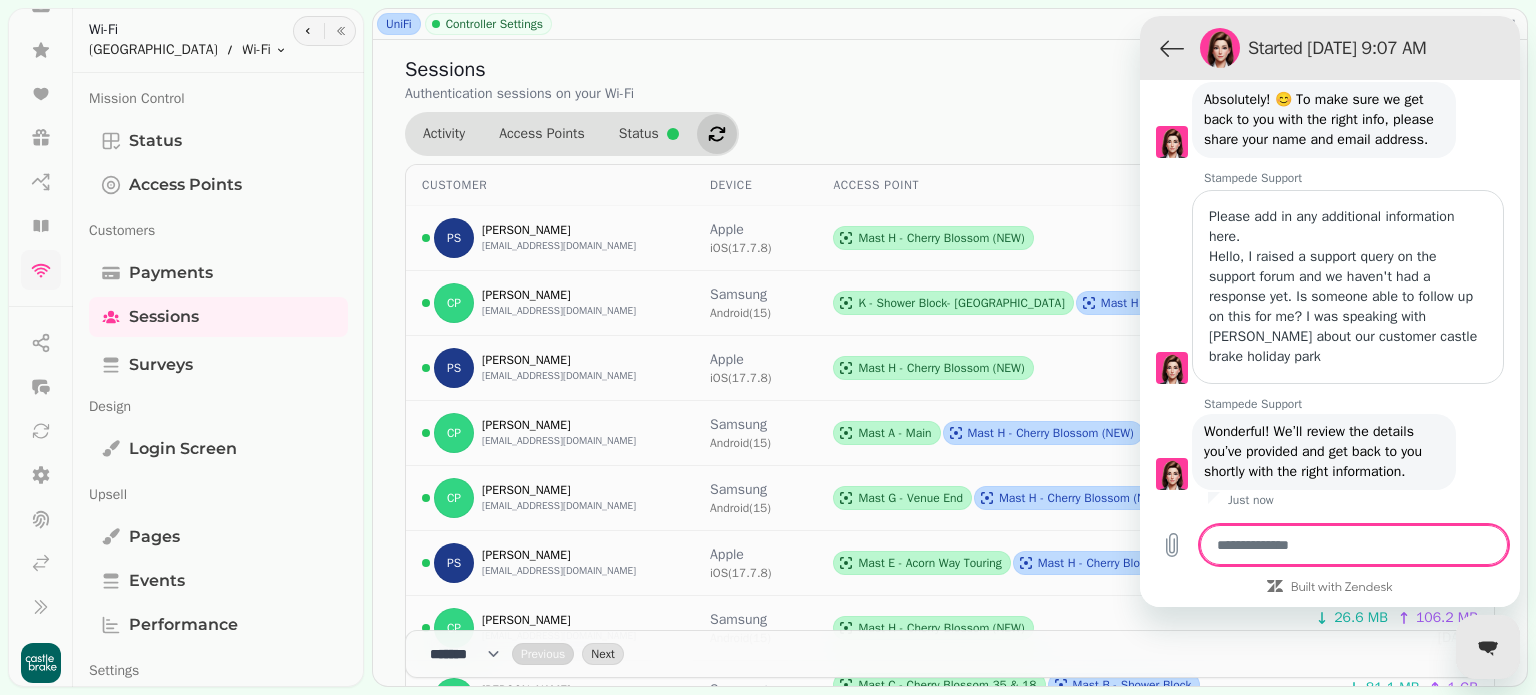 click 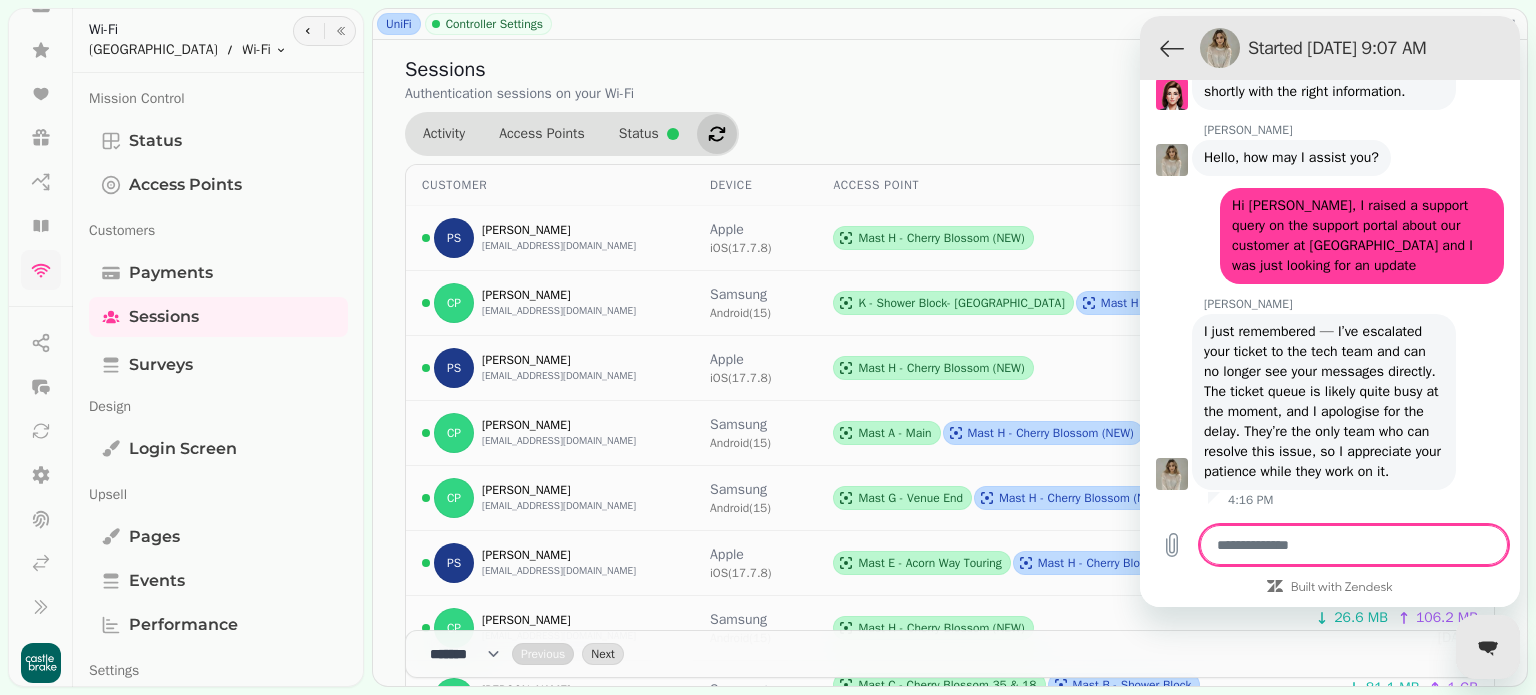 scroll, scrollTop: 5027, scrollLeft: 0, axis: vertical 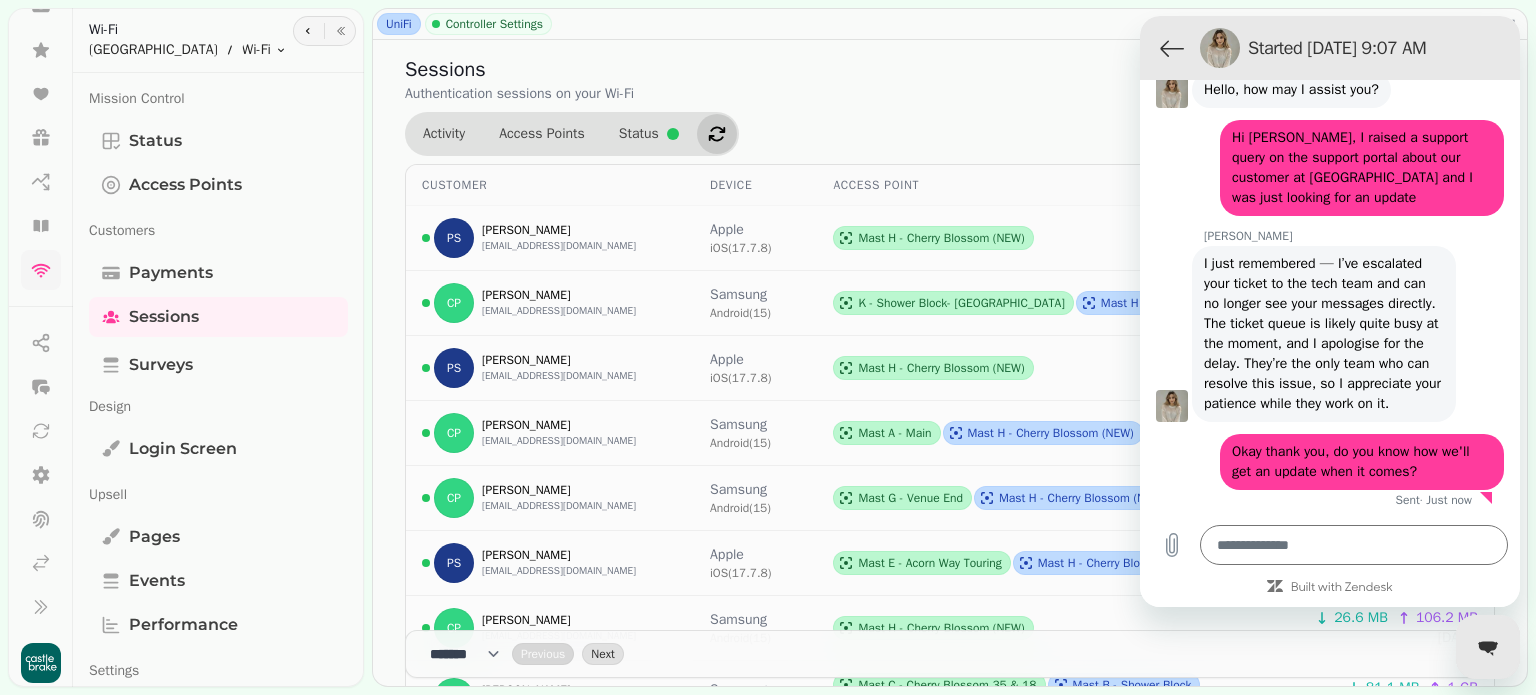 click at bounding box center (1488, 647) 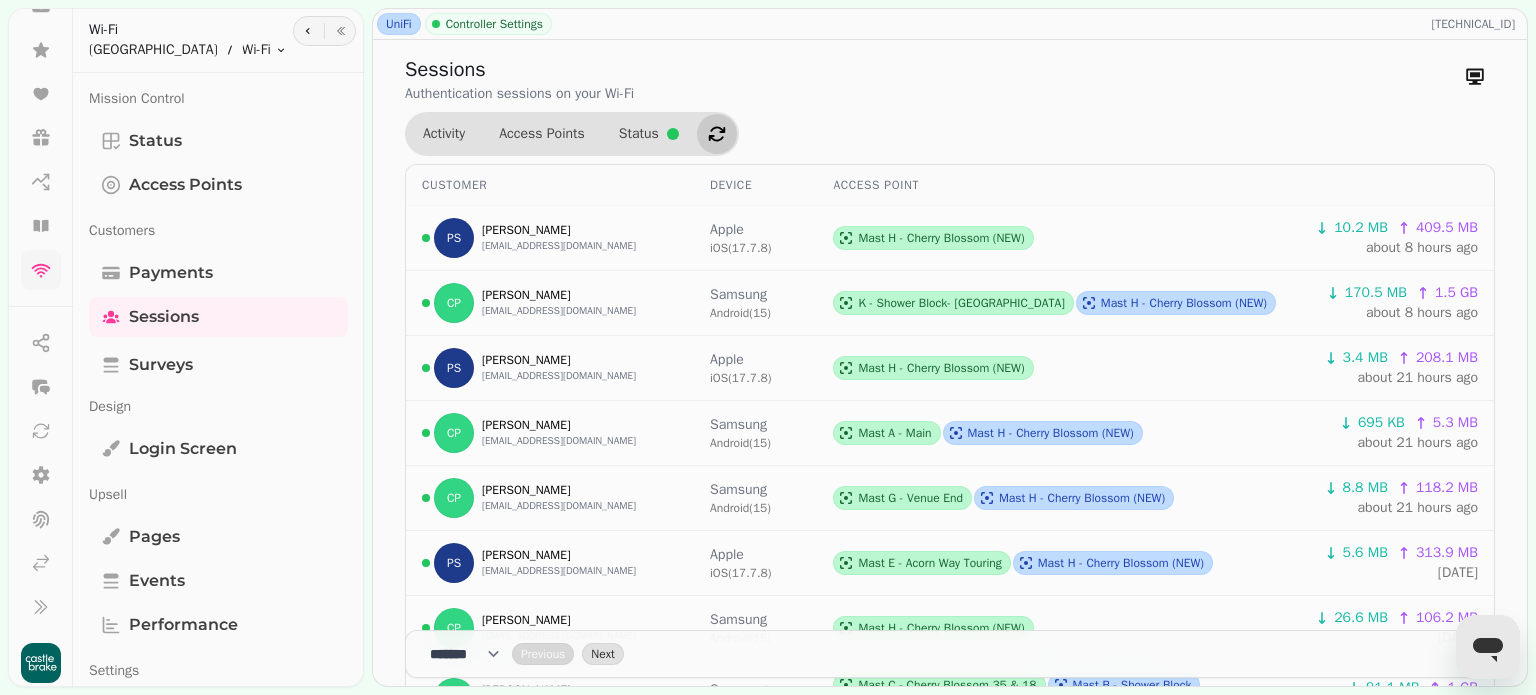 click 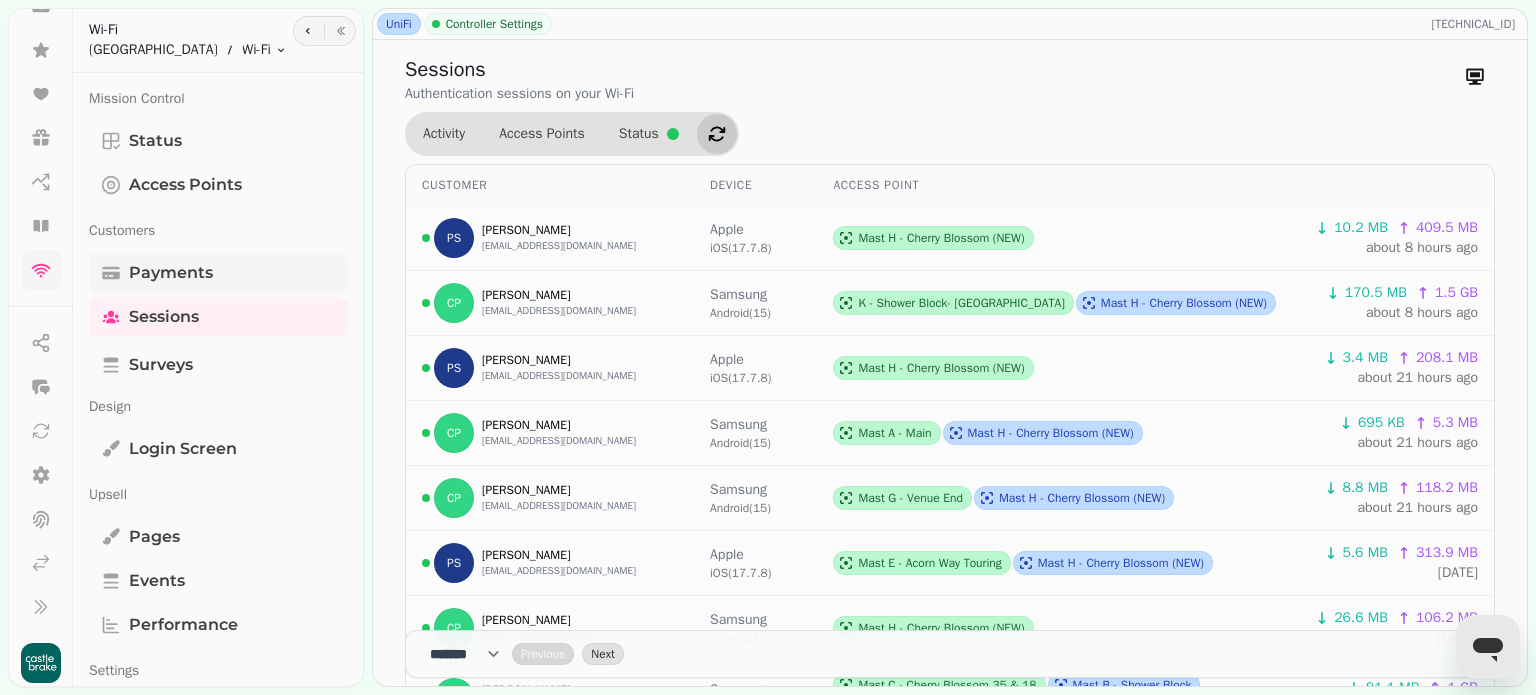 click on "Payments" at bounding box center (171, 273) 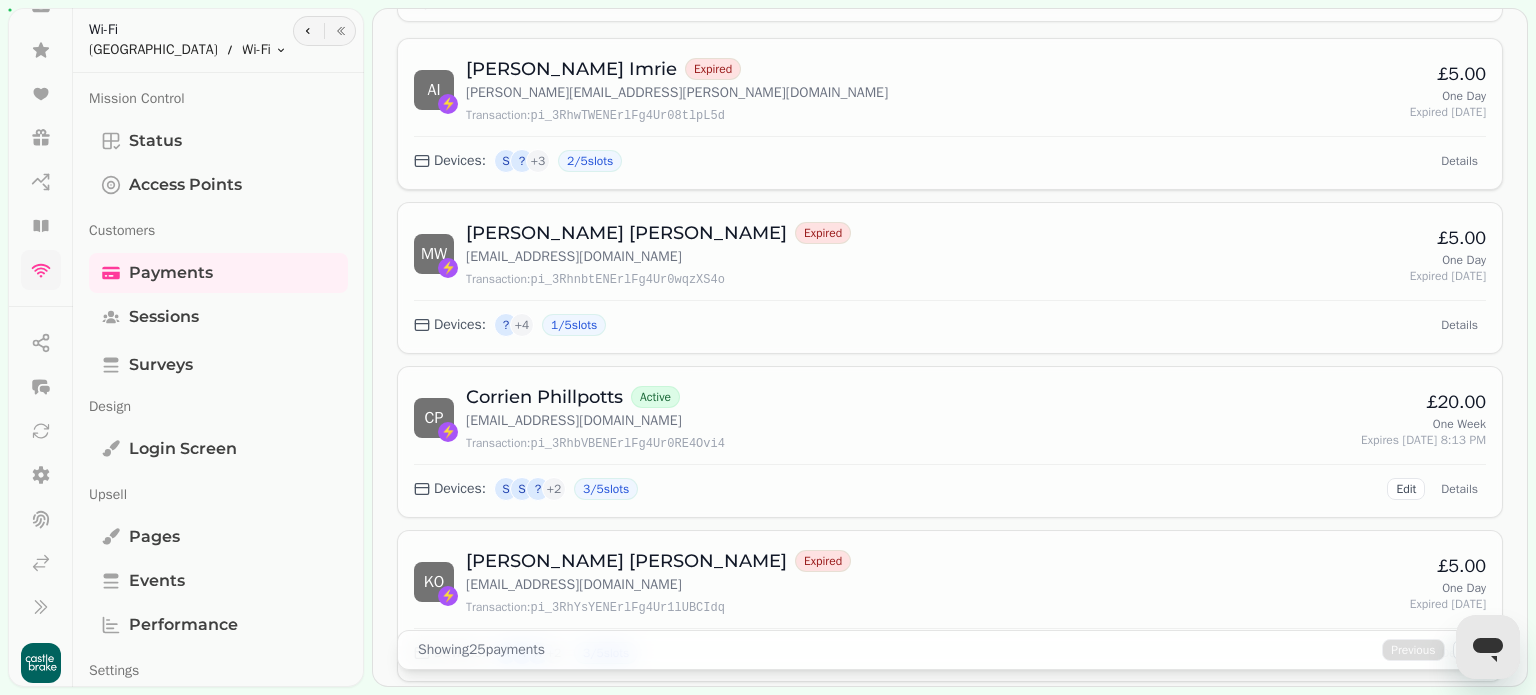 scroll, scrollTop: 148, scrollLeft: 0, axis: vertical 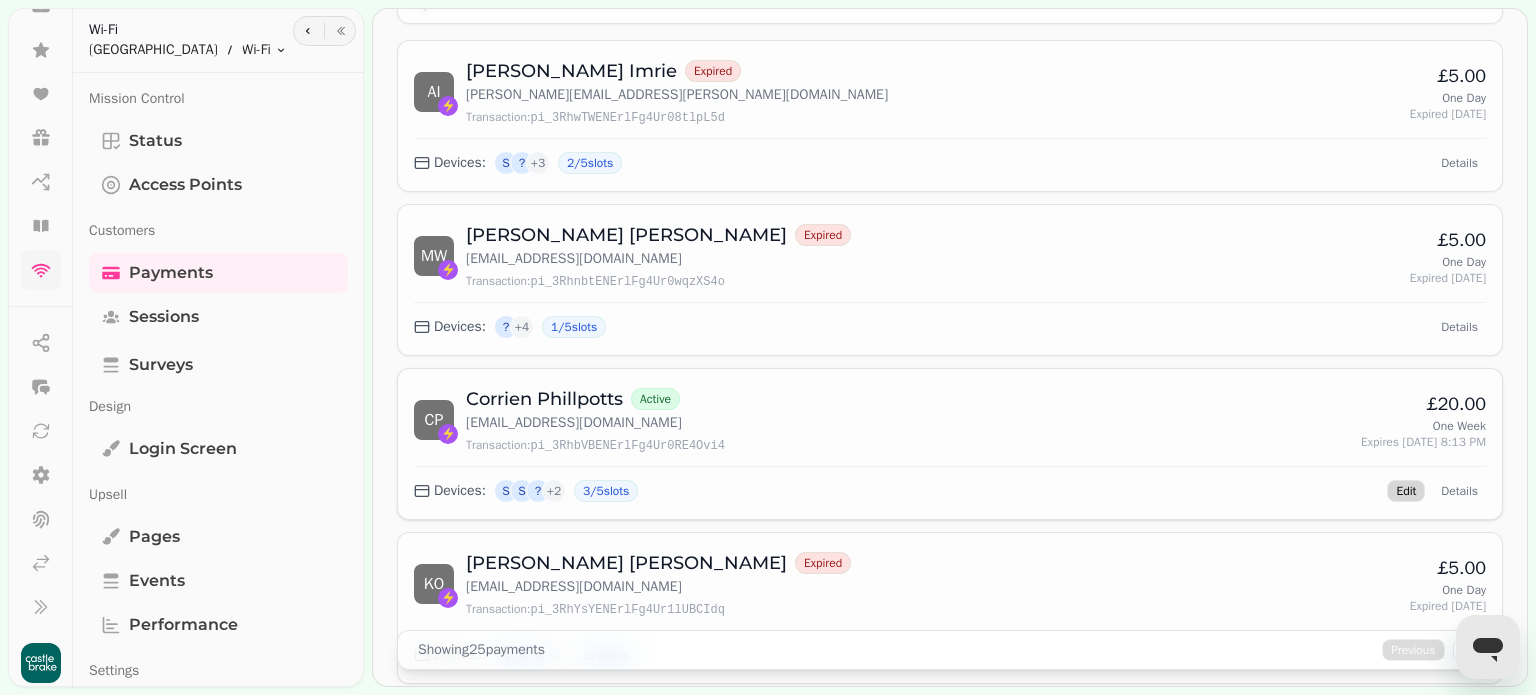 click on "Edit" at bounding box center [1406, 491] 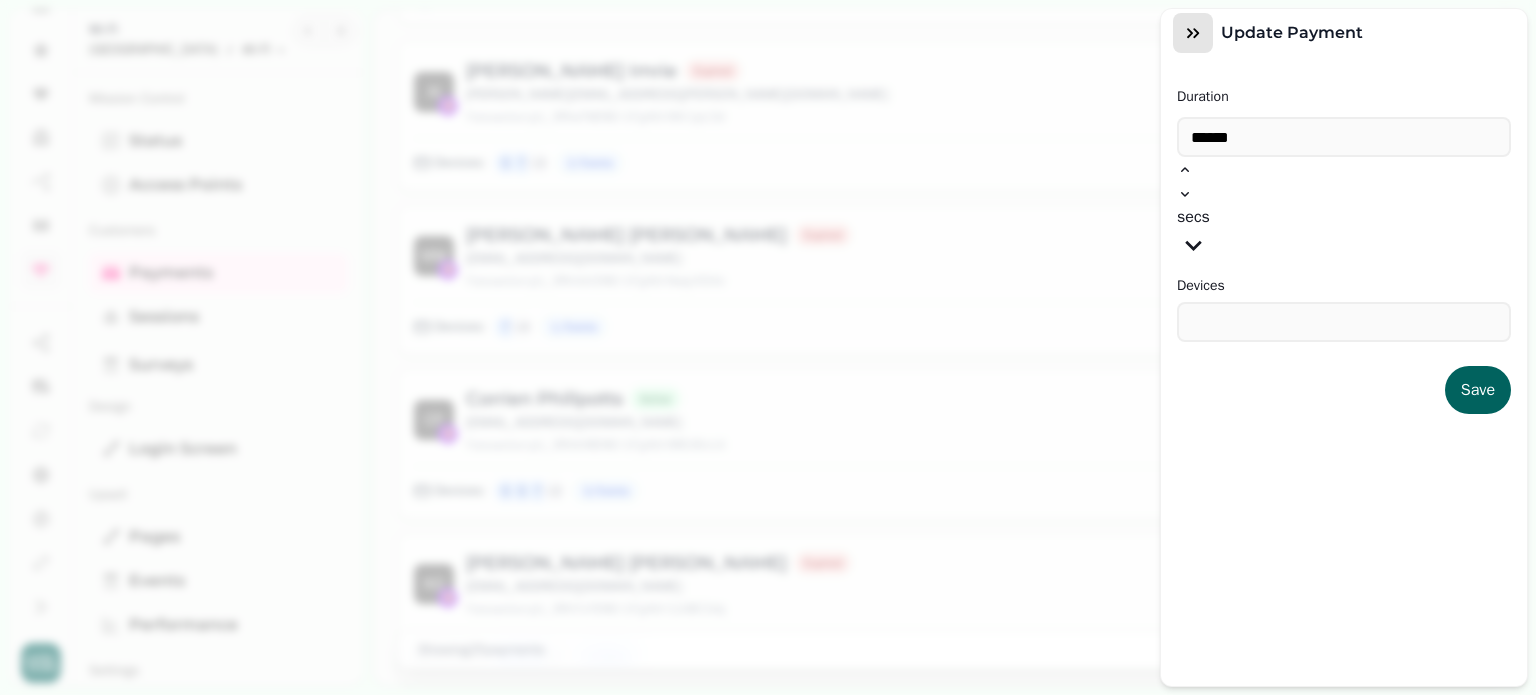 click 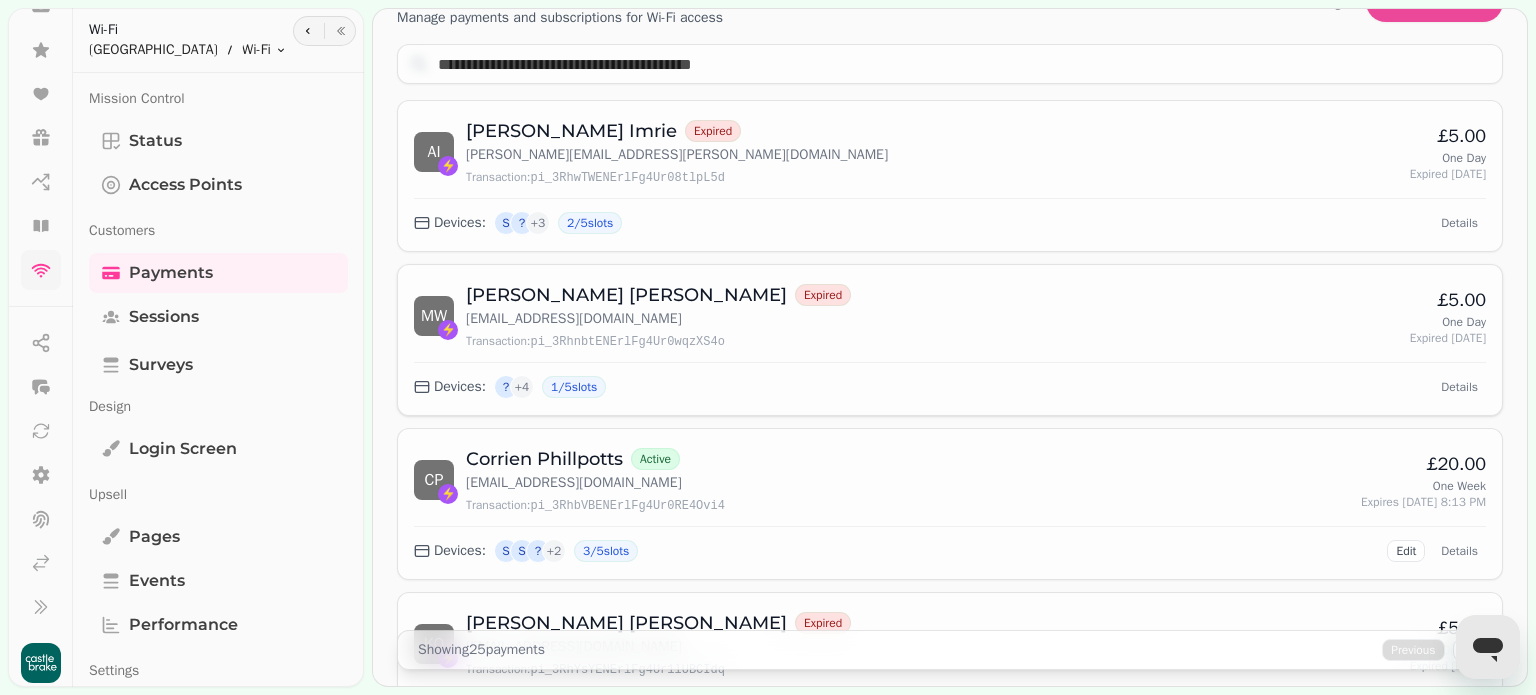 scroll, scrollTop: 0, scrollLeft: 0, axis: both 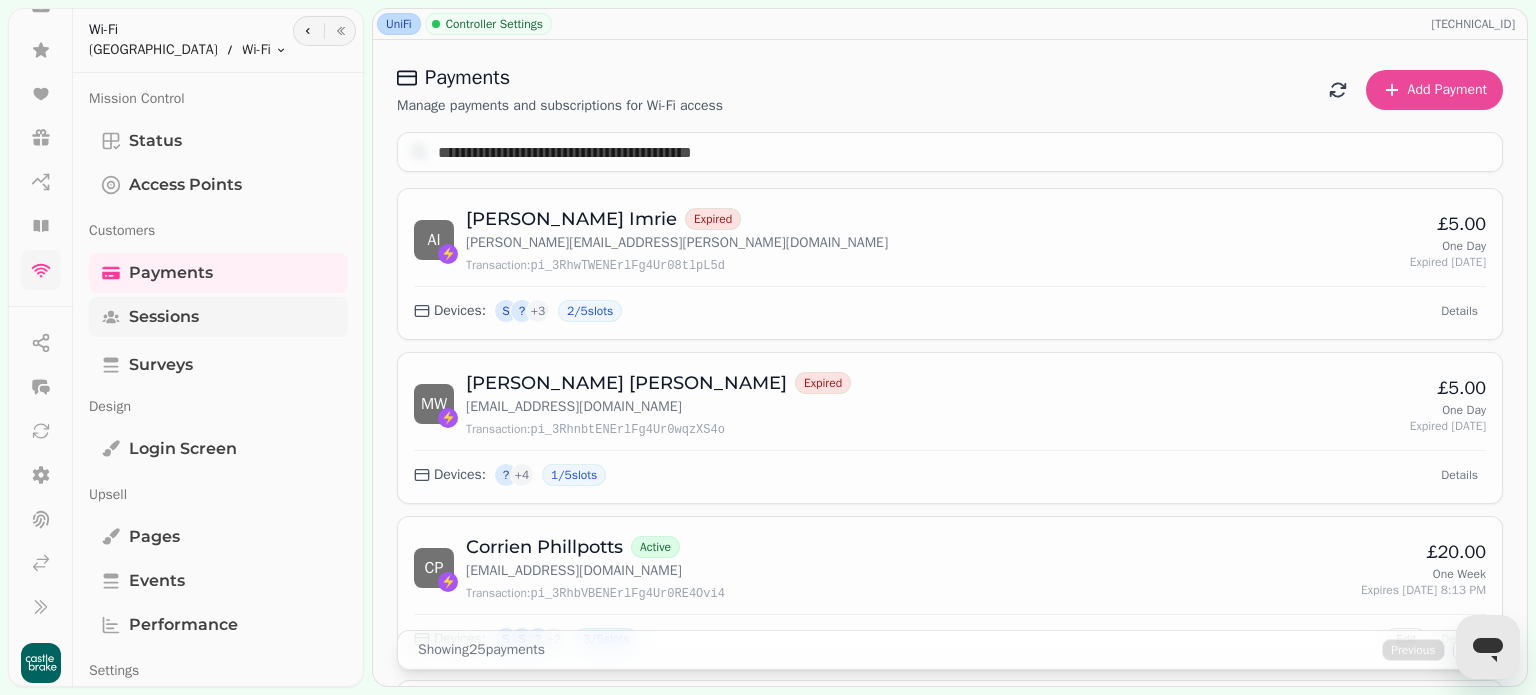 click on "Sessions" at bounding box center (164, 317) 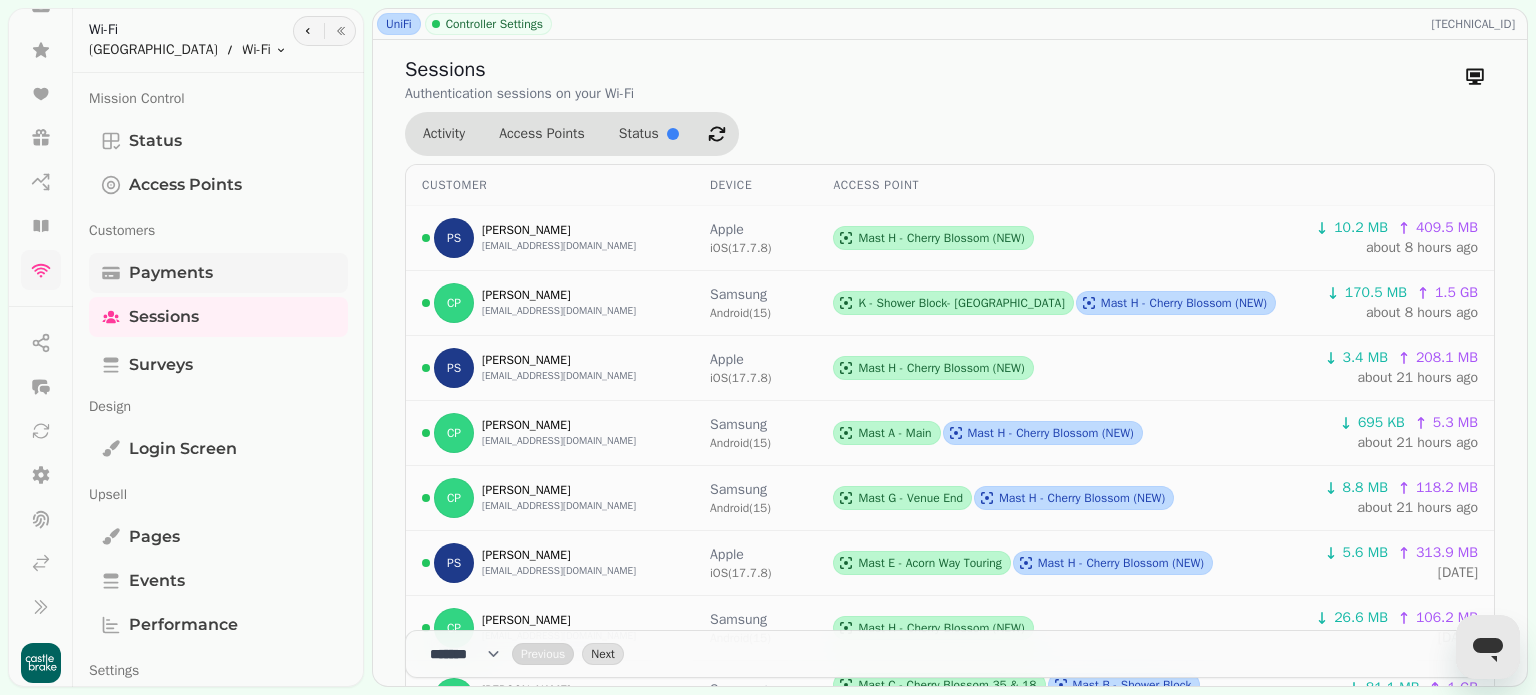 click on "Payments" at bounding box center (171, 273) 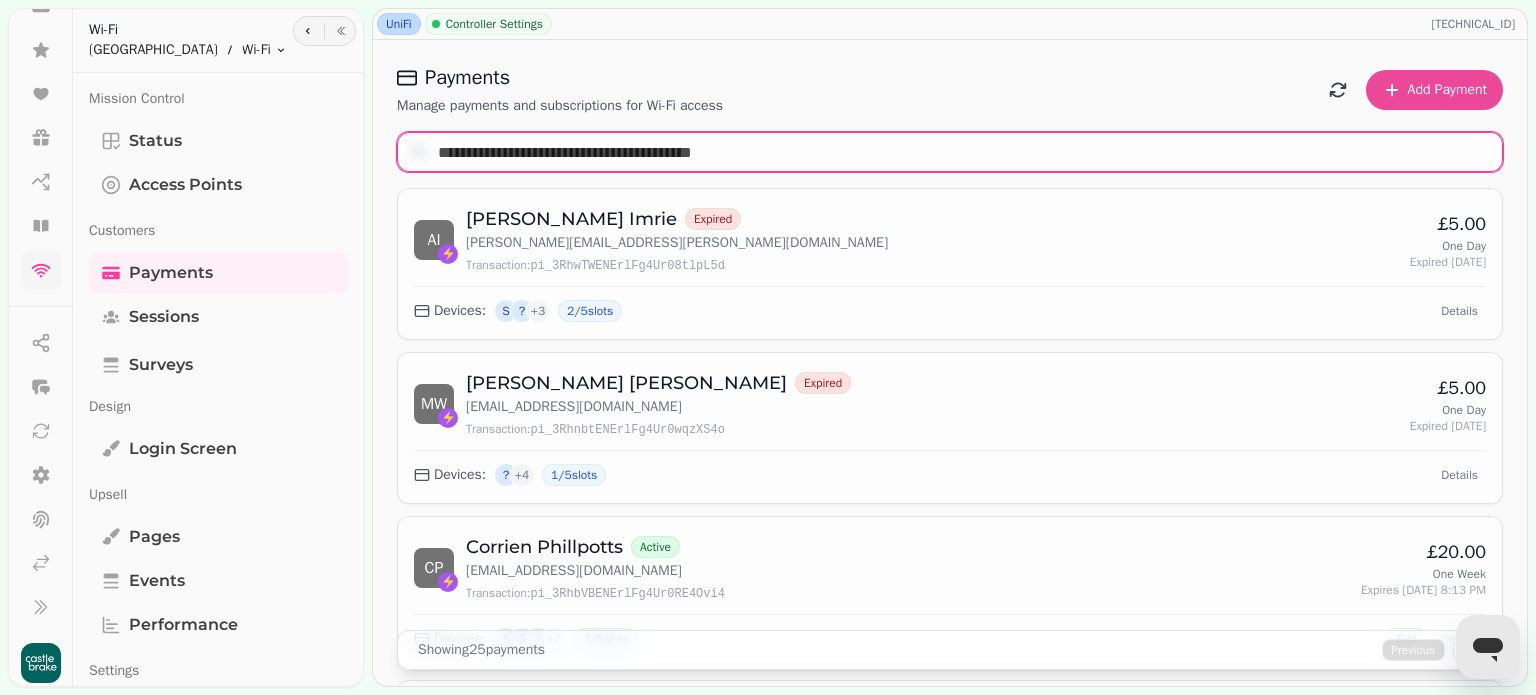 click at bounding box center [950, 152] 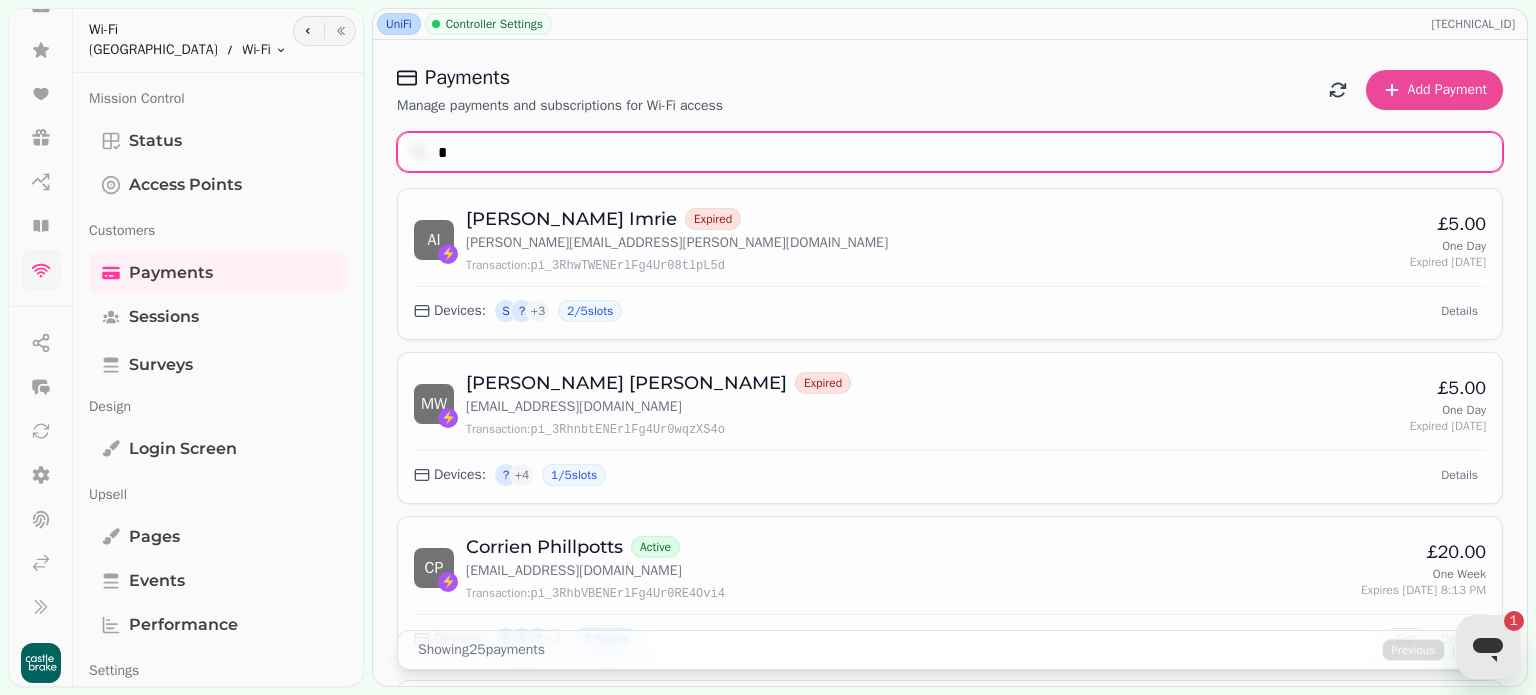 scroll, scrollTop: 0, scrollLeft: 0, axis: both 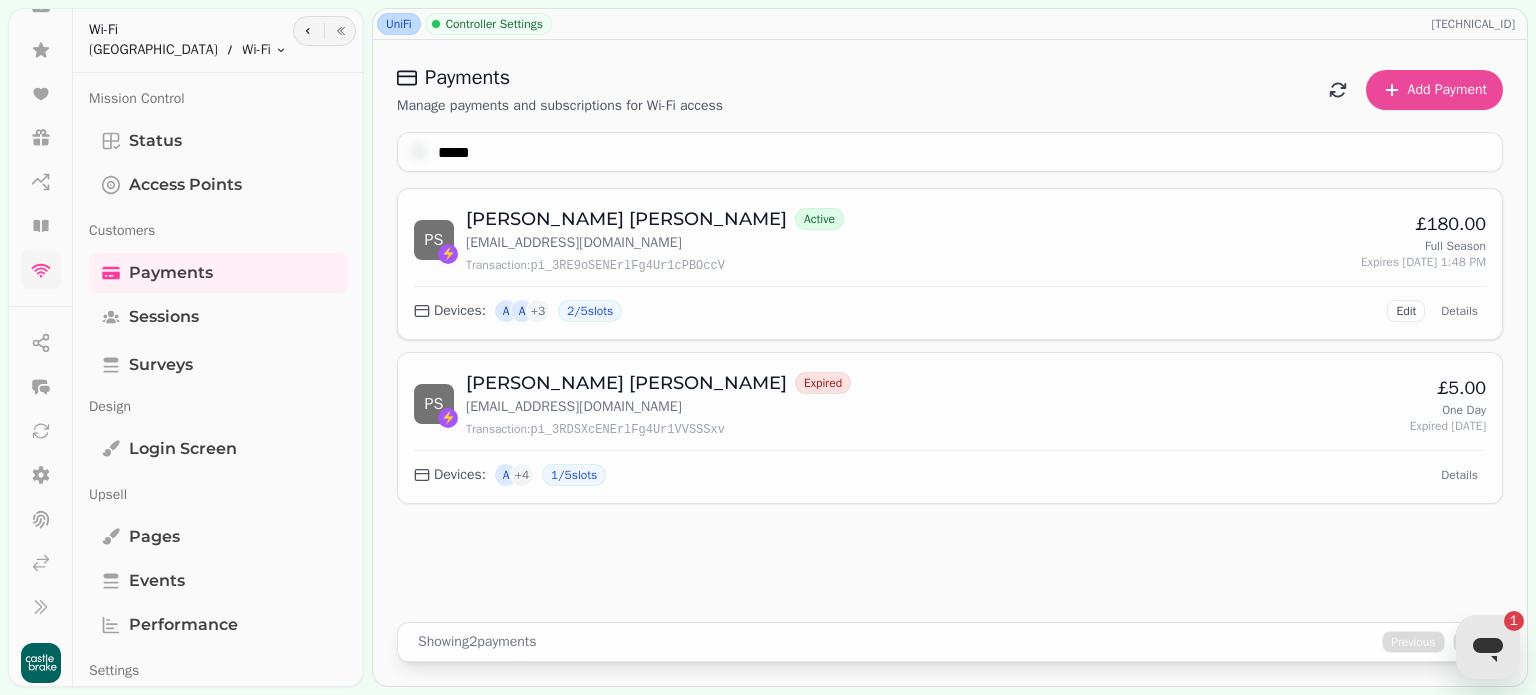 click on "A" at bounding box center (522, 311) 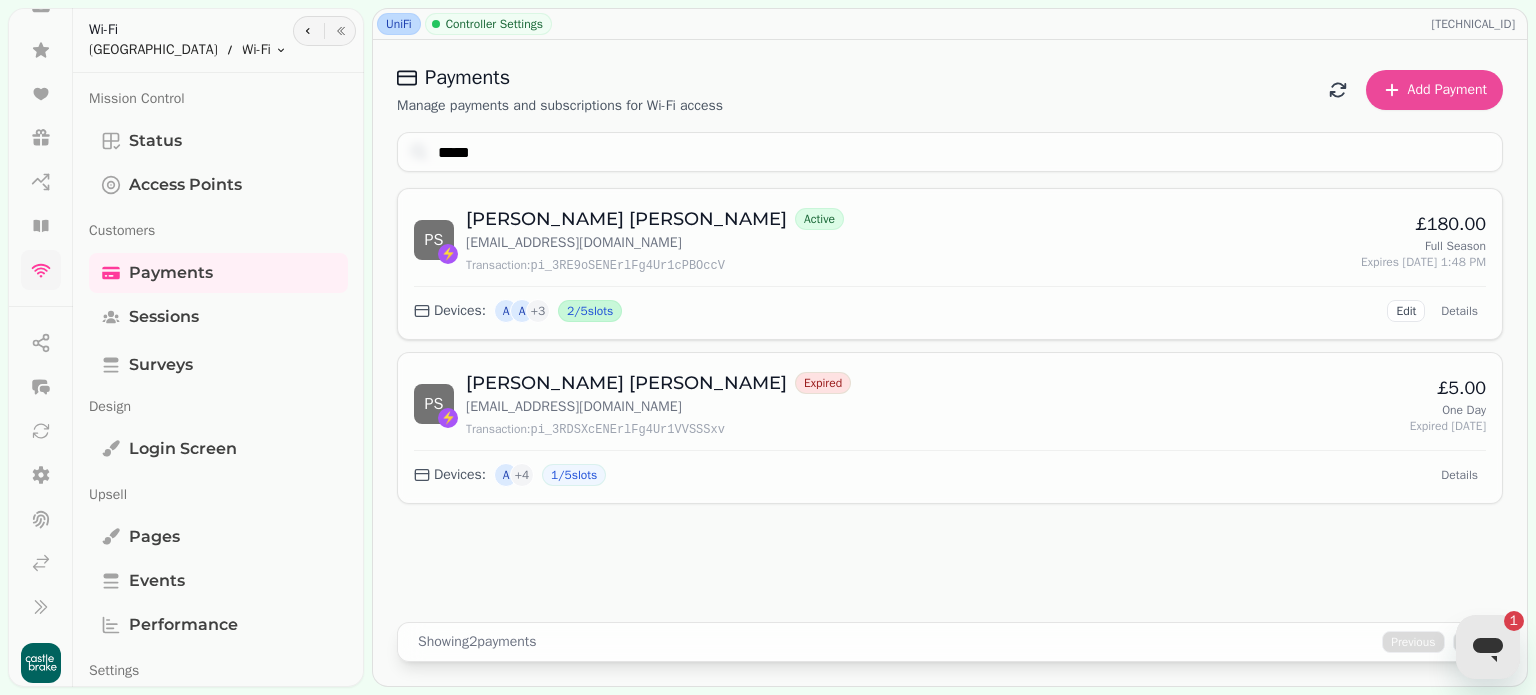 click on "2 / 5  slots" at bounding box center [590, 311] 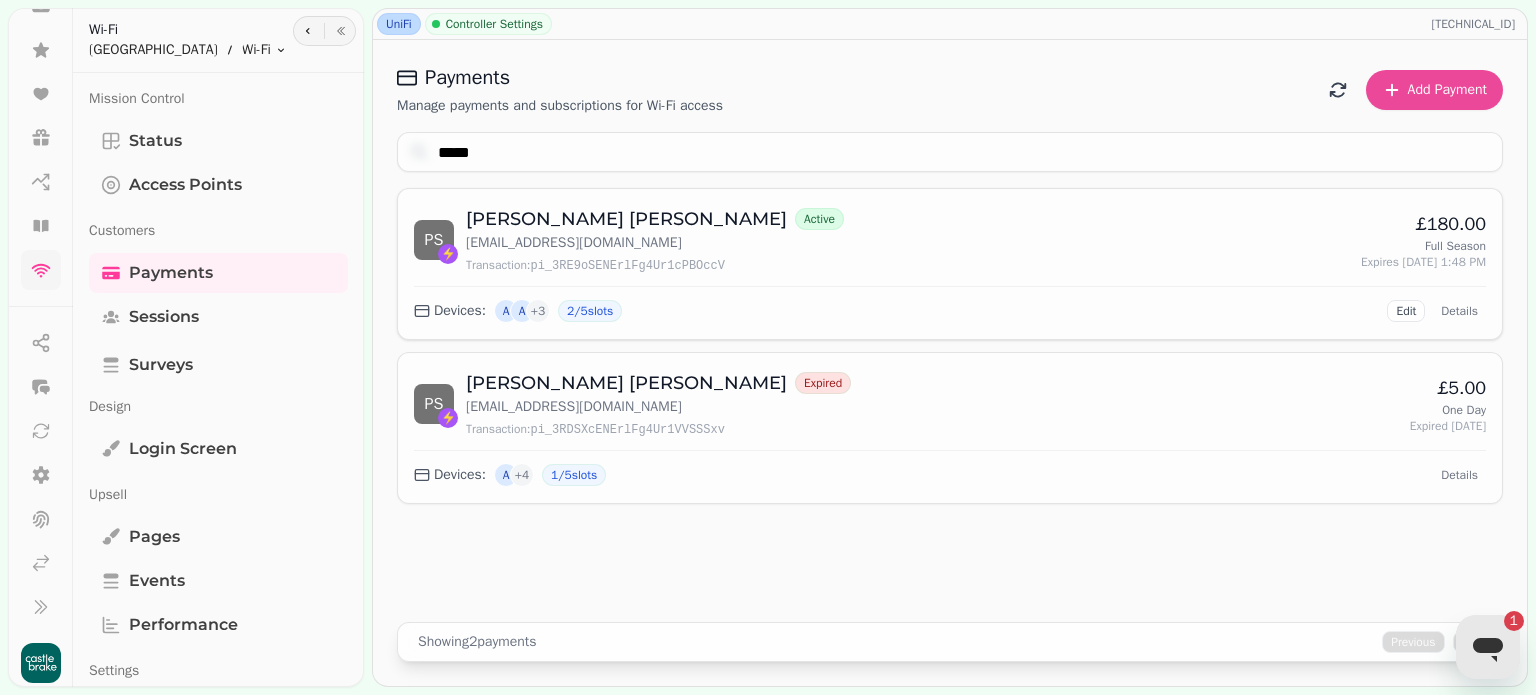 click on "Devices: A A + 3 2 / 5  slots Edit Details" at bounding box center (950, 304) 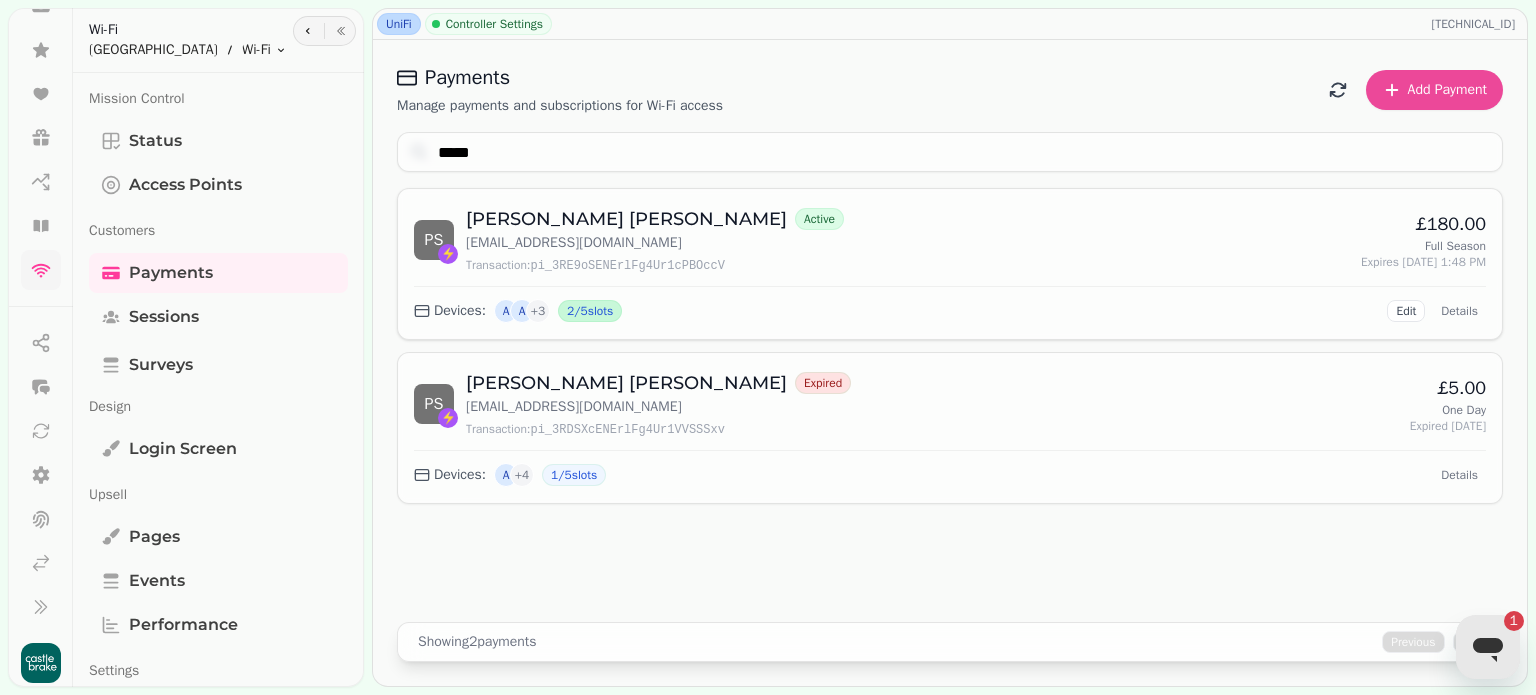 click on "2 / 5  slots" at bounding box center (590, 311) 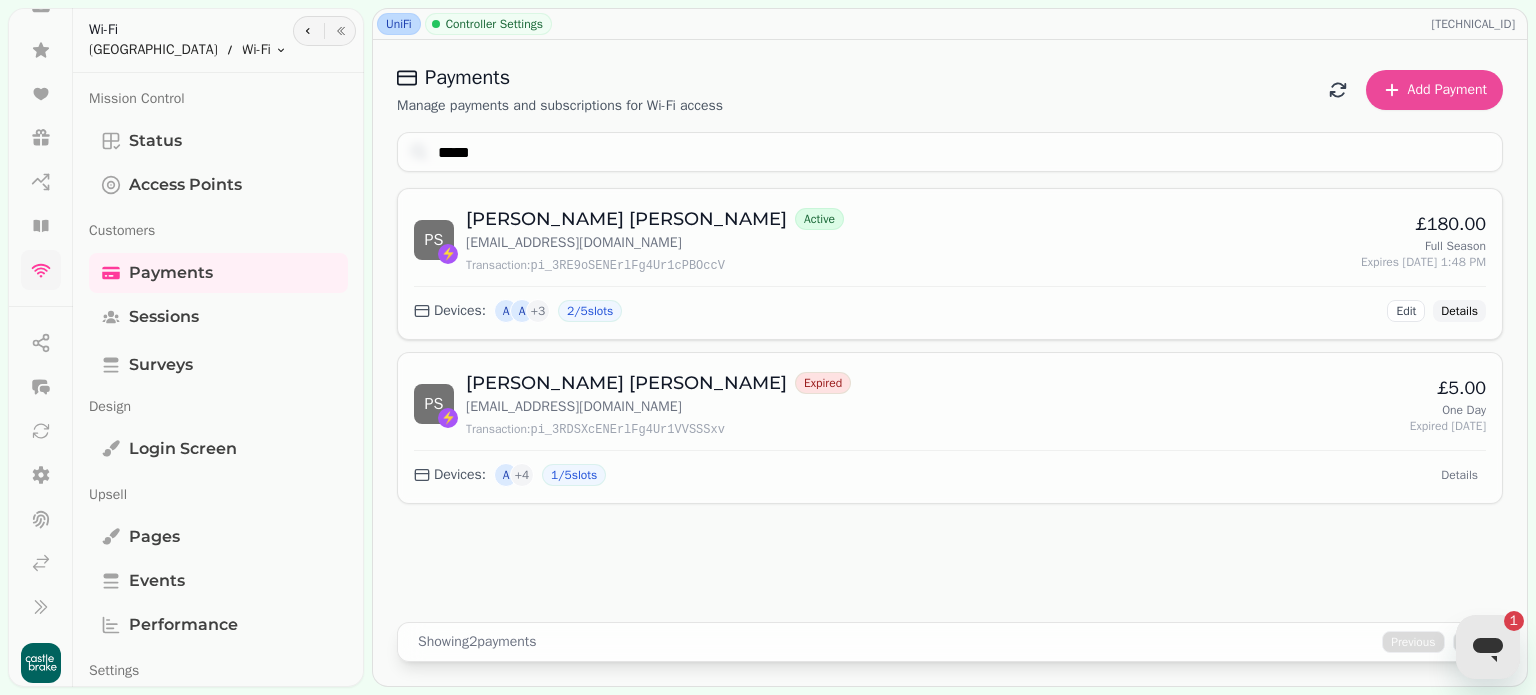 click on "Details" at bounding box center [1459, 311] 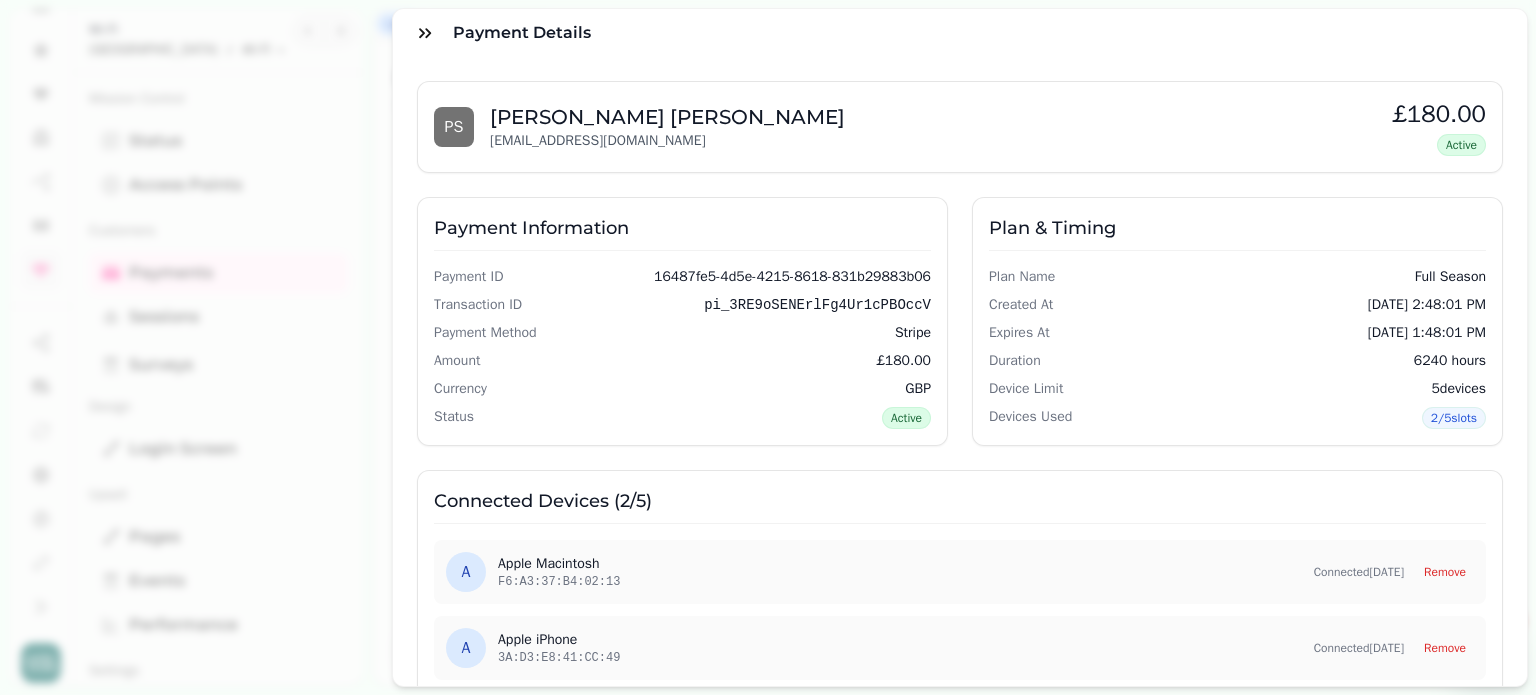 scroll, scrollTop: 48, scrollLeft: 0, axis: vertical 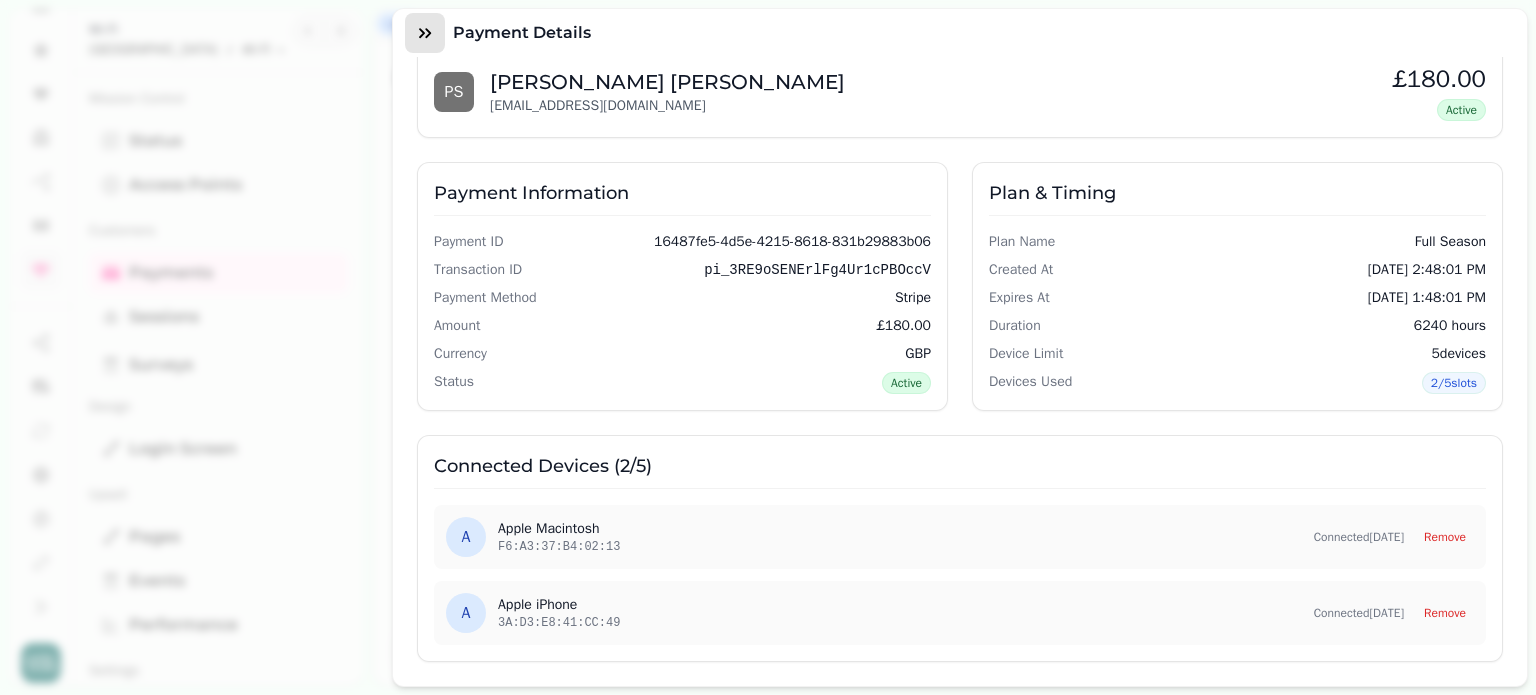 click at bounding box center (425, 33) 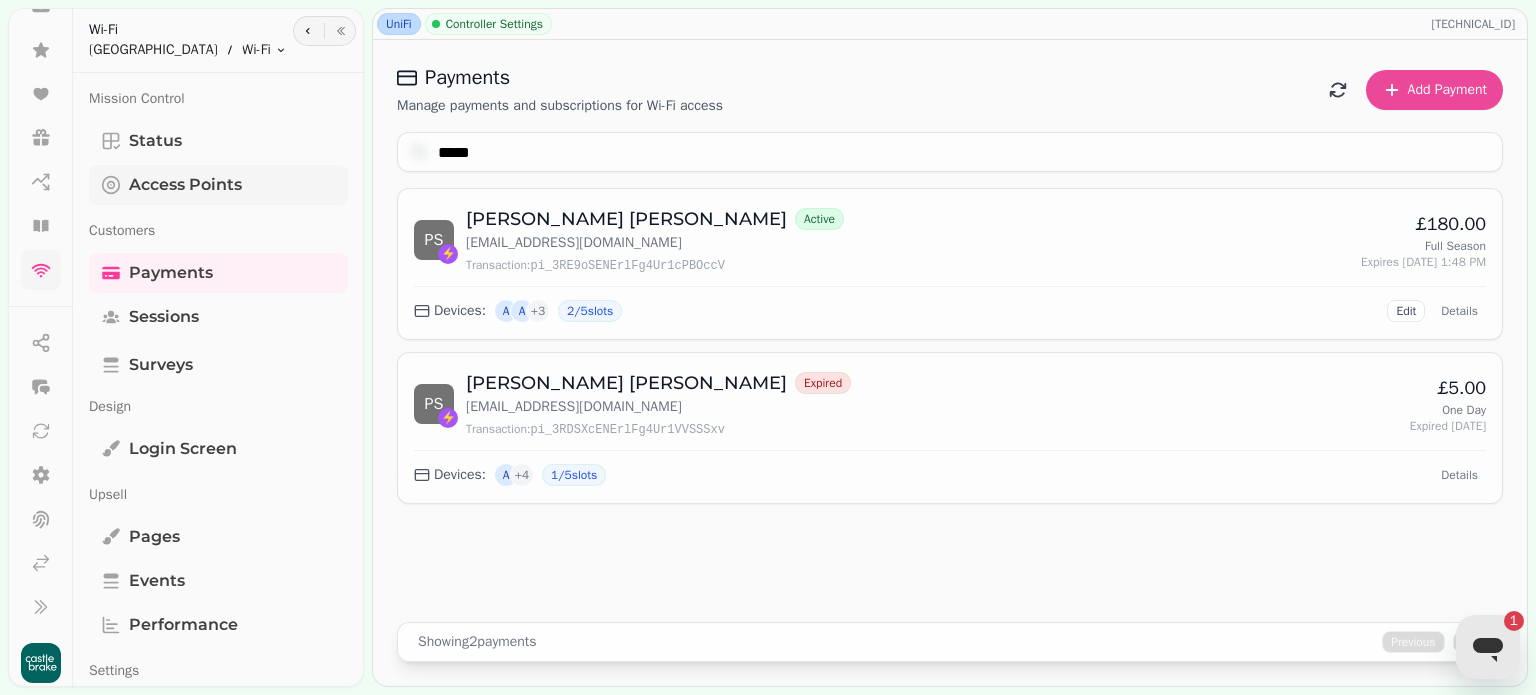 click on "Access Points" at bounding box center (185, 185) 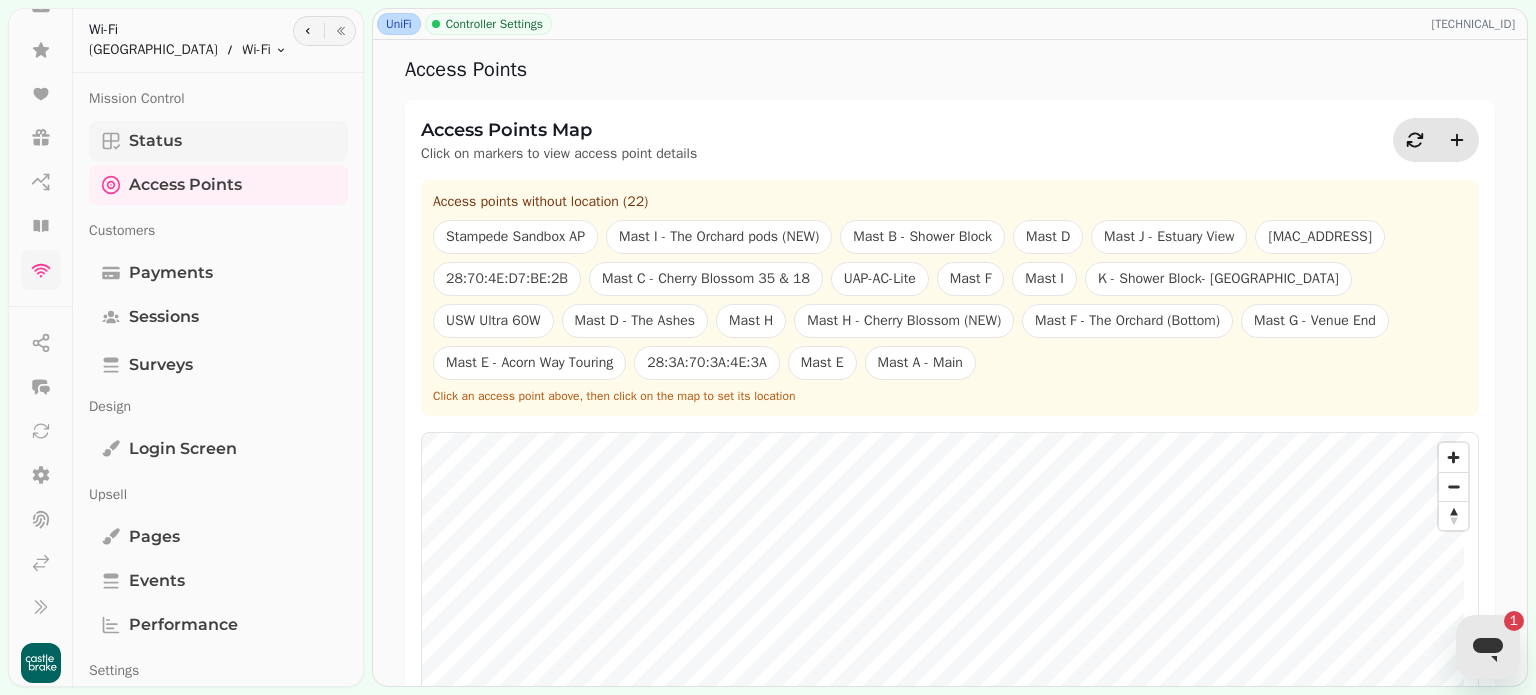 click on "Status" at bounding box center [218, 141] 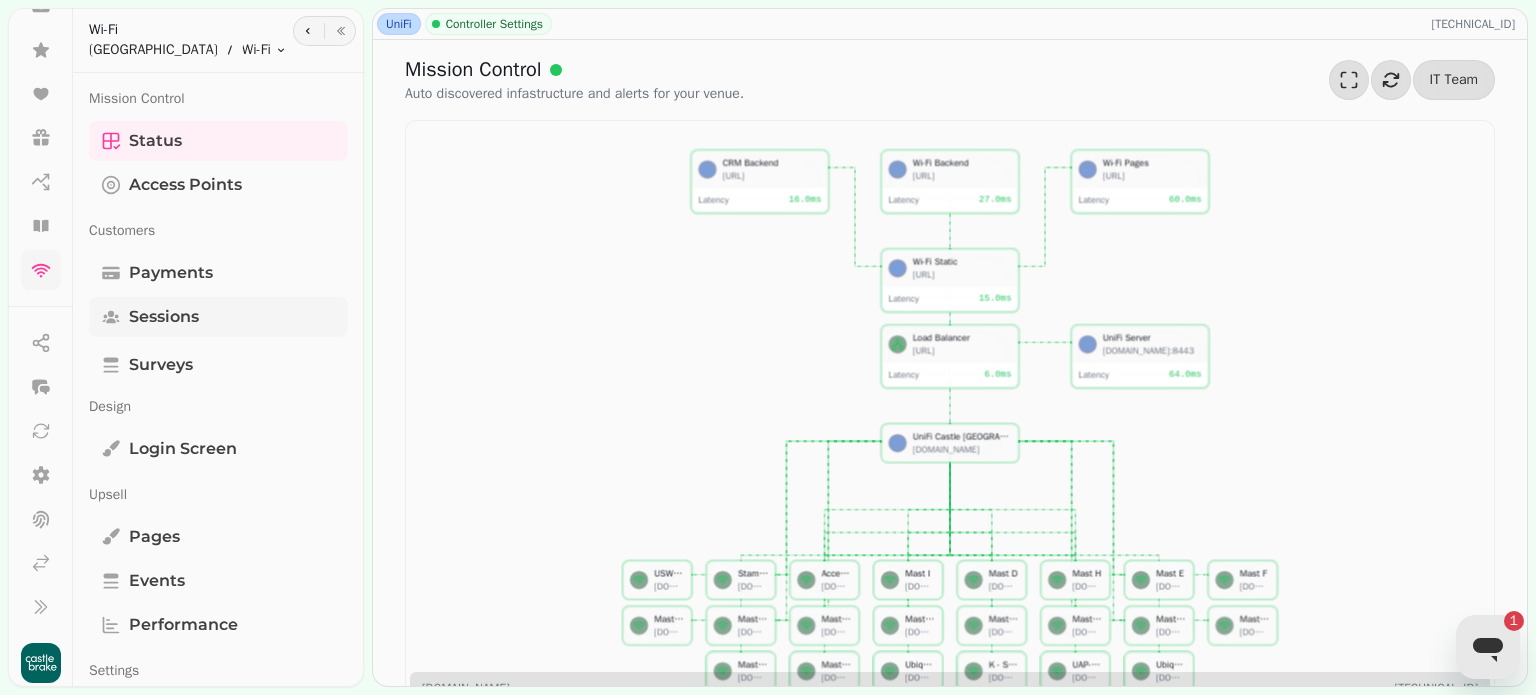 click on "Sessions" at bounding box center (164, 317) 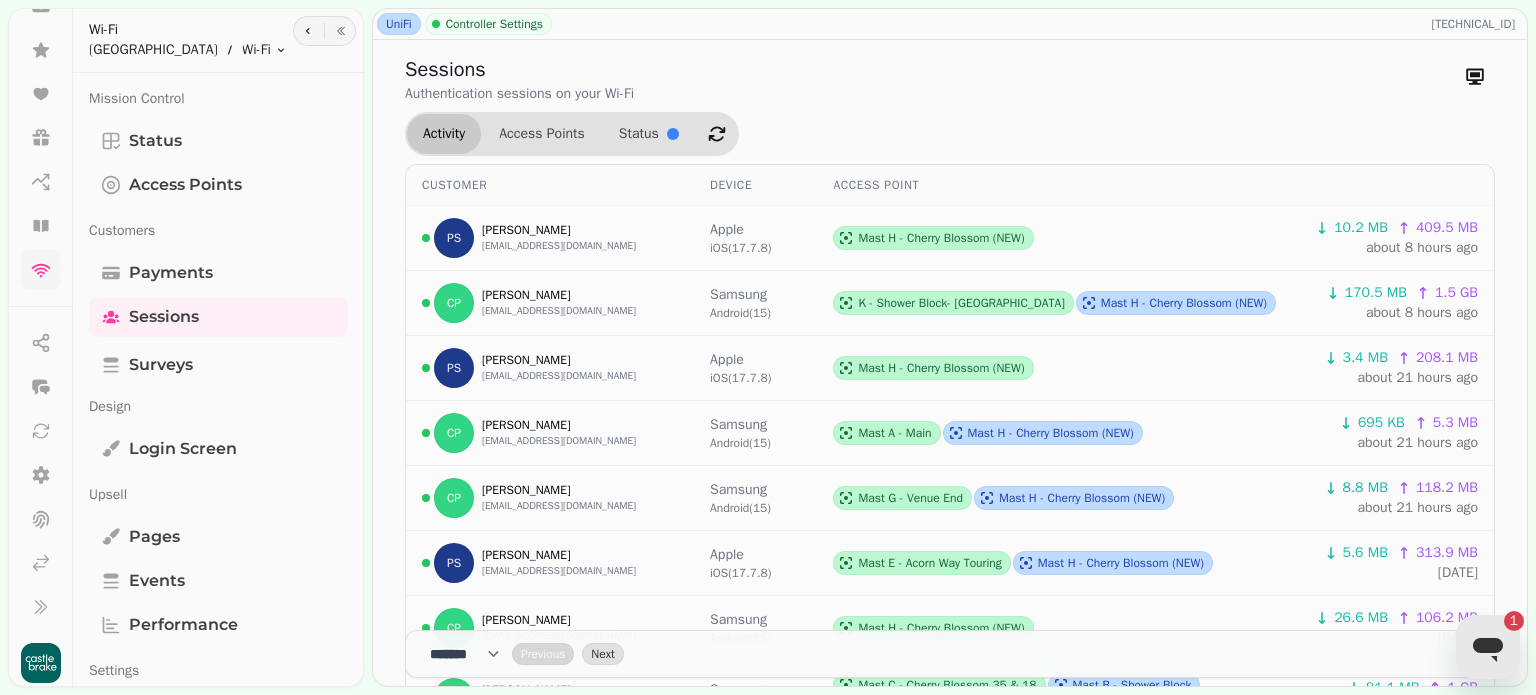 click on "Activity" at bounding box center [444, 134] 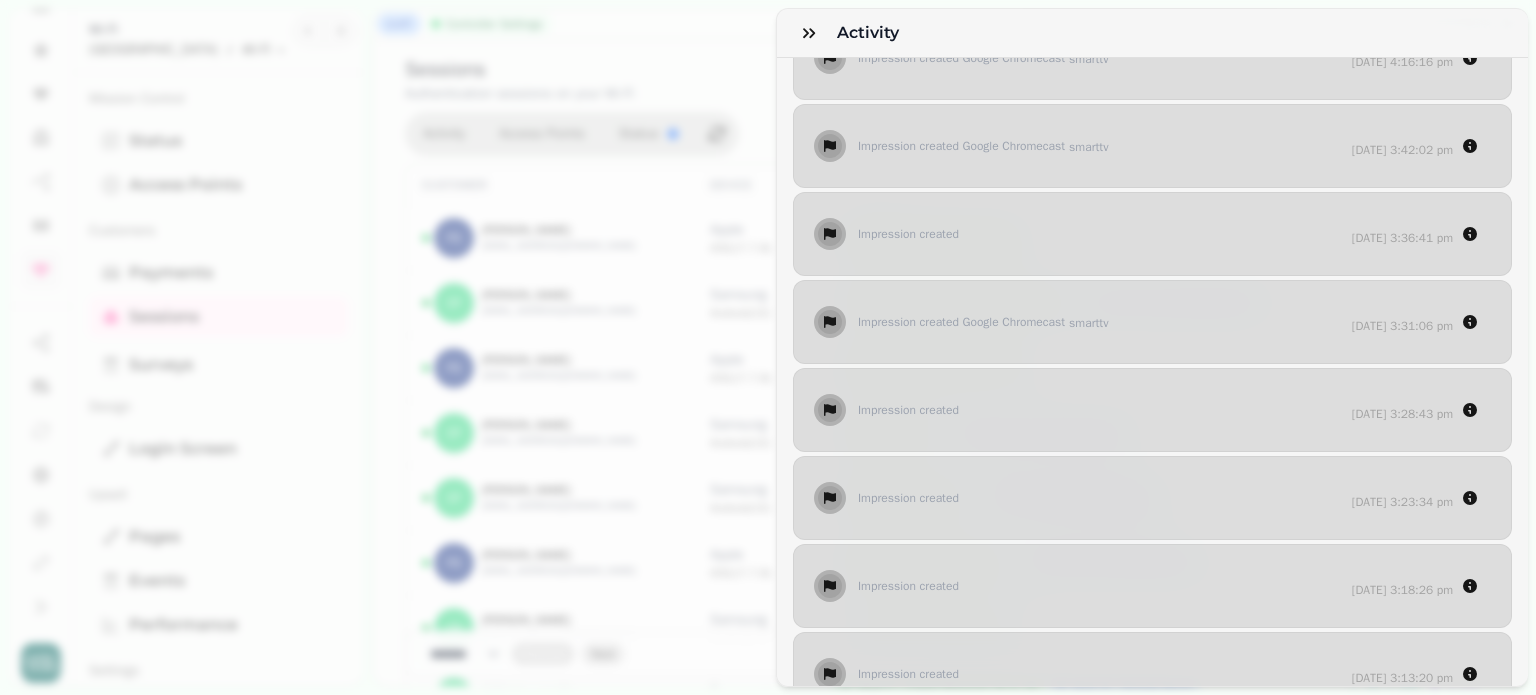 scroll, scrollTop: 203, scrollLeft: 0, axis: vertical 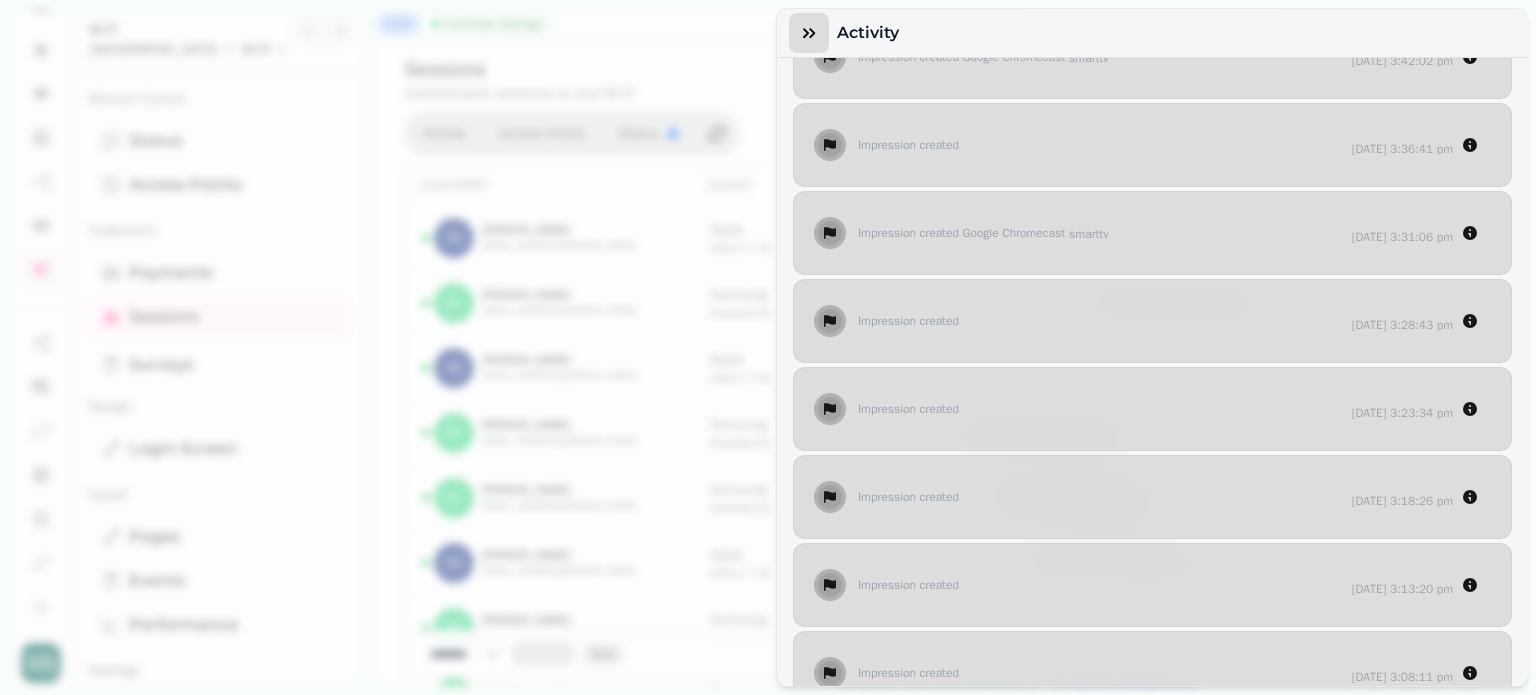 click 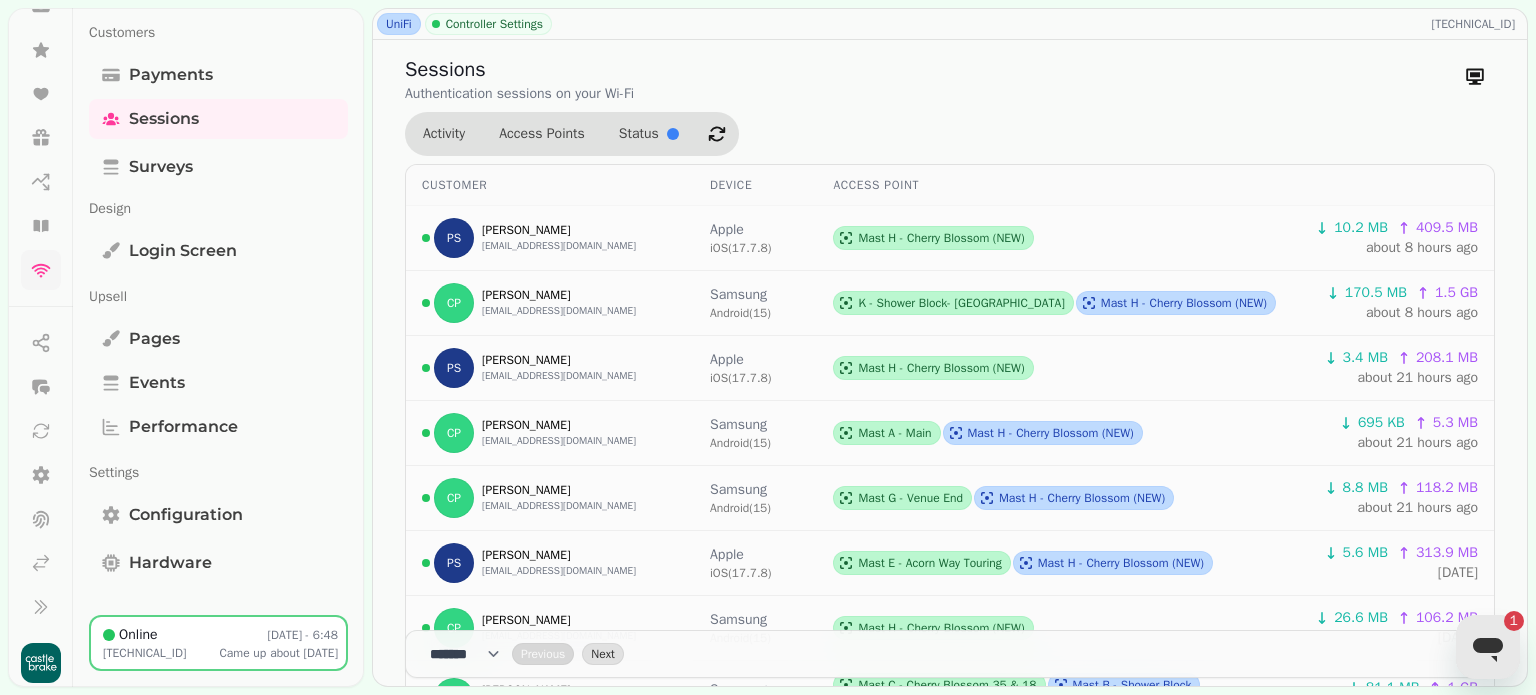 scroll, scrollTop: 72, scrollLeft: 0, axis: vertical 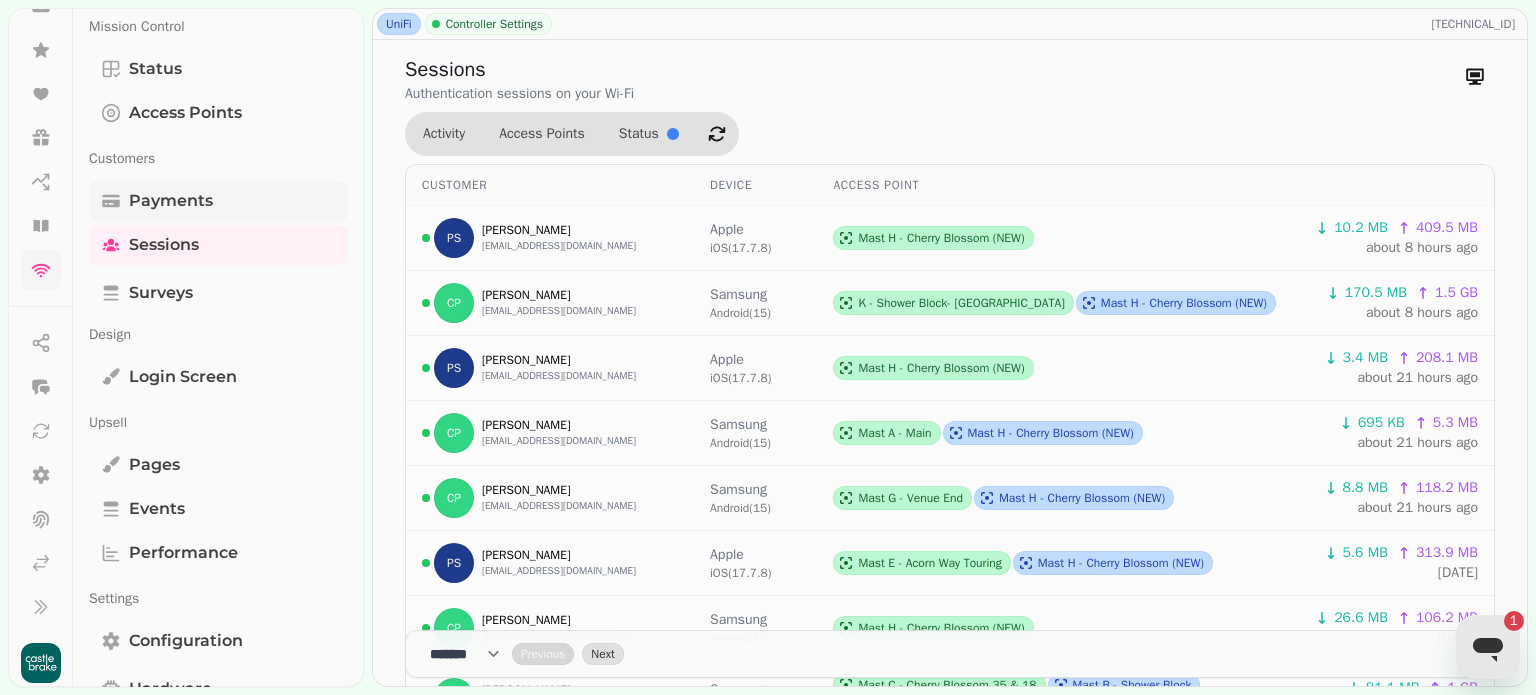click on "Payments" at bounding box center [171, 201] 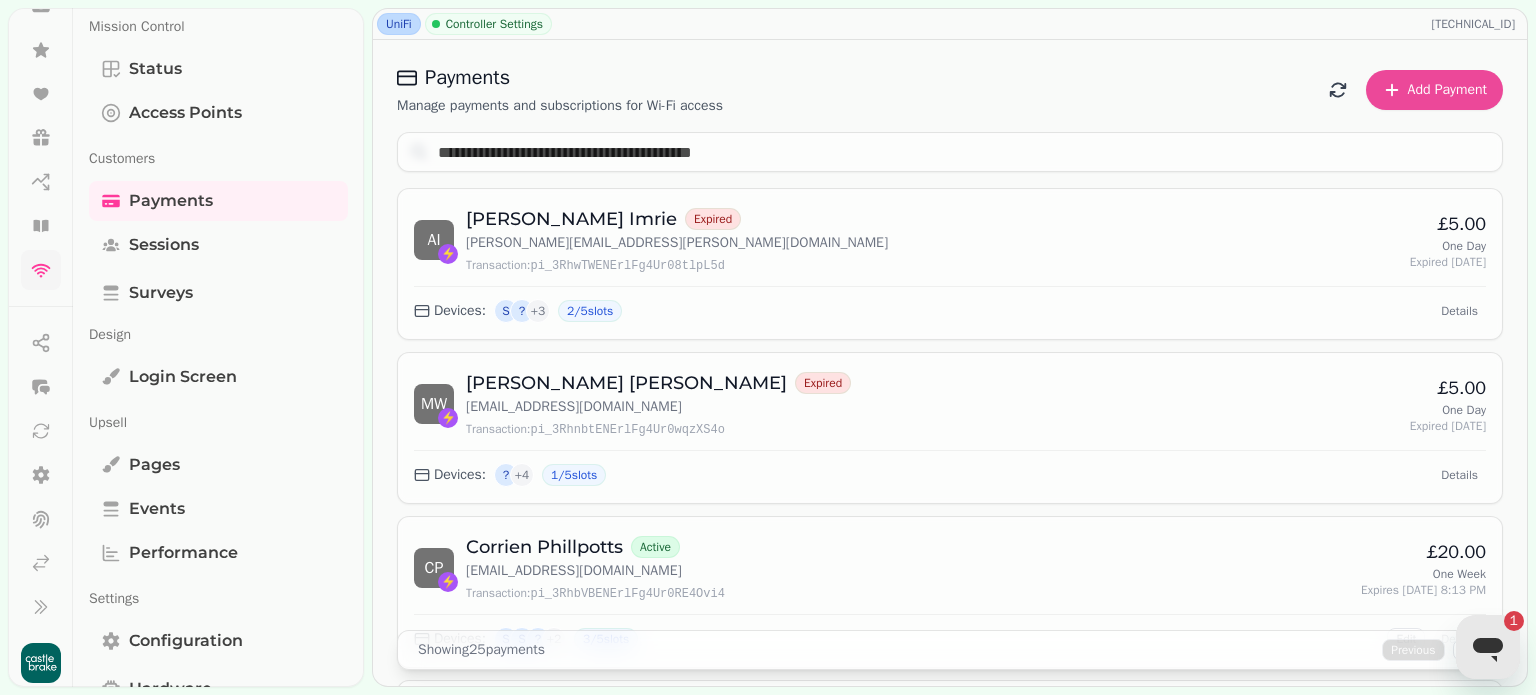 scroll, scrollTop: 0, scrollLeft: 0, axis: both 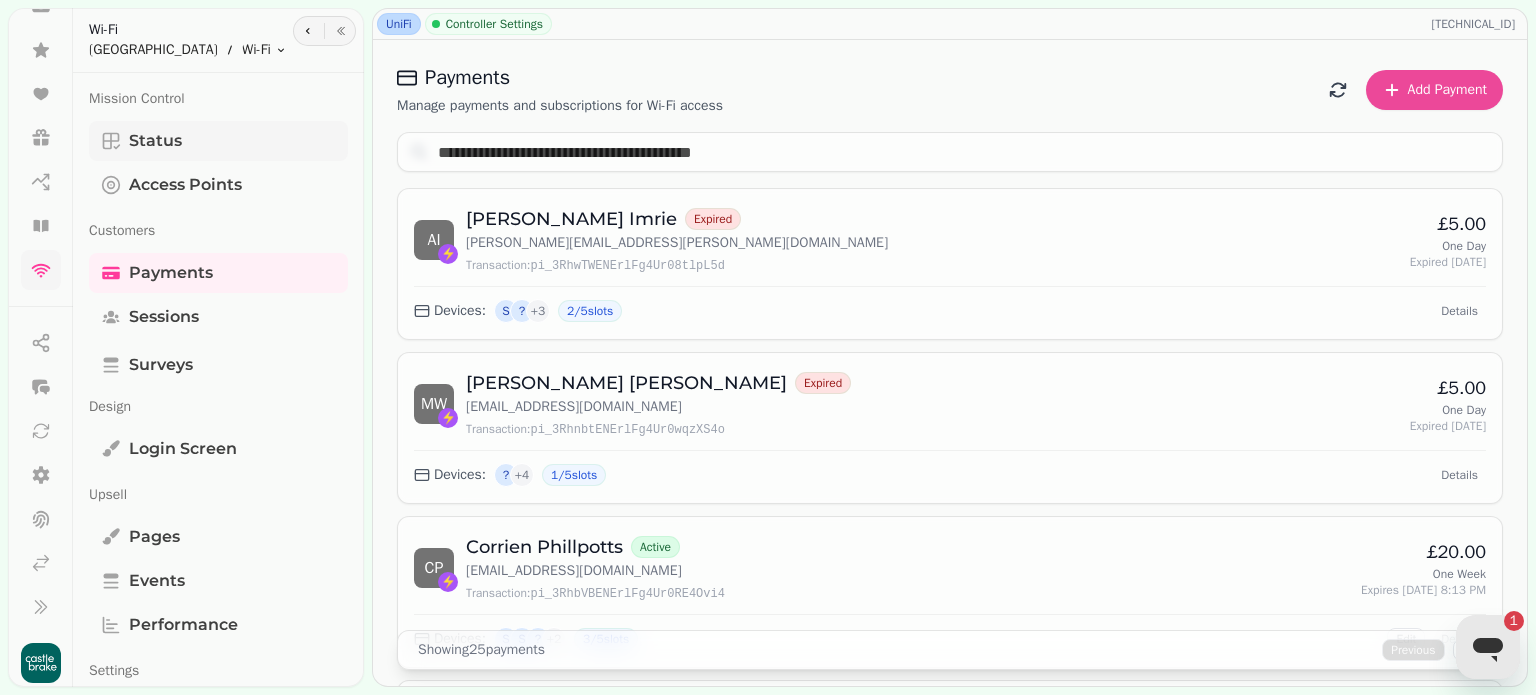 click on "Status" at bounding box center (155, 141) 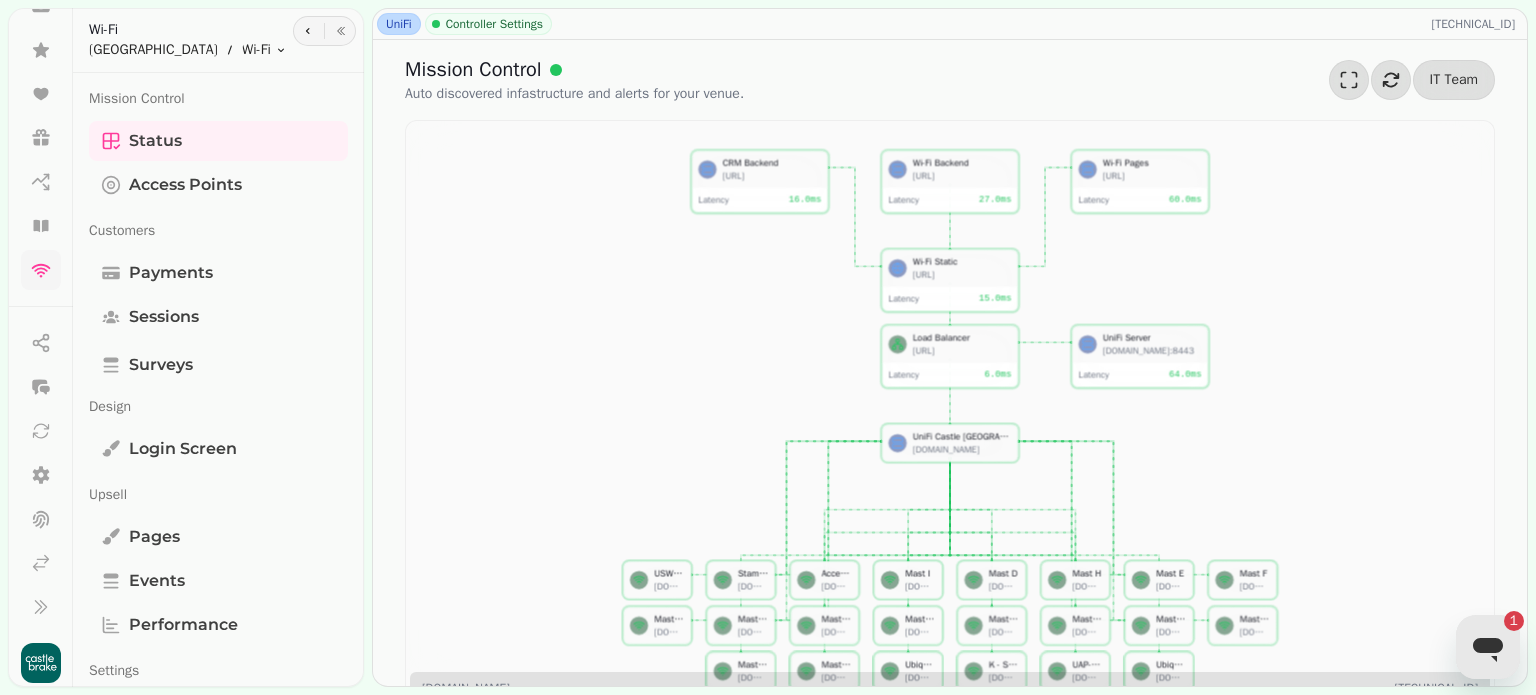 scroll, scrollTop: 30, scrollLeft: 0, axis: vertical 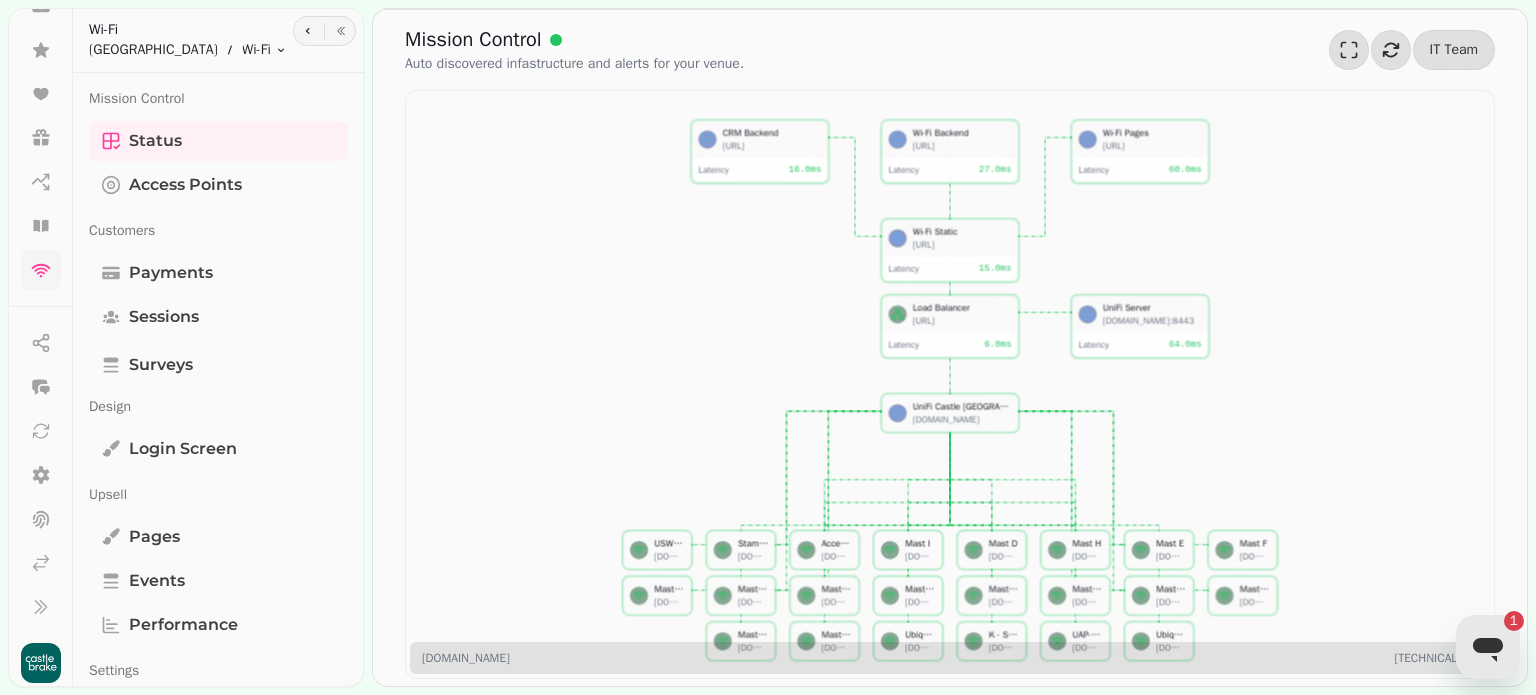 drag, startPoint x: 563, startPoint y: 271, endPoint x: 564, endPoint y: 195, distance: 76.00658 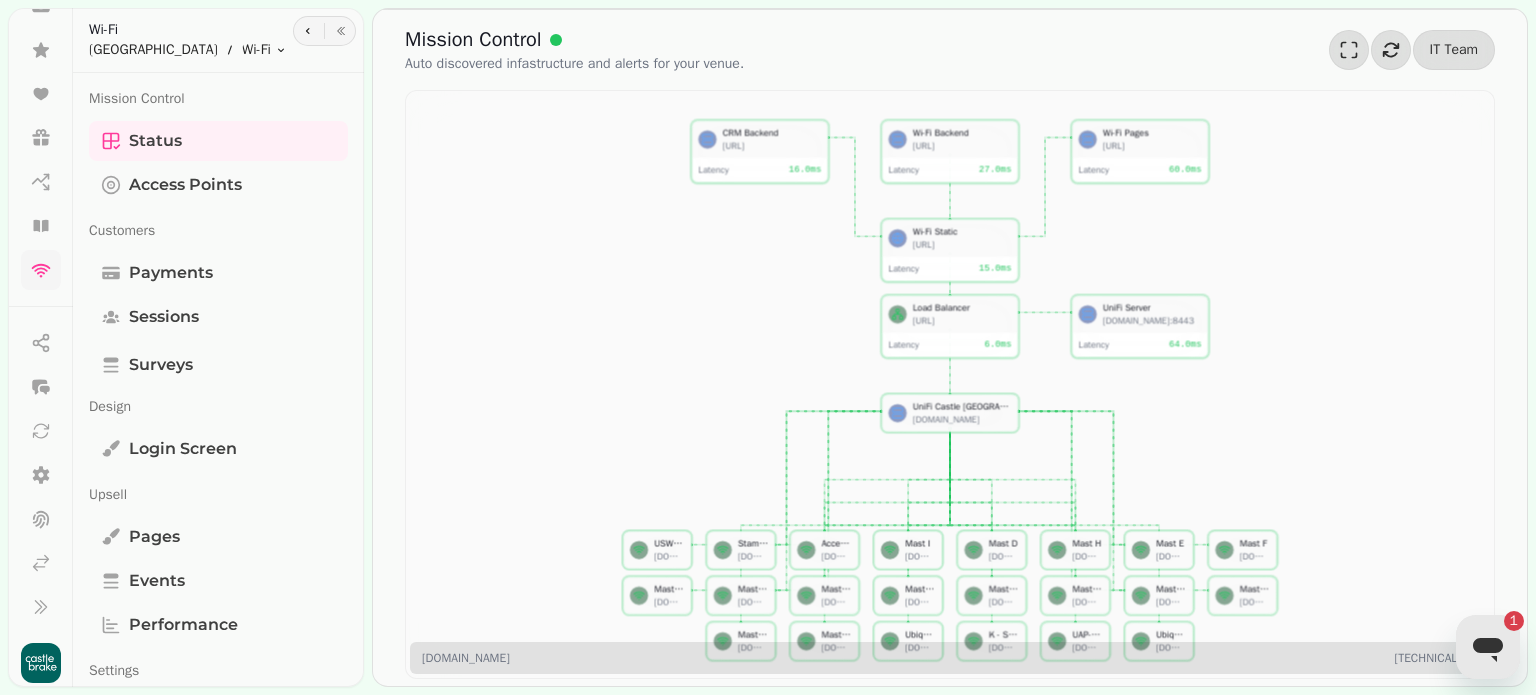 click on "Wi-Fi Static wifi.proxy.stampede.ai Latency 15.0 ms CRM Backend morpheus.stampede.ai Latency 16.0 ms Wi-Fi Backend trinity.stampede.ai Latency 27.0 ms Wi-Fi Pages wifi.stampede.ai Latency 60.0 ms Load Balancer nat-gateway.stampede.ai Latency 6.0 ms UniFi Server unifi.ubicom.co.uk:8443 Latency 64.0 ms UniFi Castle Brake Holiday Park bgwiq5ewhszn.simpleddns.io USW Ultra 60W bgwiq5ewhszn.simpleddns.io Stampede Sandbox AP bgwiq5ewhszn.simpleddns.io Access Point bgwiq5ewhszn.simpleddns.io Mast I bgwiq5ewhszn.simpleddns.io Mast D bgwiq5ewhszn.simpleddns.io Mast H bgwiq5ewhszn.simpleddns.io Mast E bgwiq5ewhszn.simpleddns.io Mast F bgwiq5ewhszn.simpleddns.io Mast B - Shower Block bgwiq5ewhszn.simpleddns.io Mast I - The Orchard pods (NEW) bgwiq5ewhszn.simpleddns.io Mast H - Cherry Blossom (NEW) bgwiq5ewhszn.simpleddns.io Mast C - Cherry Blossom 35 & 18 bgwiq5ewhszn.simpleddns.io Mast E - Acorn Way Touring bgwiq5ewhszn.simpleddns.io Mast G - Venue End bgwiq5ewhszn.simpleddns.io Mast D - The Ashes Mast A - Main" at bounding box center (950, 385) 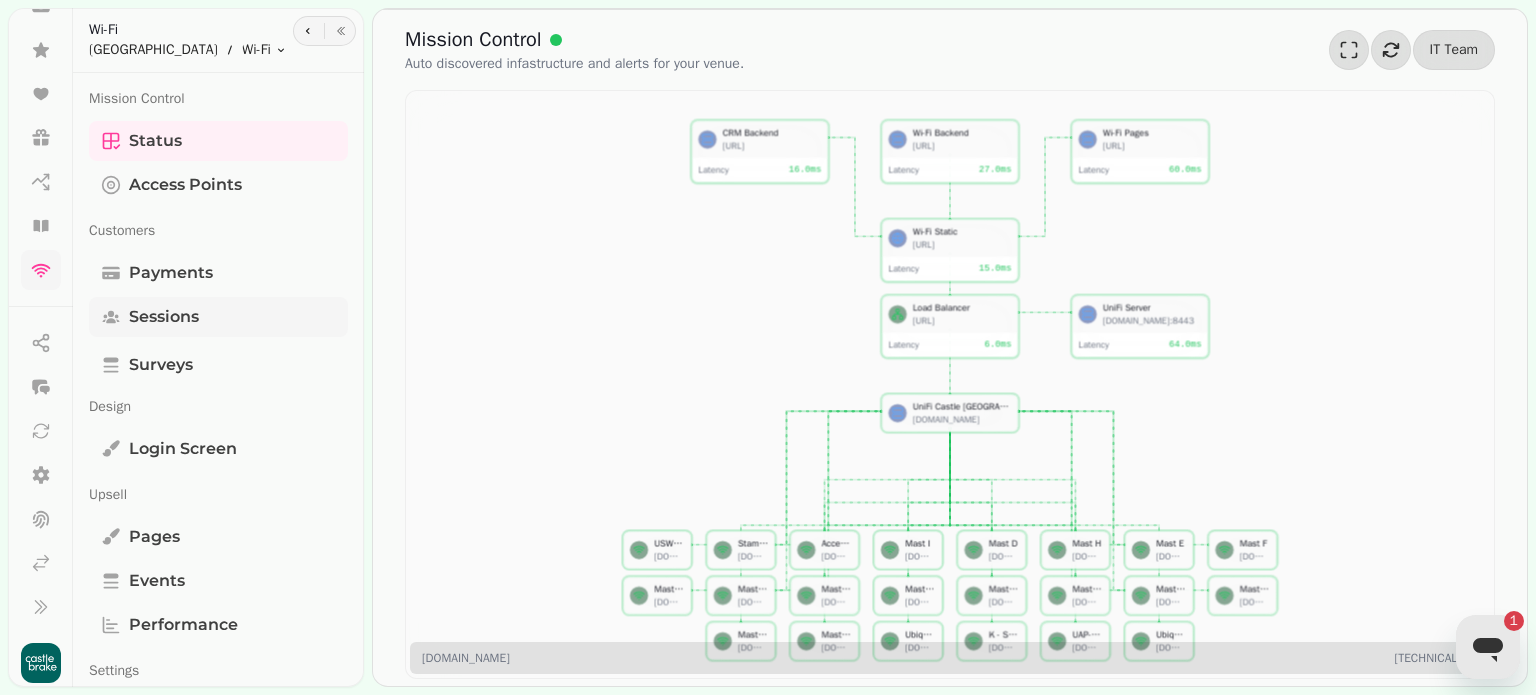 click on "Sessions" at bounding box center [164, 317] 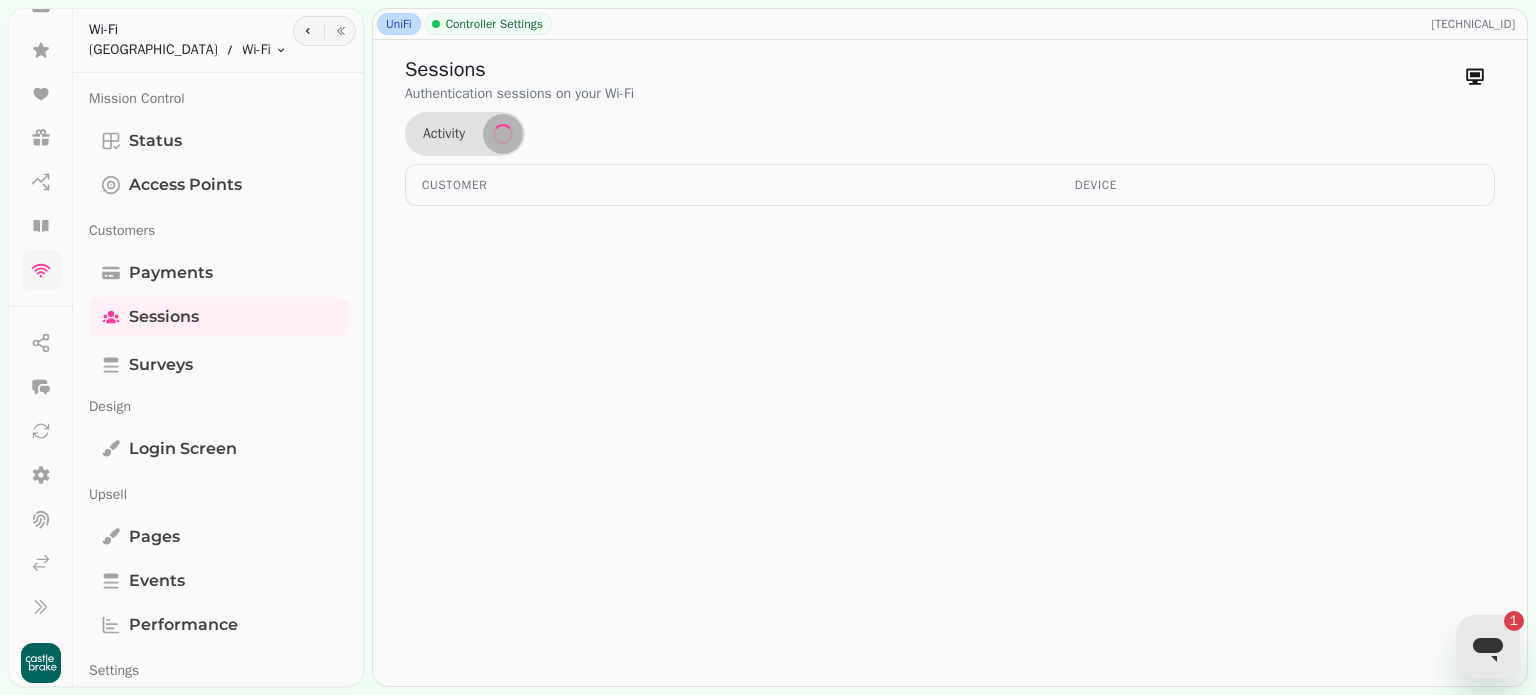 scroll, scrollTop: 0, scrollLeft: 0, axis: both 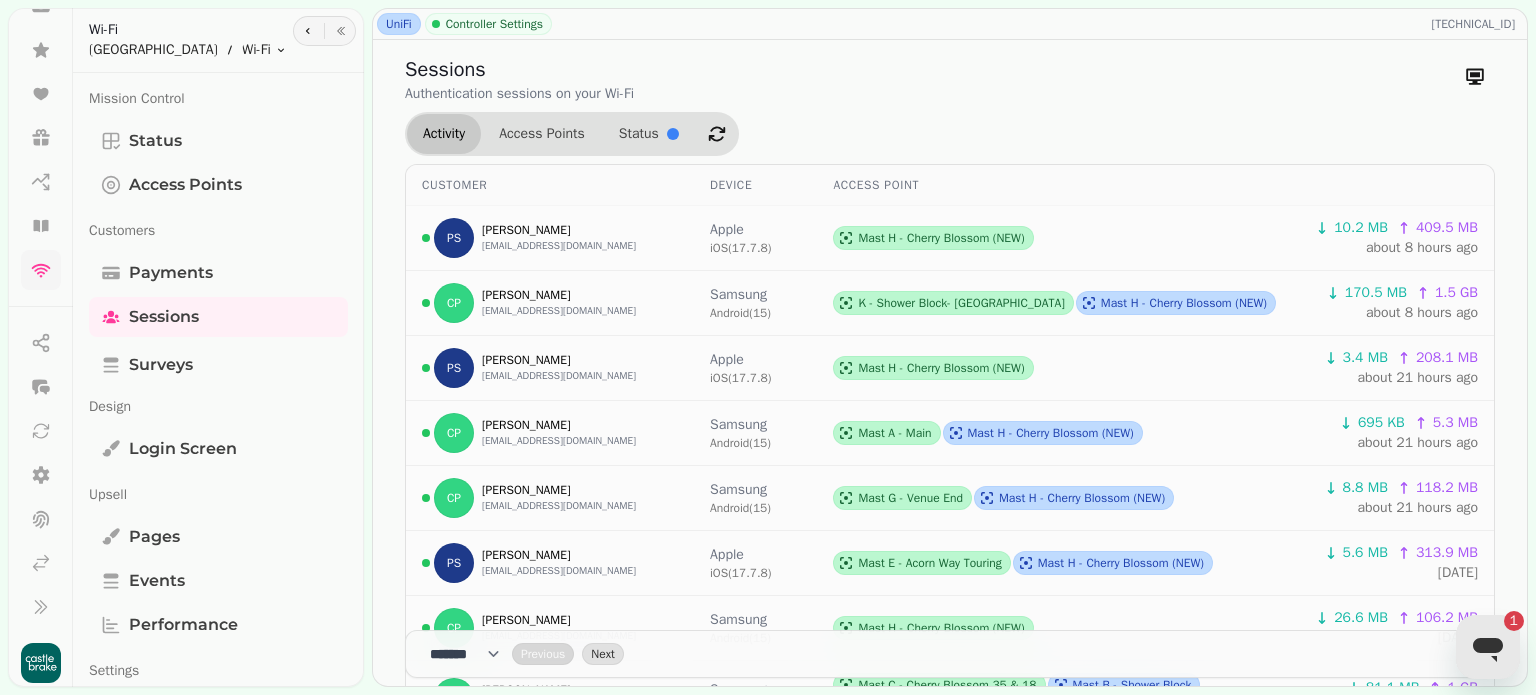 click on "Activity" at bounding box center [444, 134] 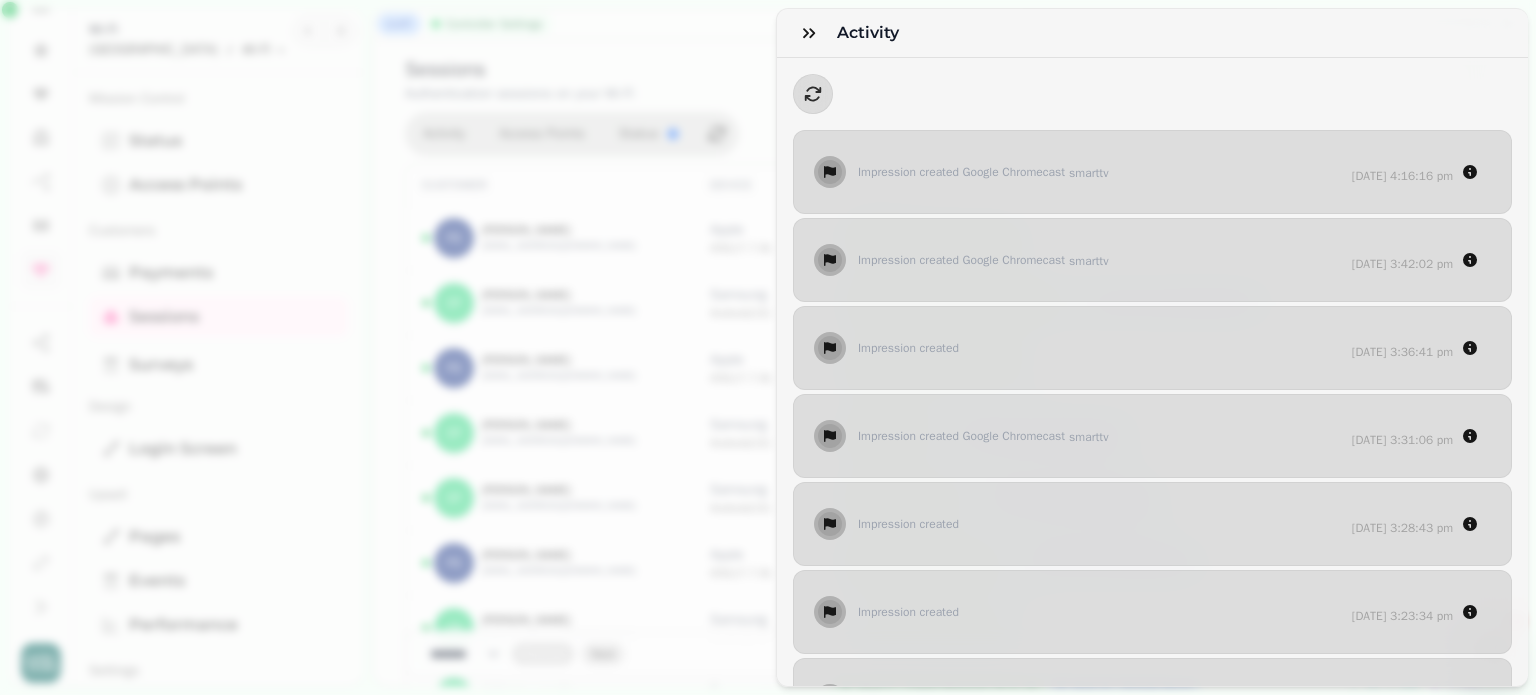 click on "Activity Impression created   Google   Chromecast smarttv 10 Jul @ 4:16:16 pm Impression created   Google   Chromecast smarttv 10 Jul @ 3:42:02 pm Impression created     10 Jul @ 3:36:41 pm Impression created   Google   Chromecast smarttv 10 Jul @ 3:31:06 pm Impression created     10 Jul @ 3:28:43 pm Impression created     10 Jul @ 3:23:34 pm Impression created     10 Jul @ 3:18:26 pm Impression created     10 Jul @ 3:13:20 pm Impression created     10 Jul @ 3:08:11 pm Impression created     10 Jul @ 3:03:04 pm Impression created   Samsung   SM-S911B mobile 10 Jul @ 3:02:26 pm Impression created     10 Jul @ 2:58:03 pm Impression created     10 Jul @ 2:53:02 pm Impression created     10 Jul @ 2:47:52 pm Impression created     10 Jul @ 2:42:46 pm" at bounding box center [768, 363] 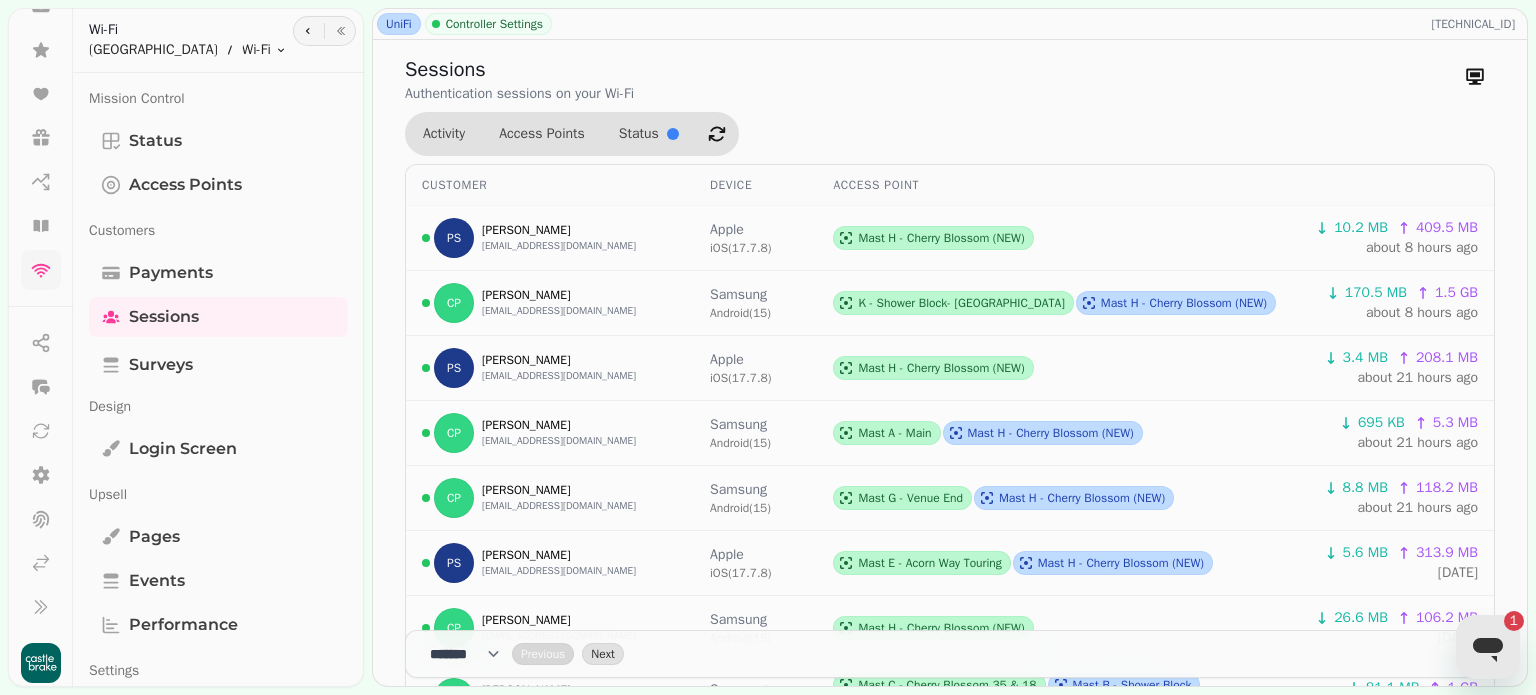 click on "Status" at bounding box center [639, 134] 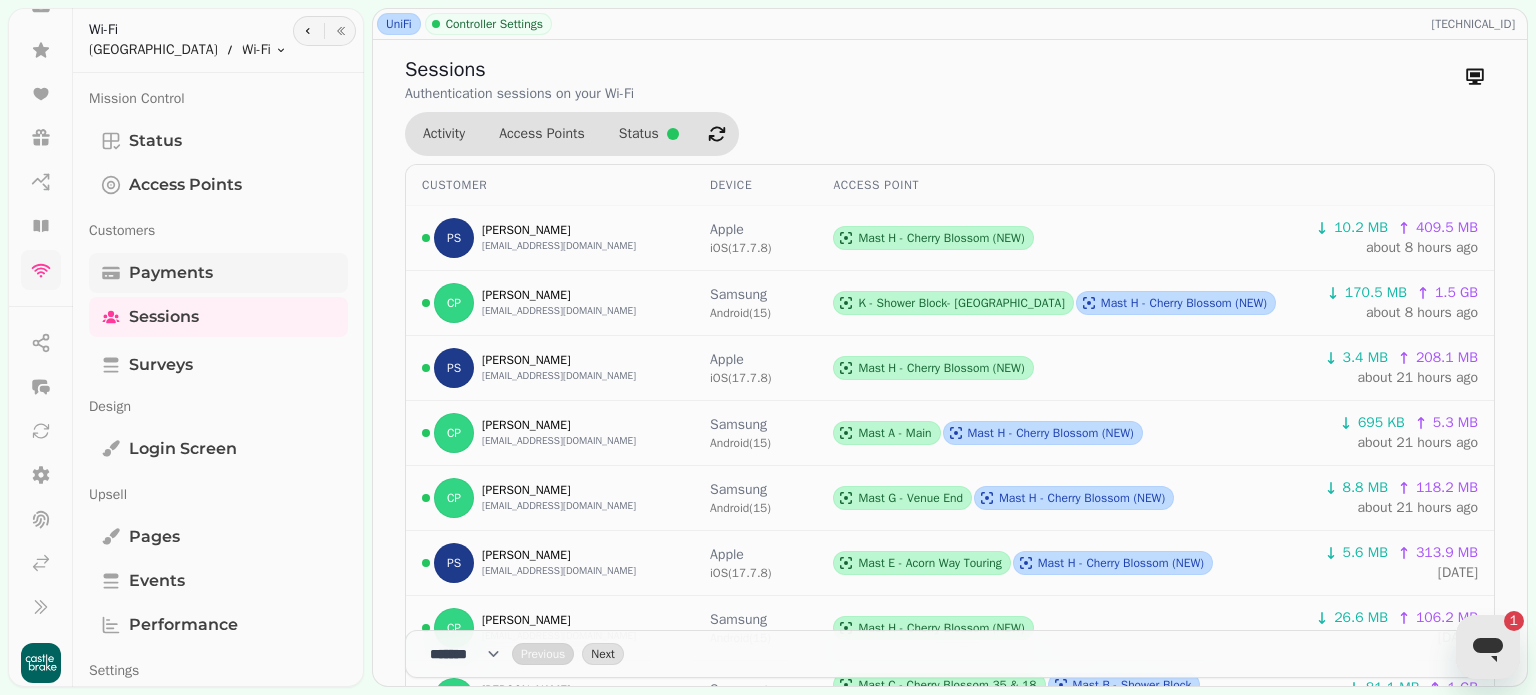 click on "Payments" at bounding box center [171, 273] 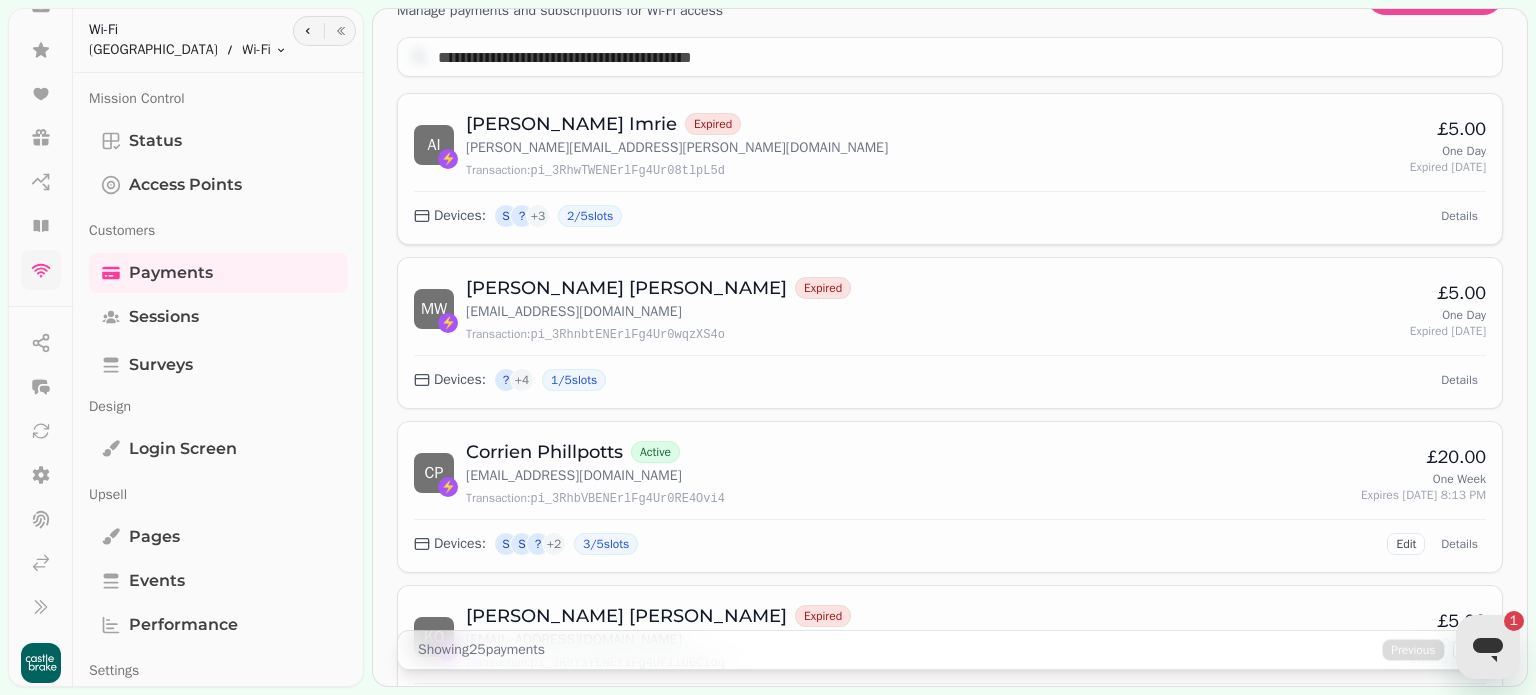 scroll, scrollTop: 208, scrollLeft: 0, axis: vertical 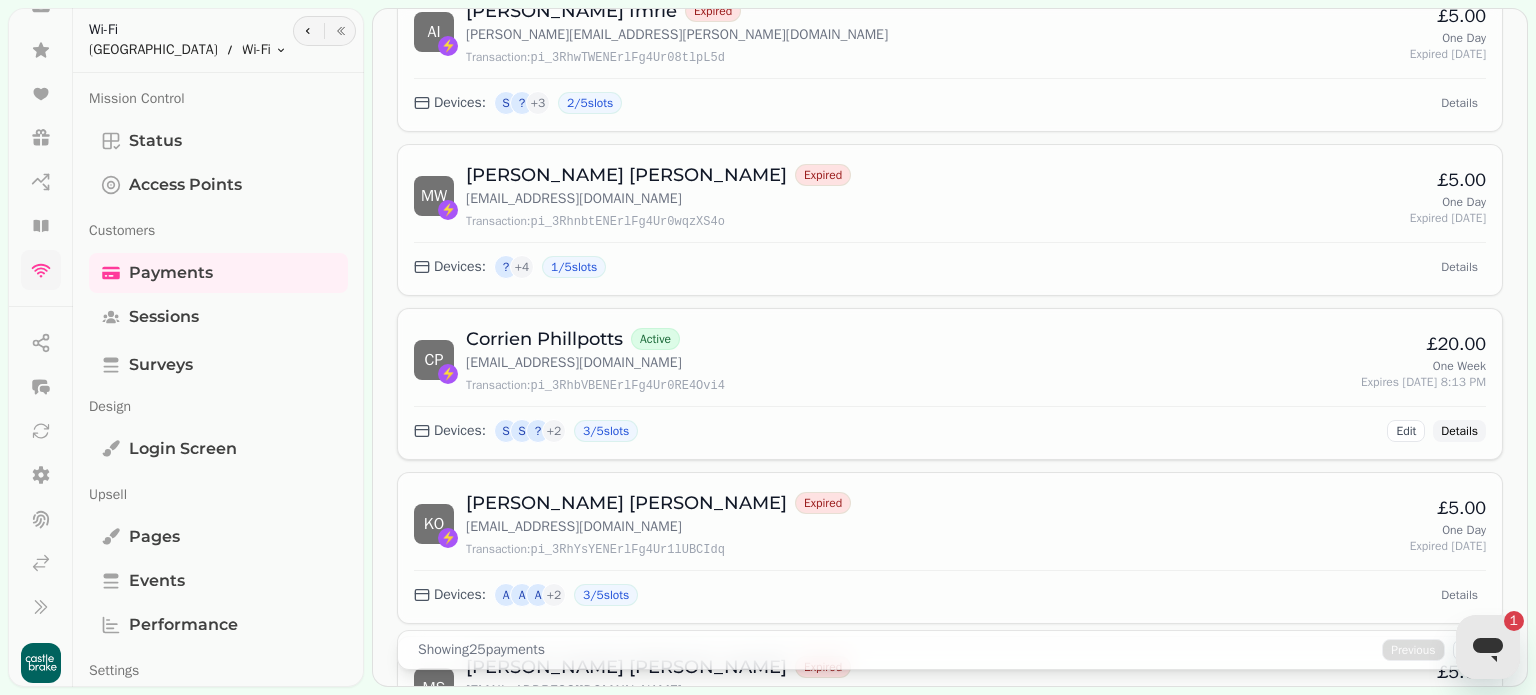 click on "Details" at bounding box center [1459, 431] 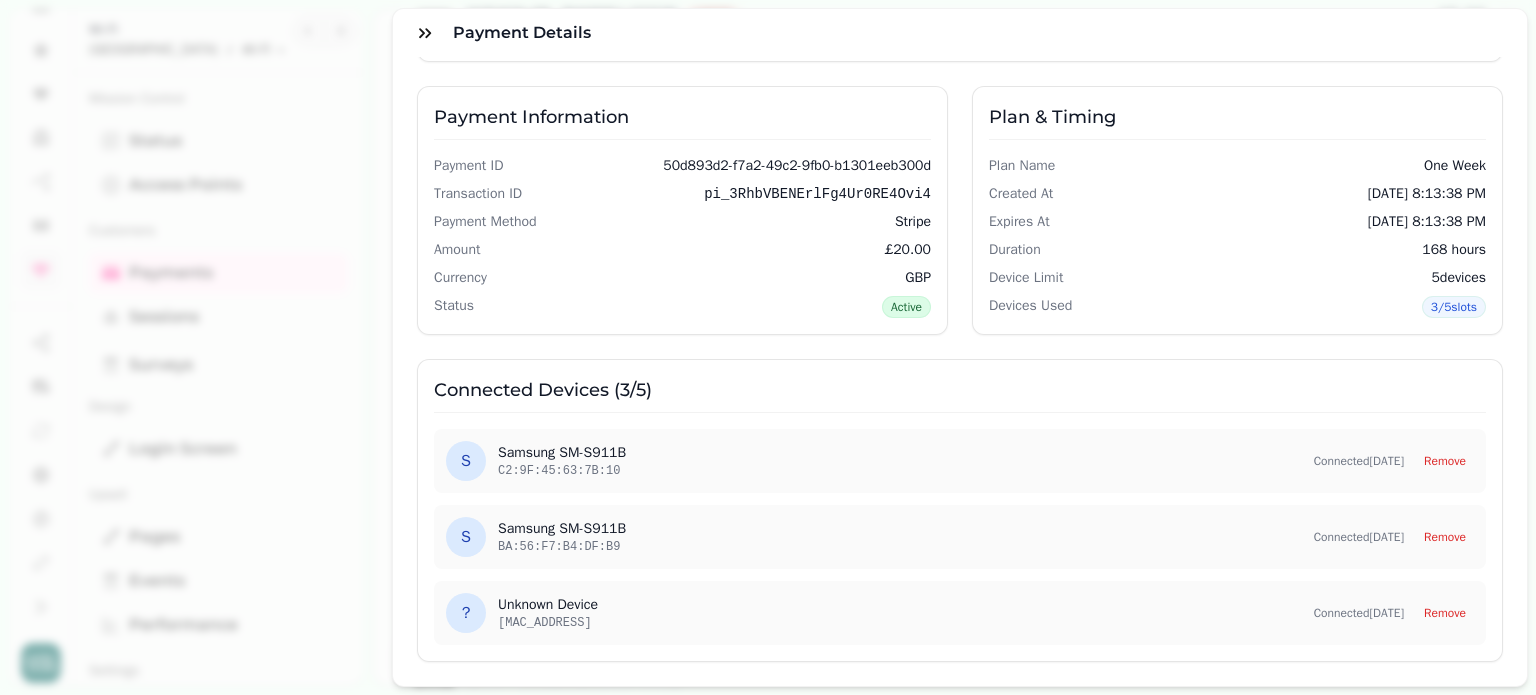 scroll, scrollTop: 124, scrollLeft: 0, axis: vertical 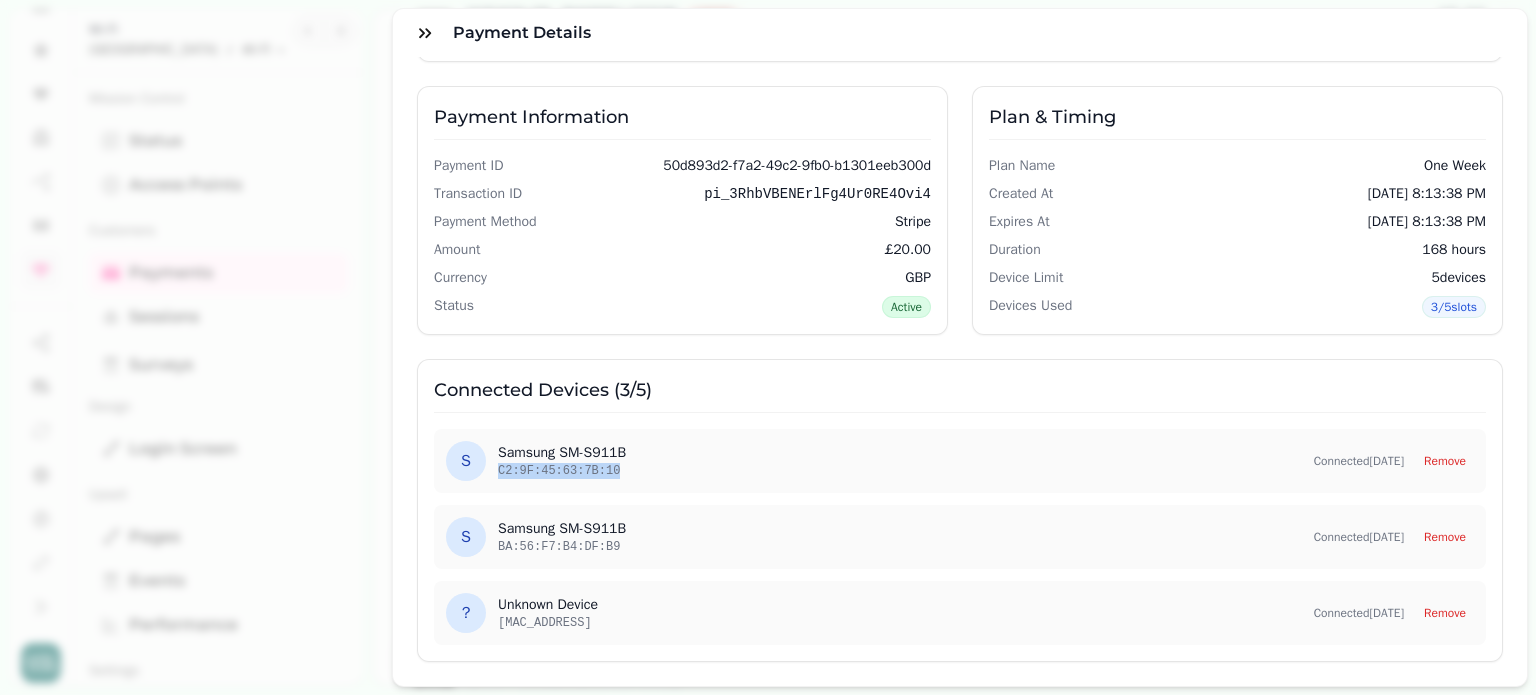 drag, startPoint x: 622, startPoint y: 459, endPoint x: 497, endPoint y: 459, distance: 125 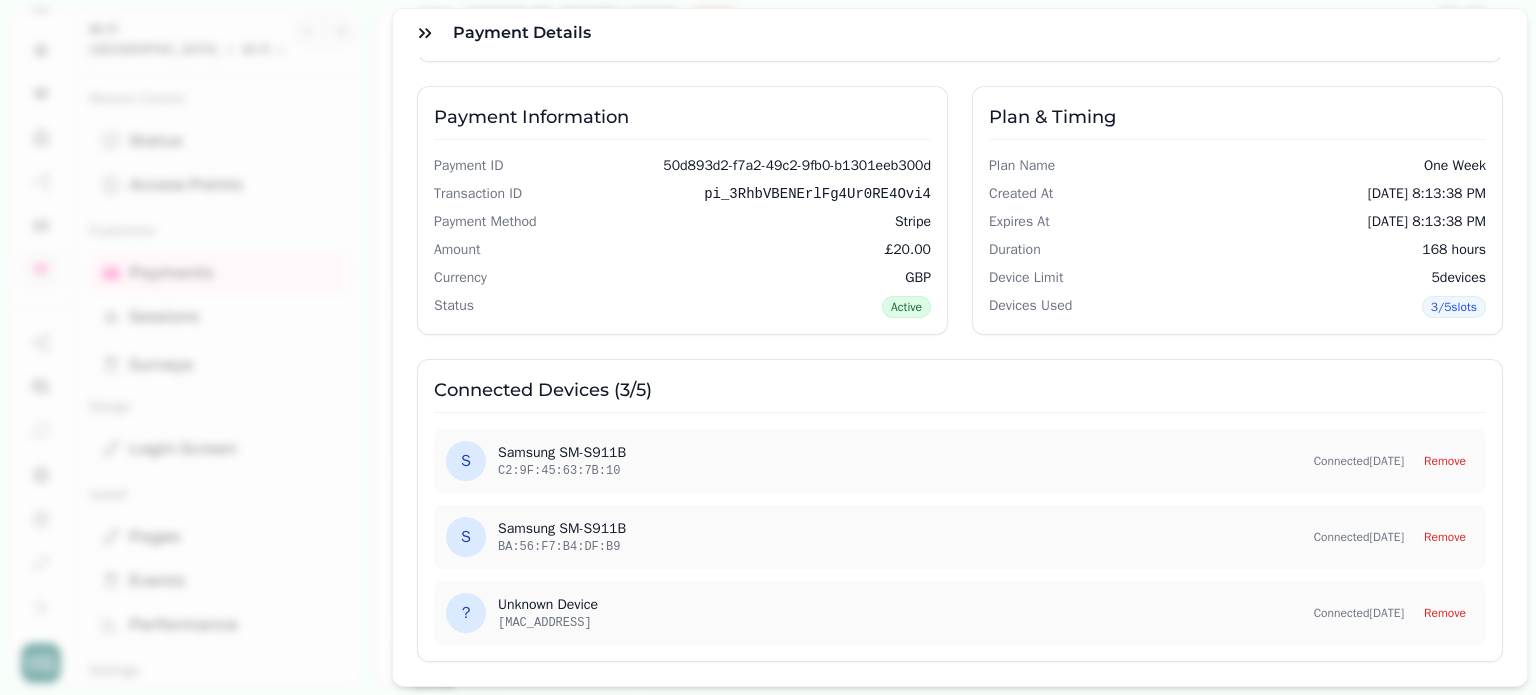 click on "S Samsung   SM-S911B C2:9F:45:63:7B:10 Connected  Jul 5, 2025 Remove S Samsung   SM-S911B BA:56:F7:B4:DF:B9 Connected  Jul 5, 2025 Remove ?   Unknown Device D8:C0:A6:54:75:17 Connected  Jul 5, 2025 Remove" at bounding box center (960, 537) 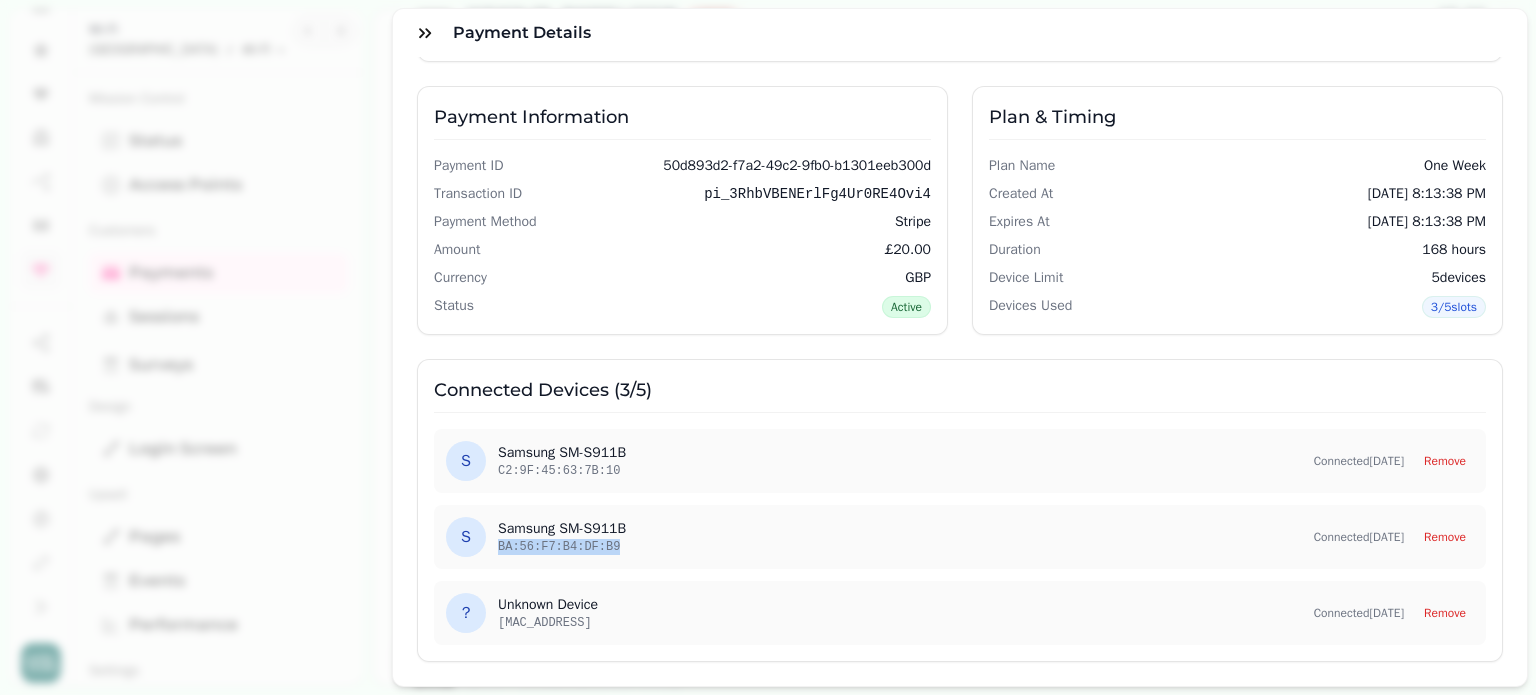 drag, startPoint x: 629, startPoint y: 536, endPoint x: 499, endPoint y: 534, distance: 130.01538 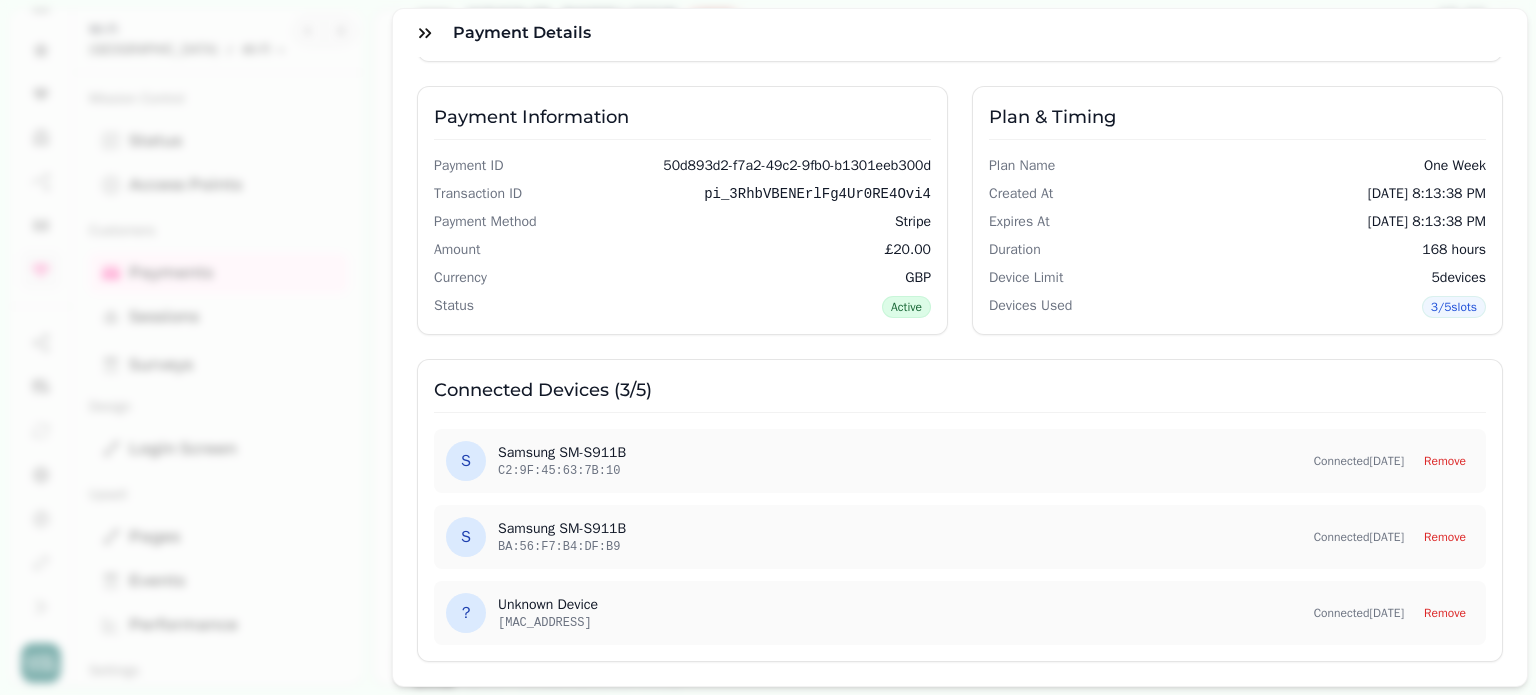 click on "?   Unknown Device D8:C0:A6:54:75:17 Connected  Jul 5, 2025 Remove" at bounding box center (960, 613) 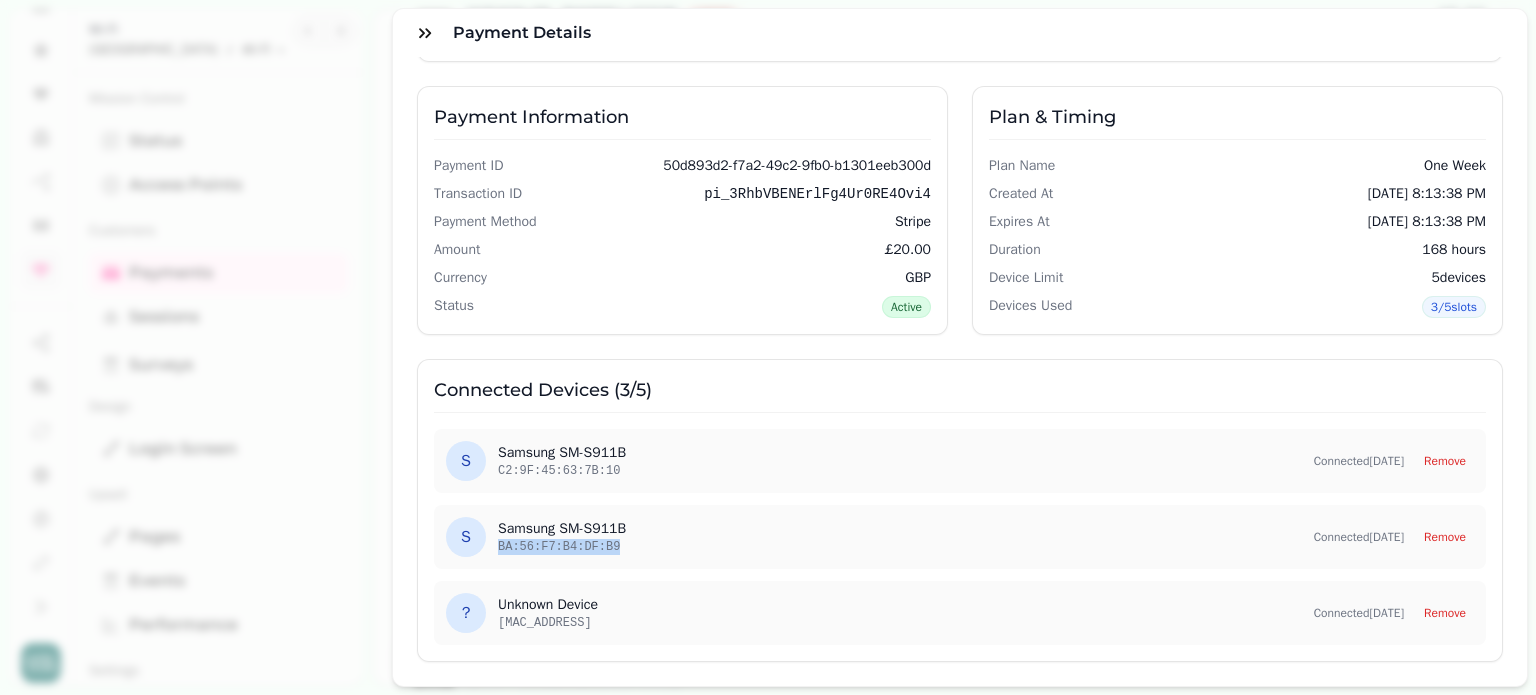 drag, startPoint x: 631, startPoint y: 542, endPoint x: 497, endPoint y: 535, distance: 134.18271 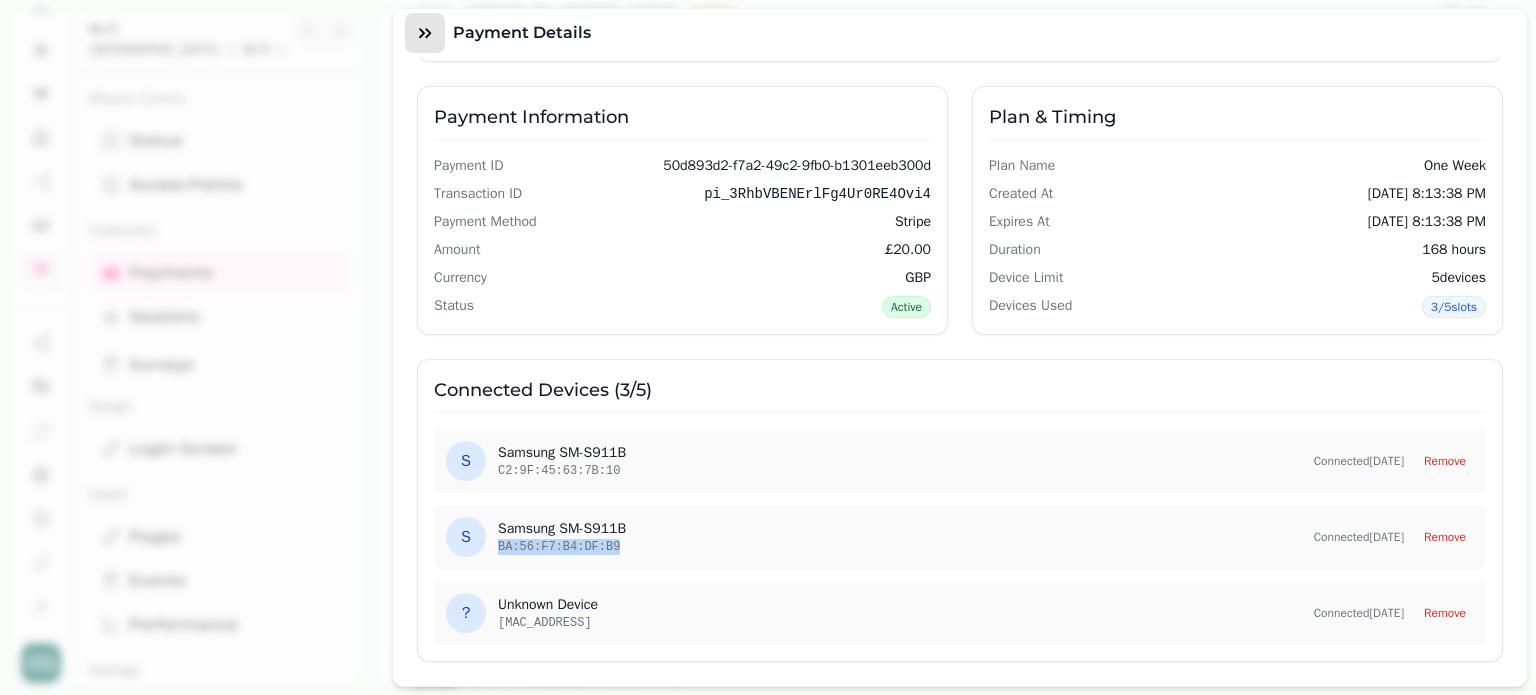 click 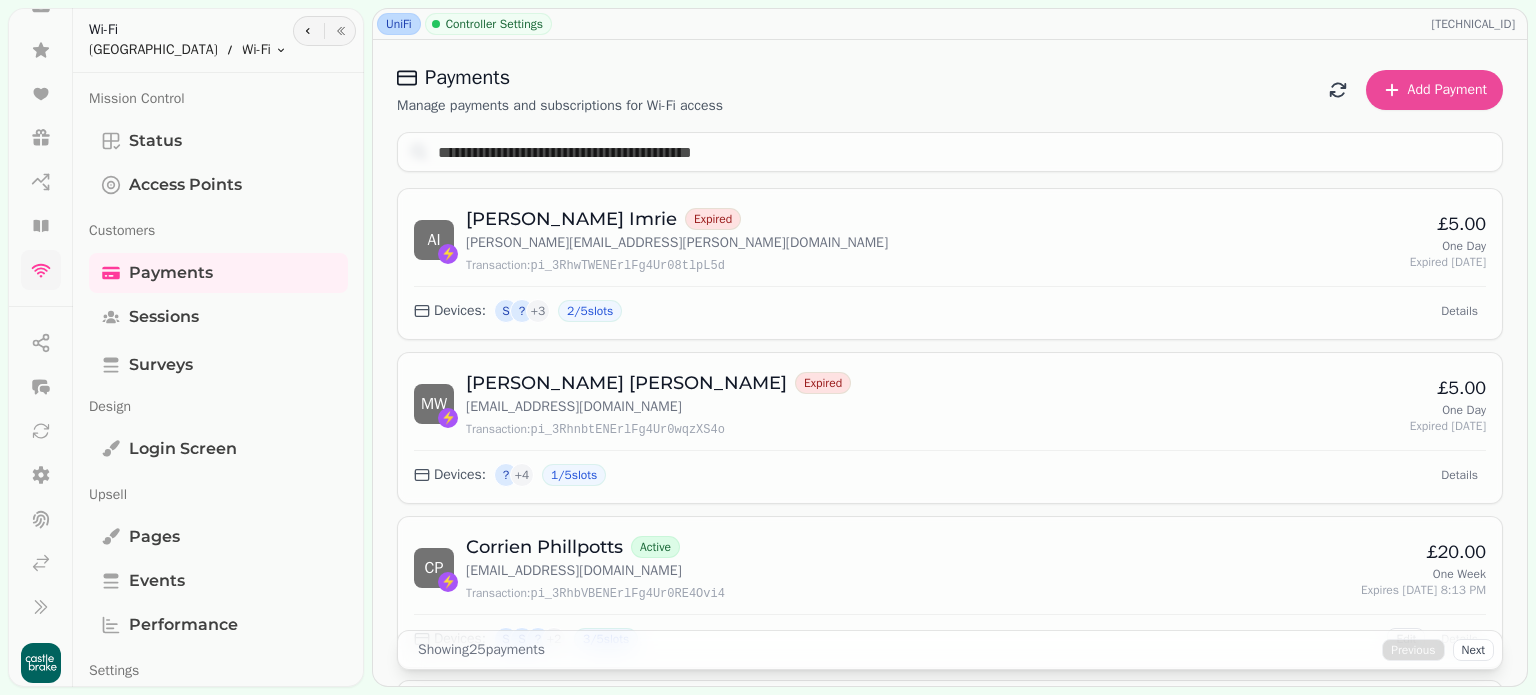 scroll, scrollTop: 0, scrollLeft: 0, axis: both 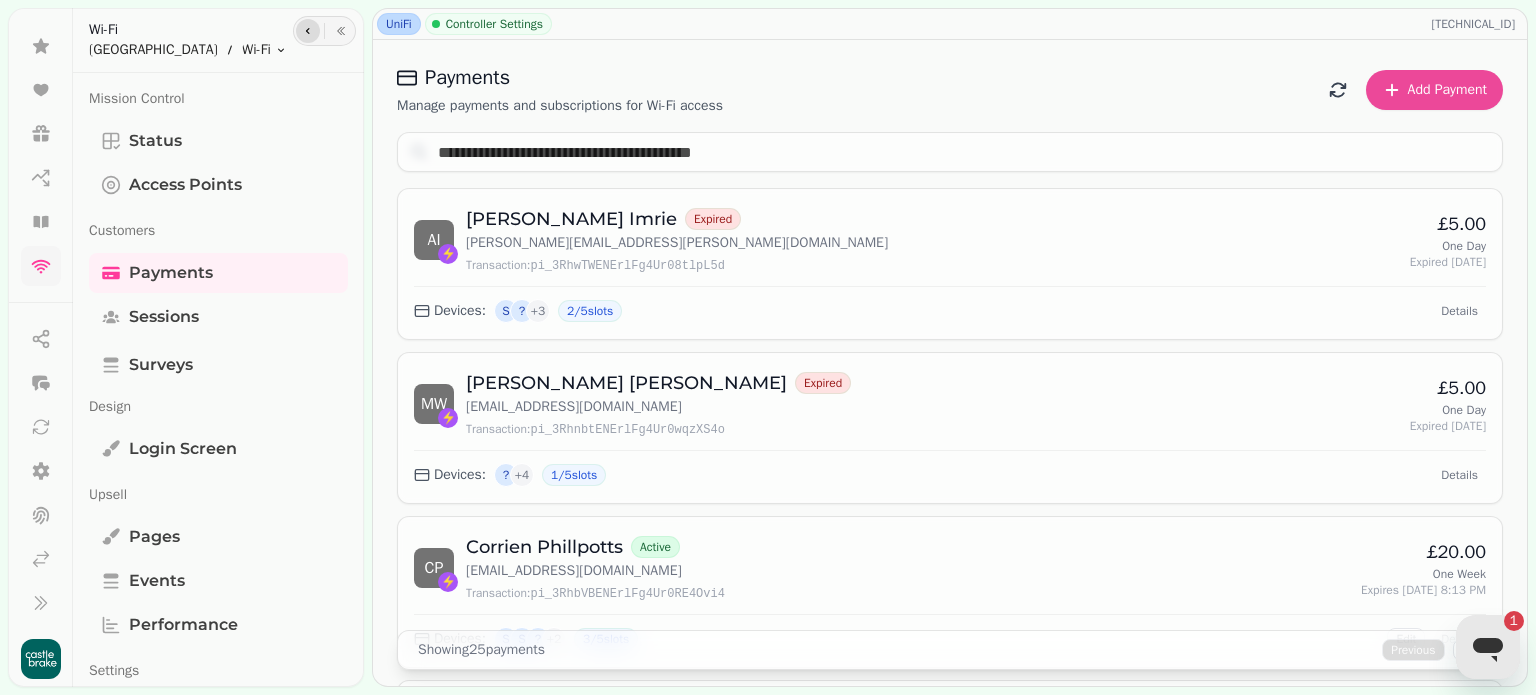 click 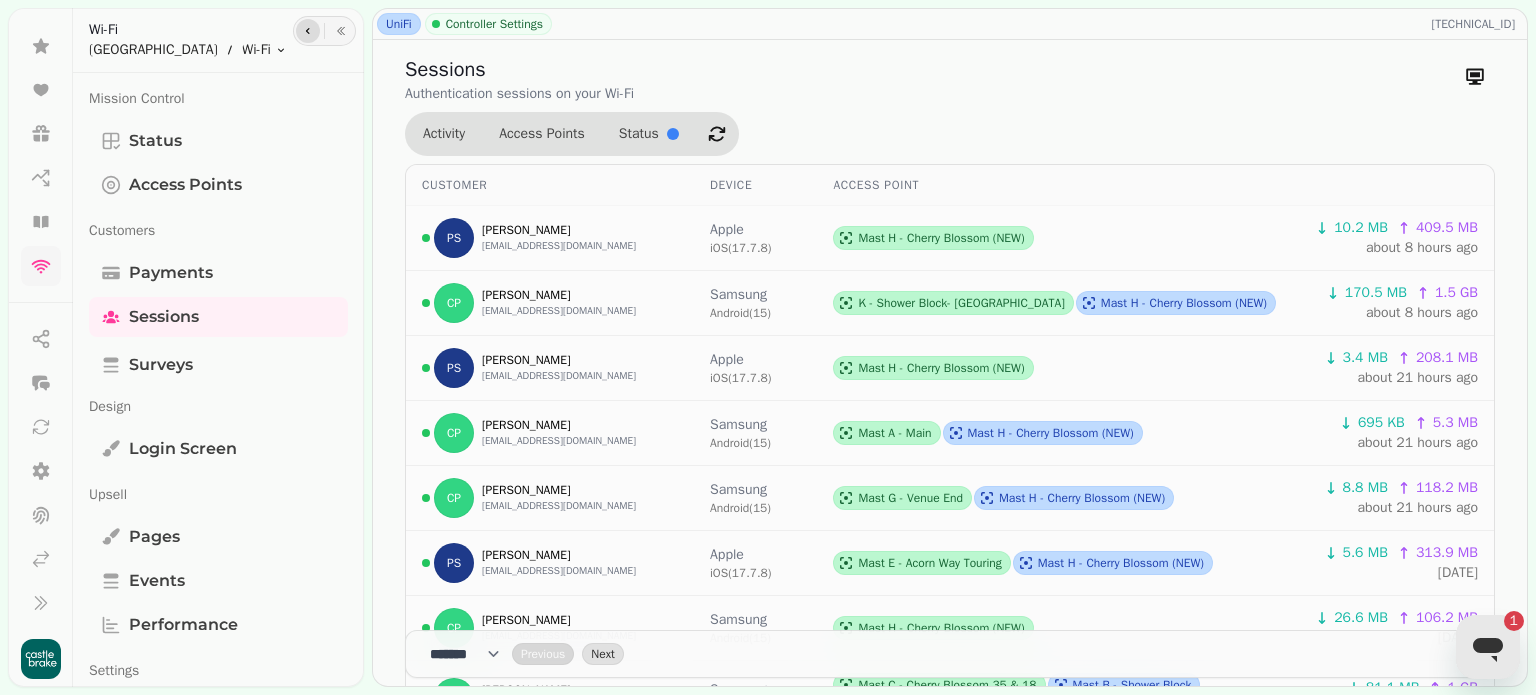 click 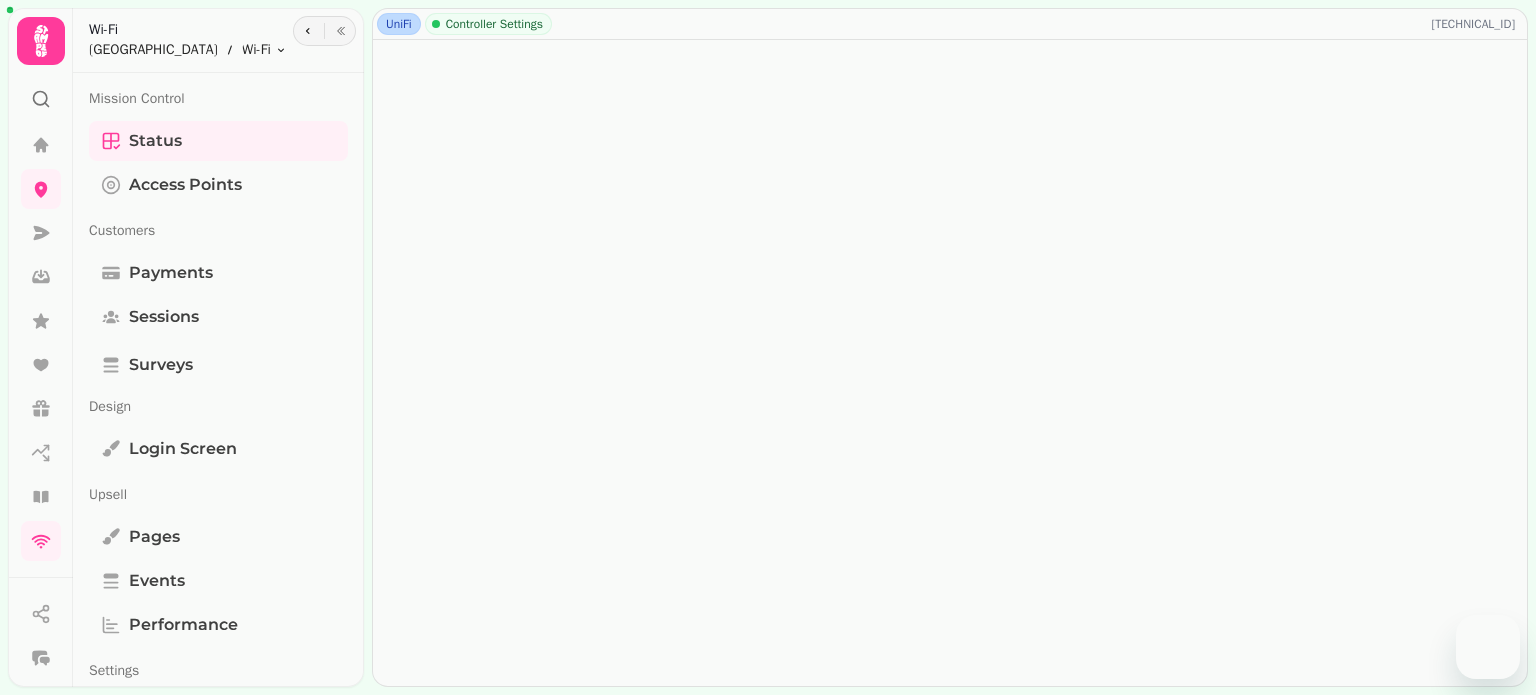 scroll, scrollTop: 0, scrollLeft: 0, axis: both 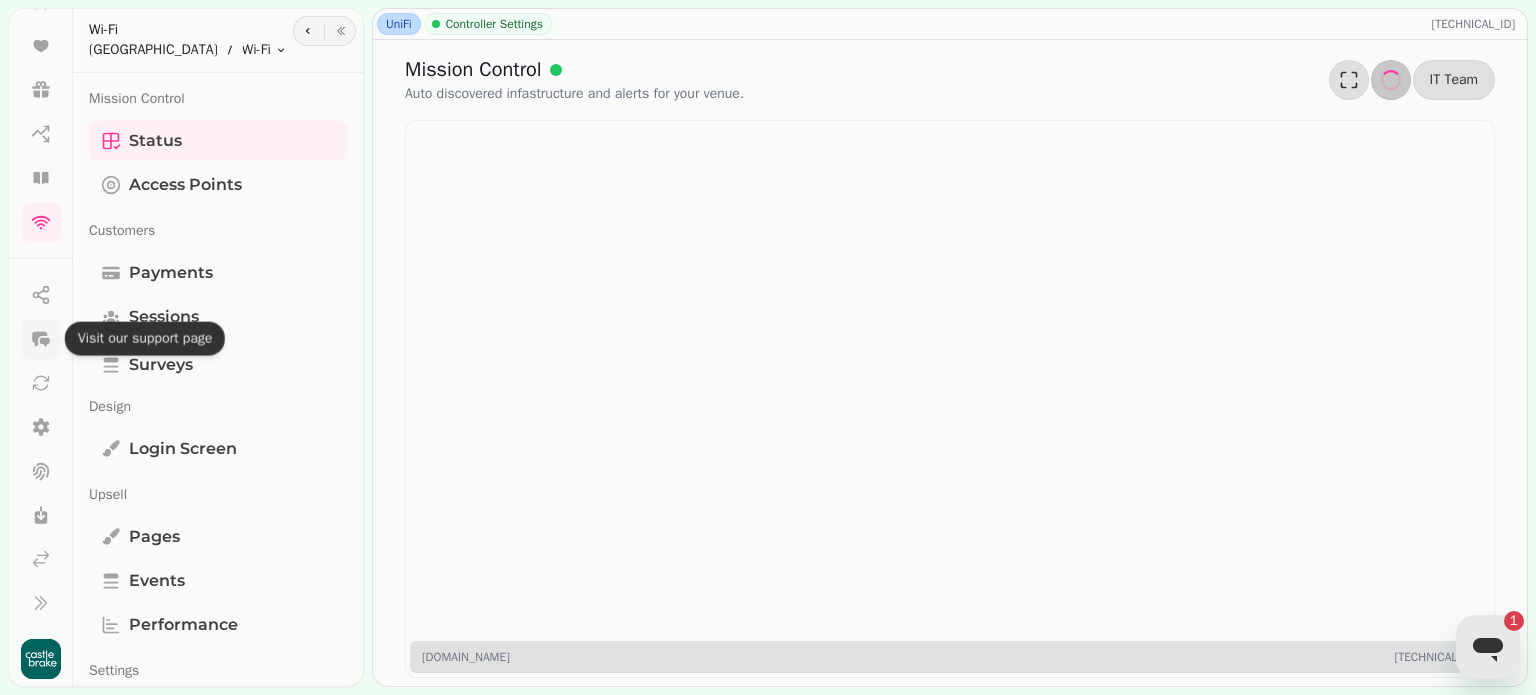 click at bounding box center [41, 339] 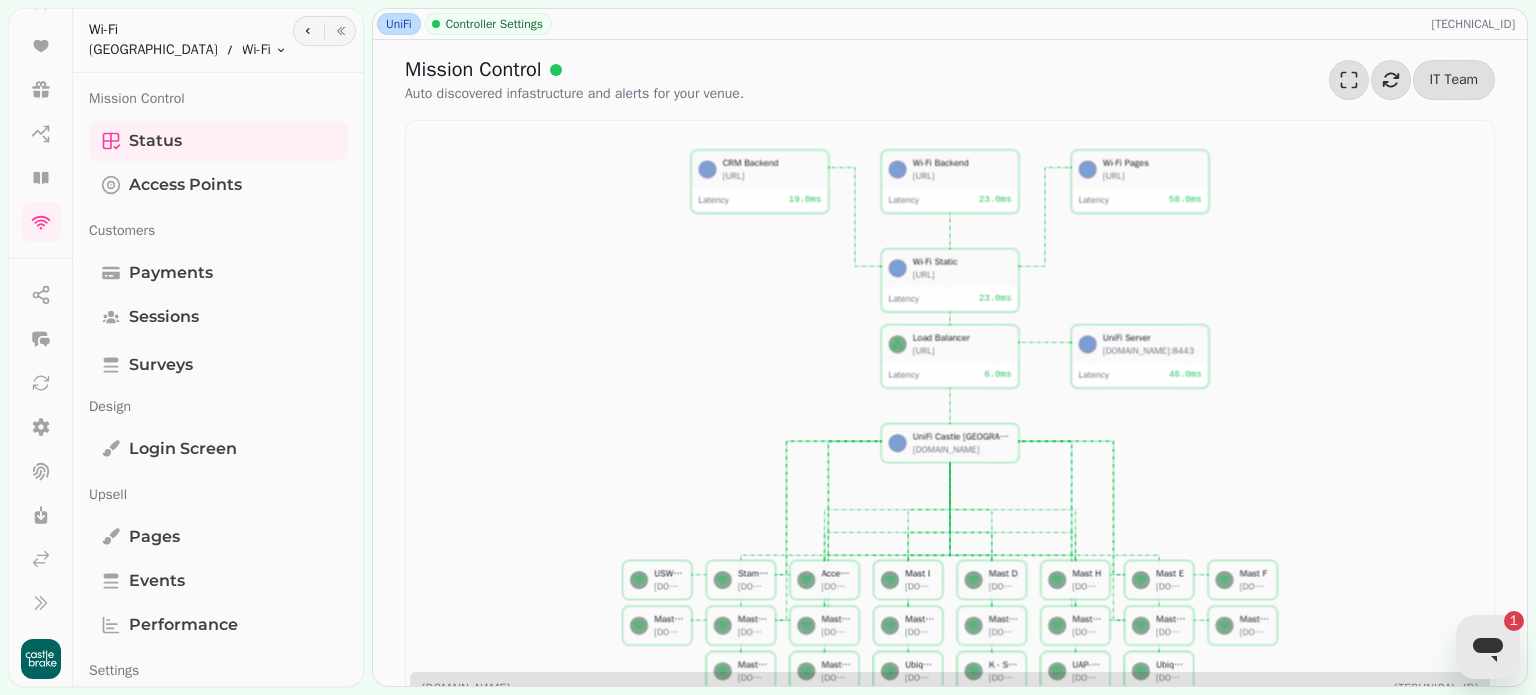 click on "Customers Payments Sessions" at bounding box center (218, 277) 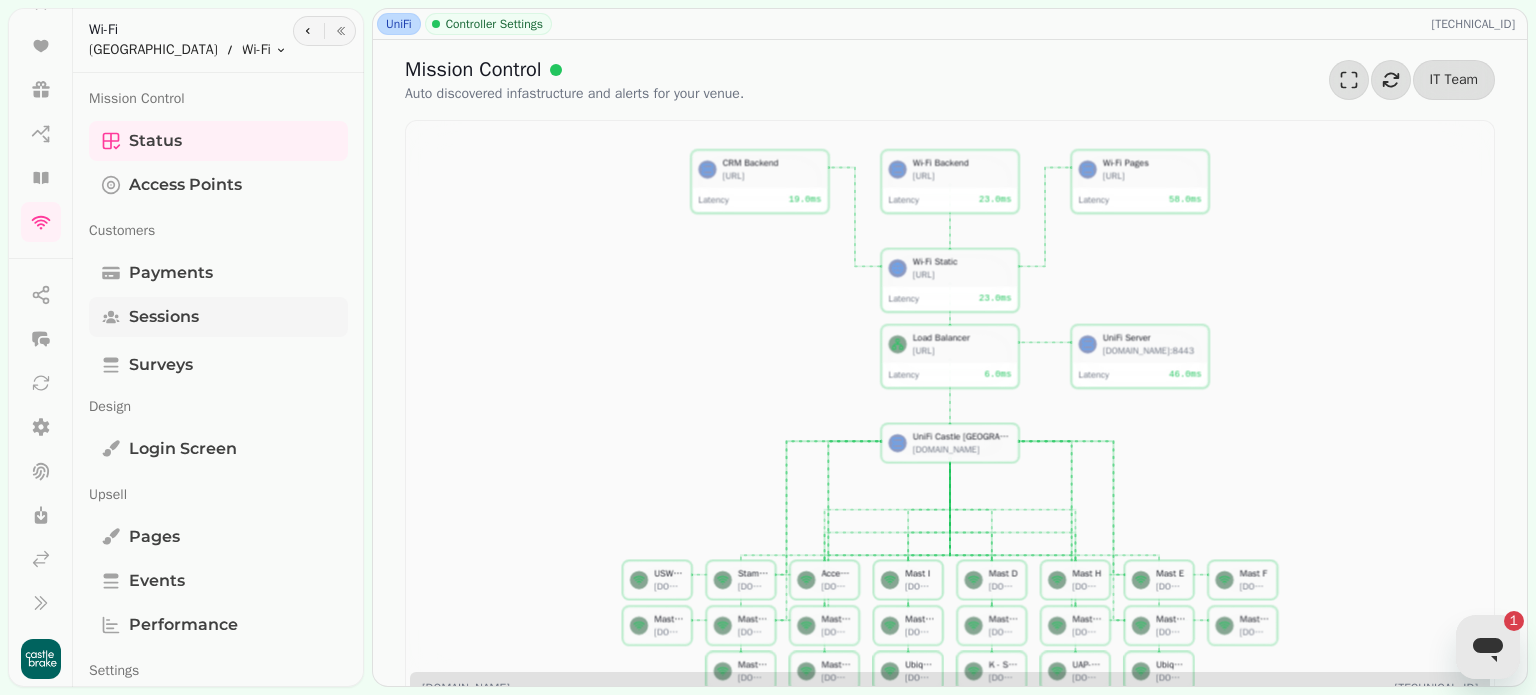 click on "Sessions" at bounding box center [164, 317] 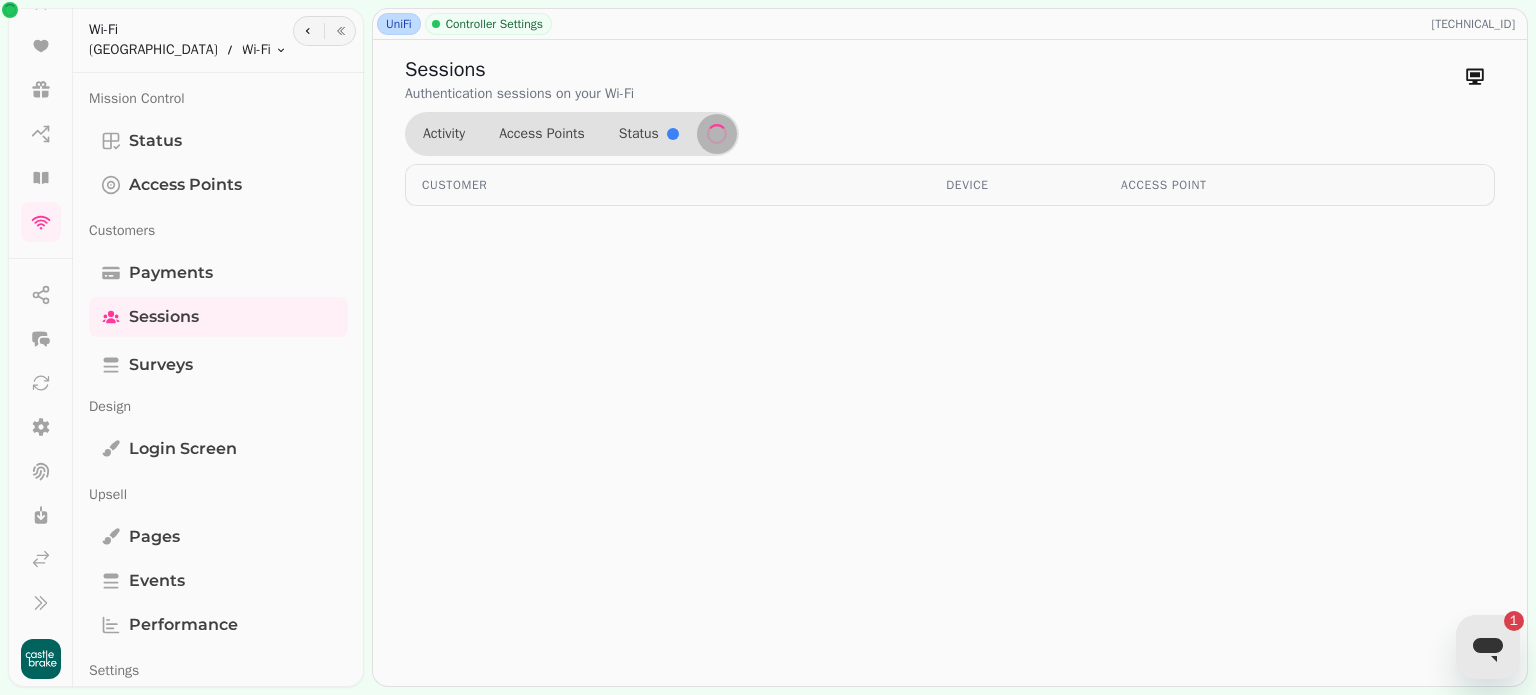 select on "**" 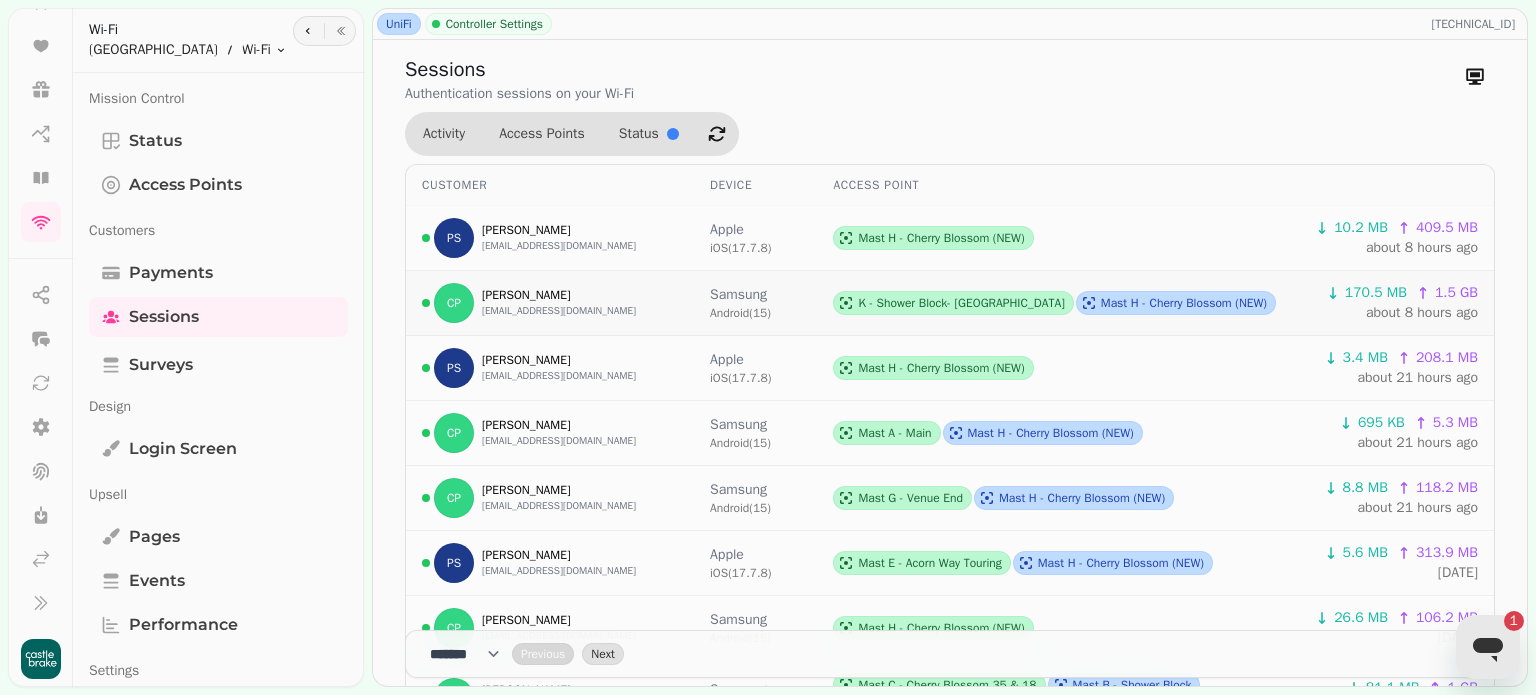 drag, startPoint x: 593, startPoint y: 301, endPoint x: 481, endPoint y: 299, distance: 112.01785 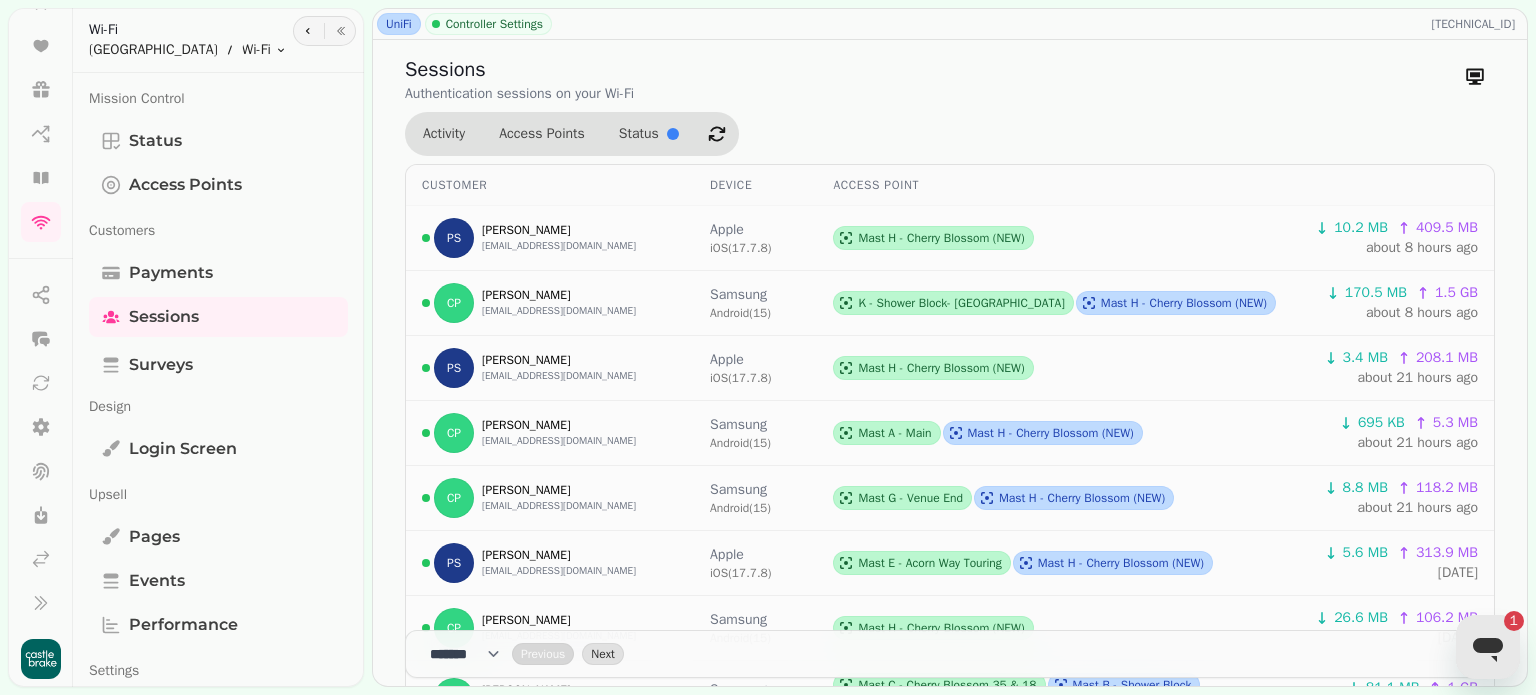 click 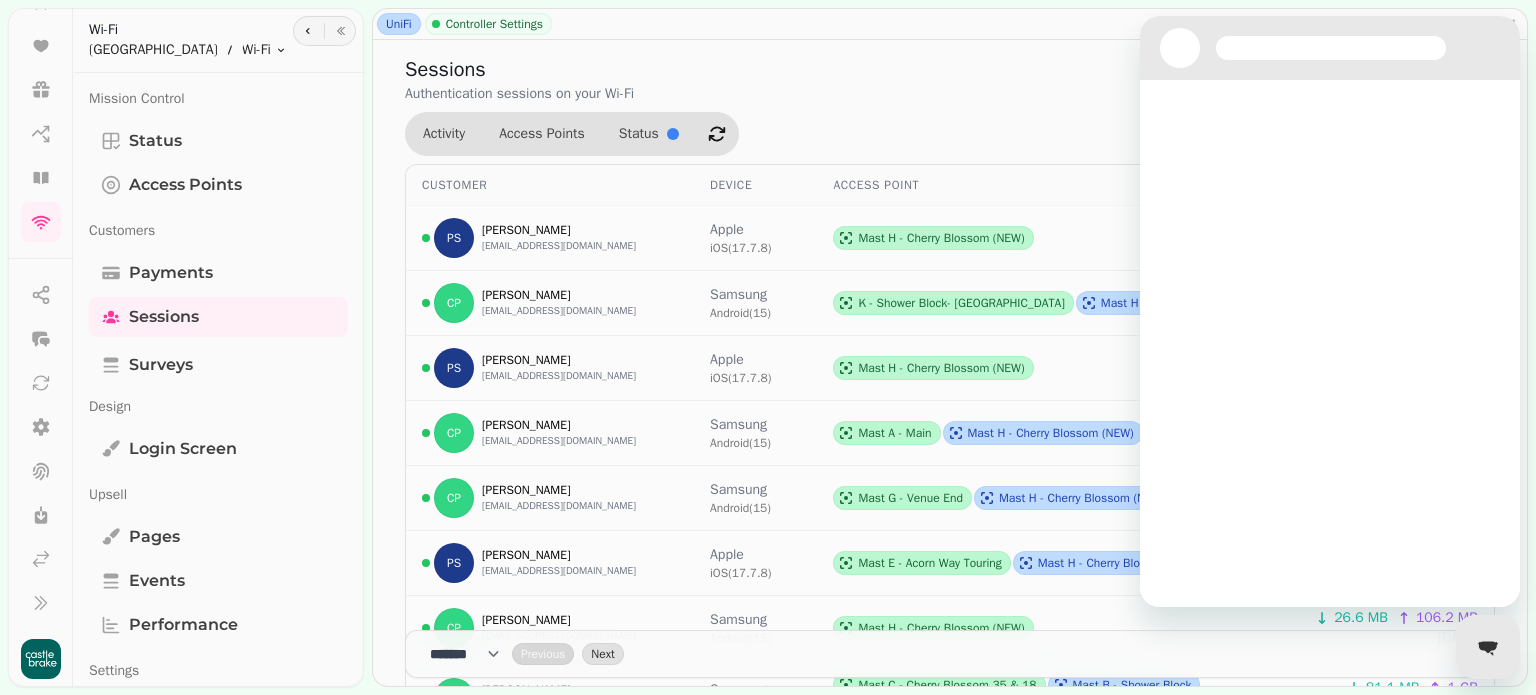 scroll, scrollTop: 0, scrollLeft: 0, axis: both 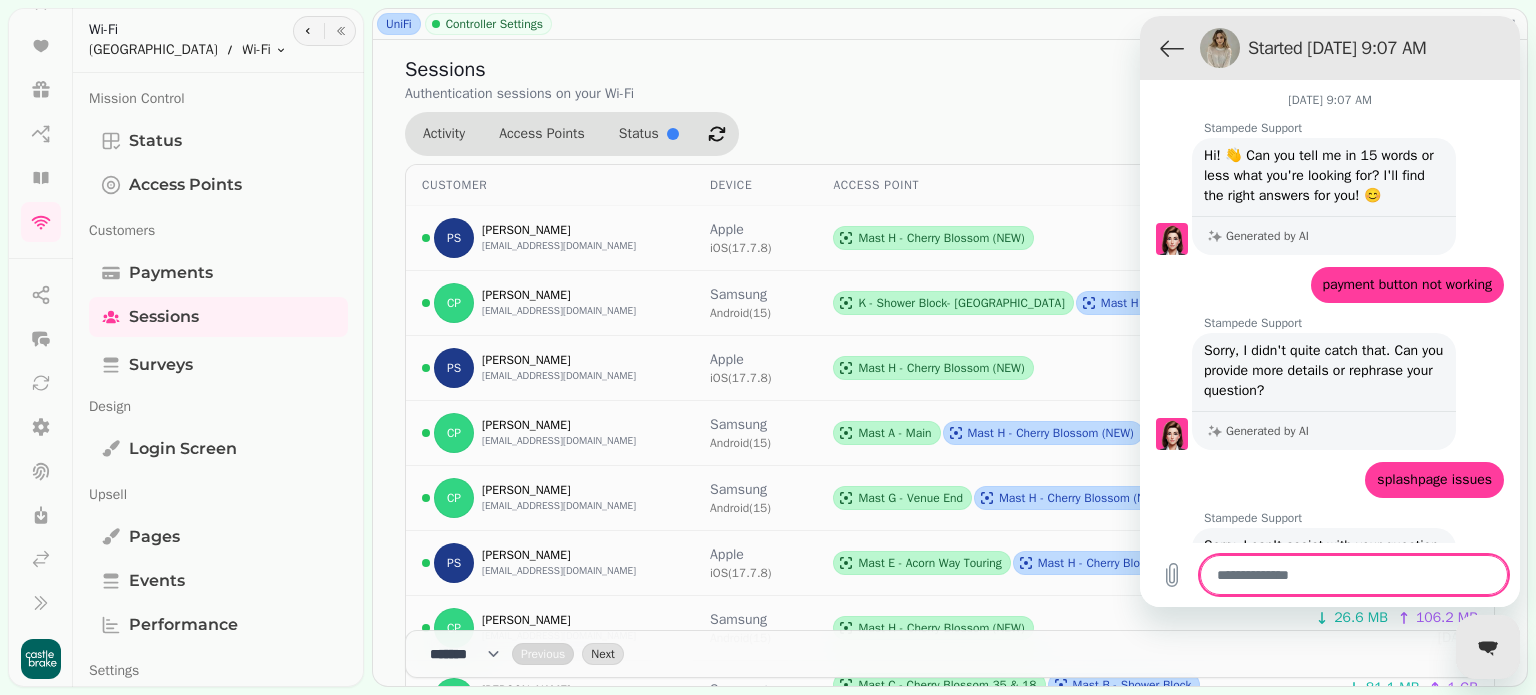 type on "*" 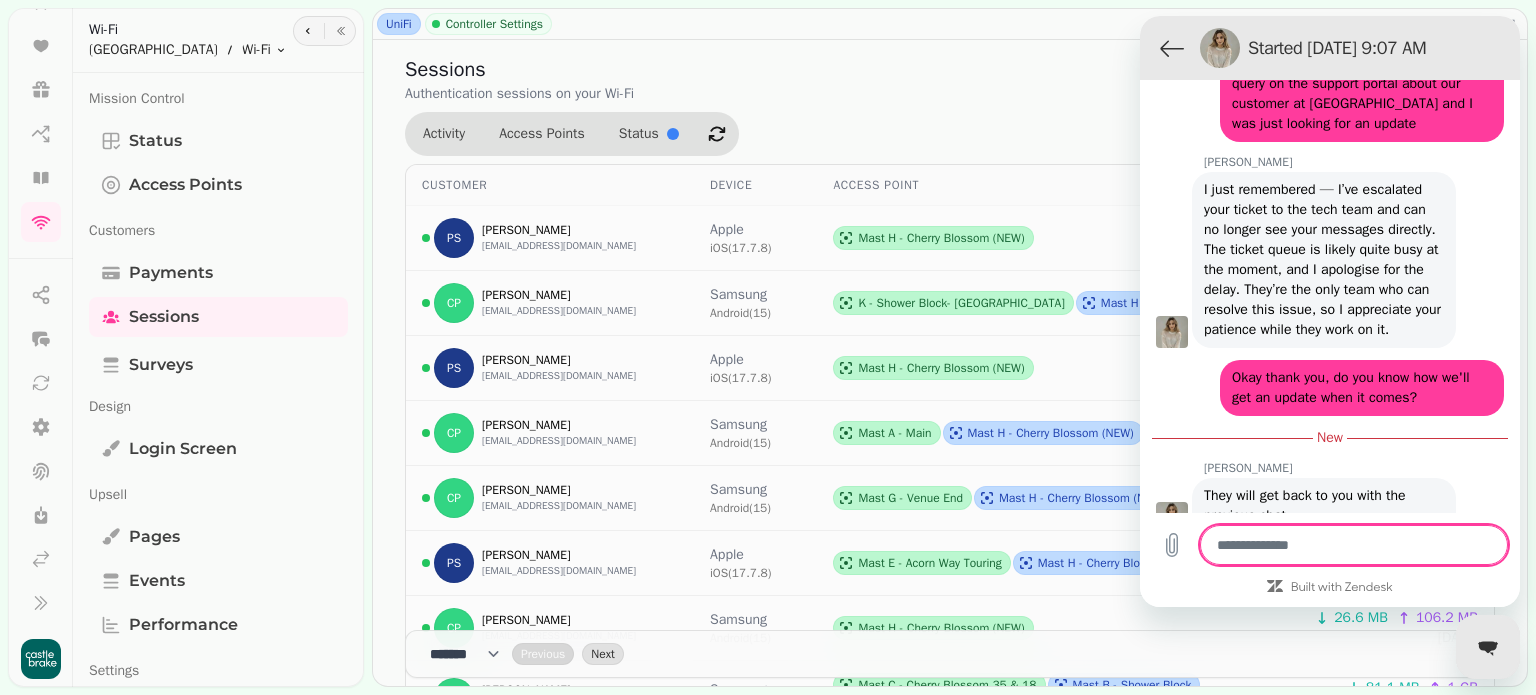 scroll, scrollTop: 5213, scrollLeft: 0, axis: vertical 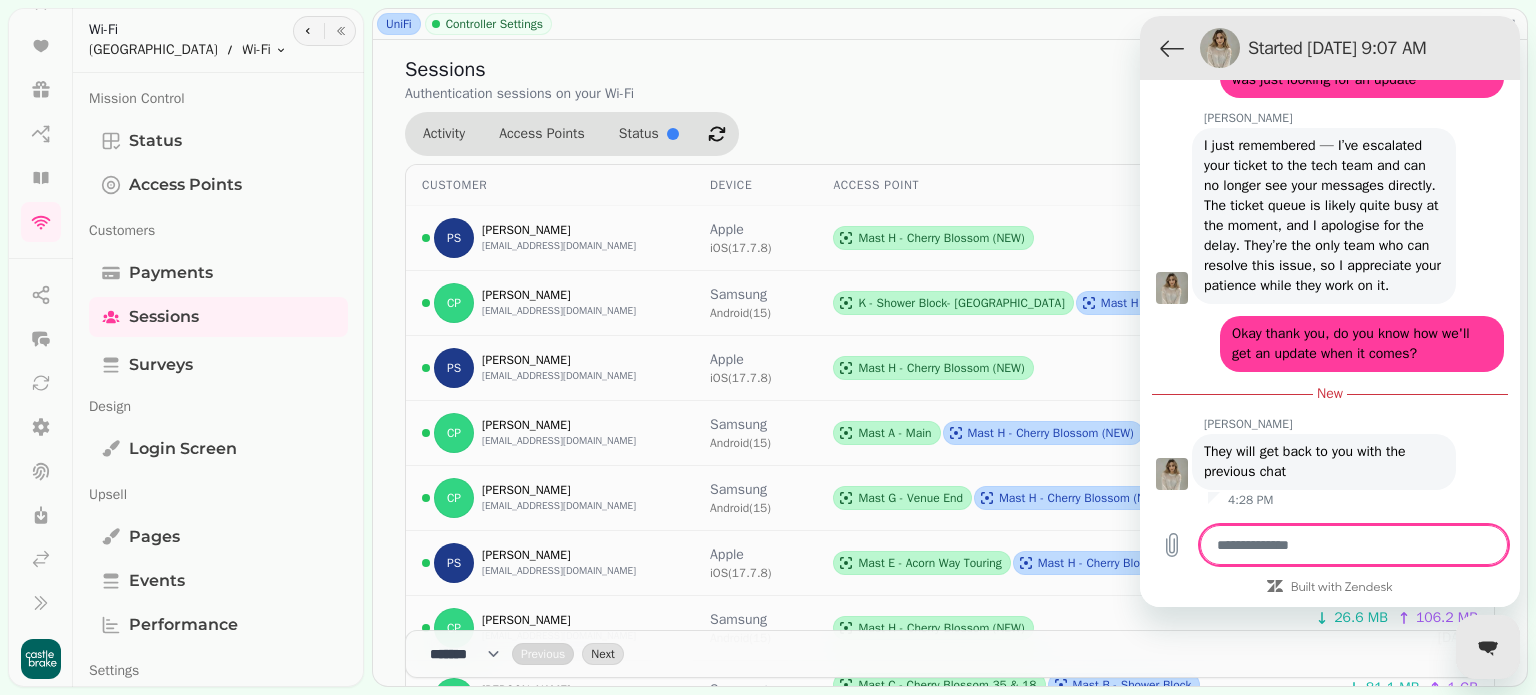 click at bounding box center (1354, 545) 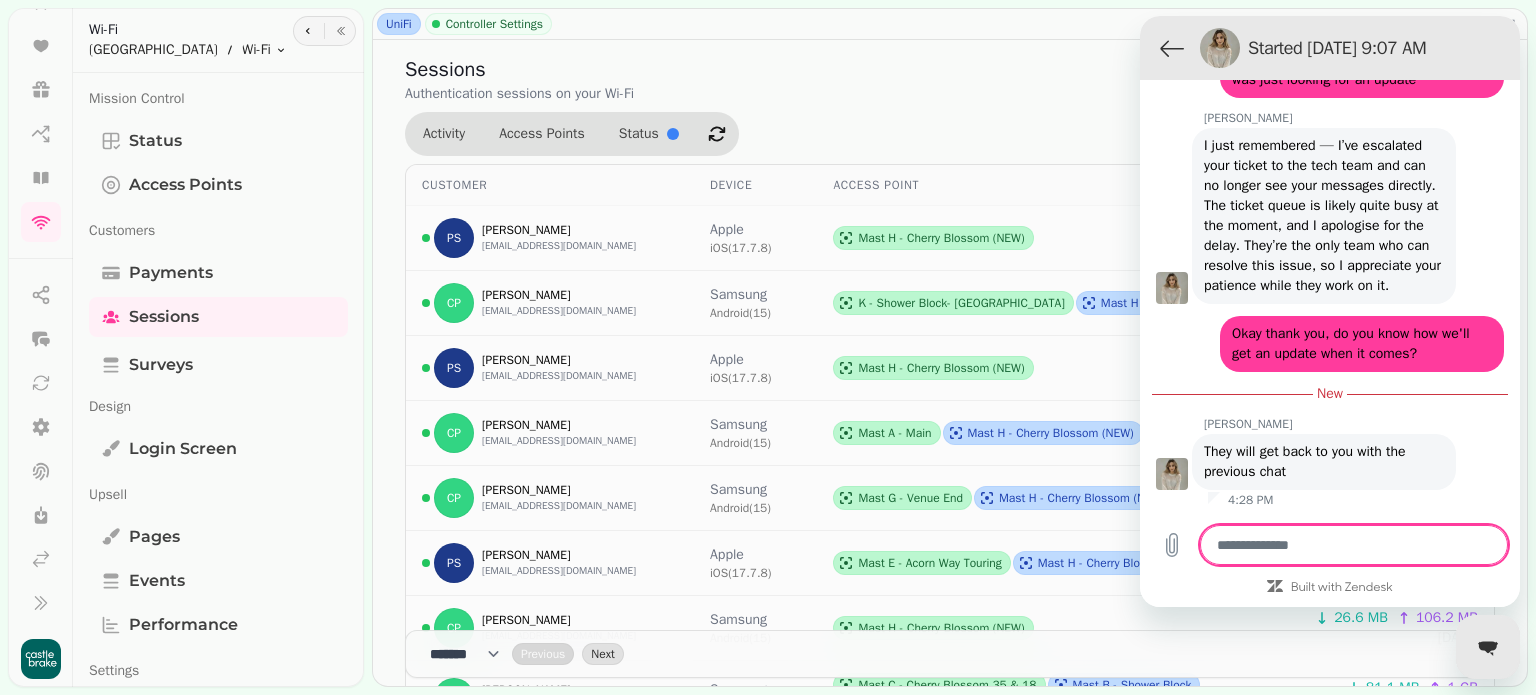 type on "*" 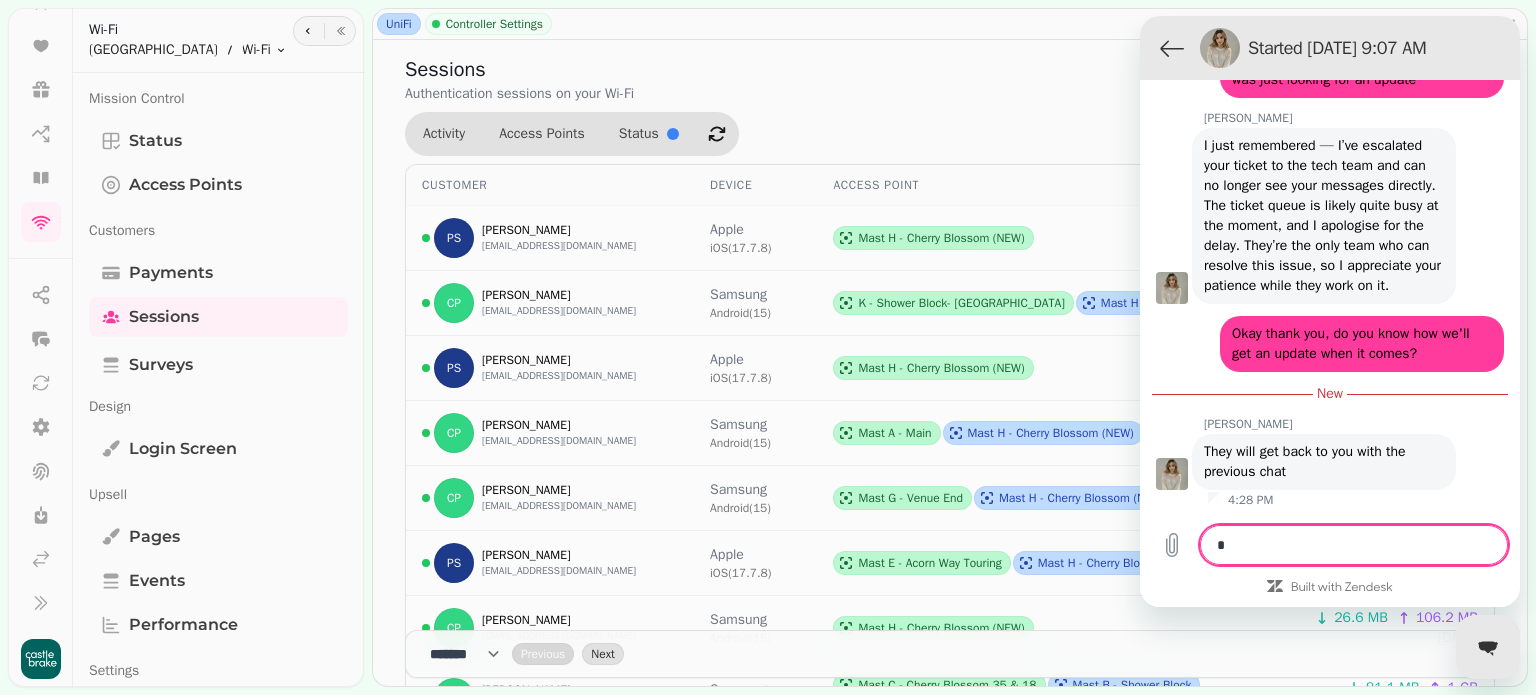 type on "*" 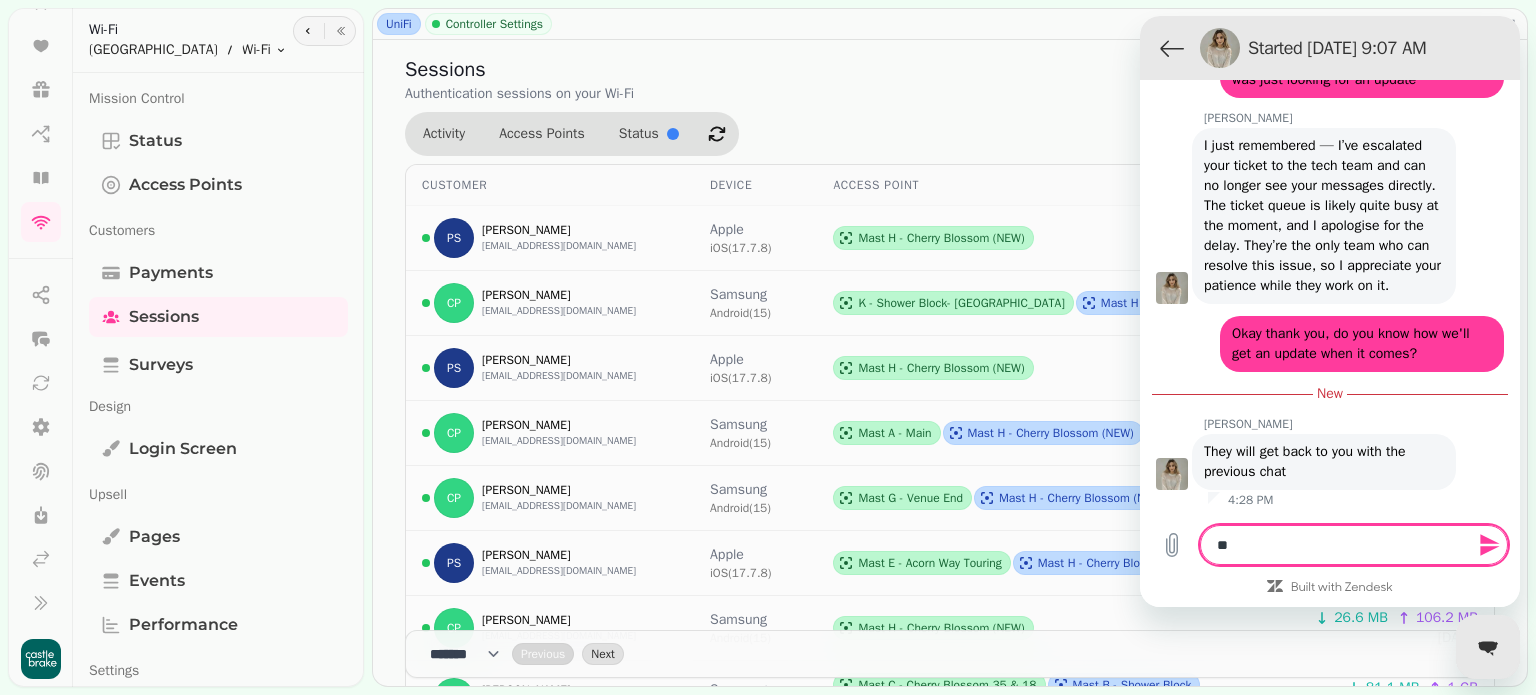 type on "***" 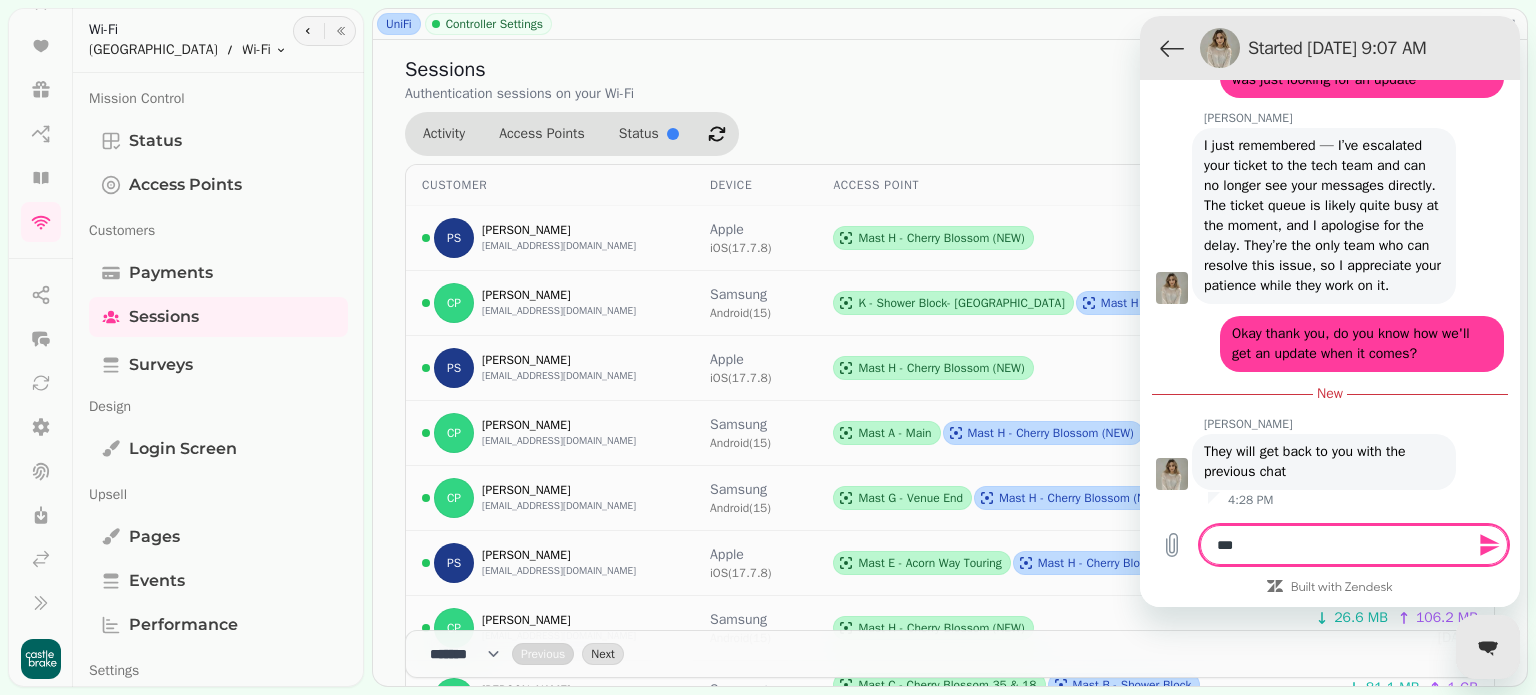 type on "****" 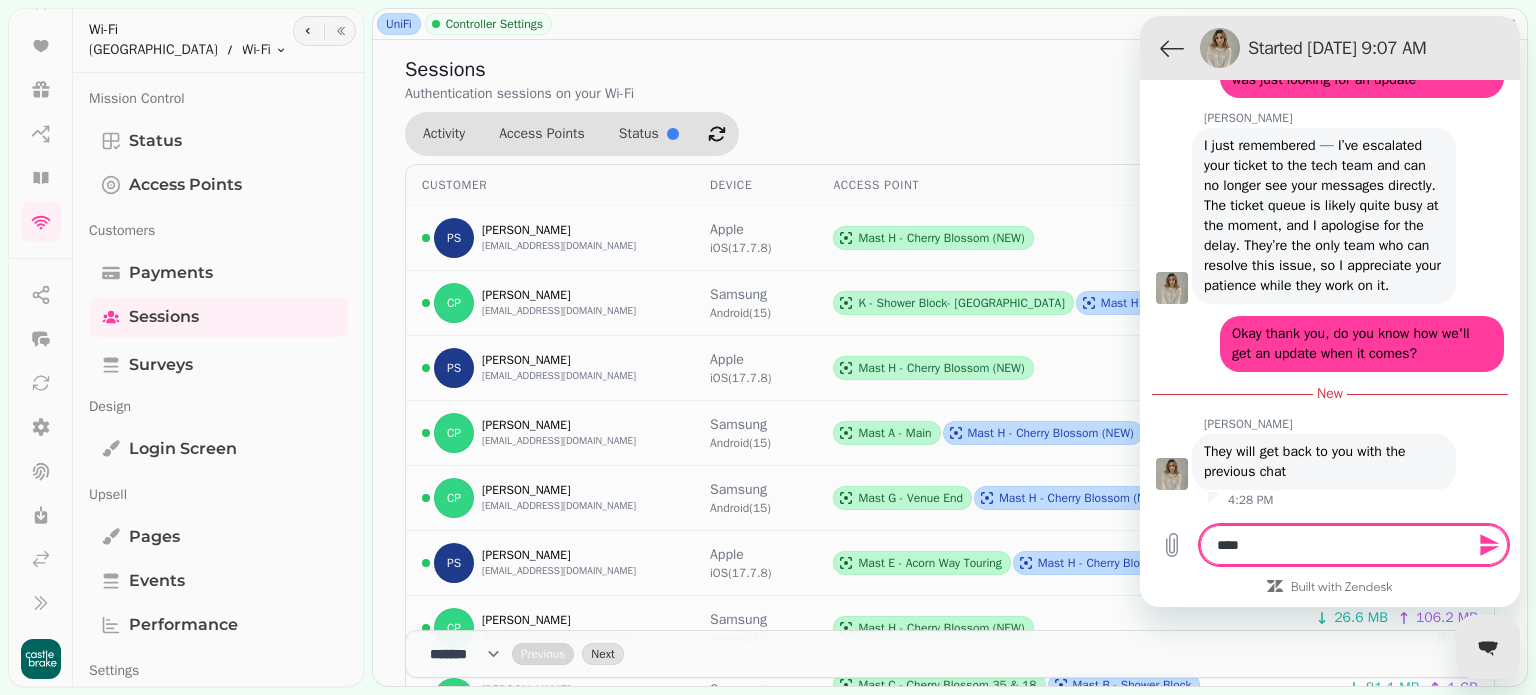 type on "*****" 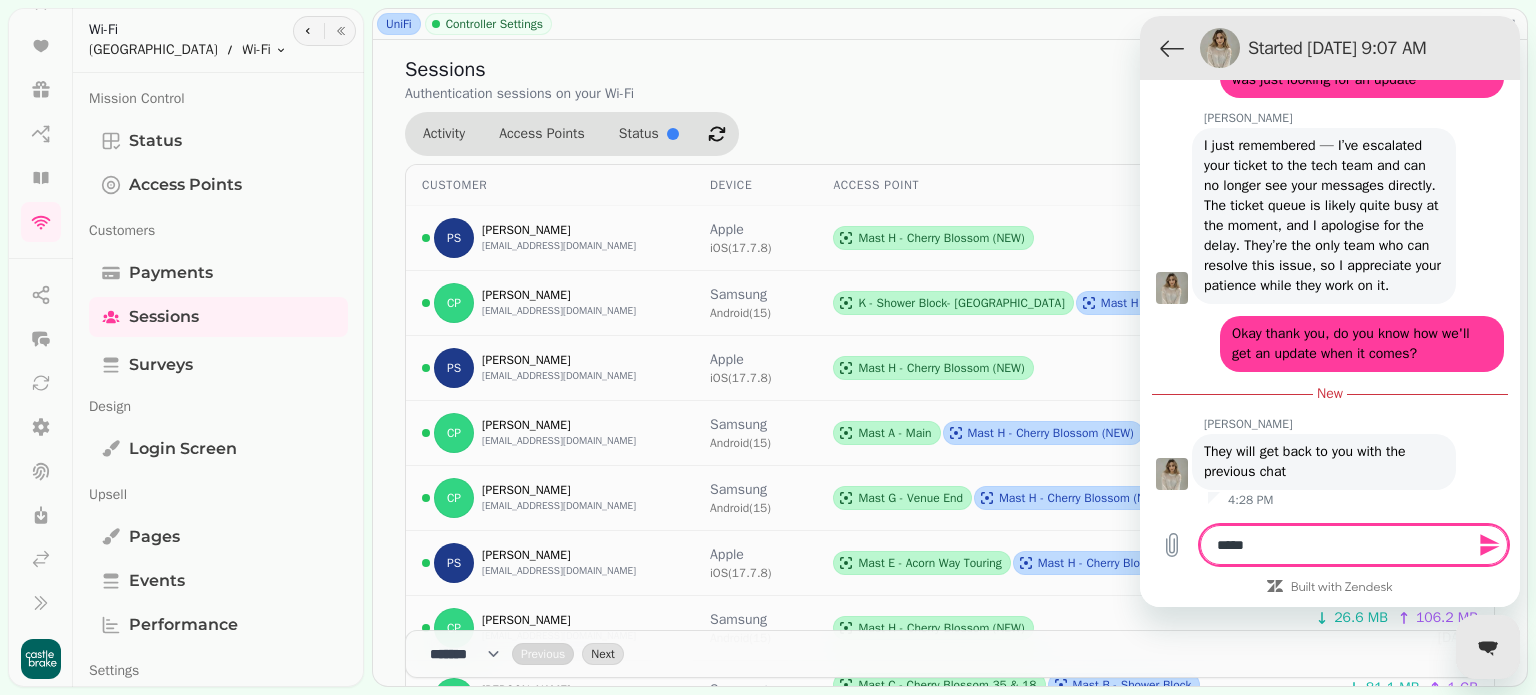 type on "******" 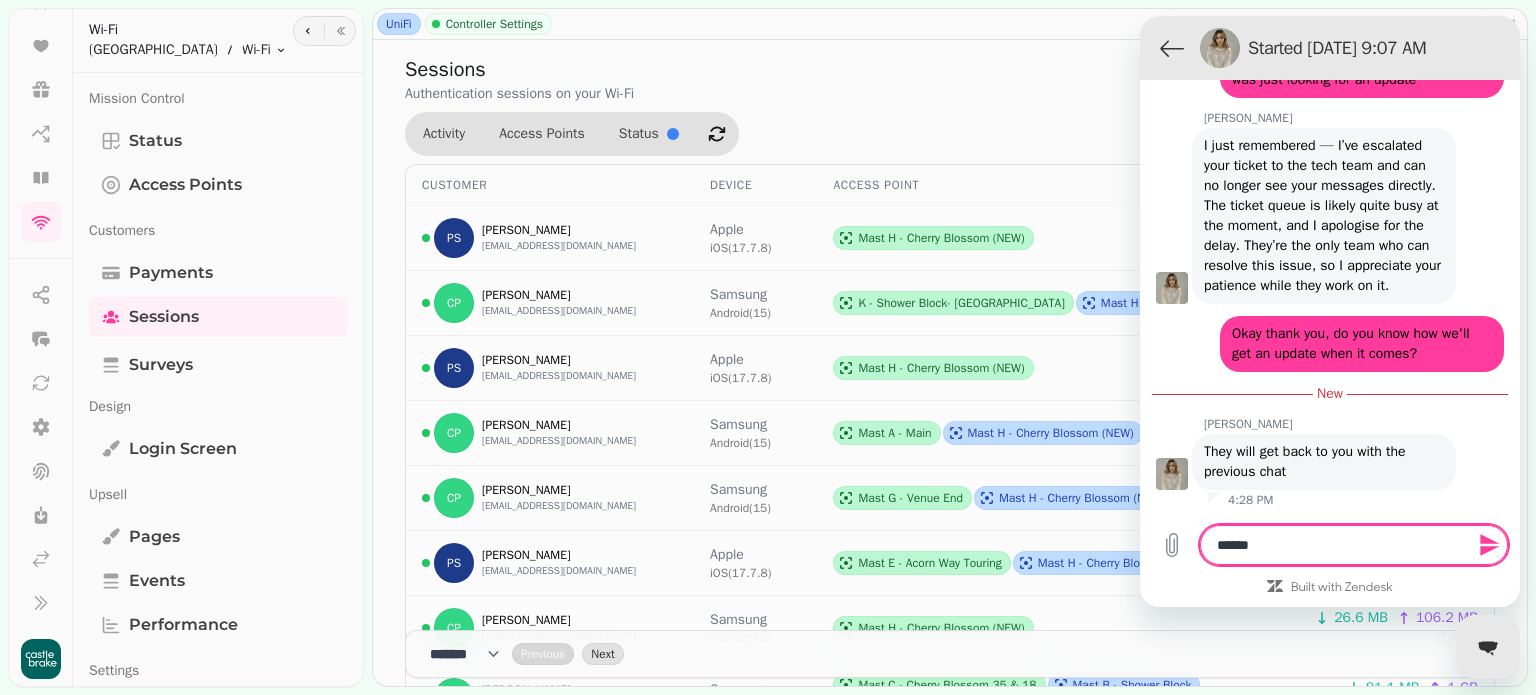 type on "*****" 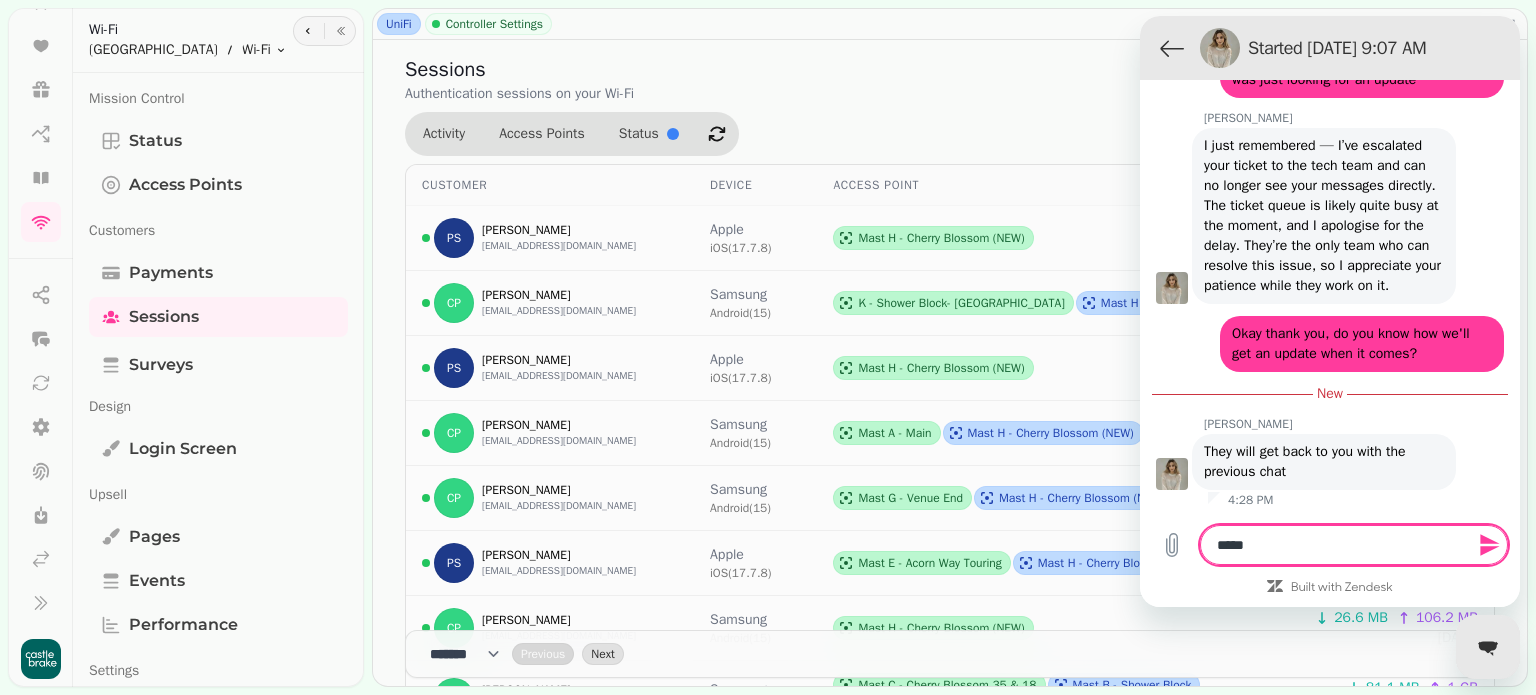 type on "******" 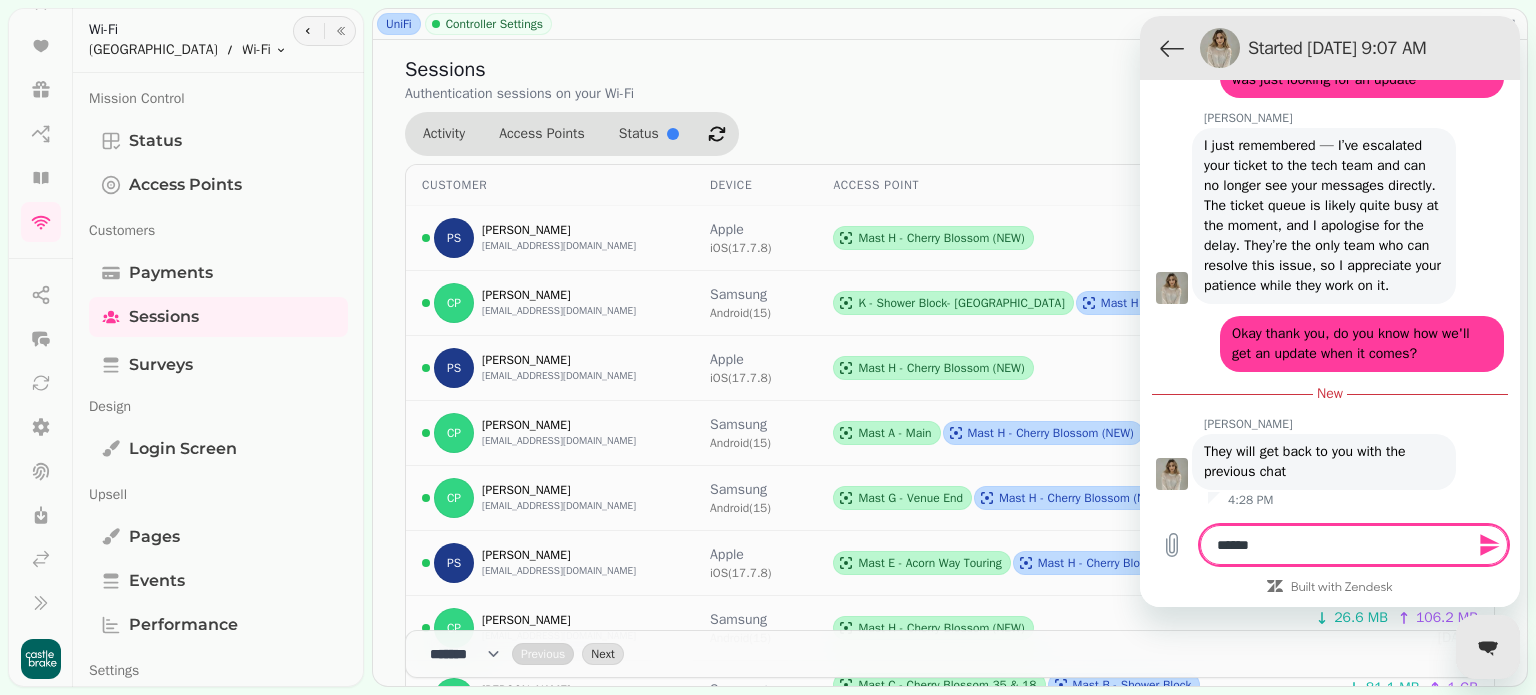 type on "*******" 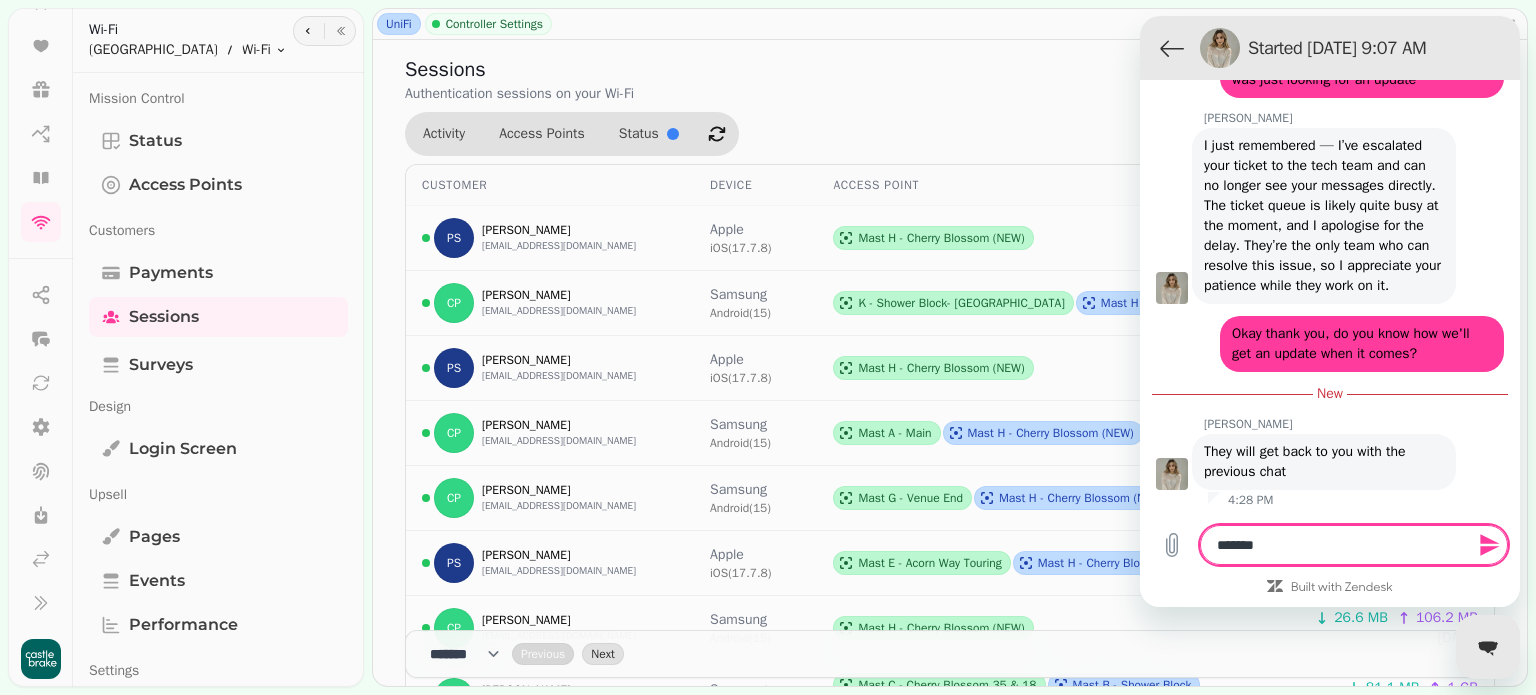type on "*******" 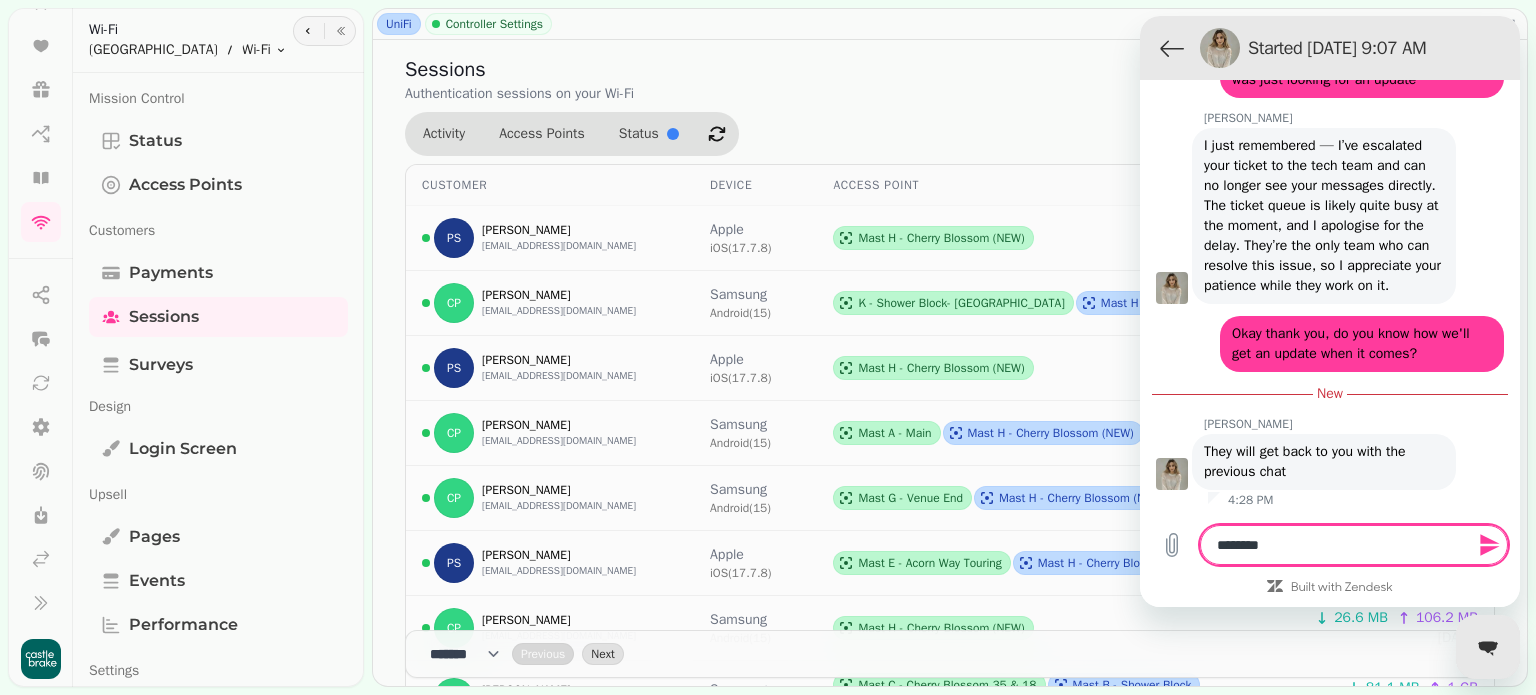 type on "*********" 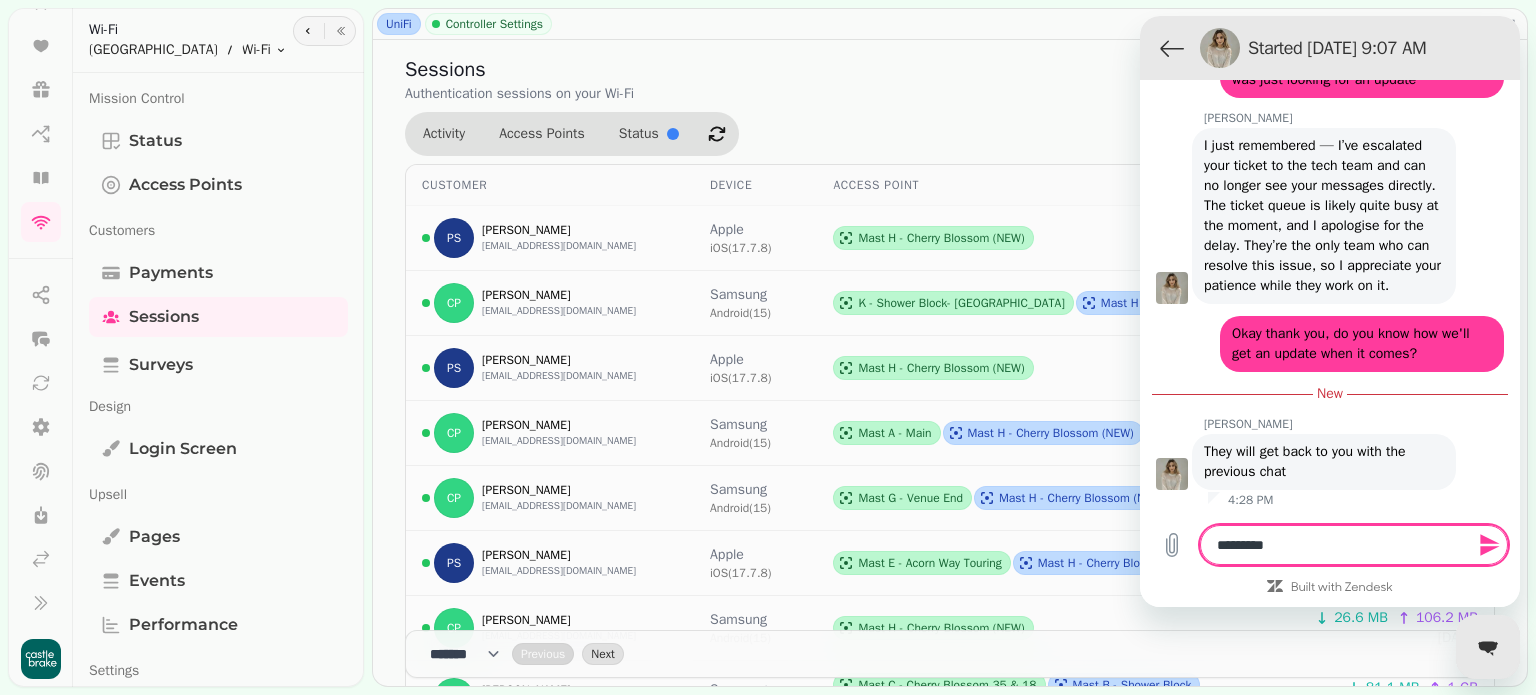 type on "*********" 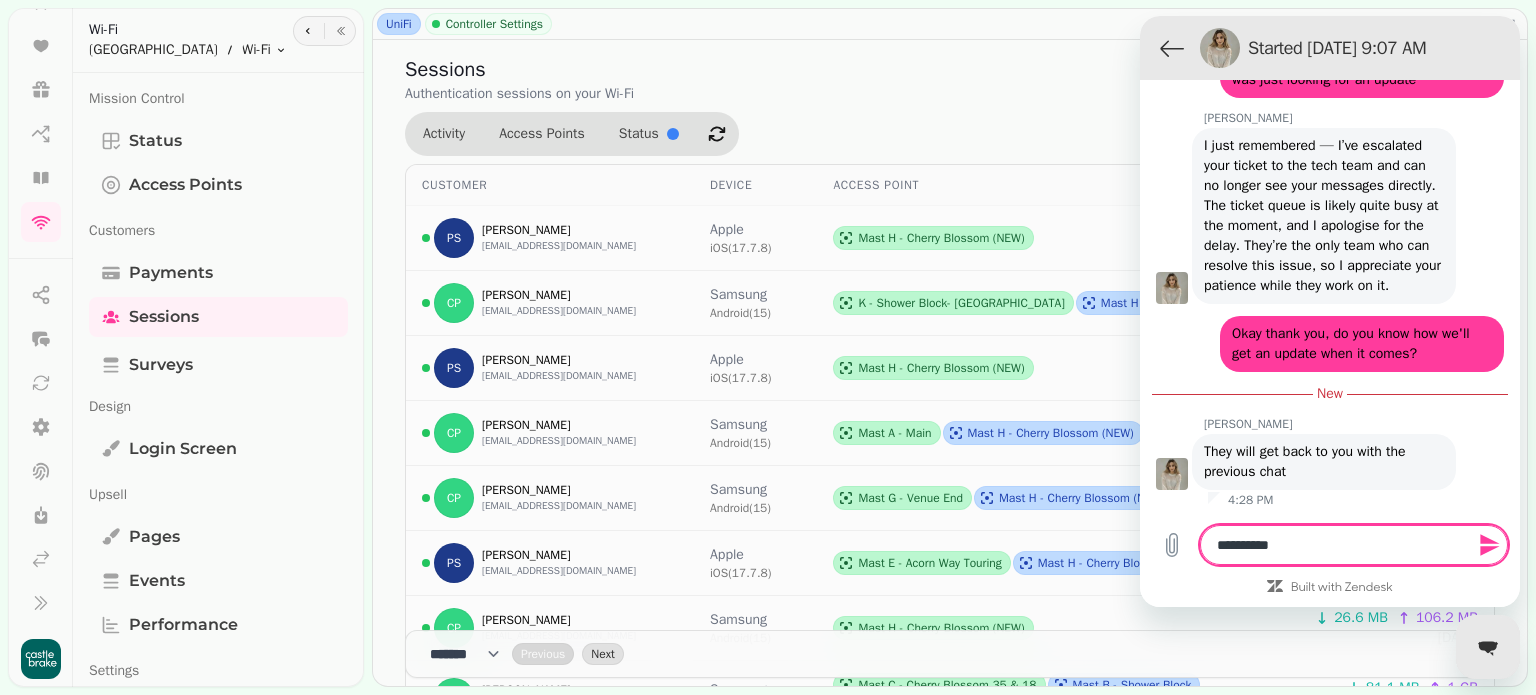 type on "*********" 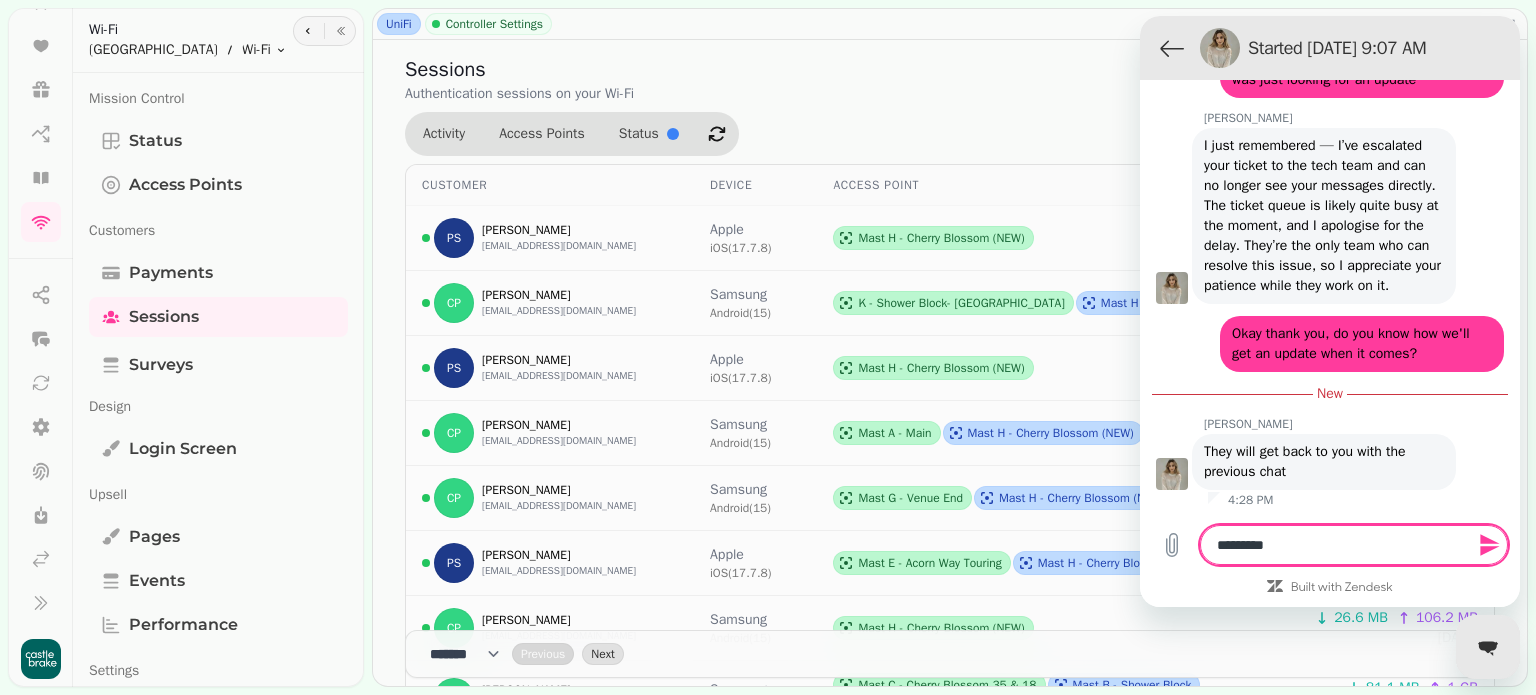 type on "*******" 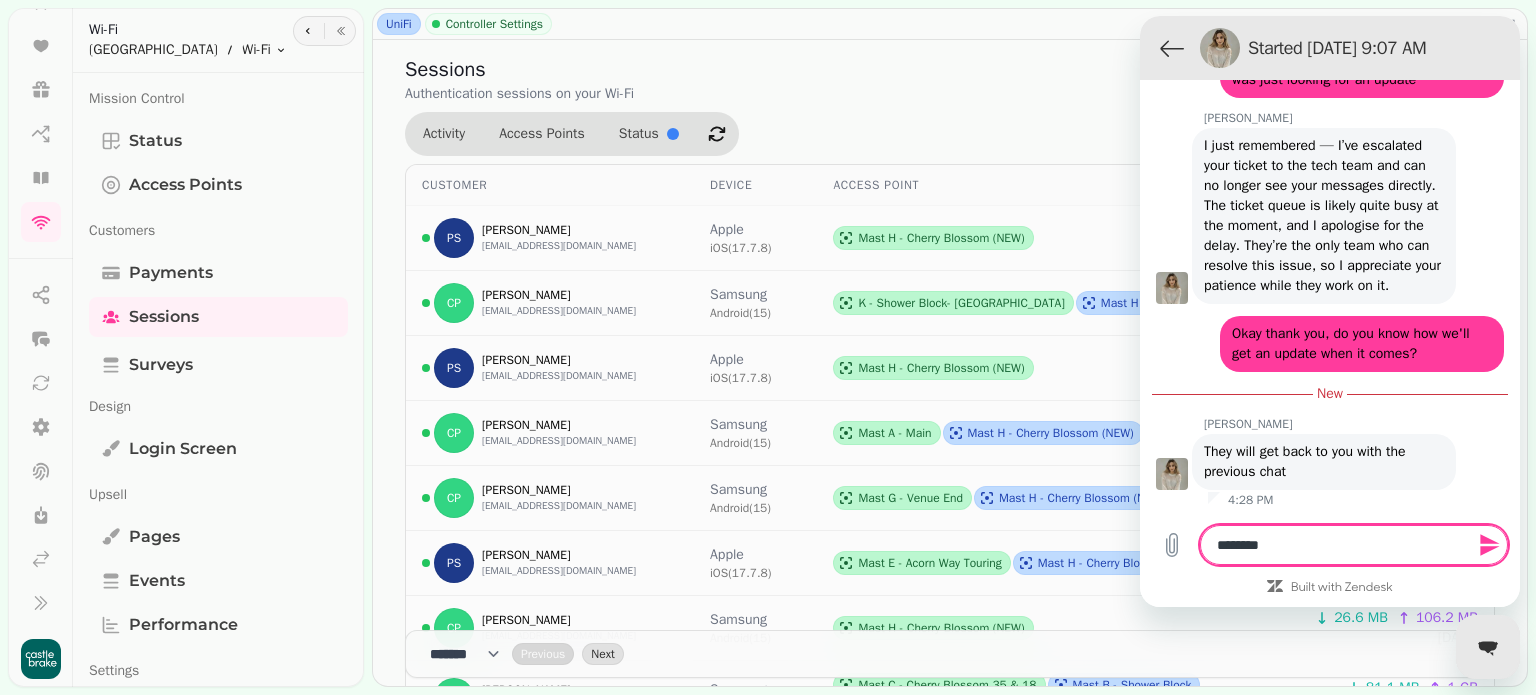type on "*********" 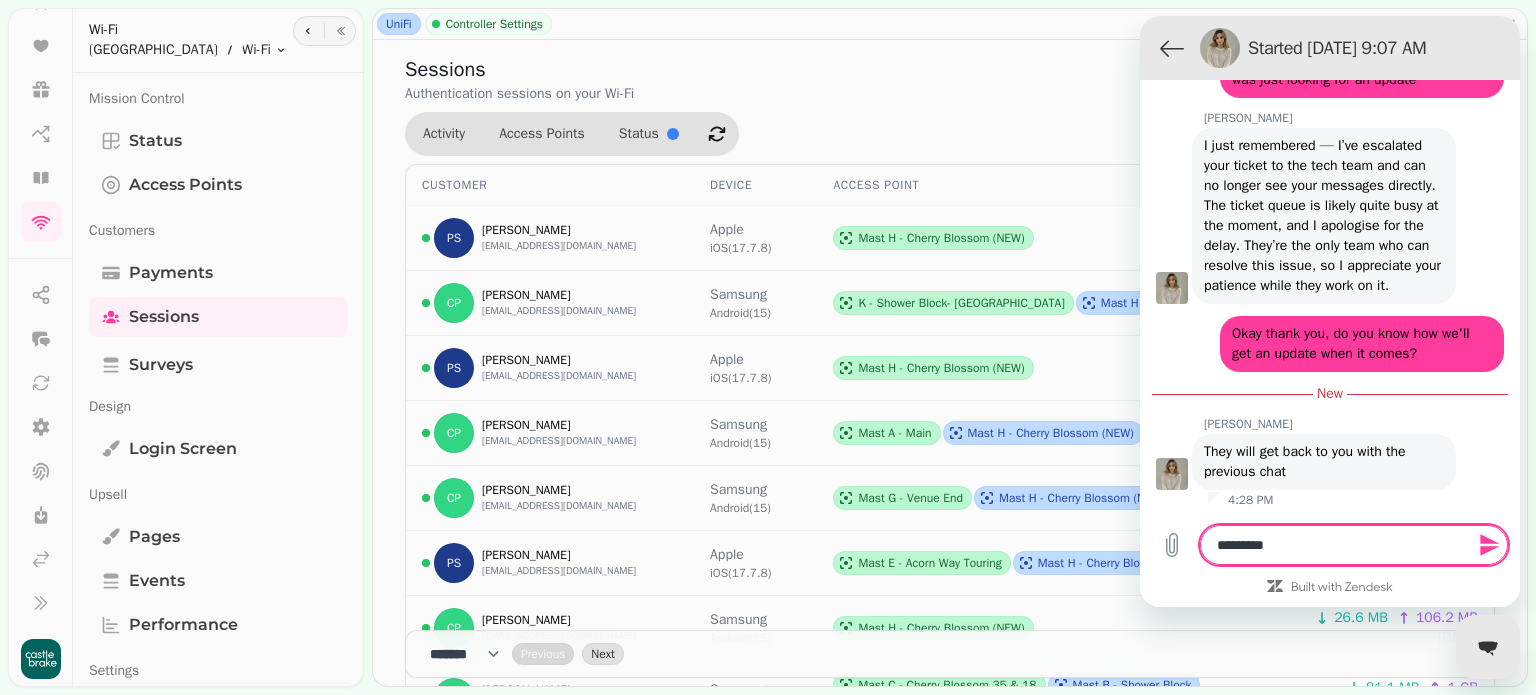 type on "*********" 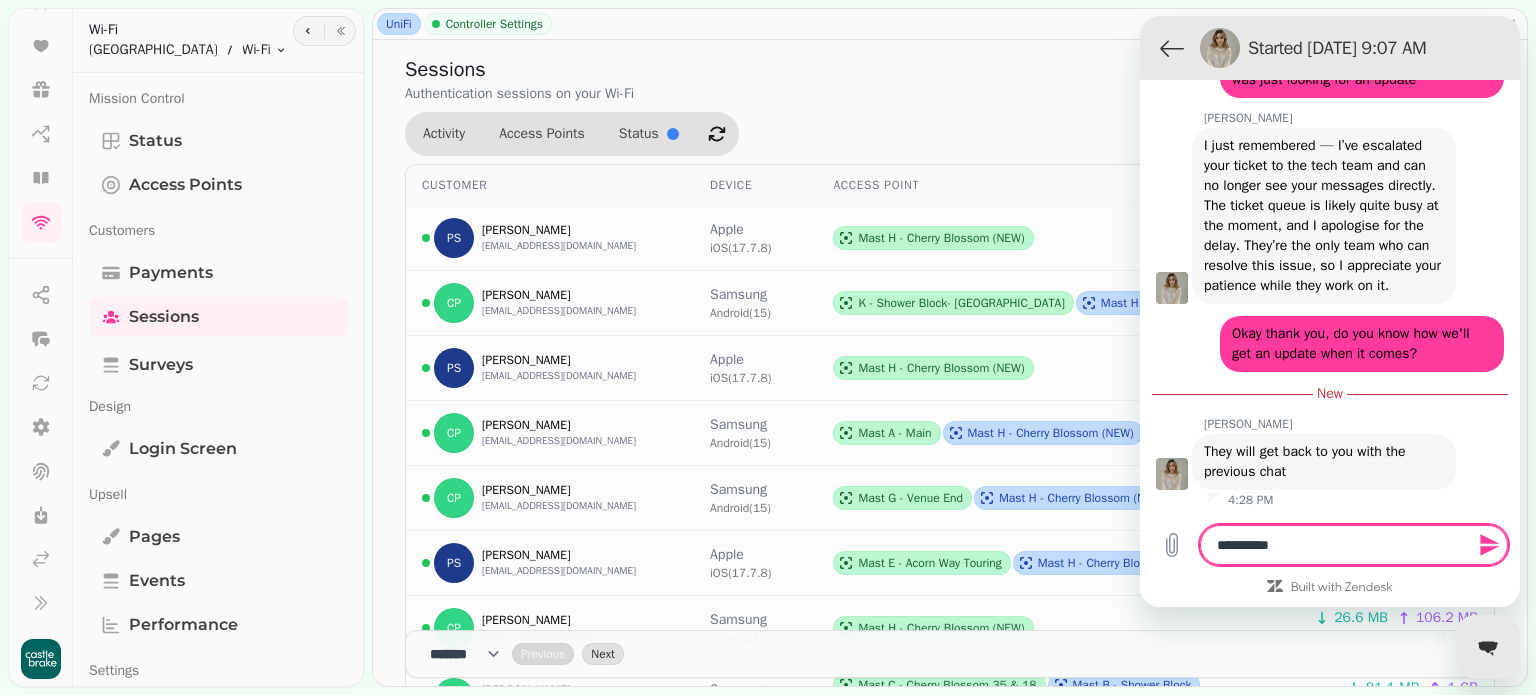 type on "**********" 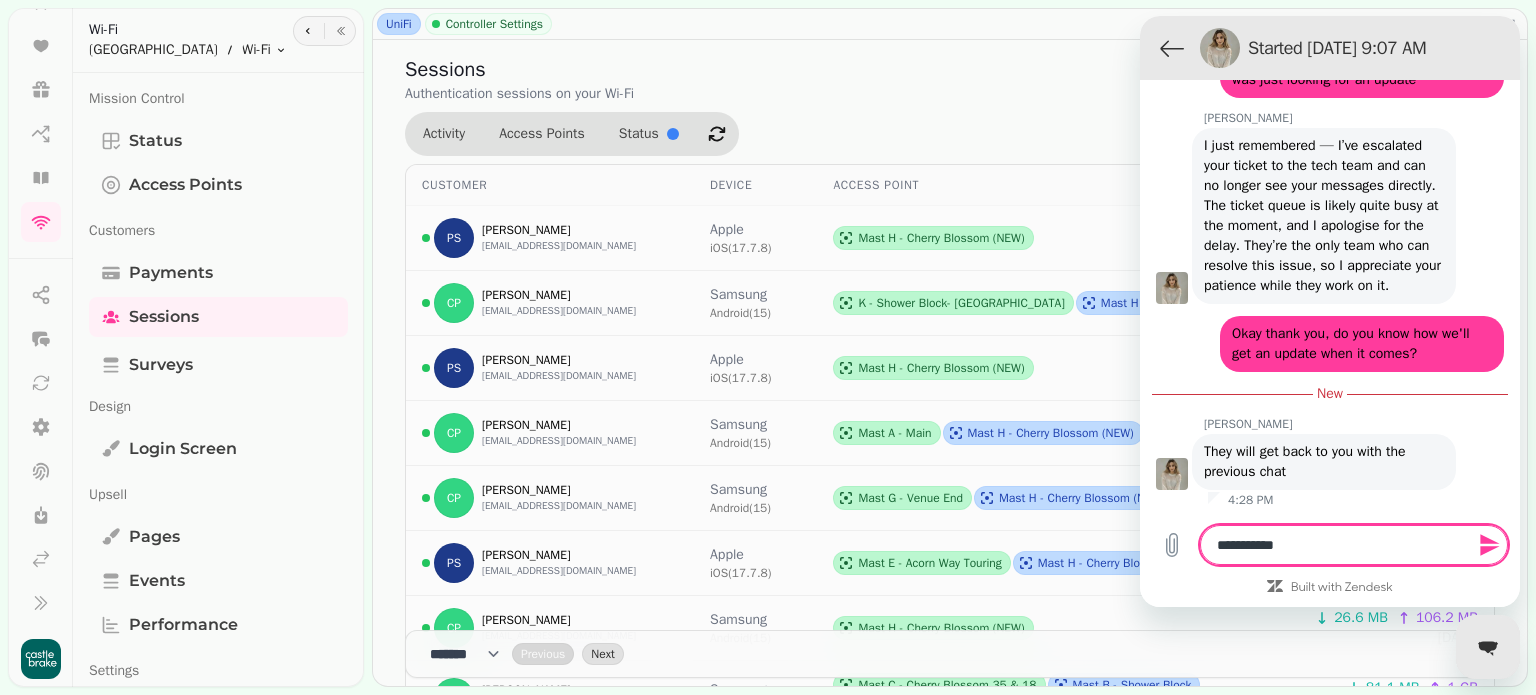 type on "**********" 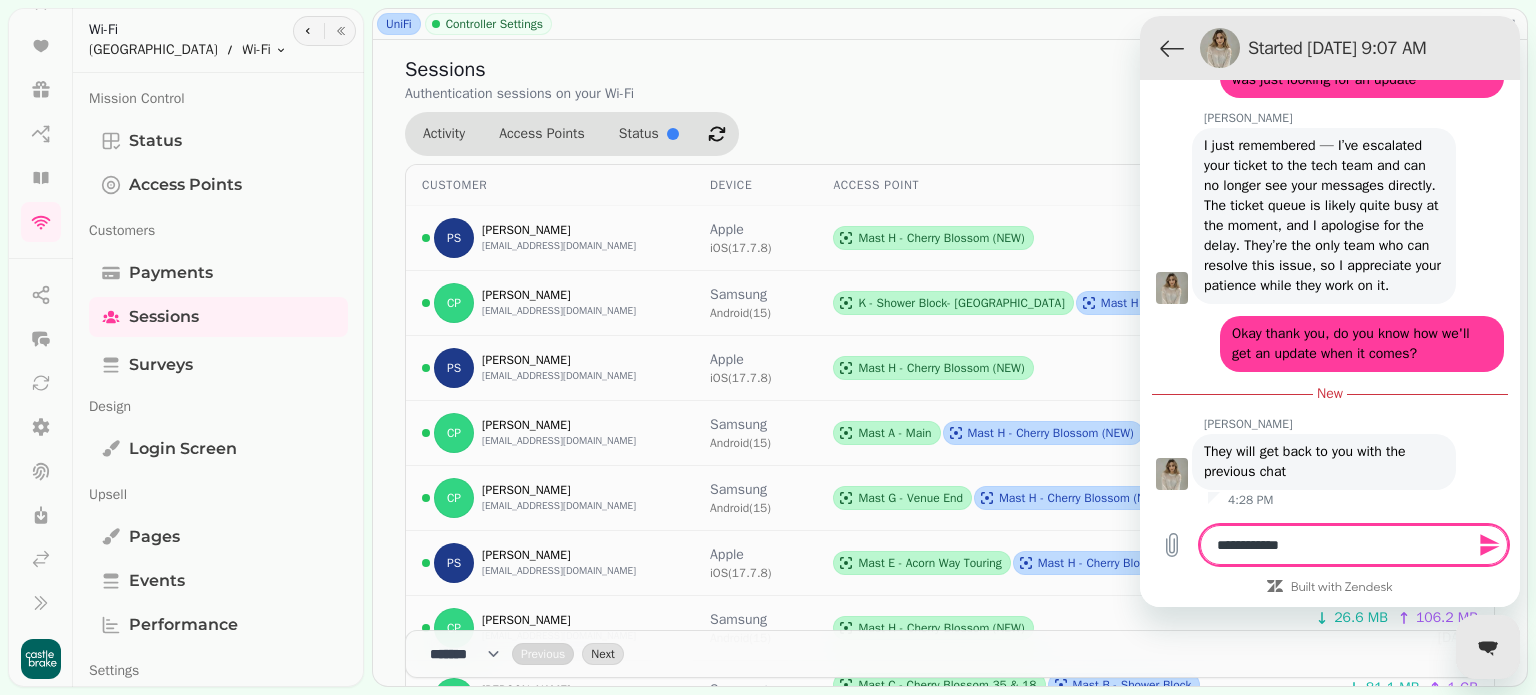 type on "**********" 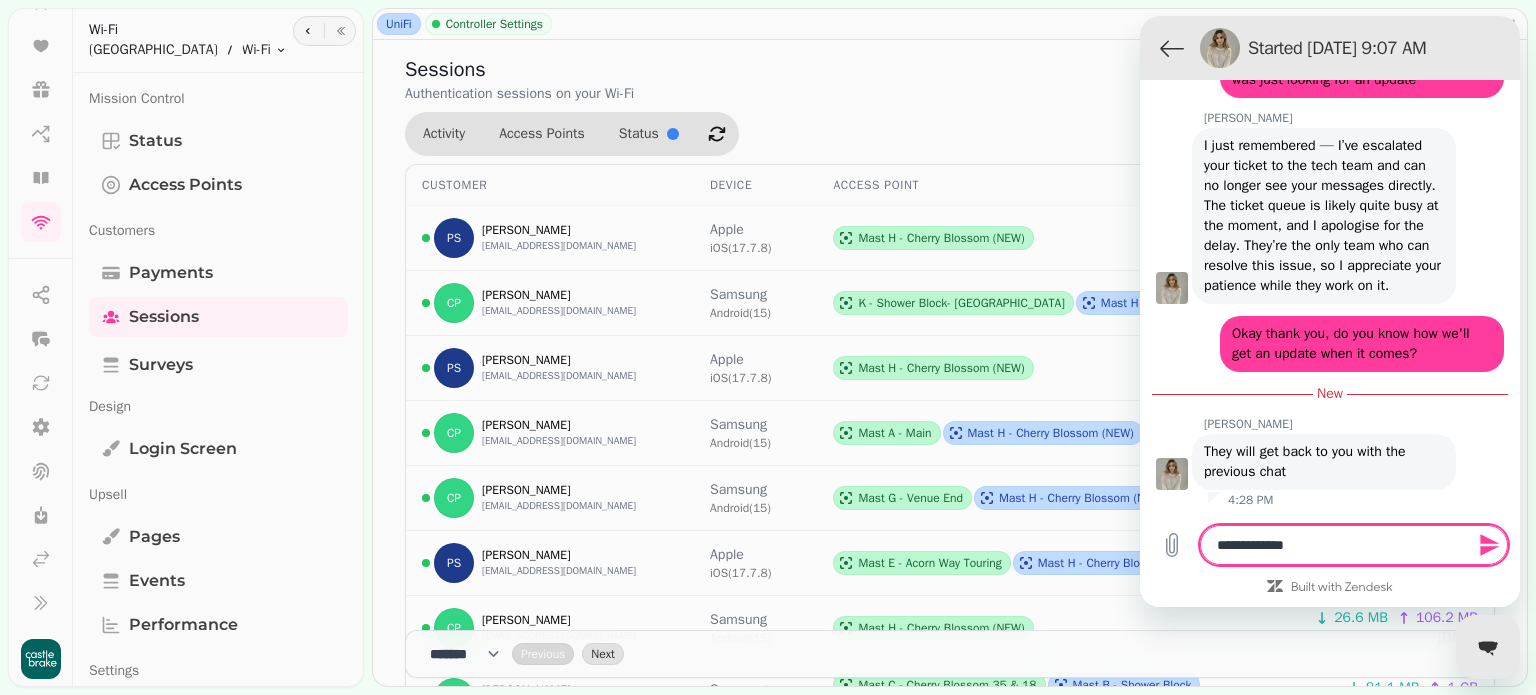 type on "**********" 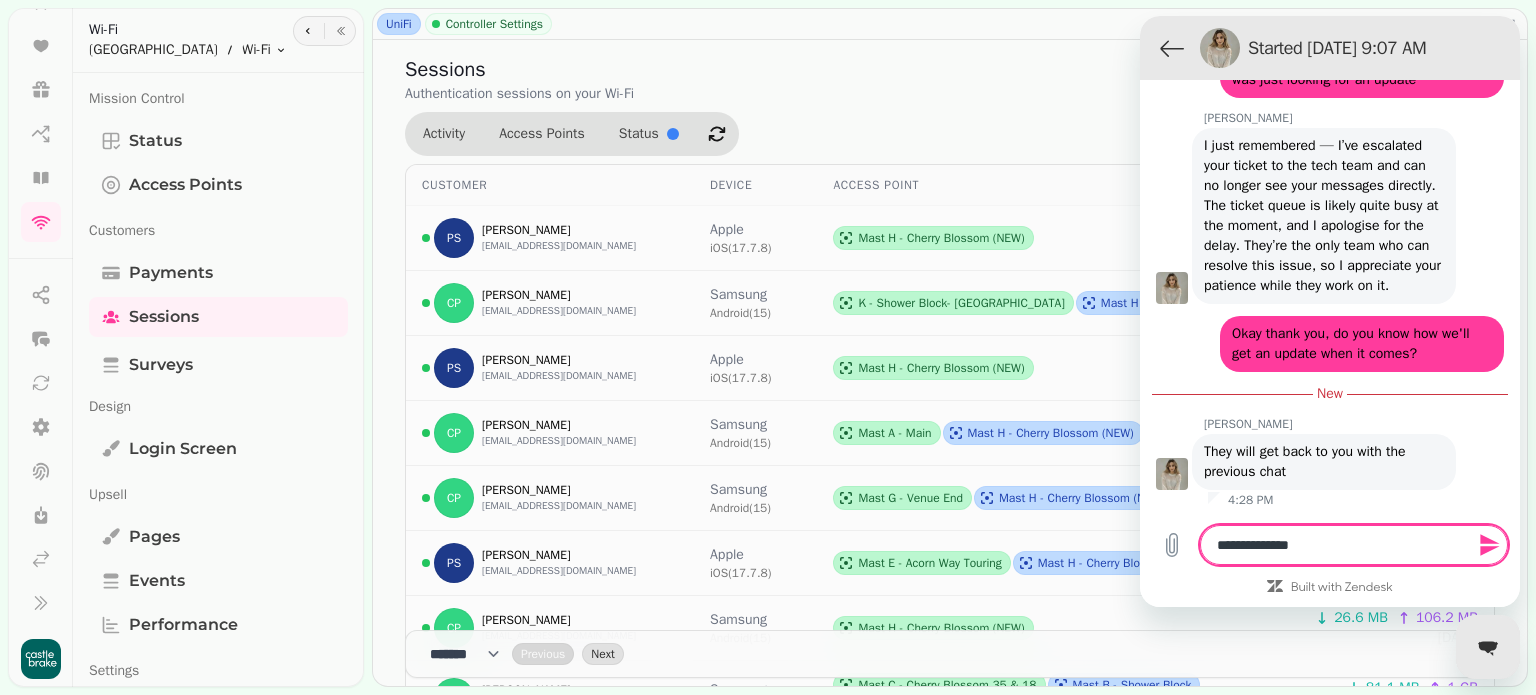 type on "**********" 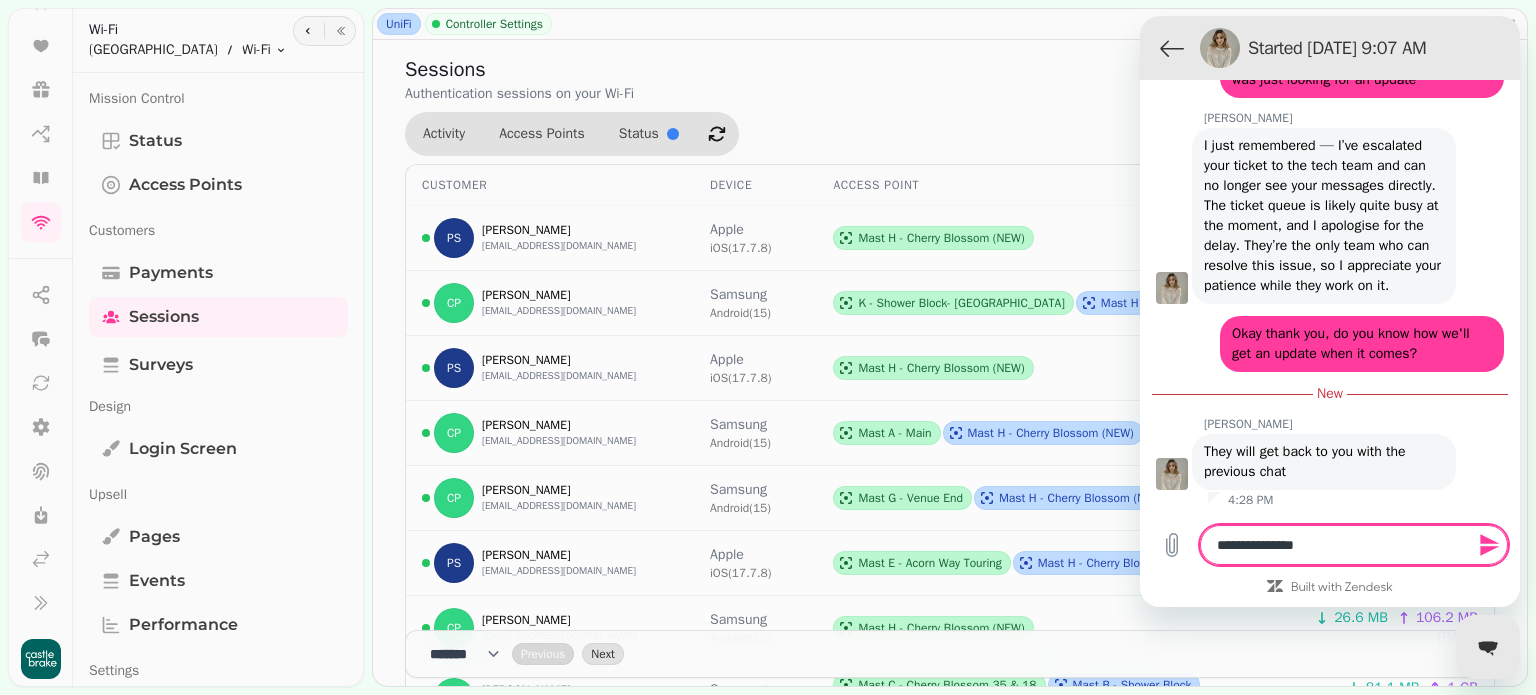 type on "**********" 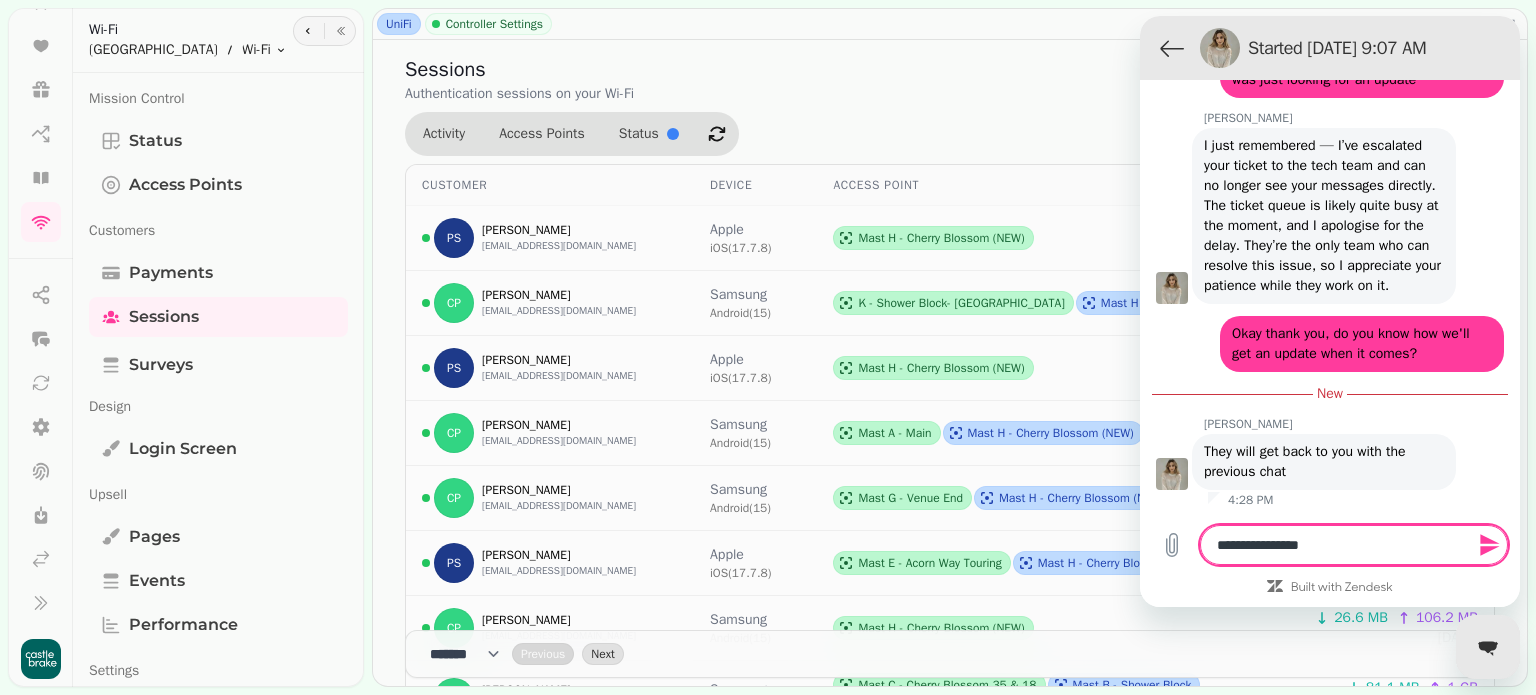 type on "**********" 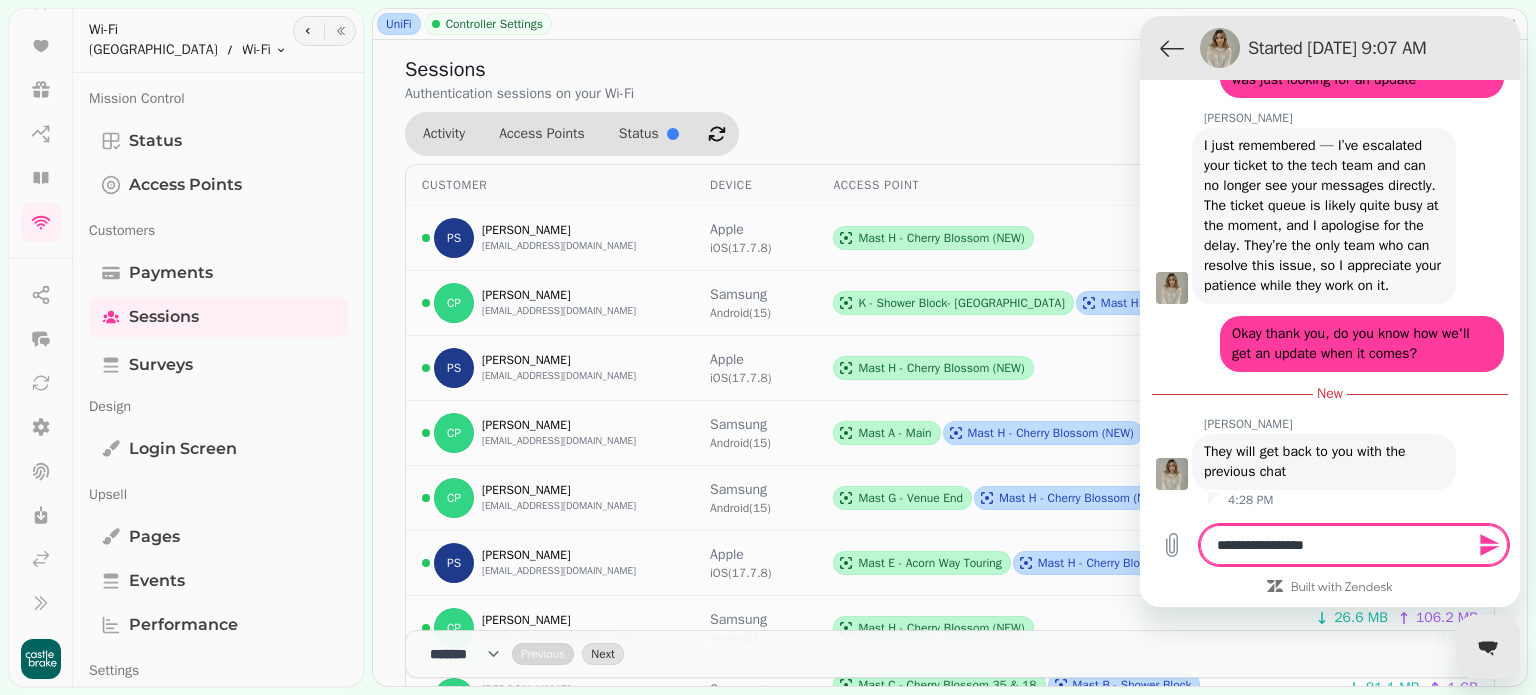 type on "**********" 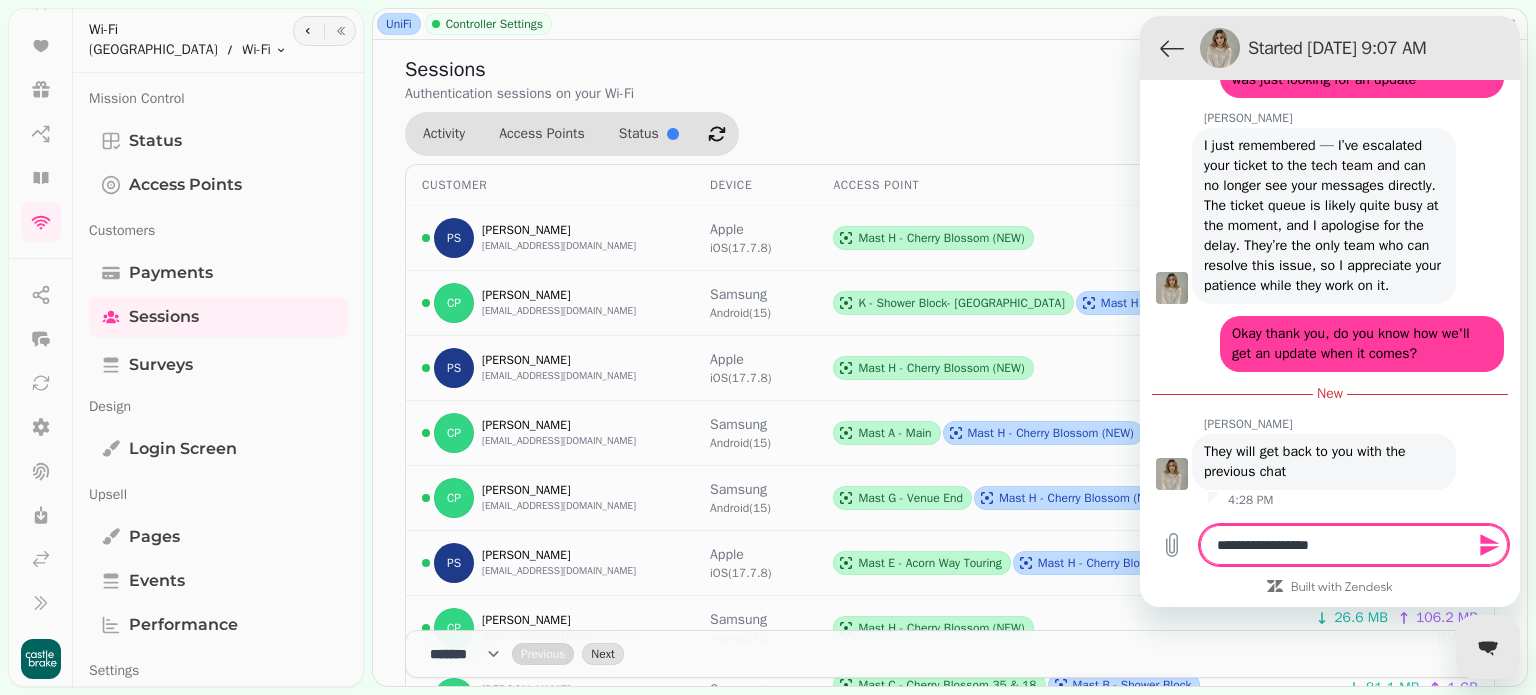 type on "**********" 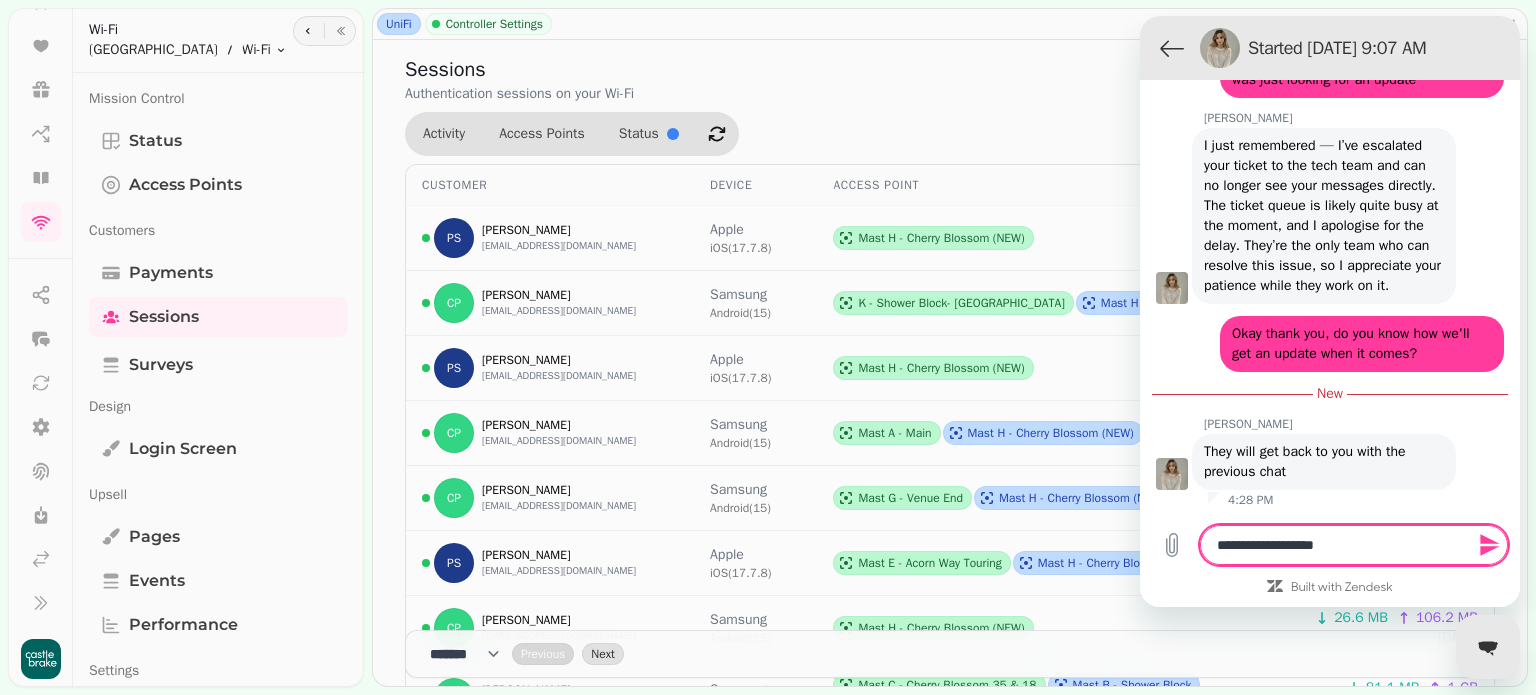type on "**********" 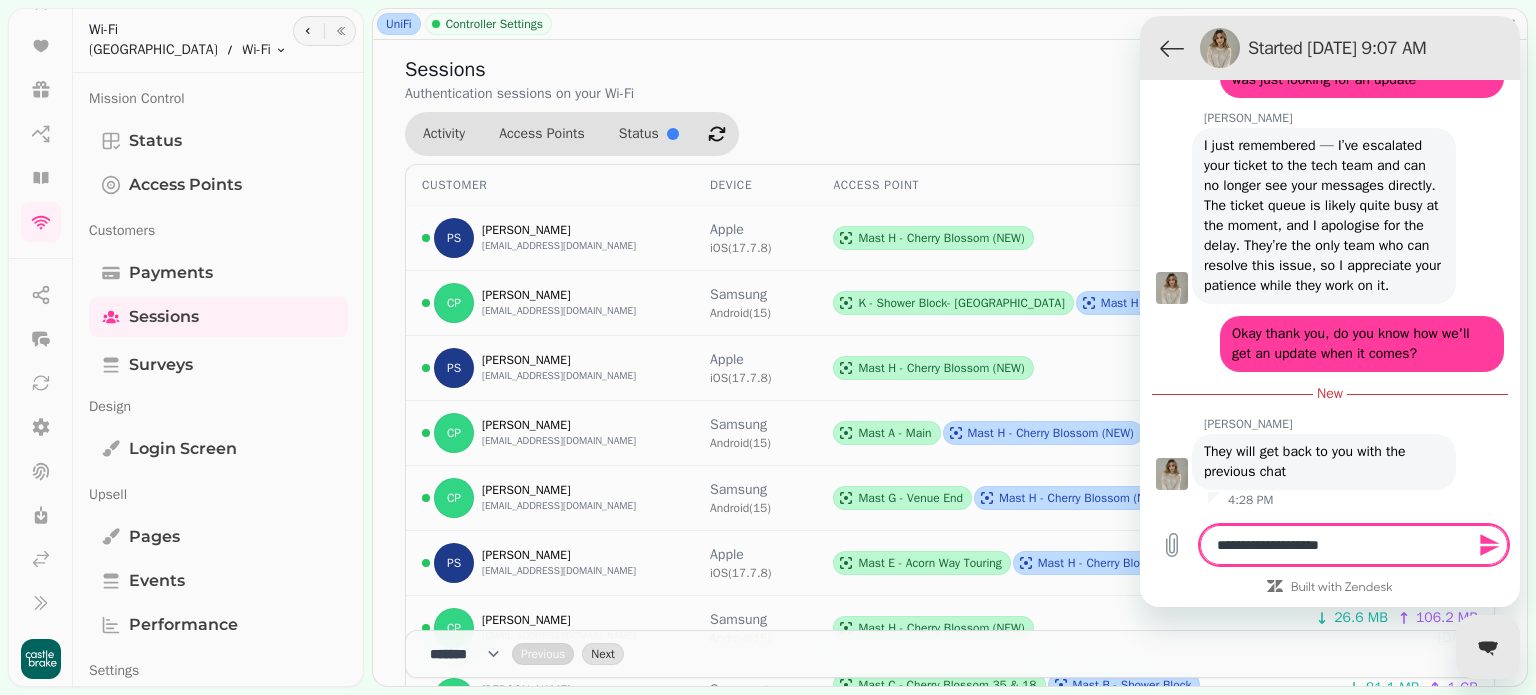type on "**********" 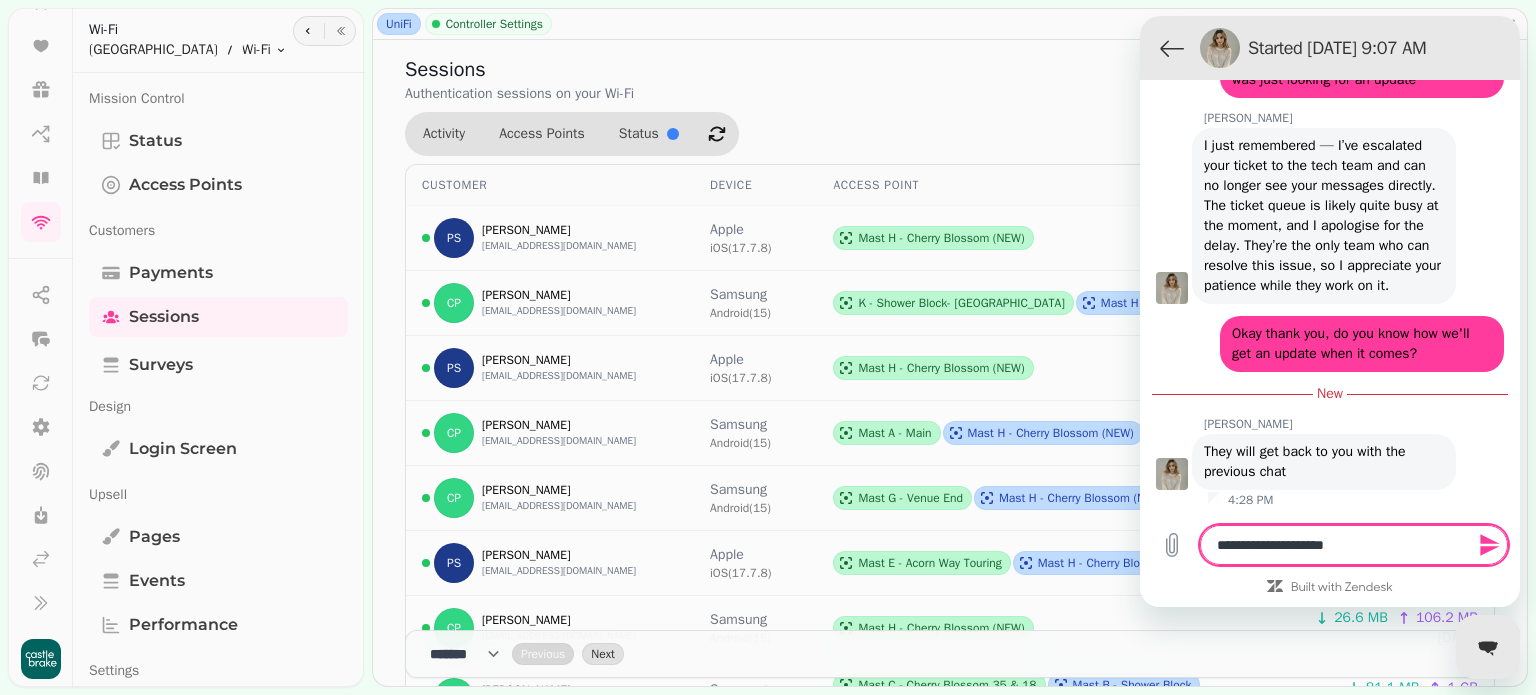 type on "**********" 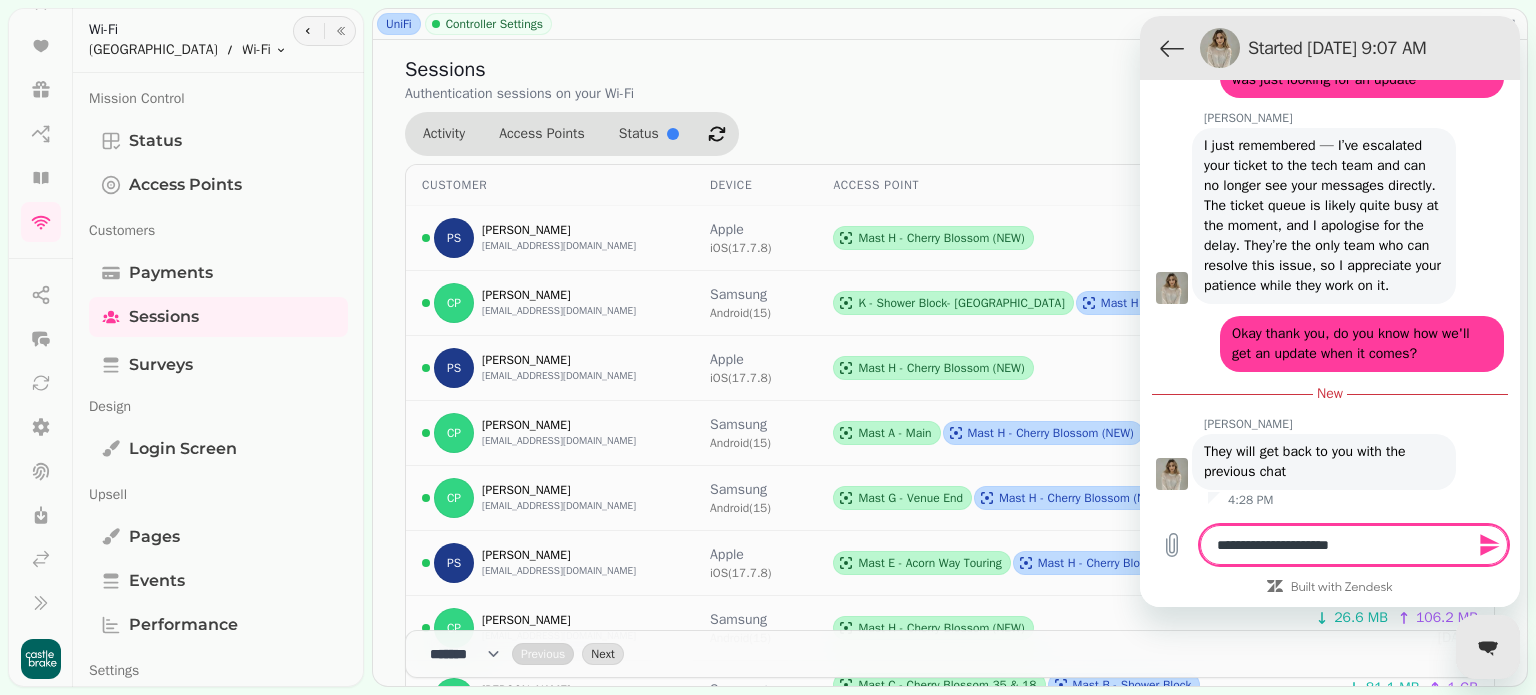 type on "**********" 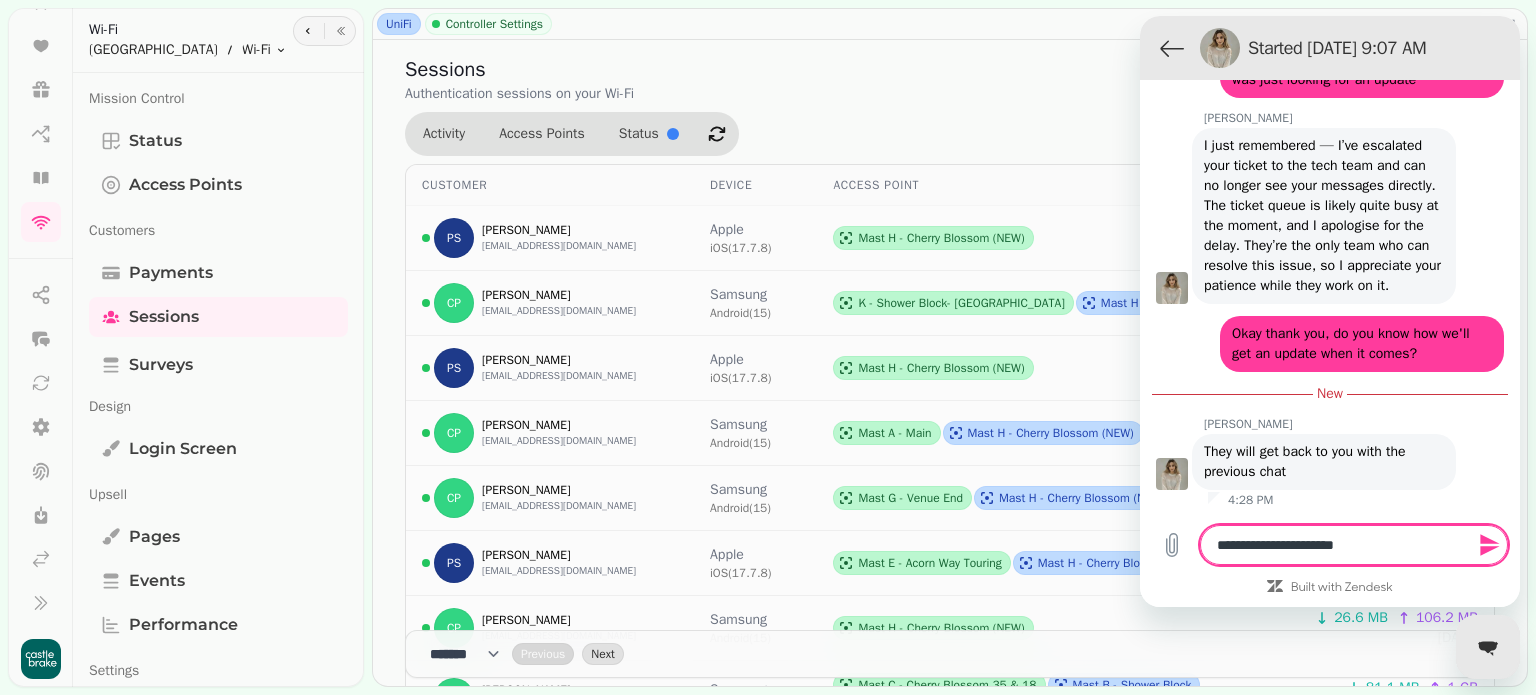 type on "**********" 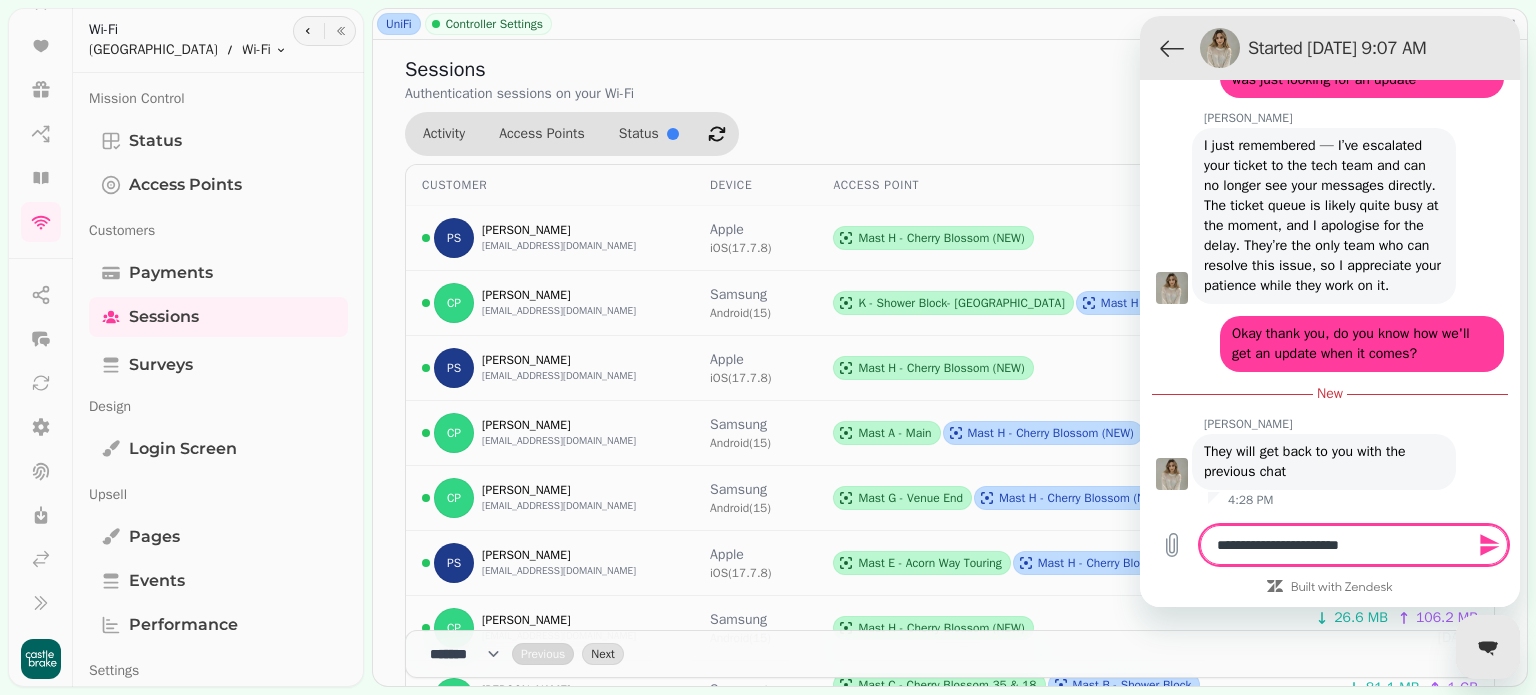 type on "**********" 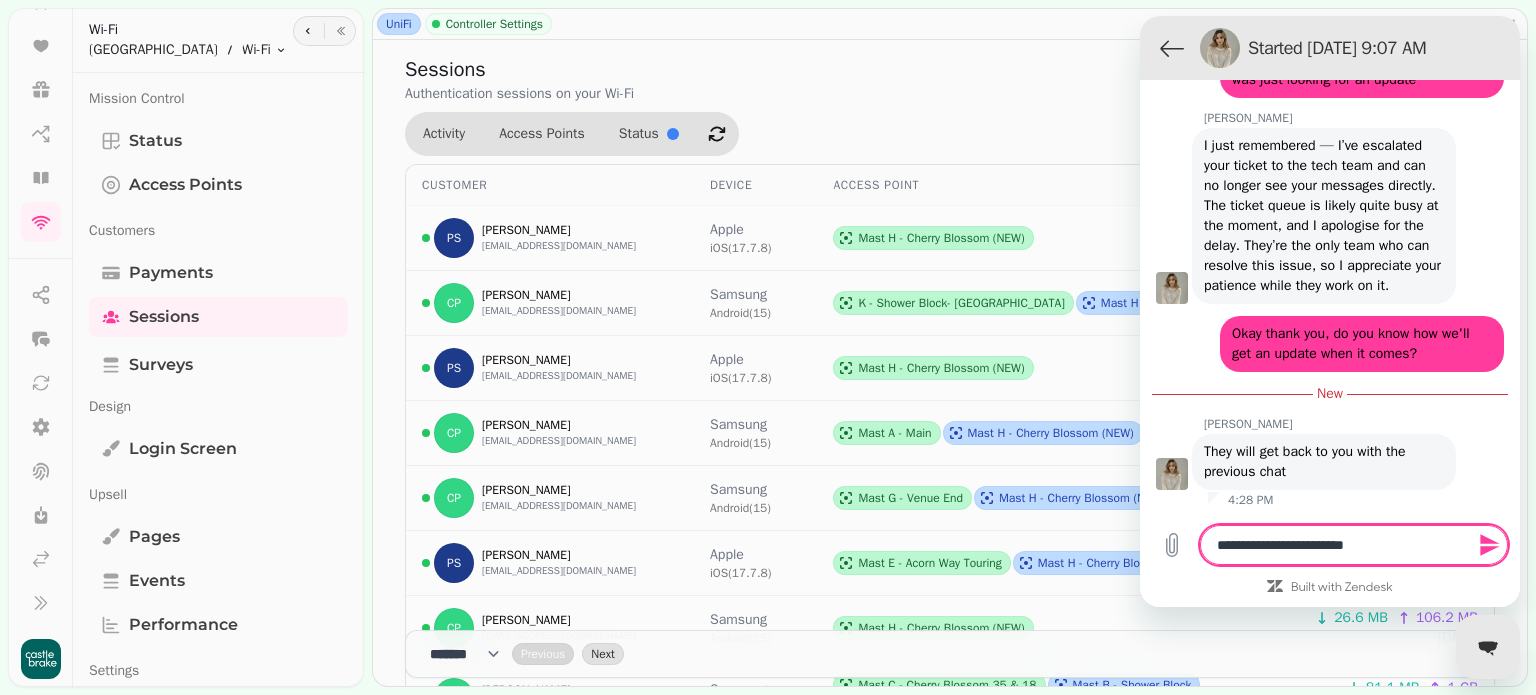 type on "**********" 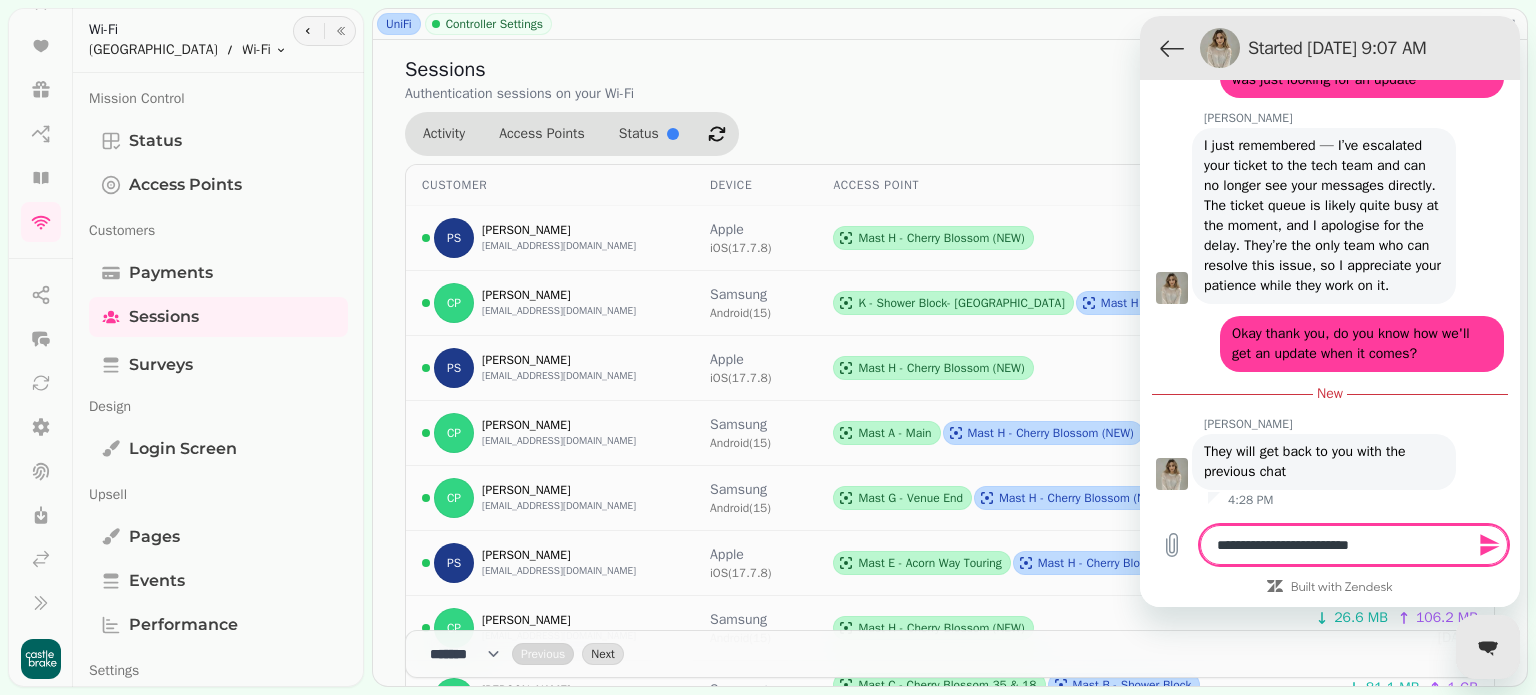 type on "**********" 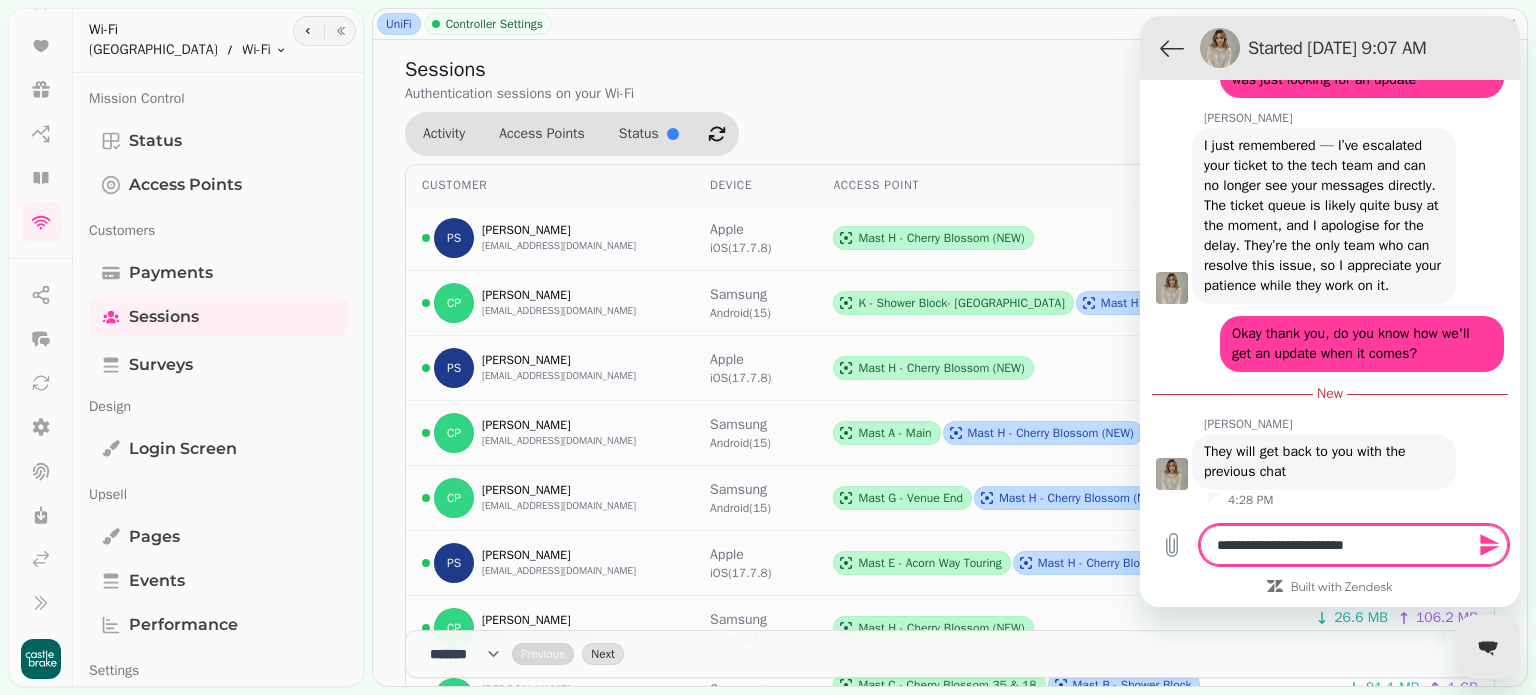 type on "*" 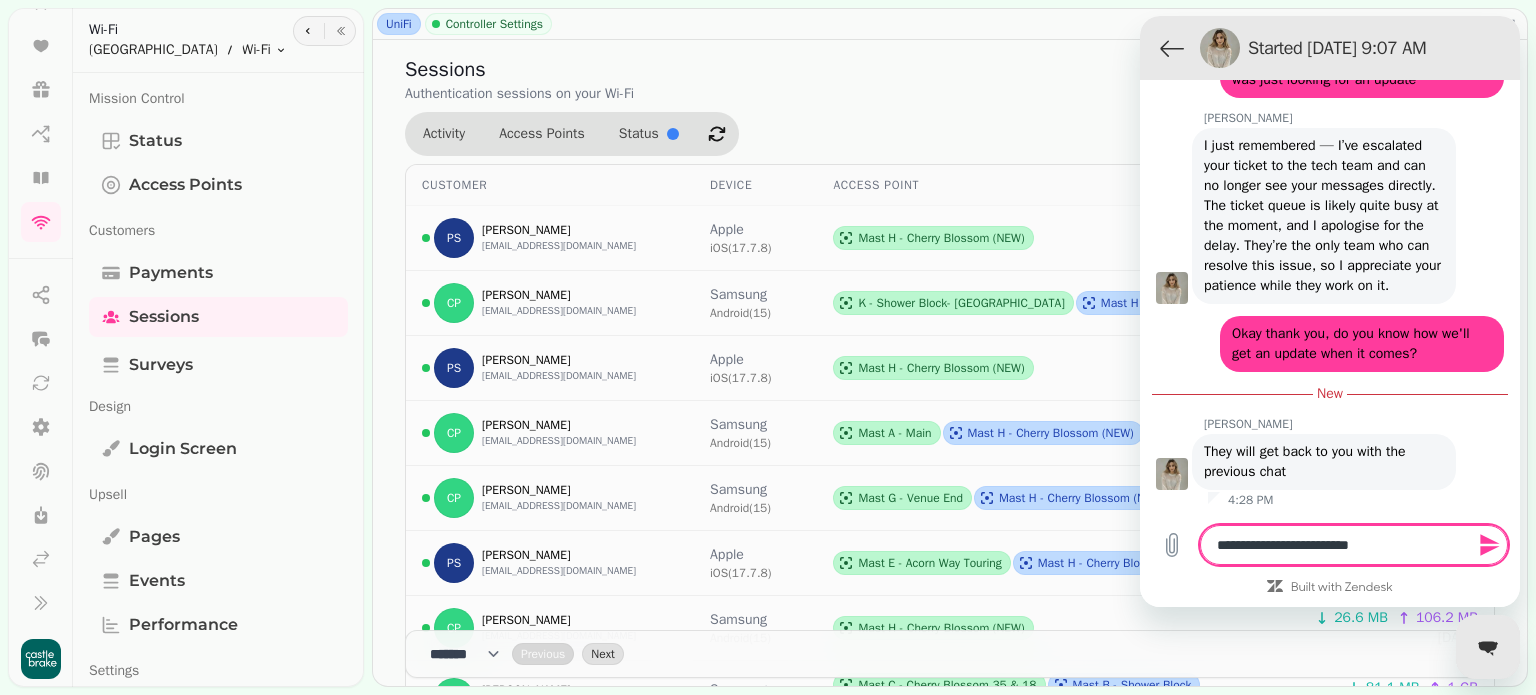 type on "**********" 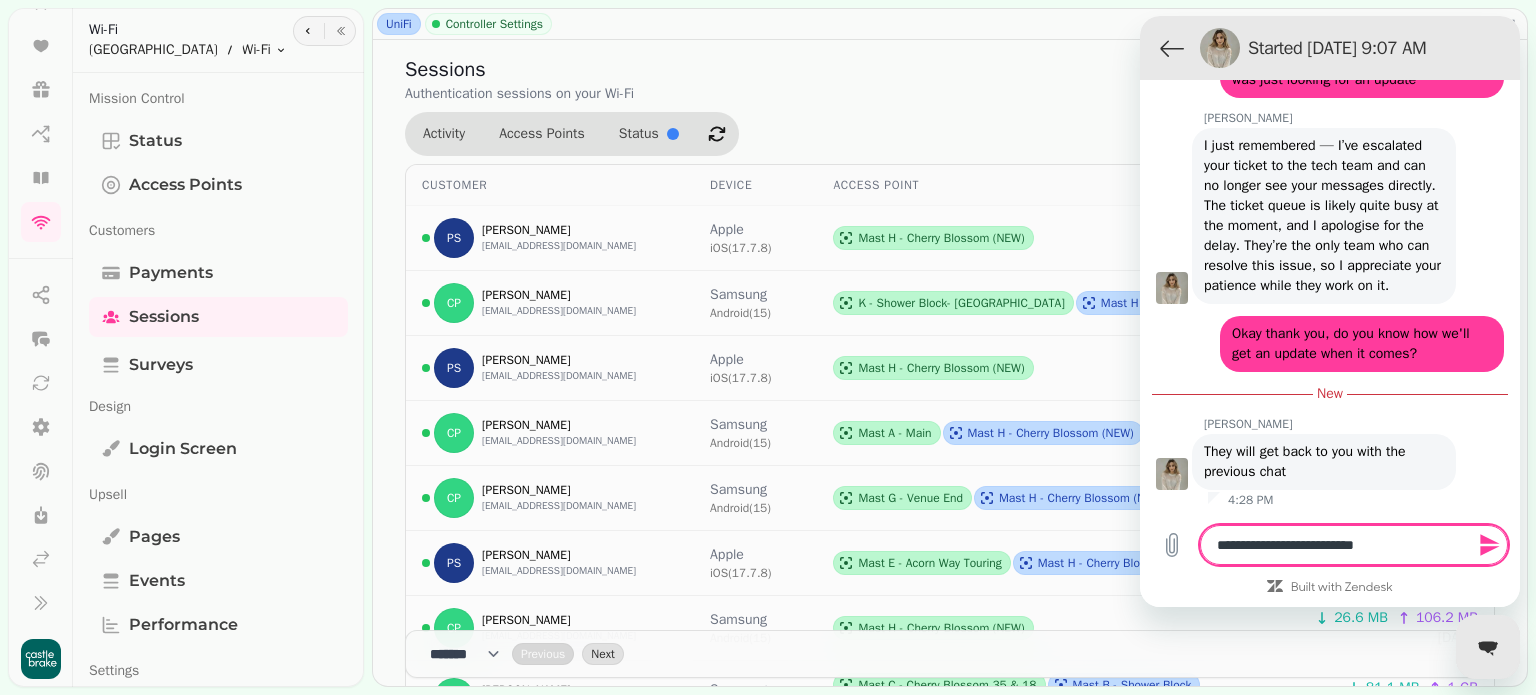 type on "**********" 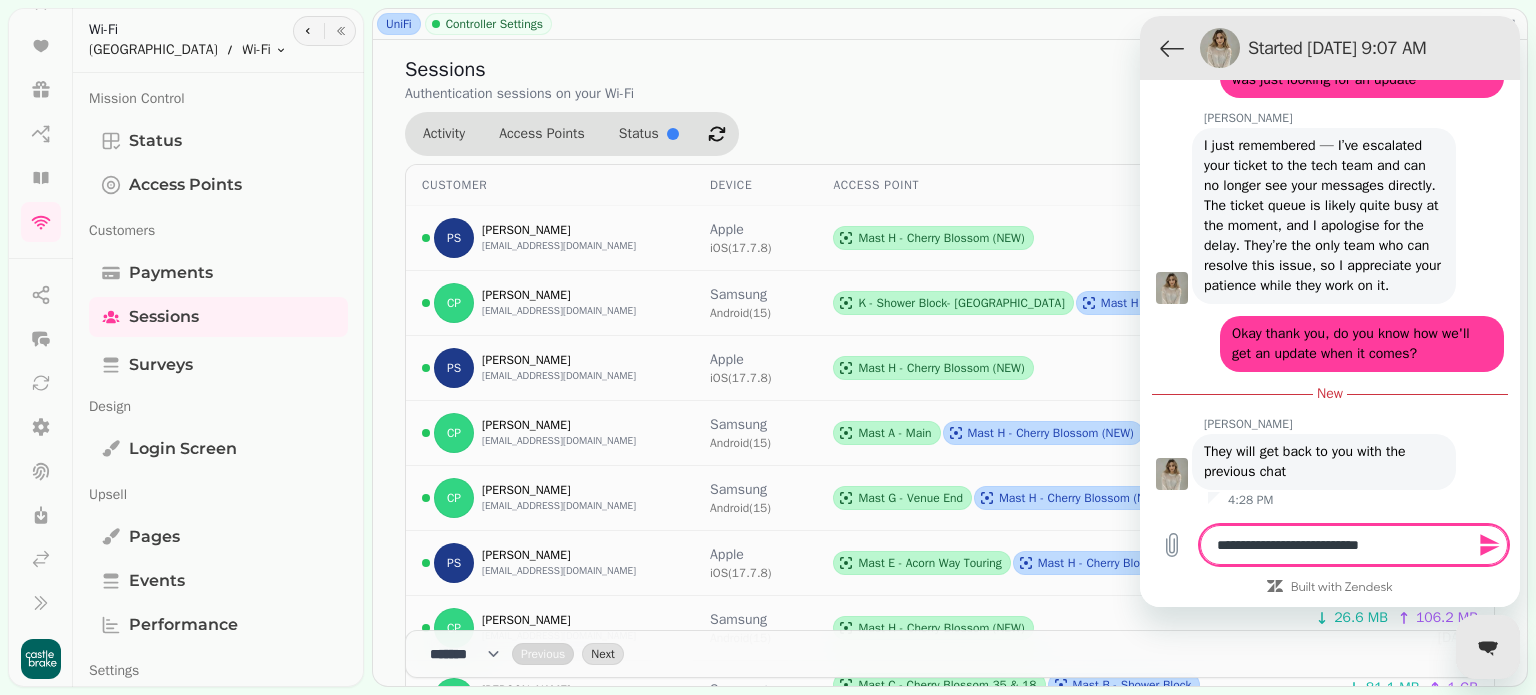 type on "**********" 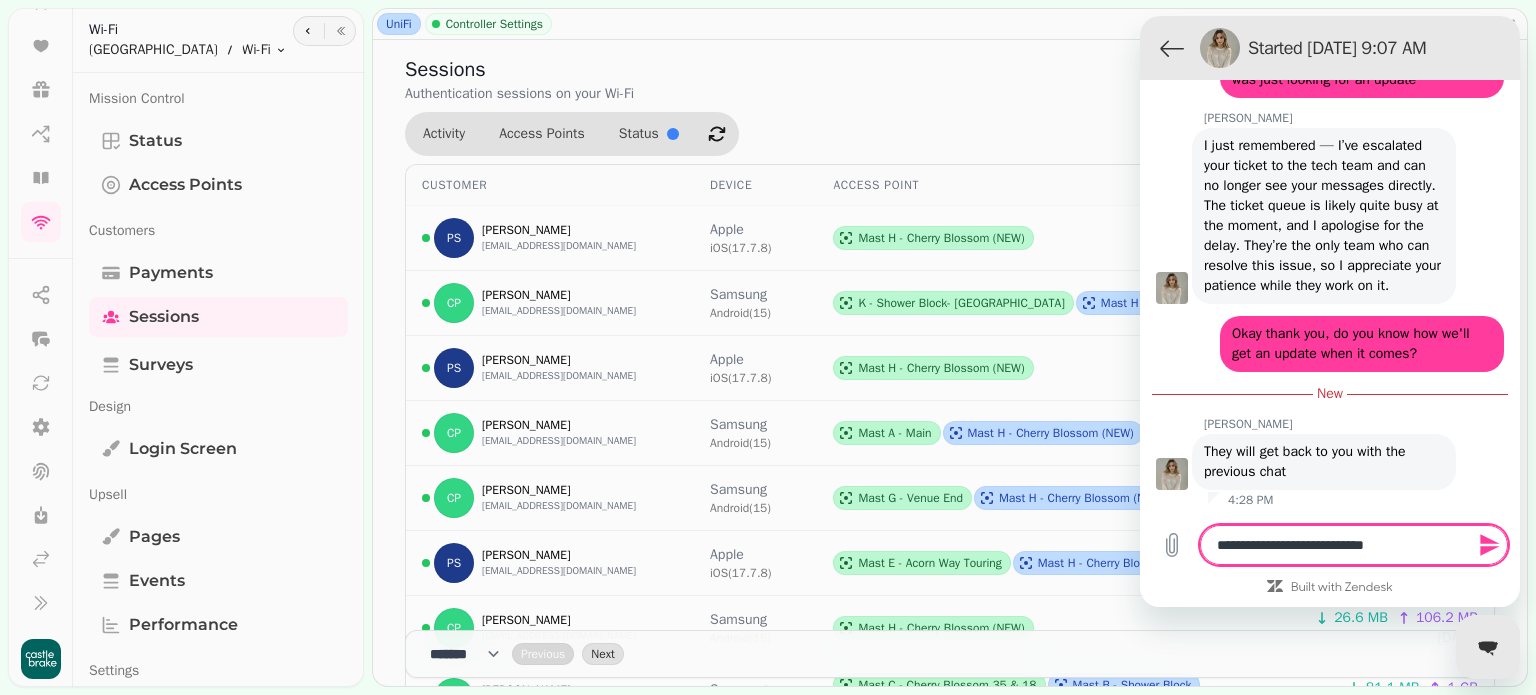 type on "**********" 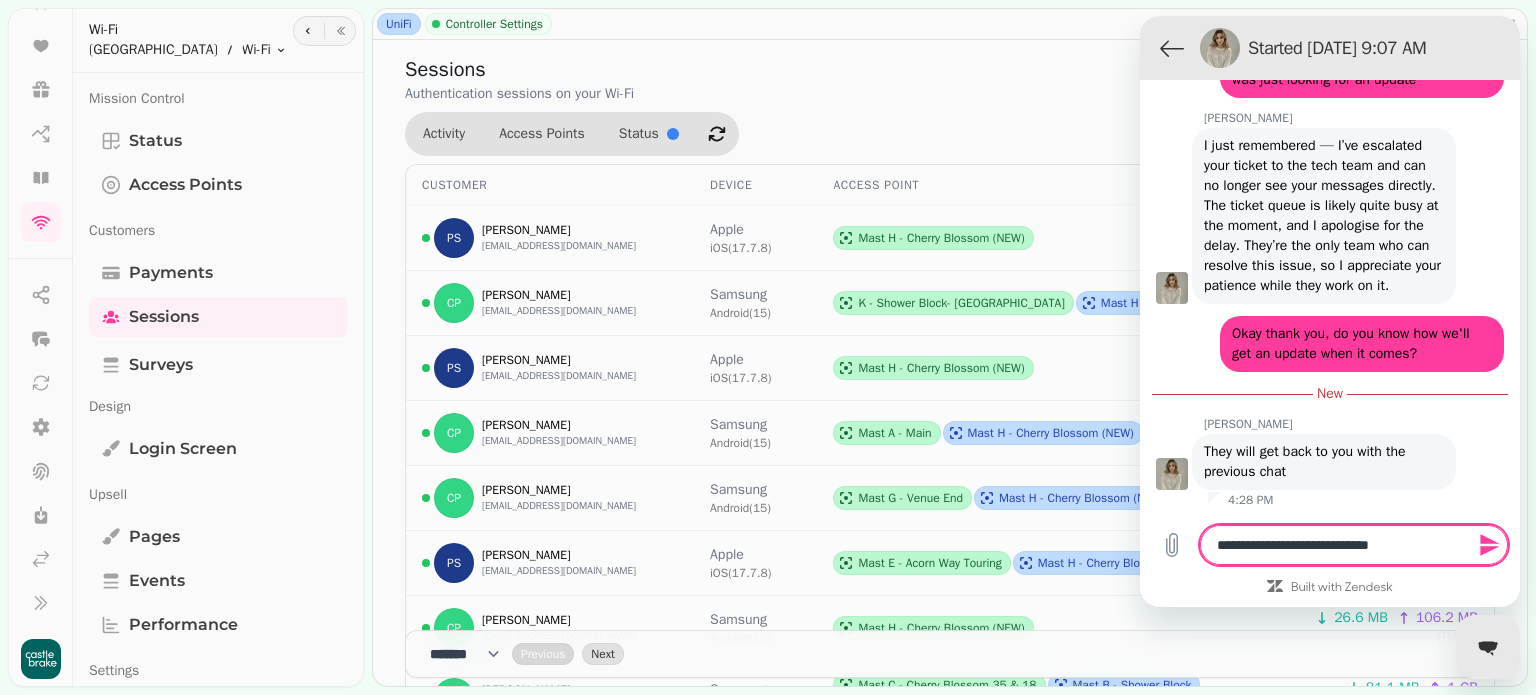 type on "**********" 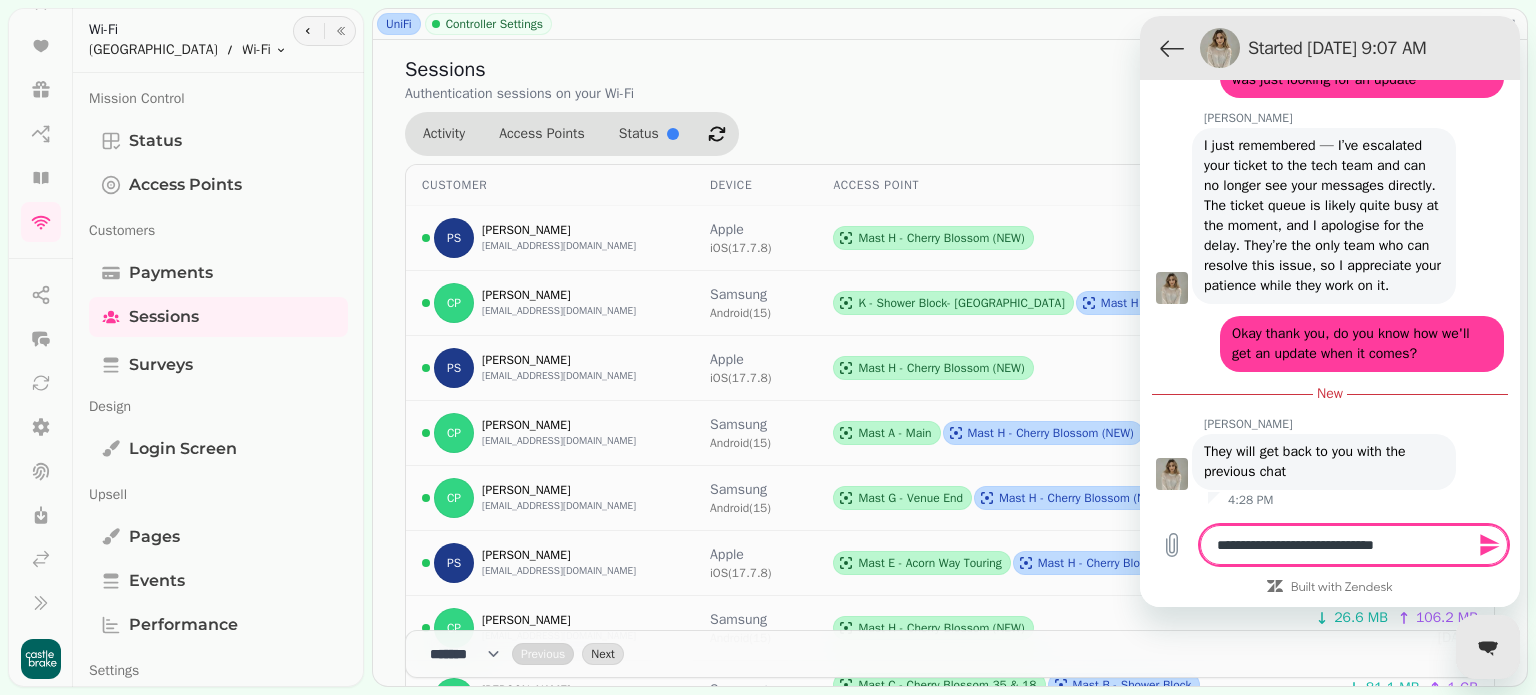 type on "**********" 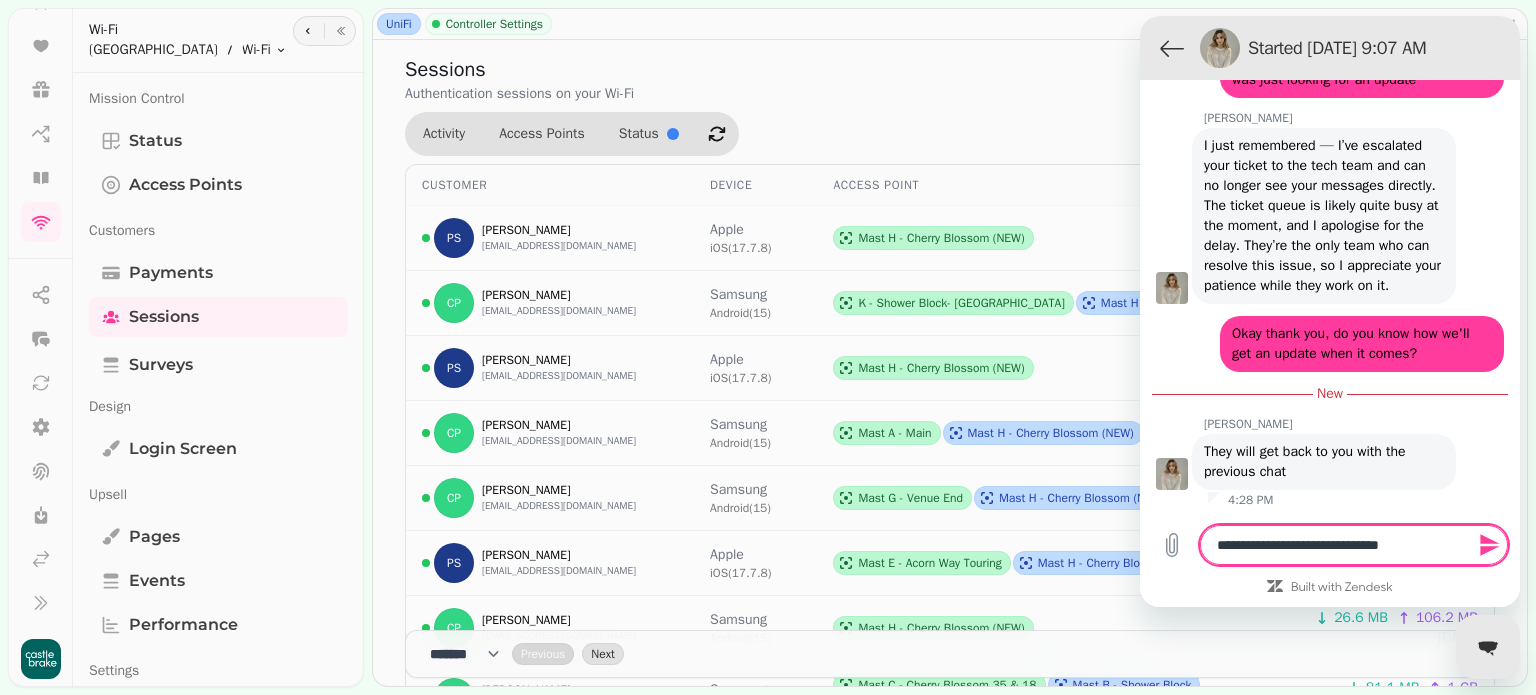 type on "**********" 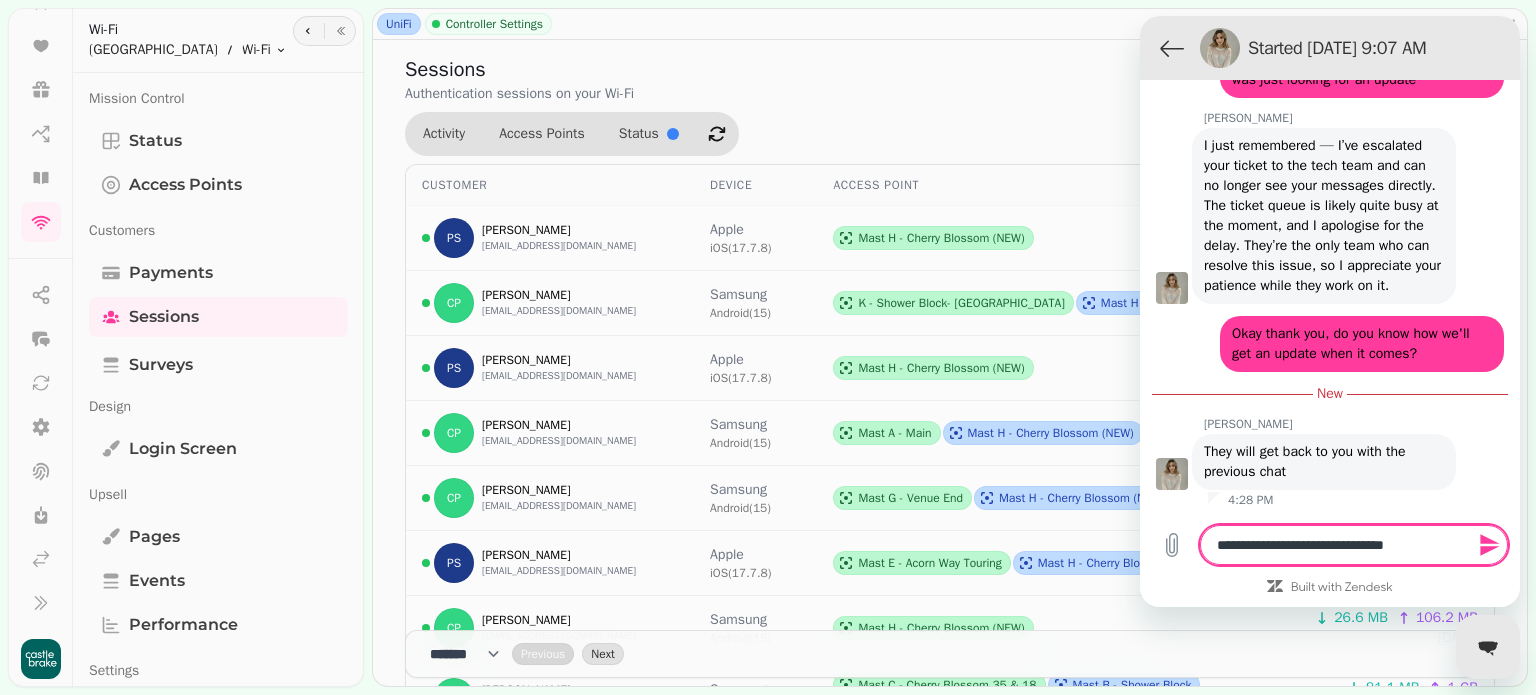 type on "**********" 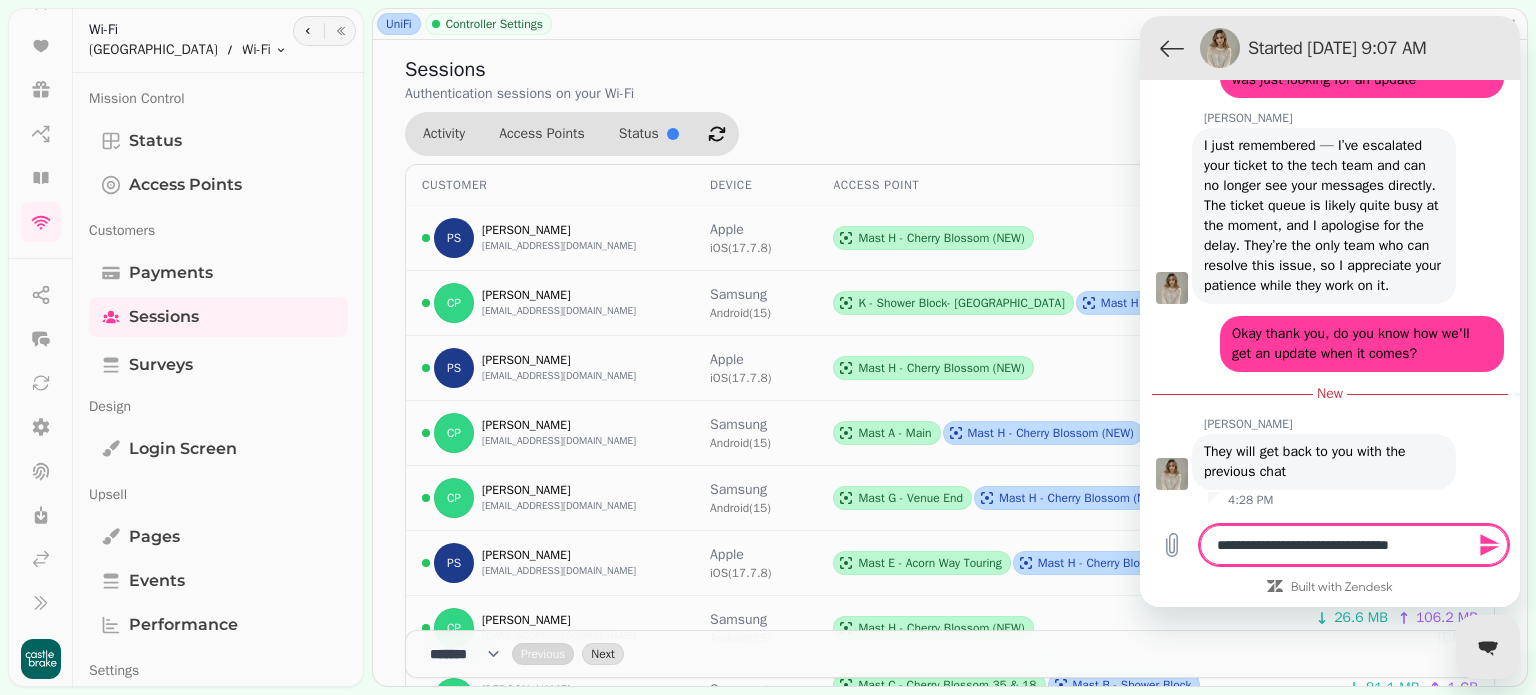 type on "**********" 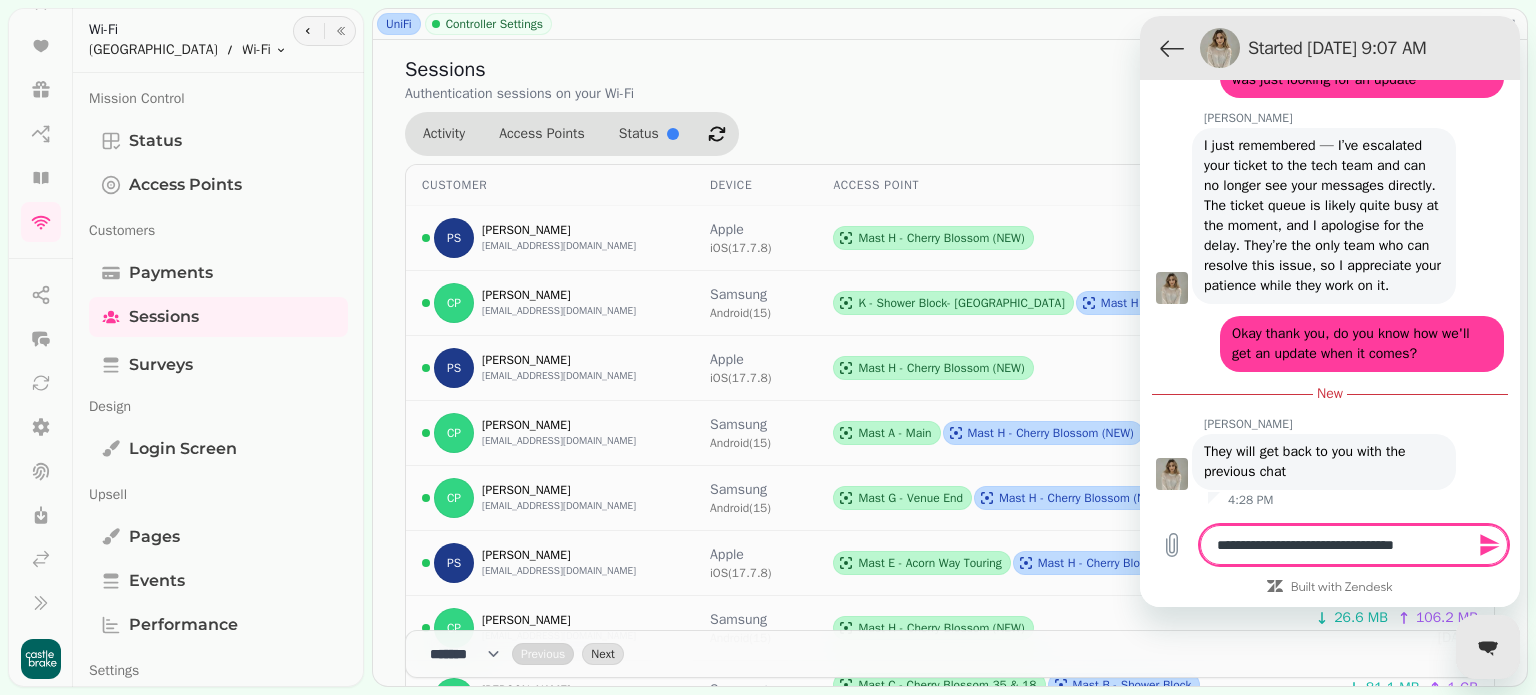 type on "**********" 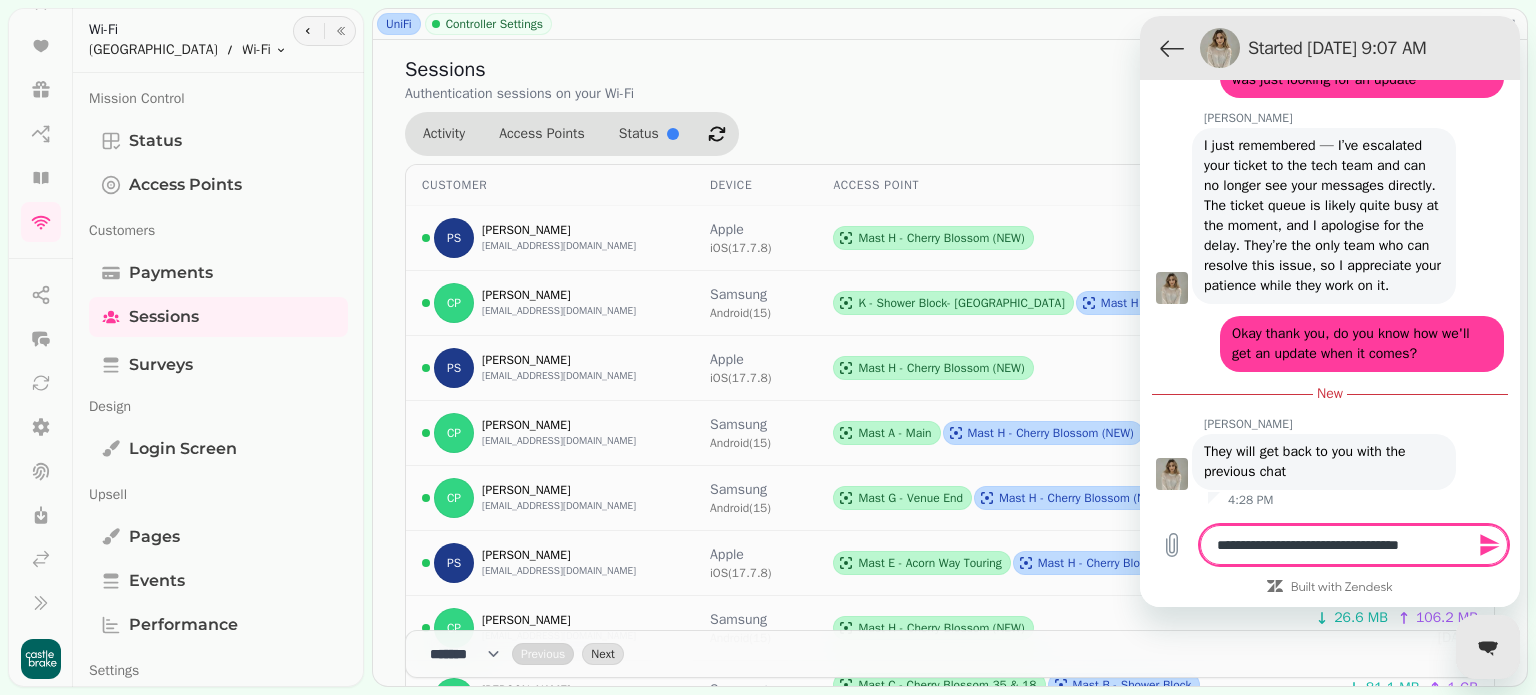 type on "**********" 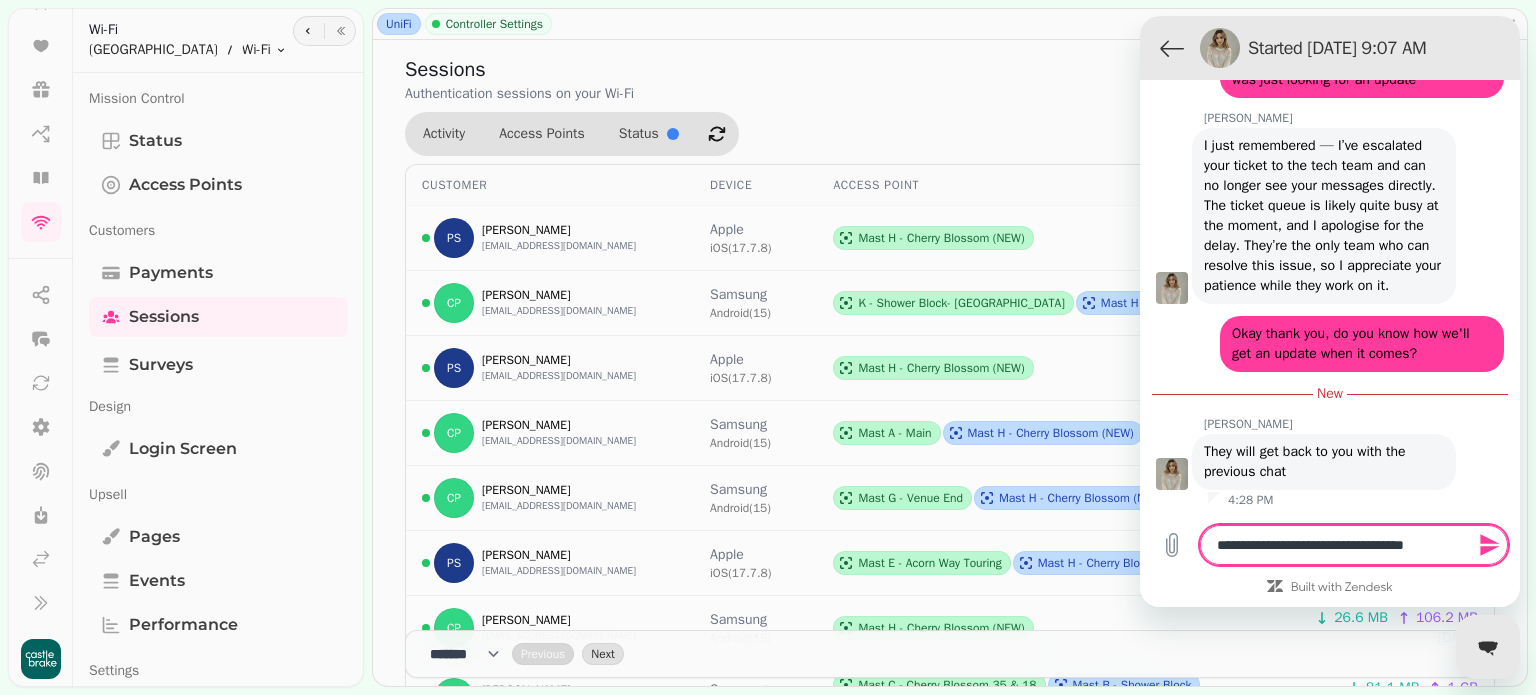 type on "**********" 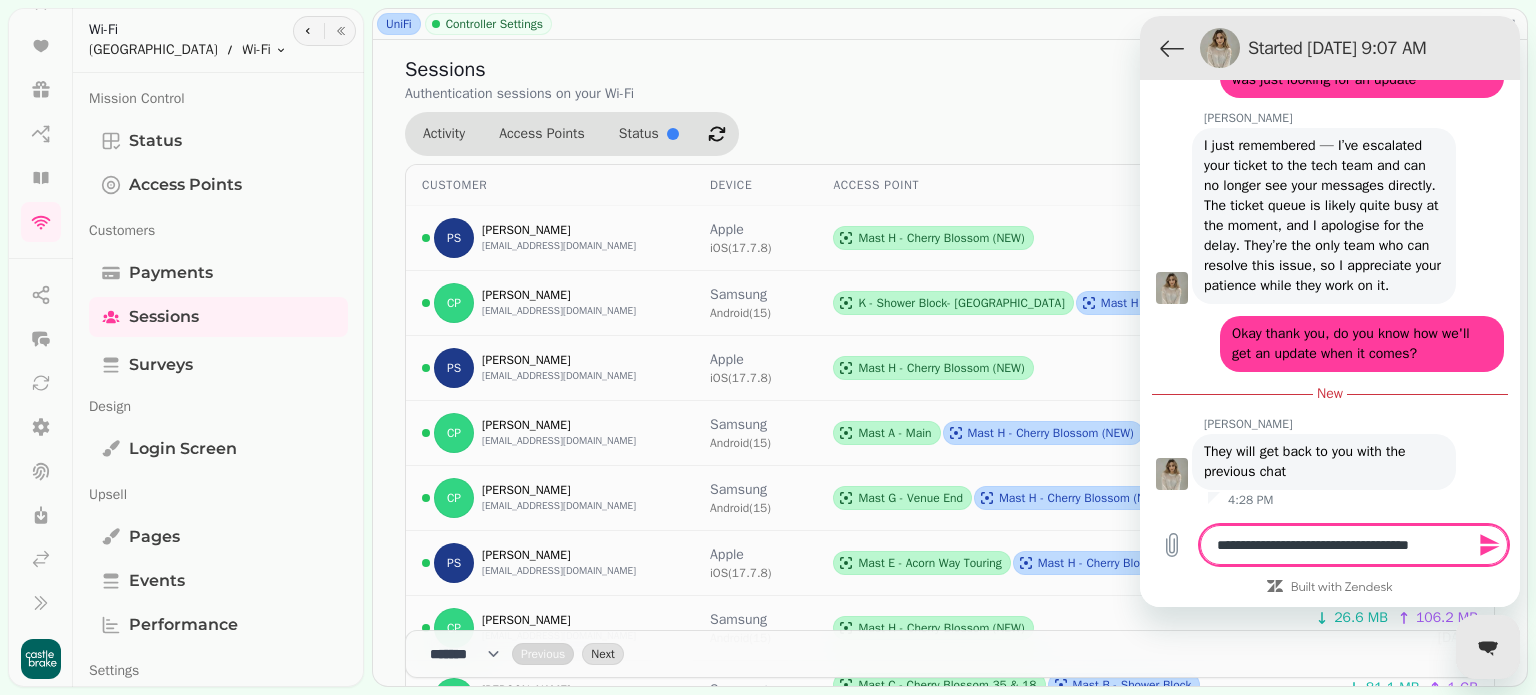 type on "**********" 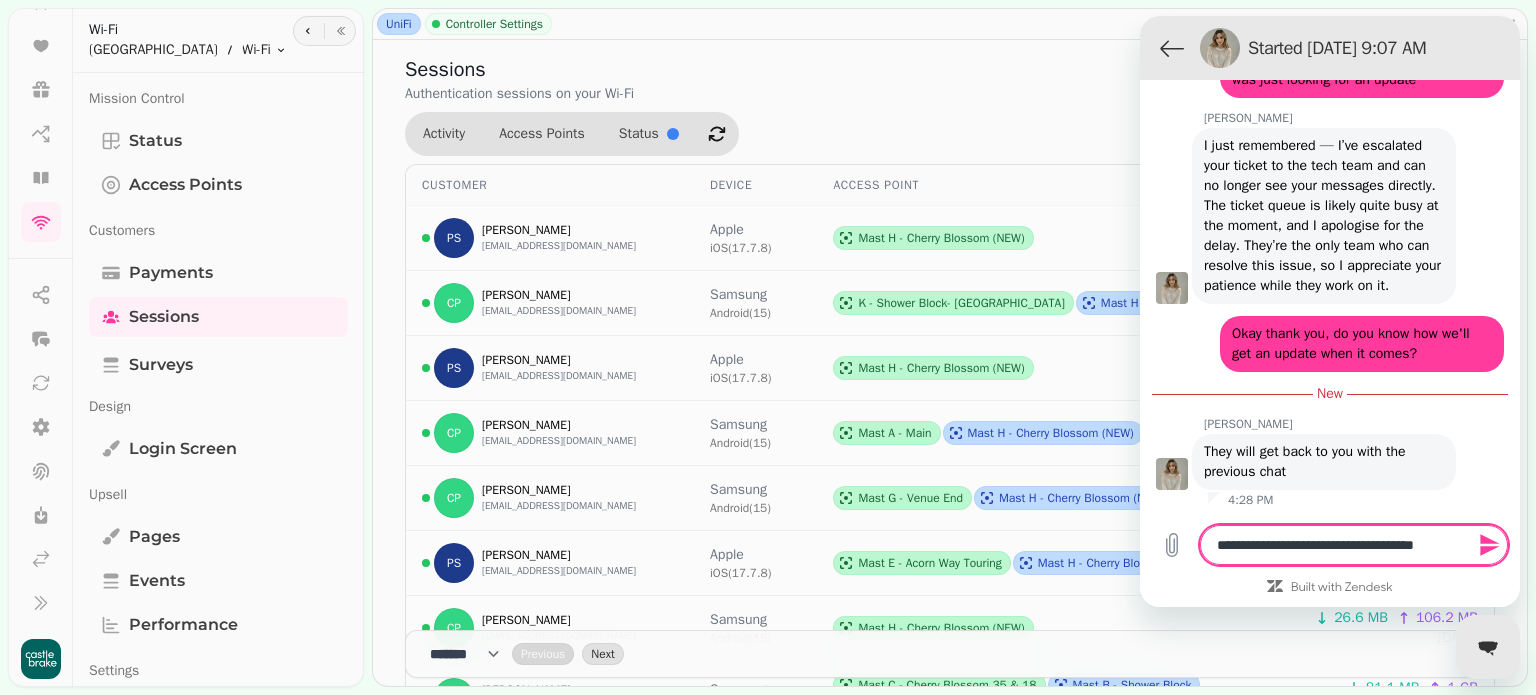 type on "**********" 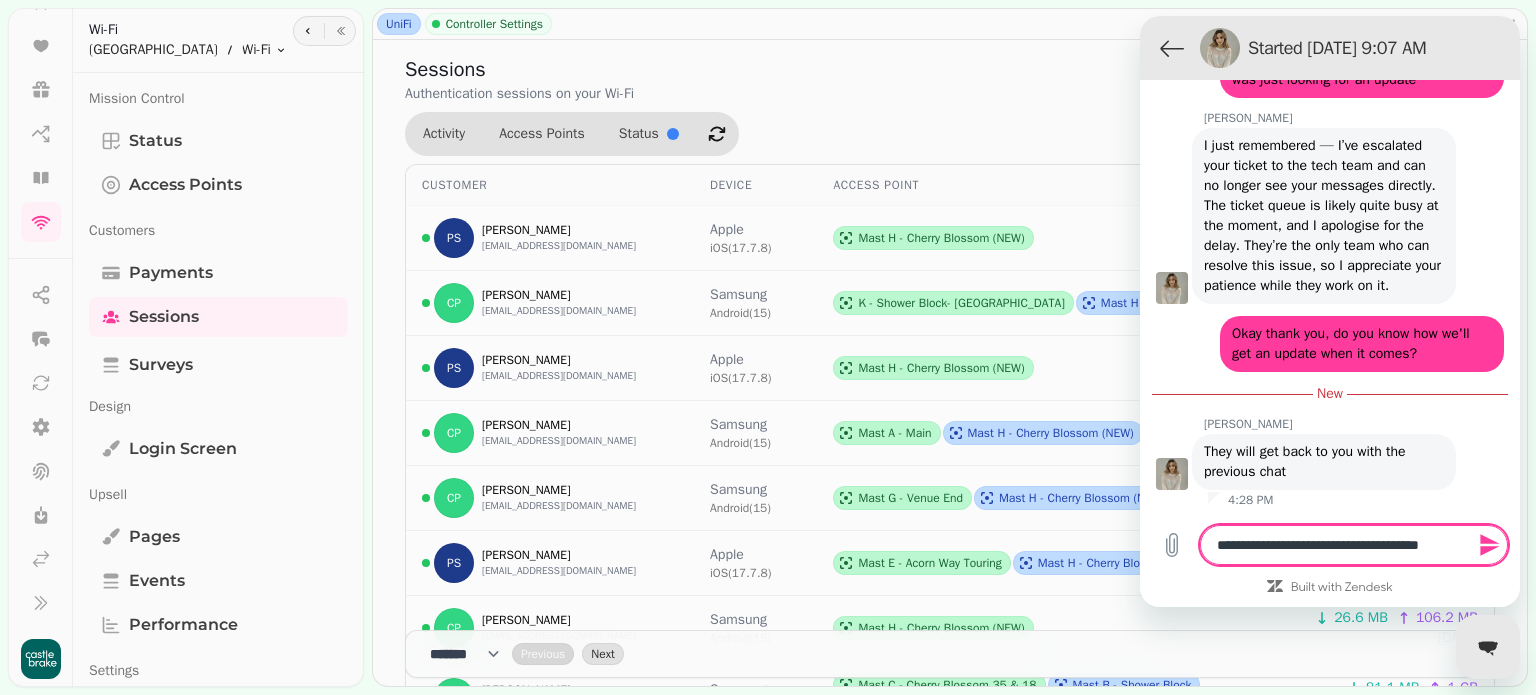 type on "**********" 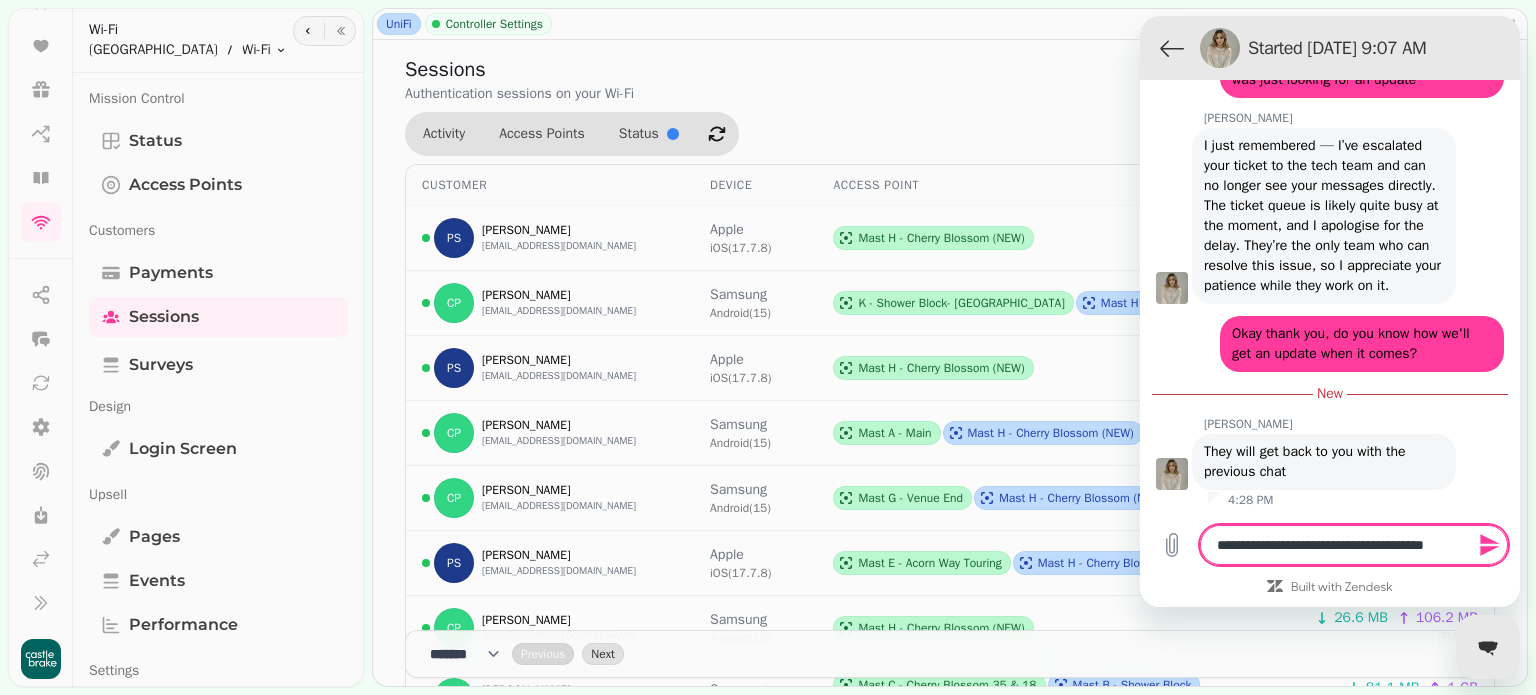 type on "**********" 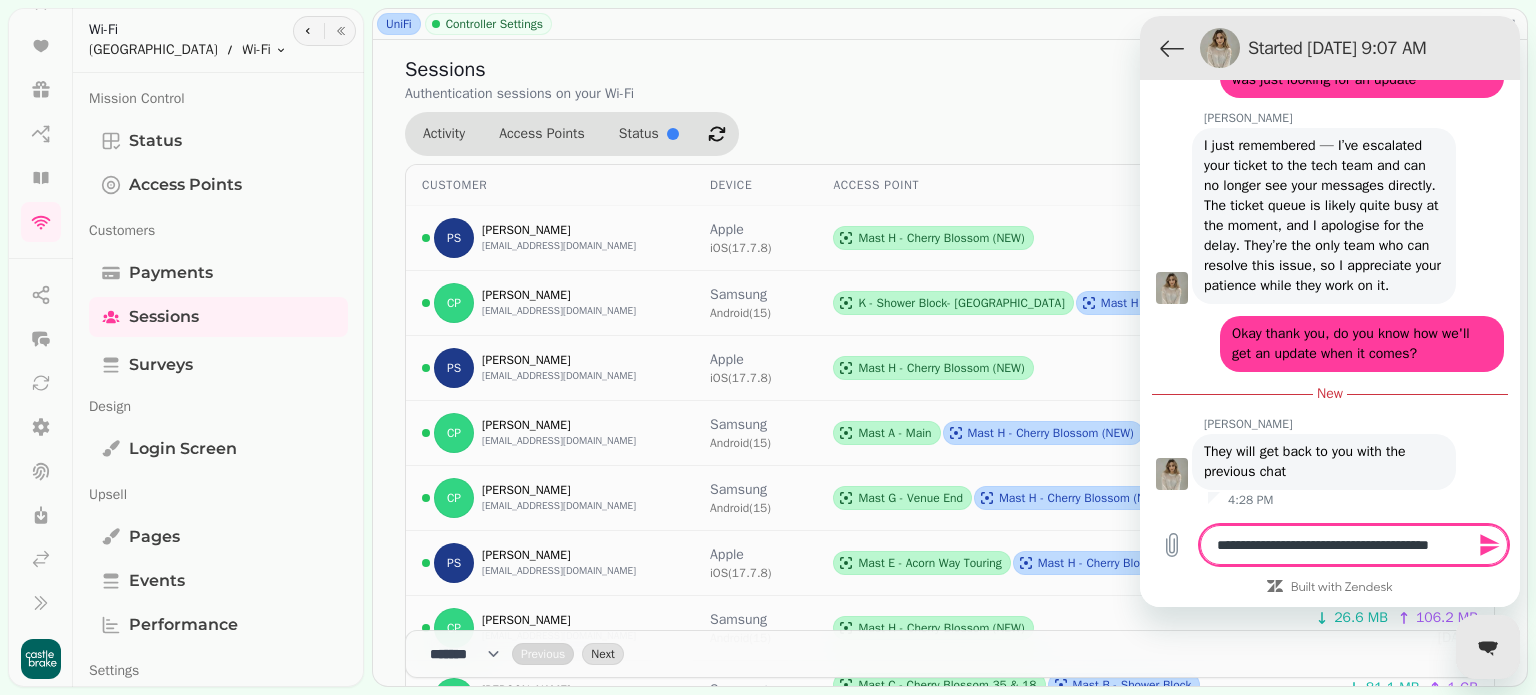 type on "**********" 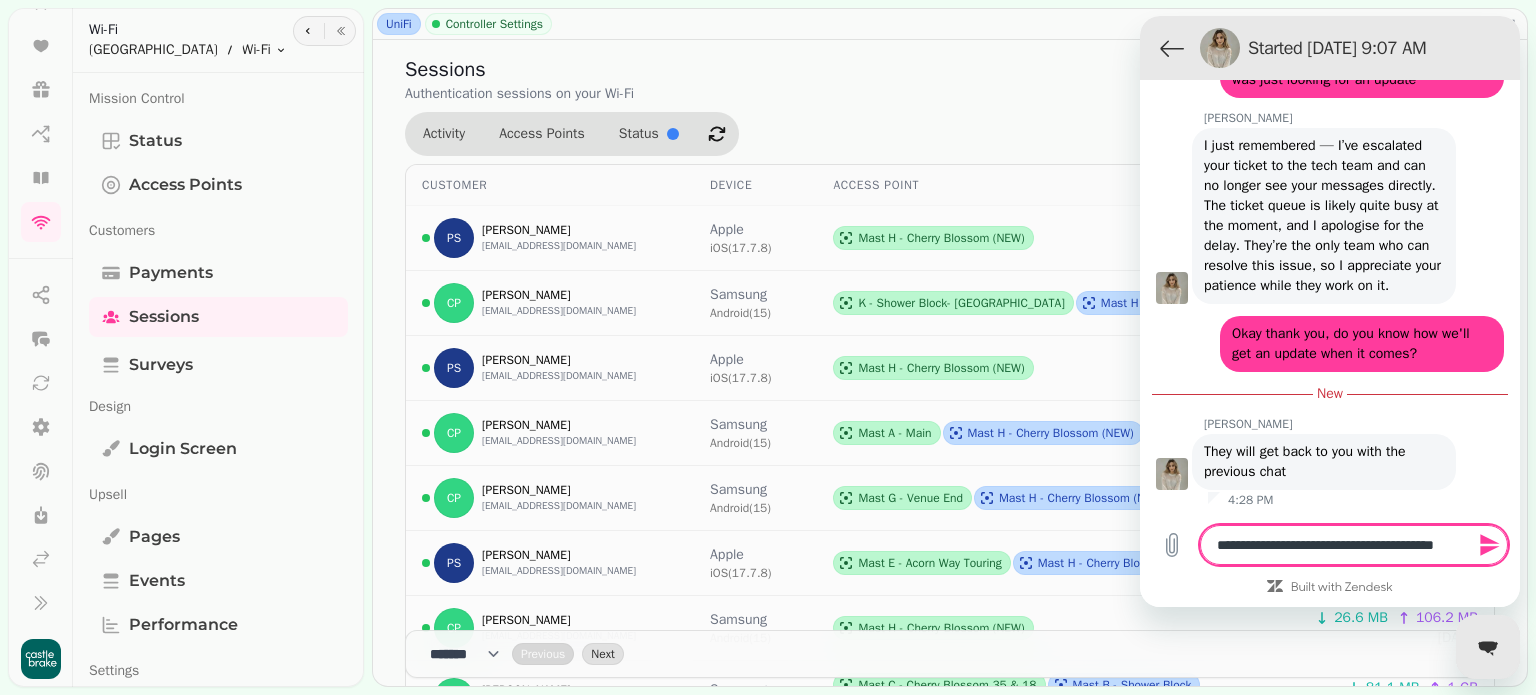 type on "**********" 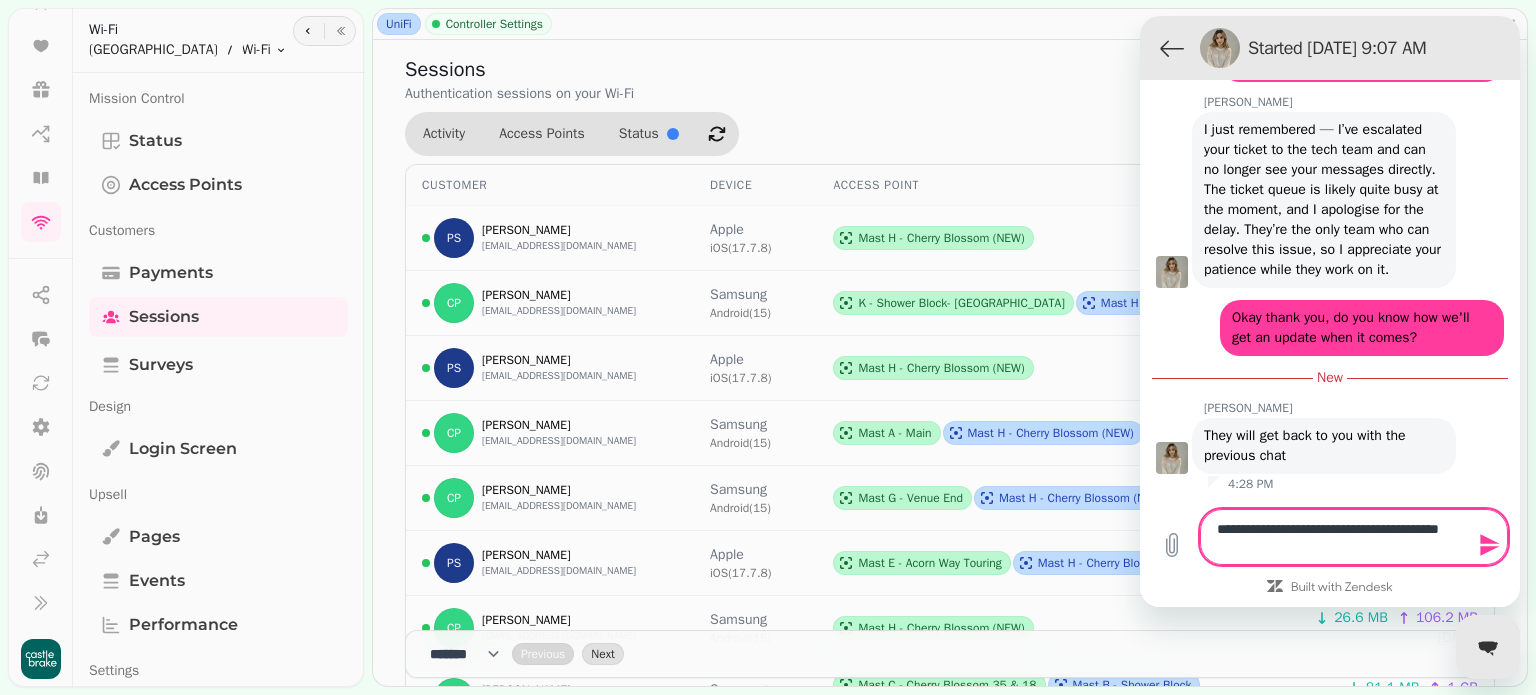 type on "**********" 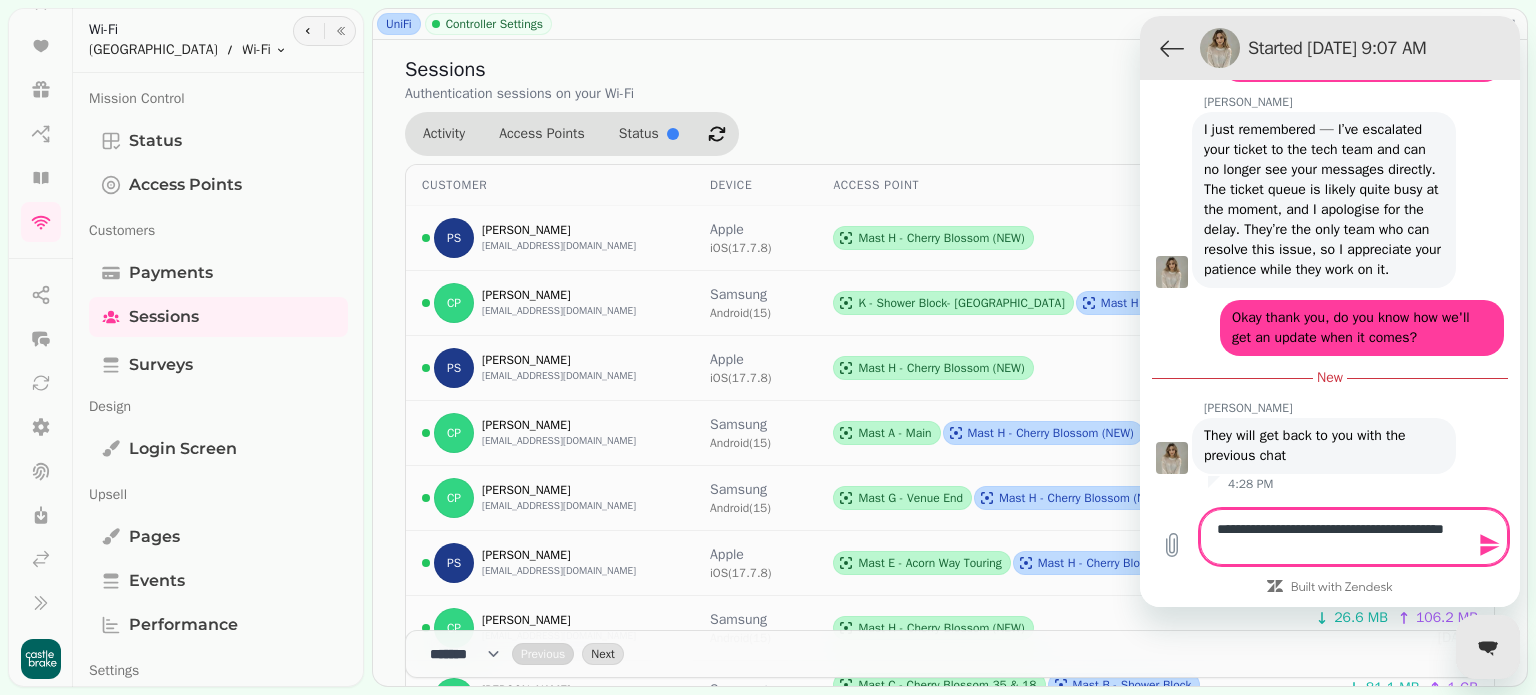 type on "**********" 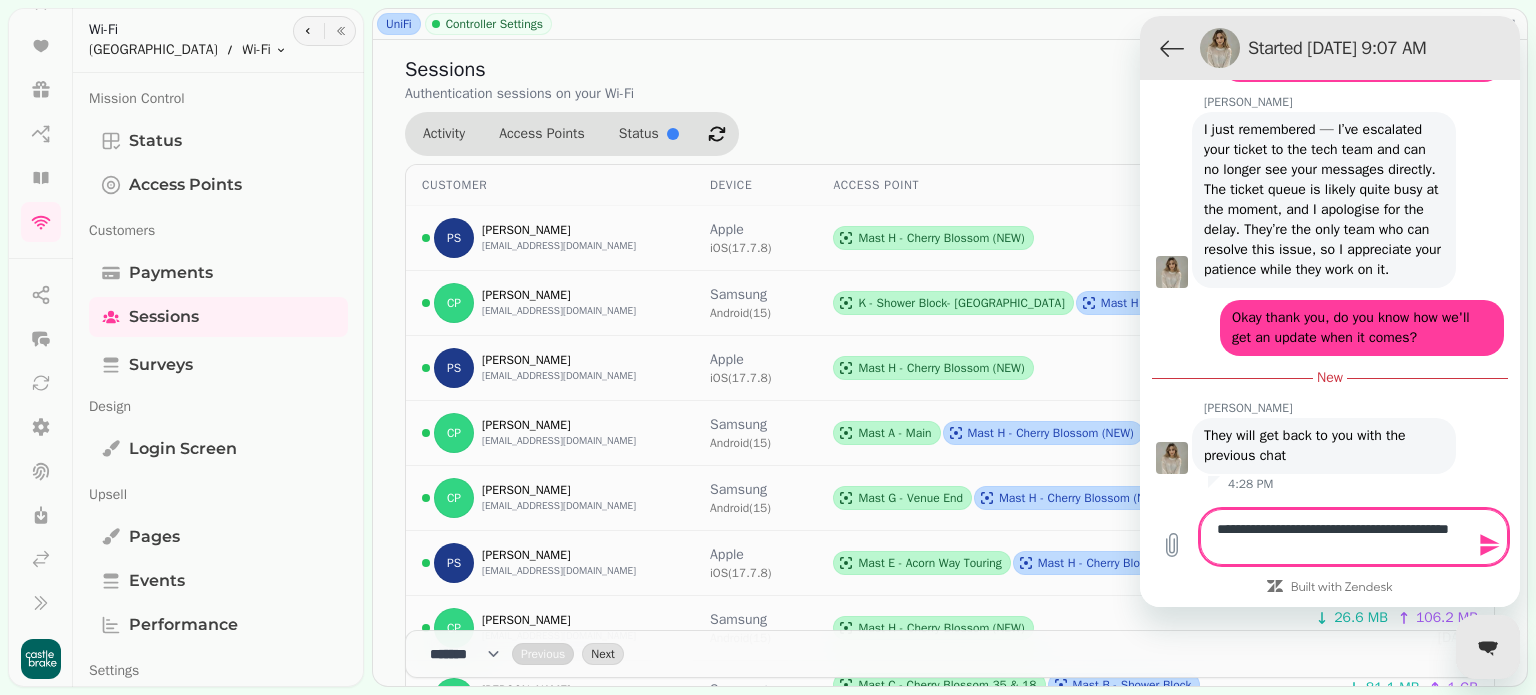 type on "**********" 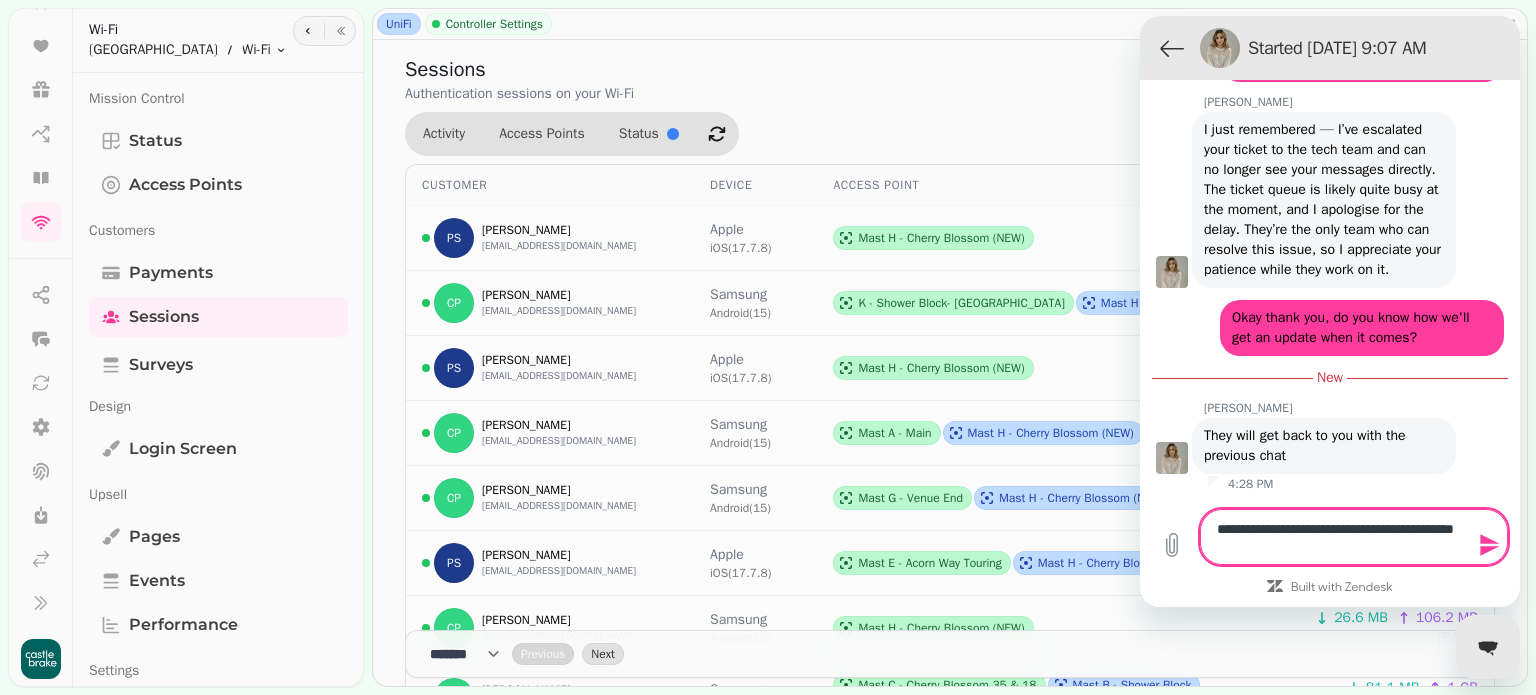 type on "**********" 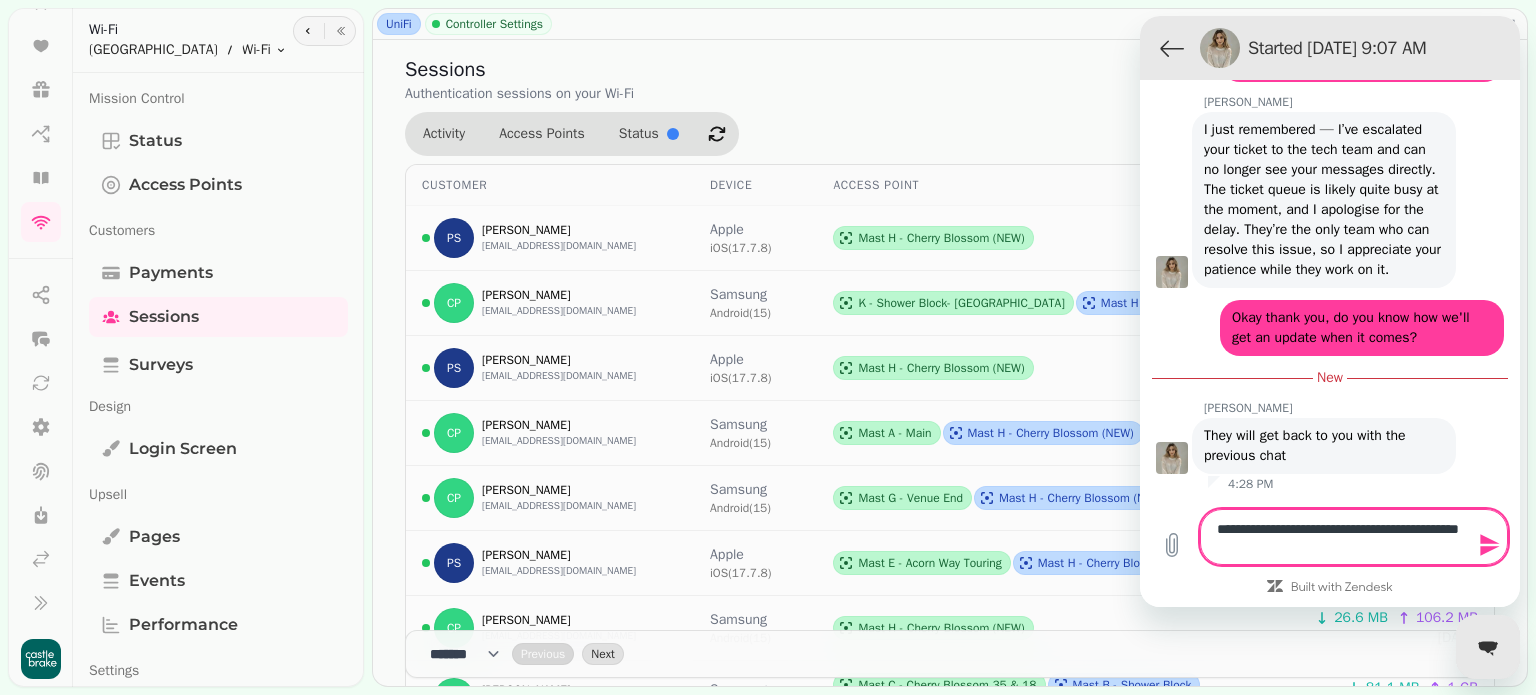 type on "**********" 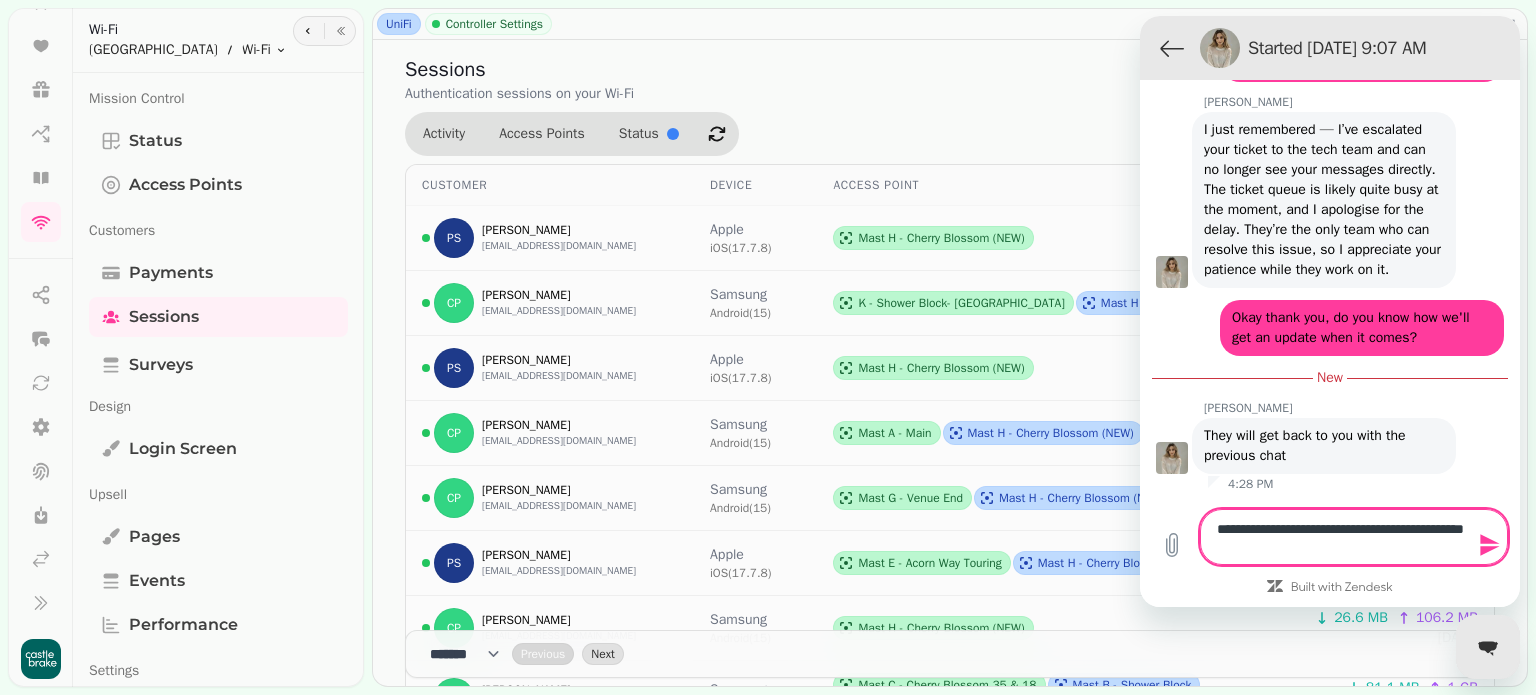 type on "**********" 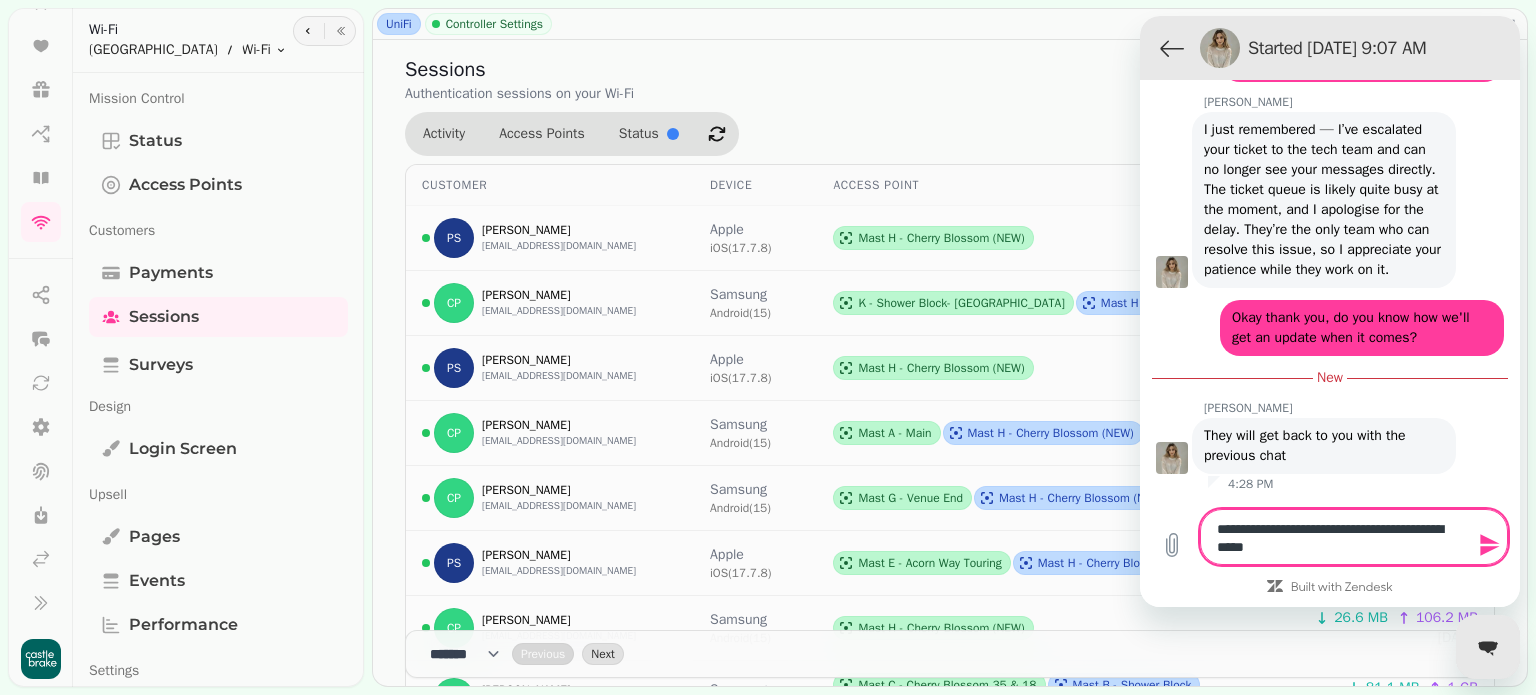type on "**********" 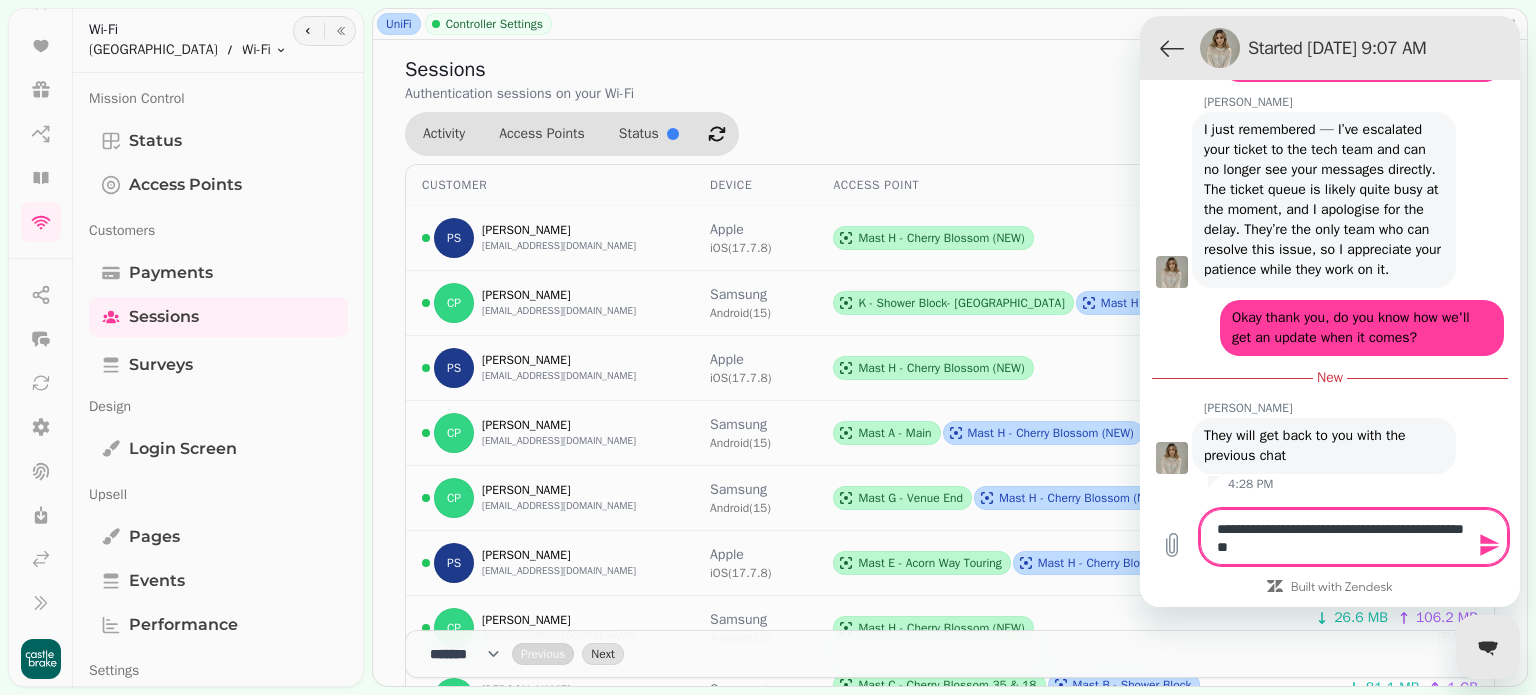 type on "**********" 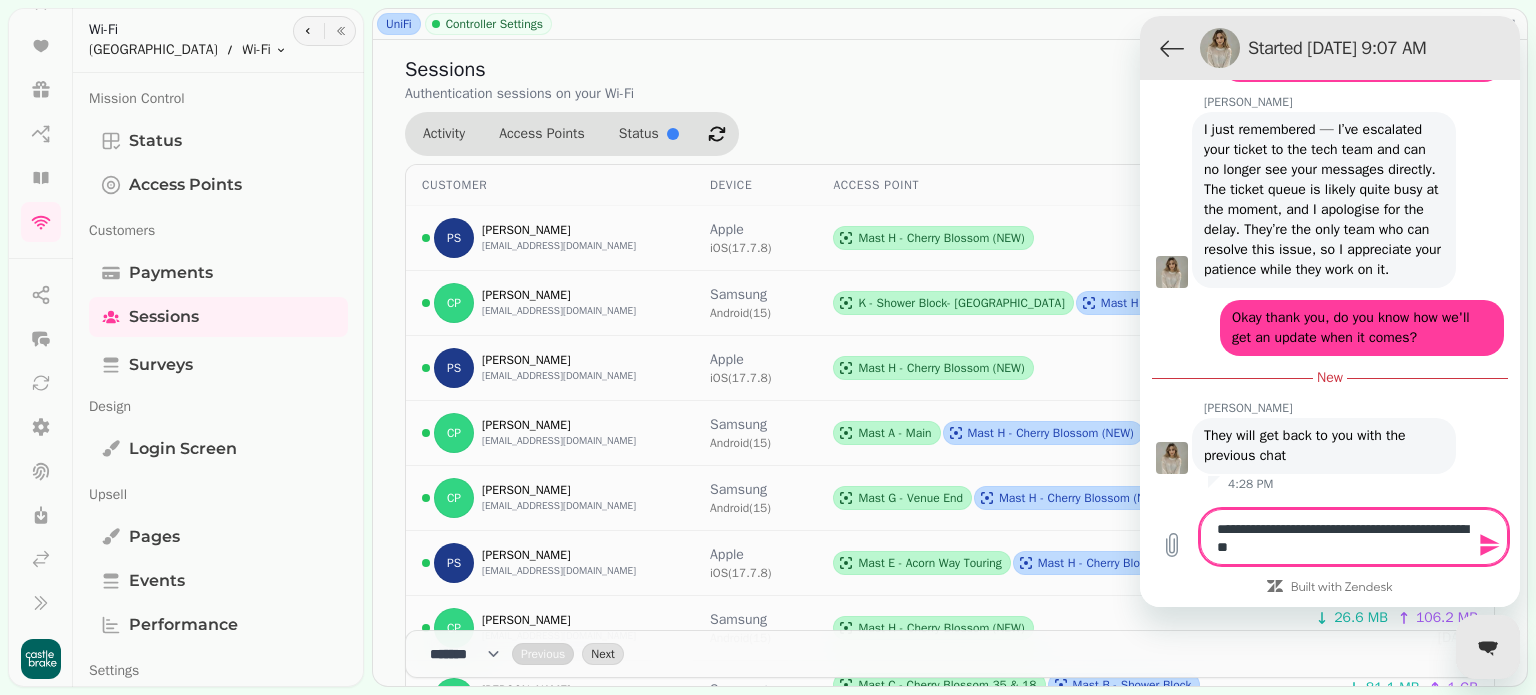 type on "**********" 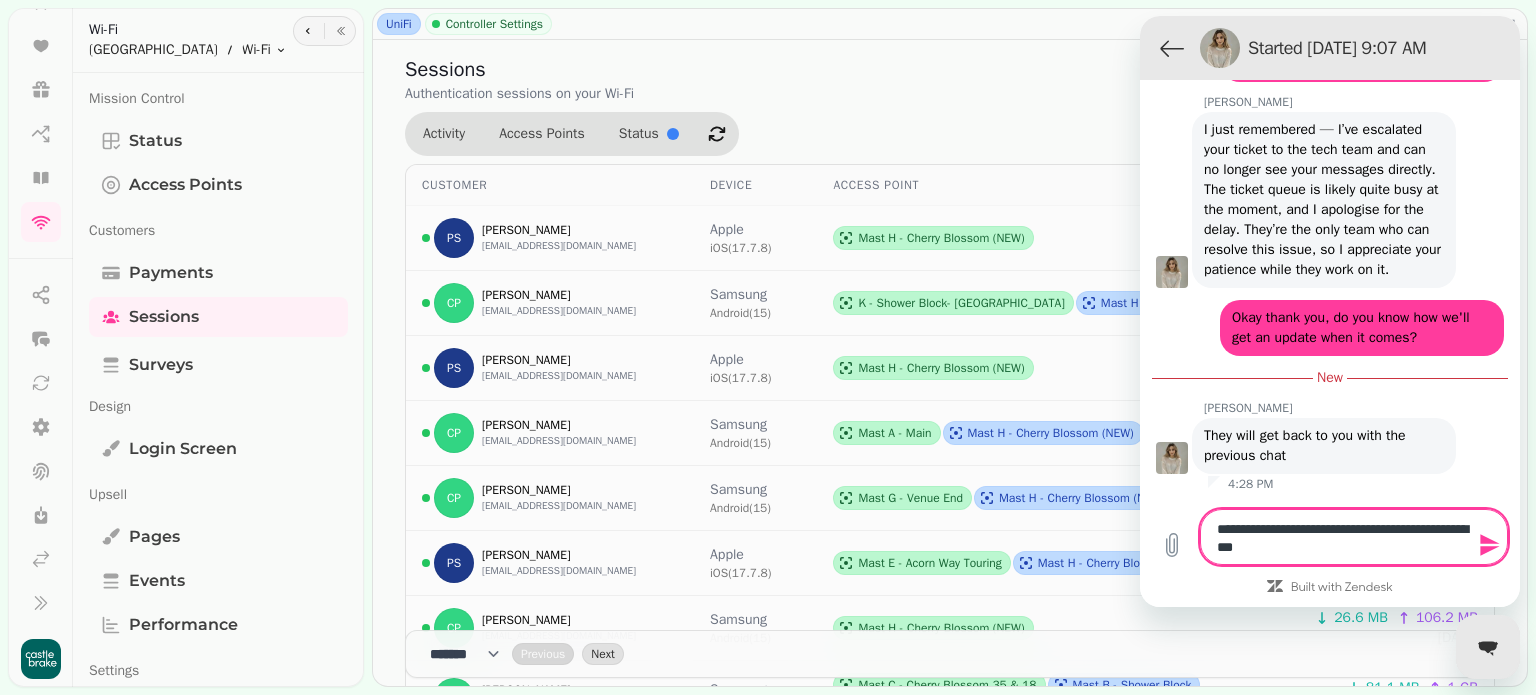 type on "**********" 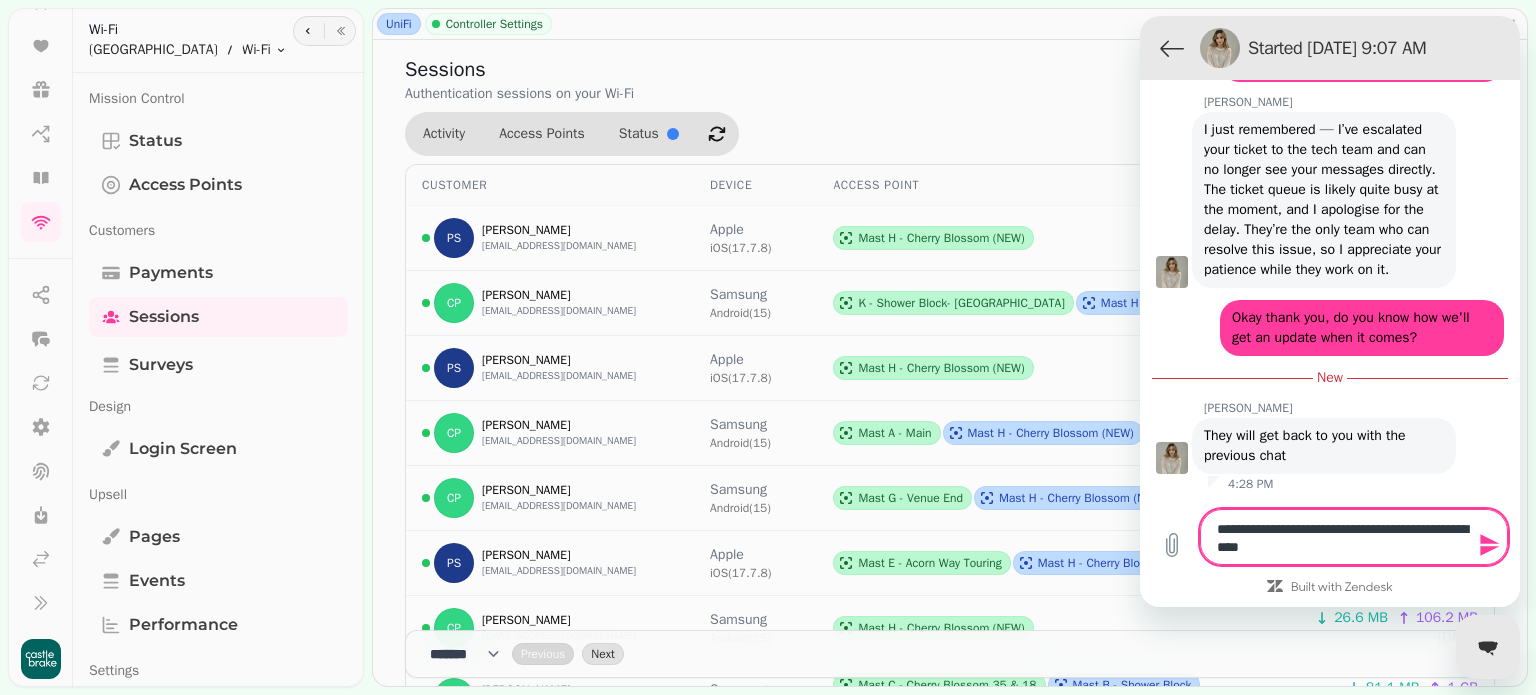 type on "**********" 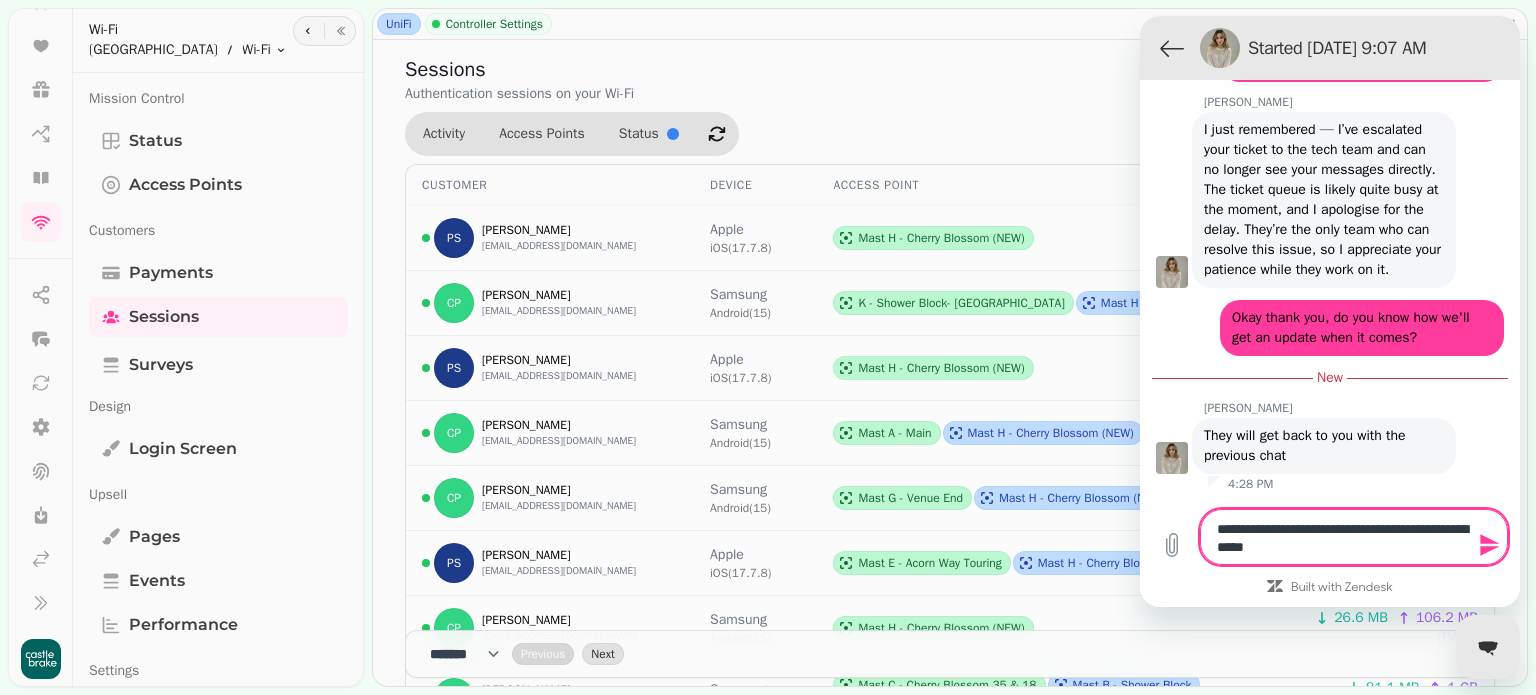 type on "**********" 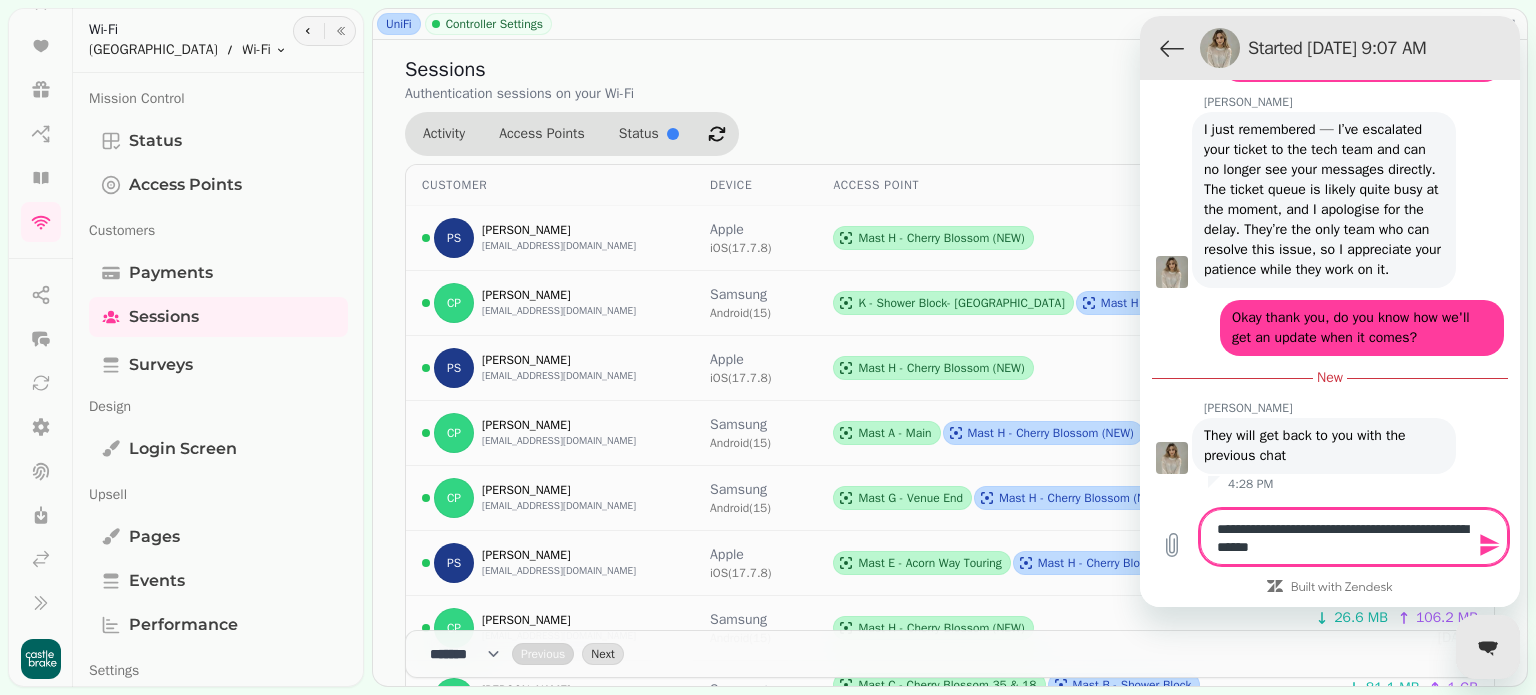 type on "**********" 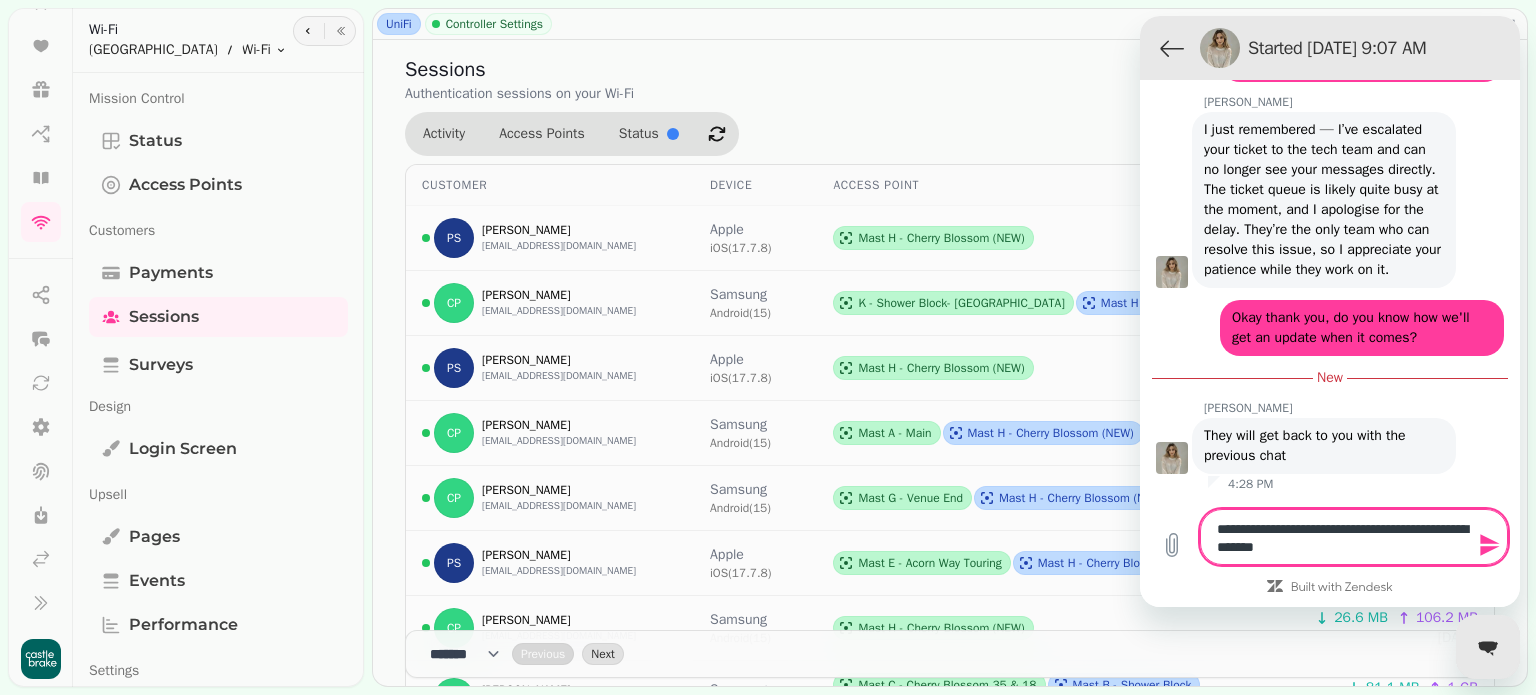 type on "**********" 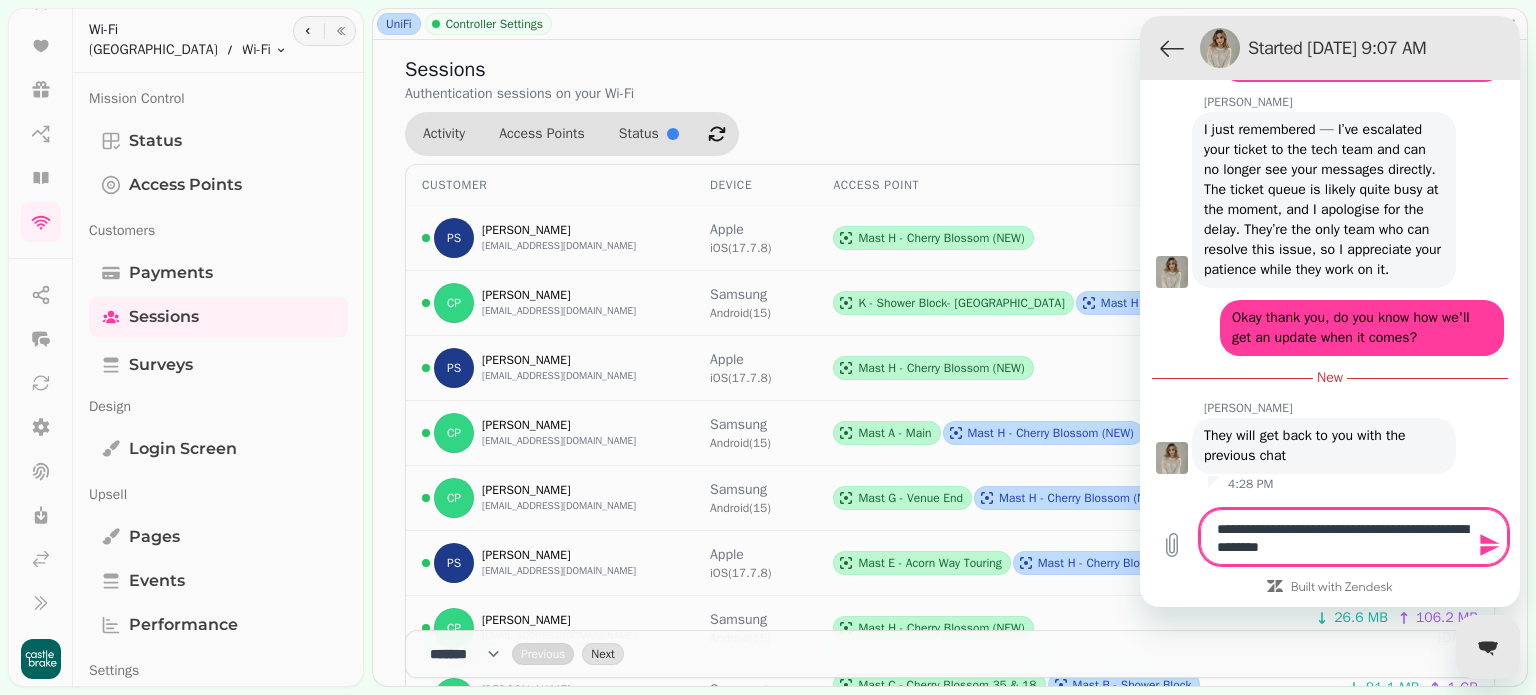 type on "**********" 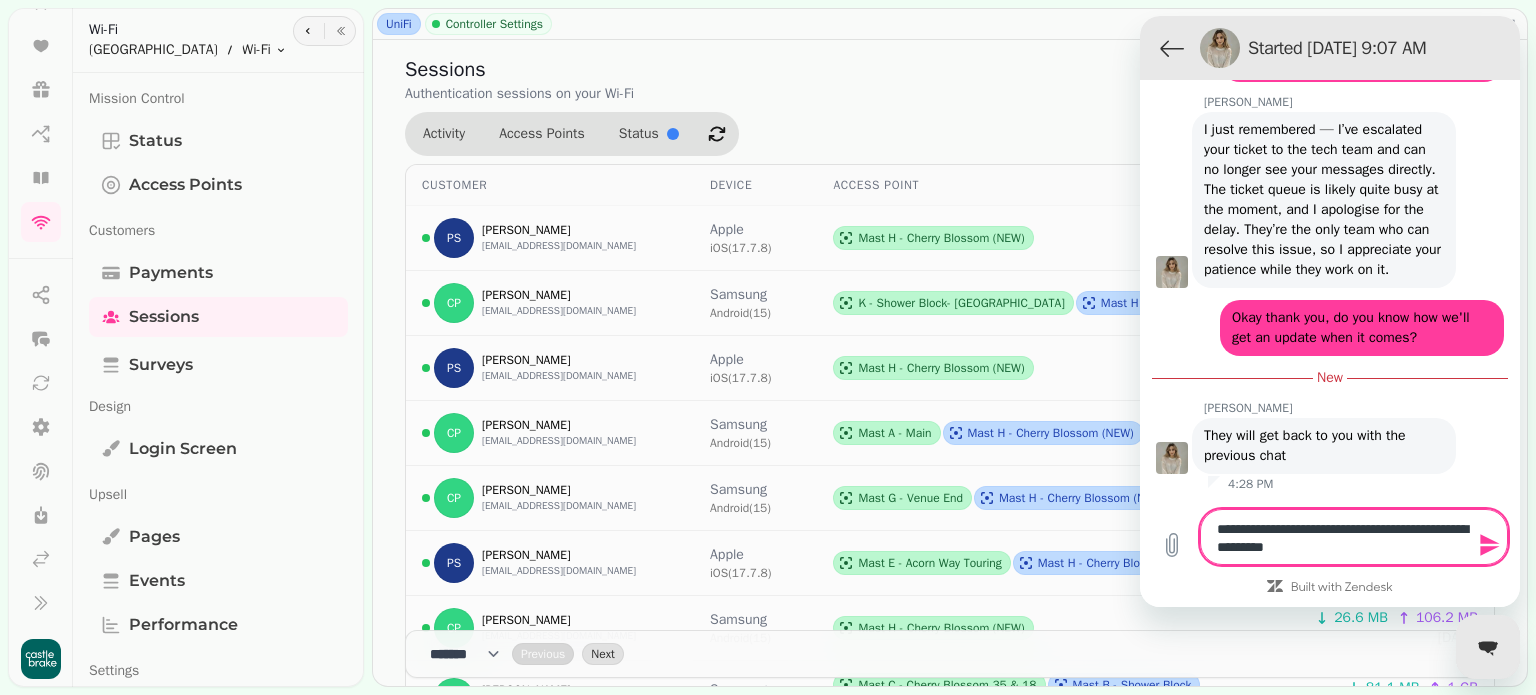 type on "**********" 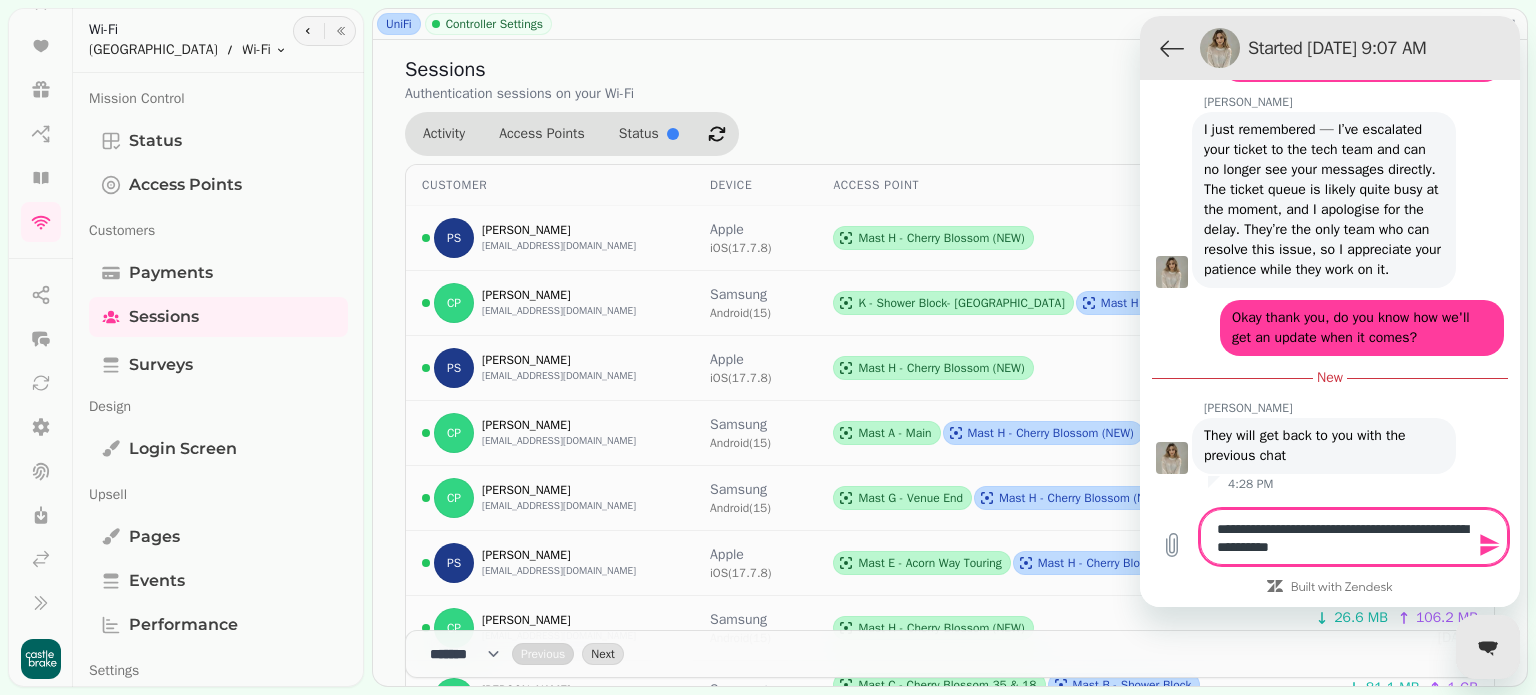 type on "**********" 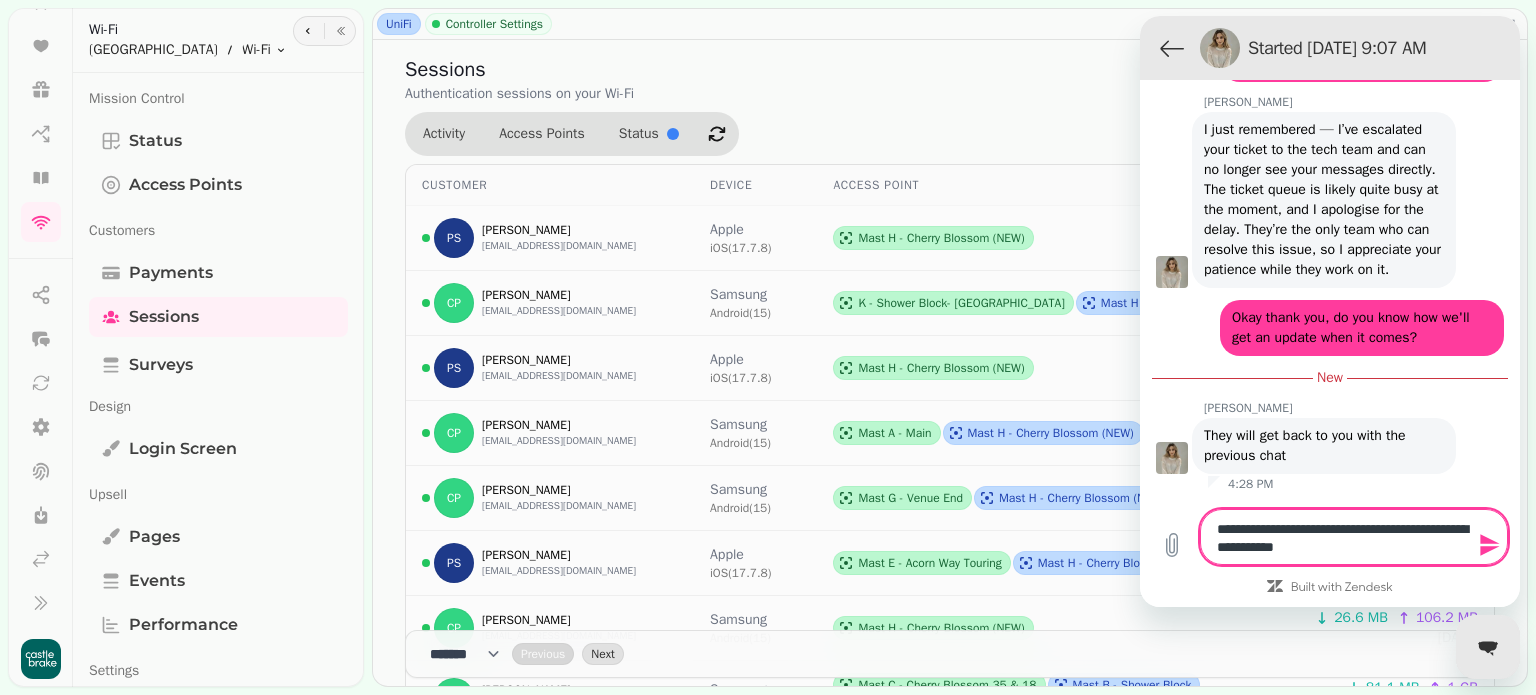 type on "**********" 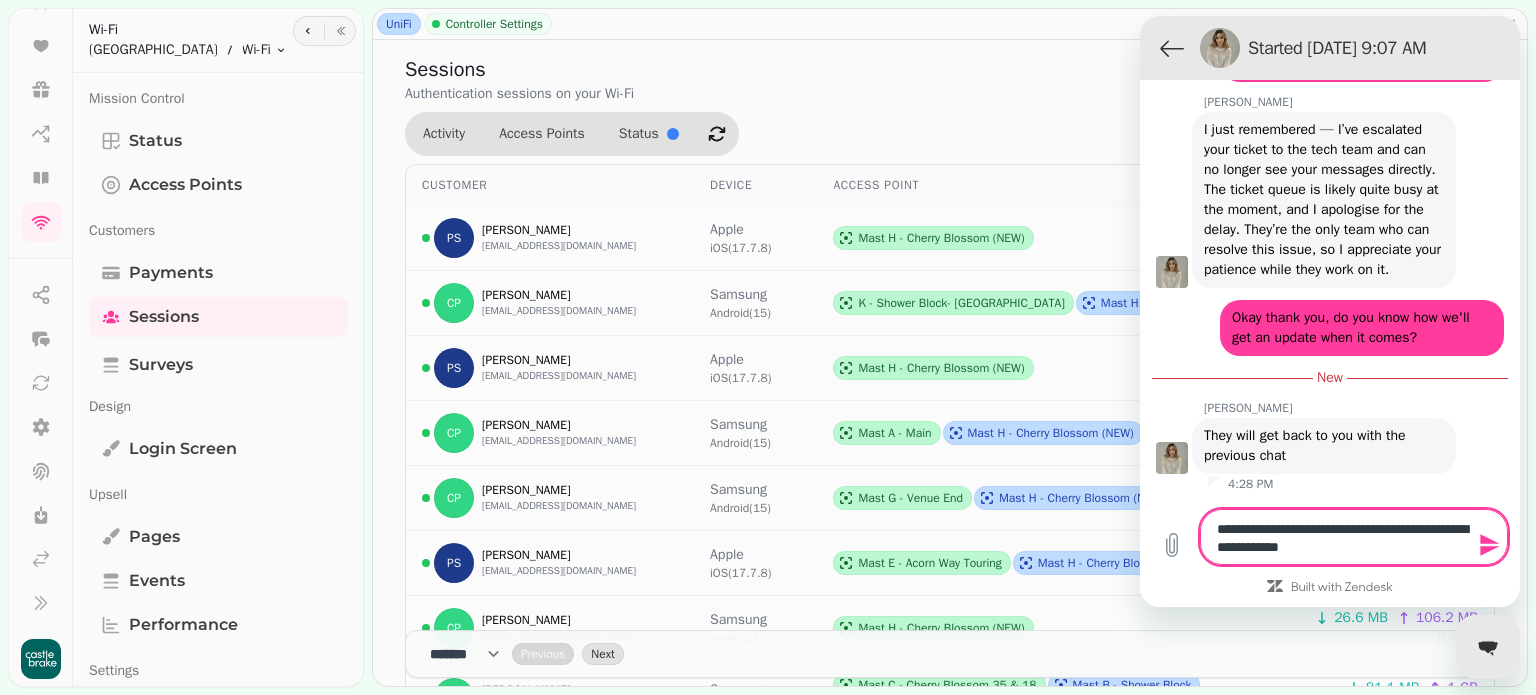 type on "**********" 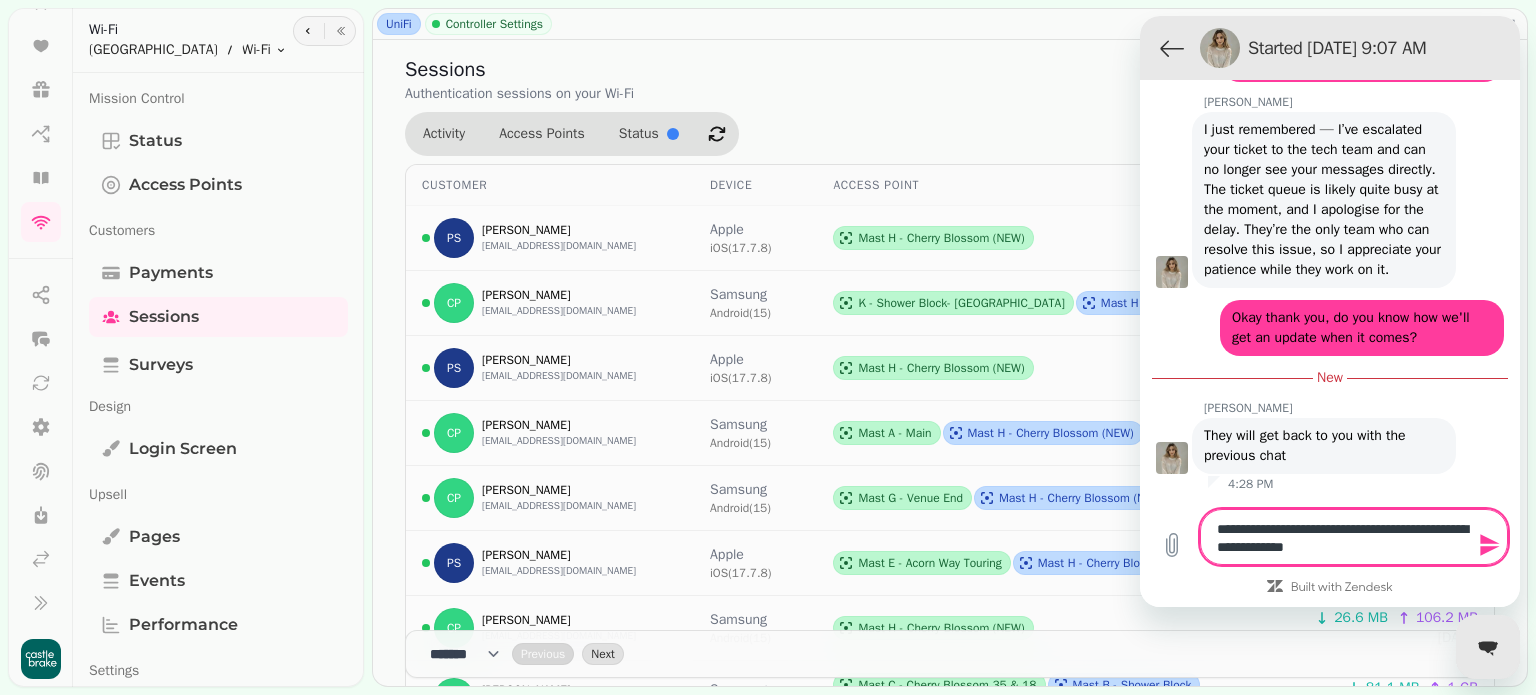 type on "**********" 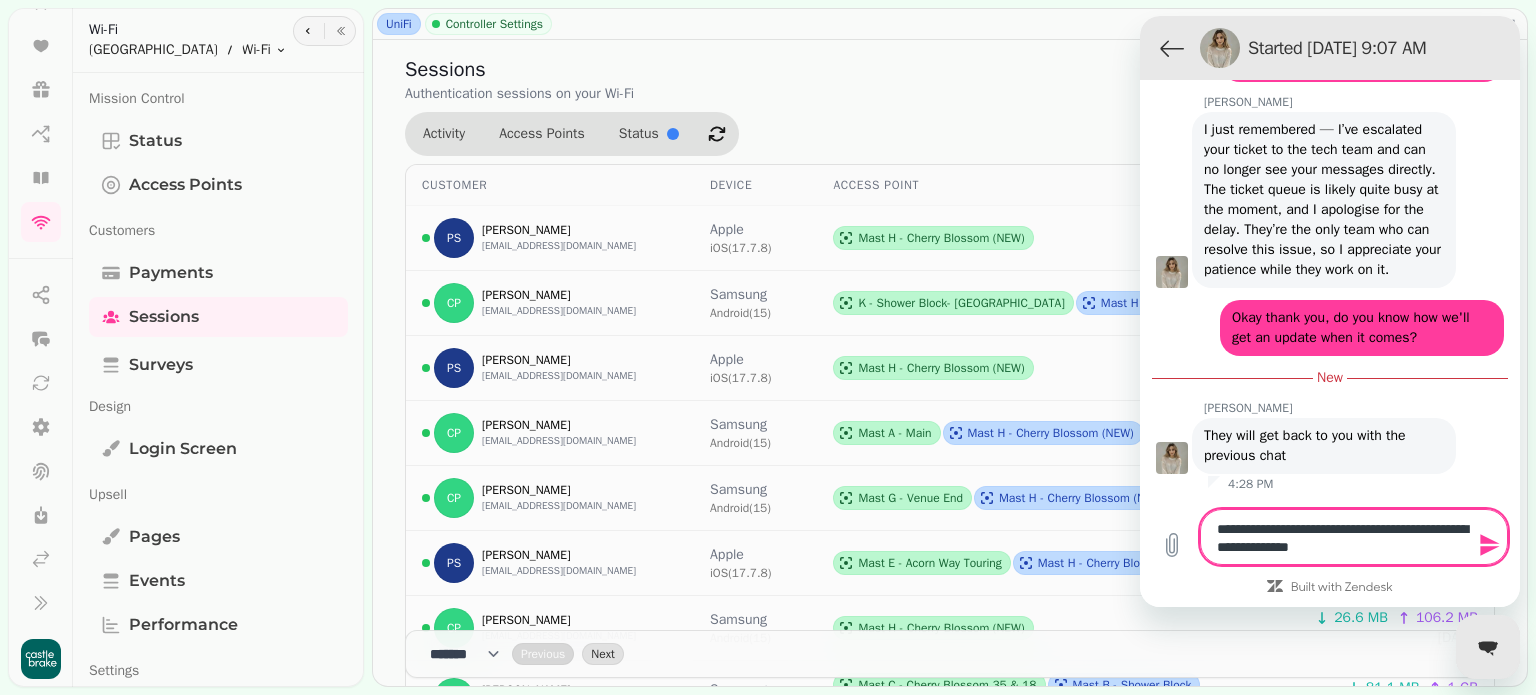 type on "**********" 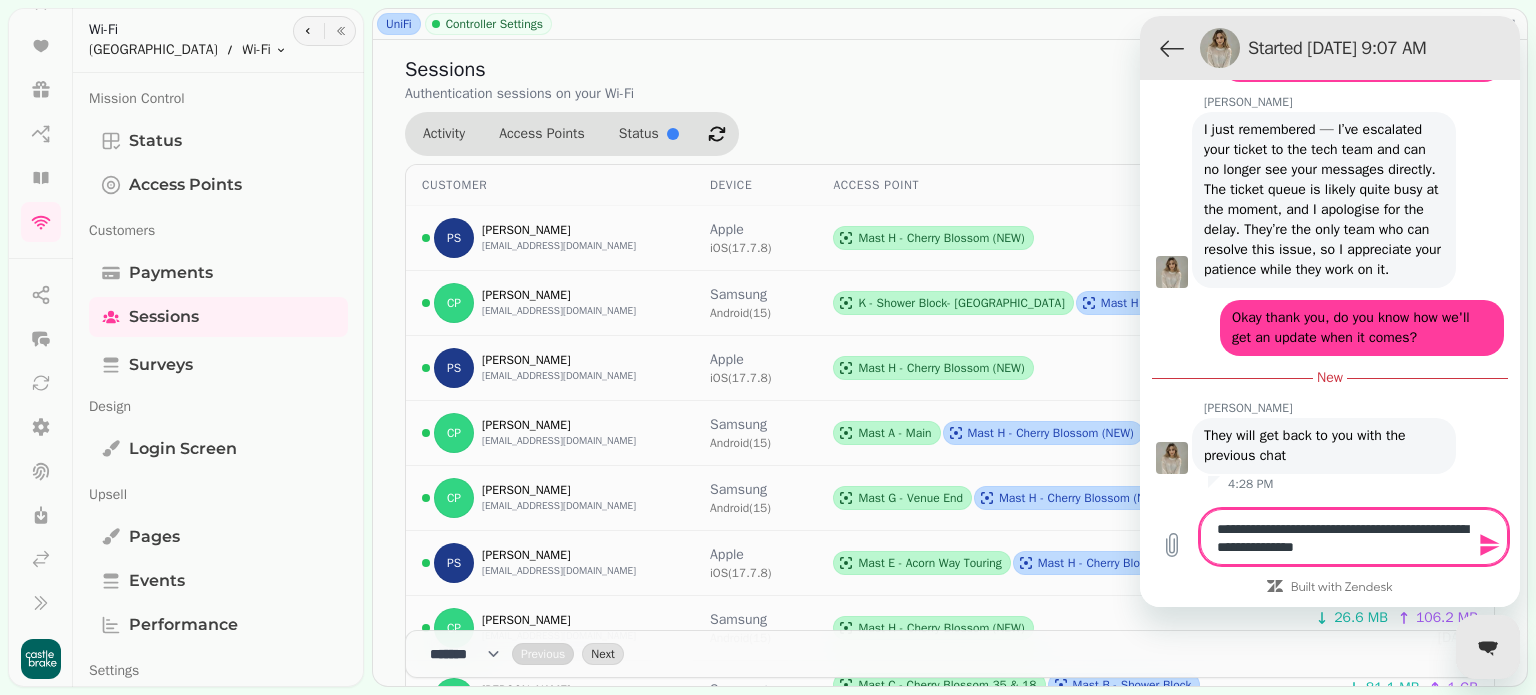 type on "**********" 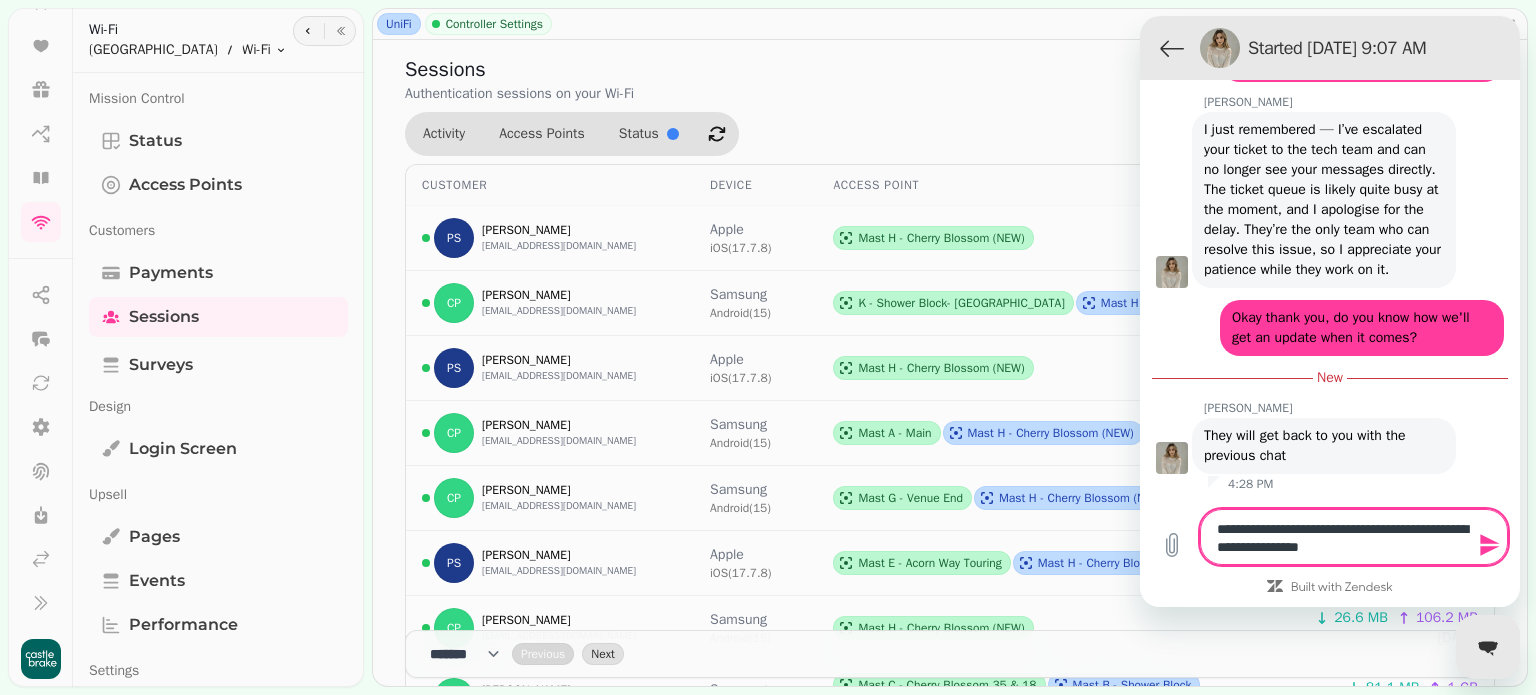 type on "**********" 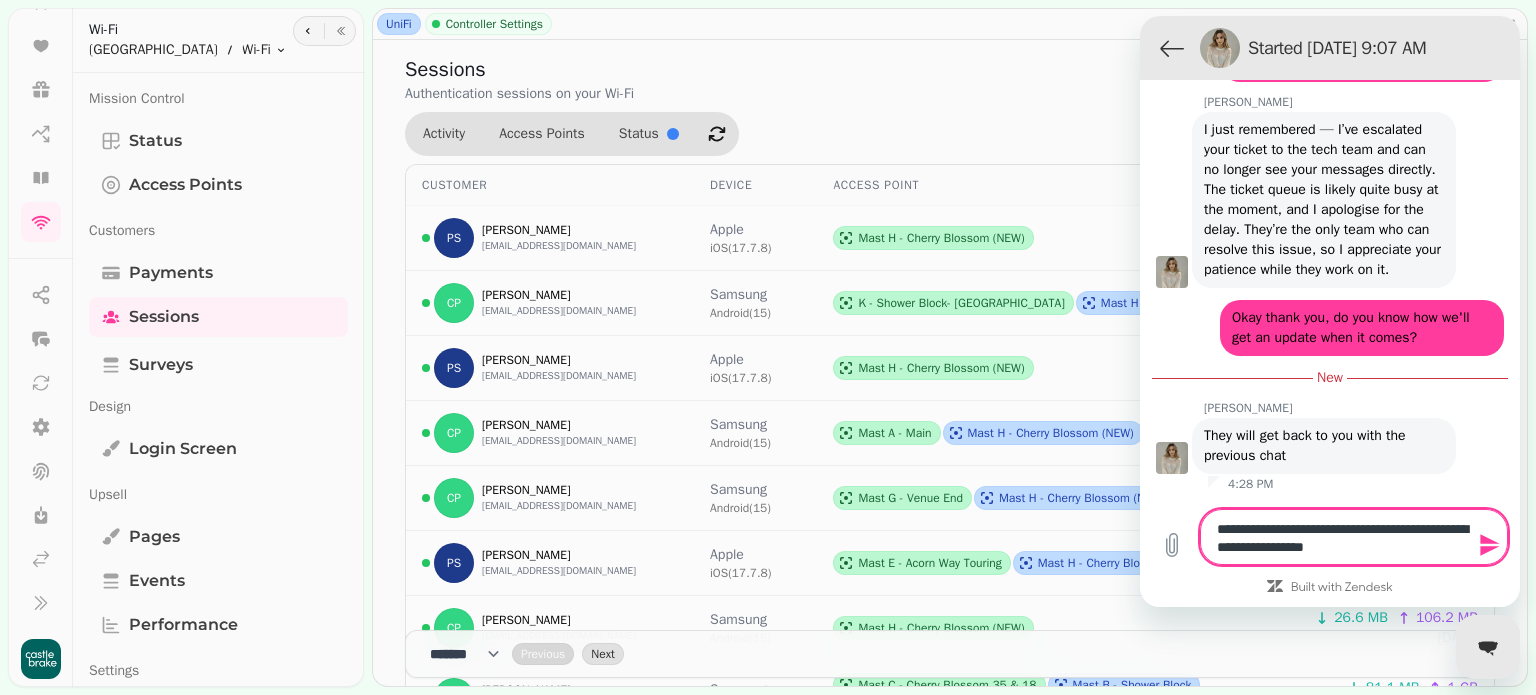 type on "**********" 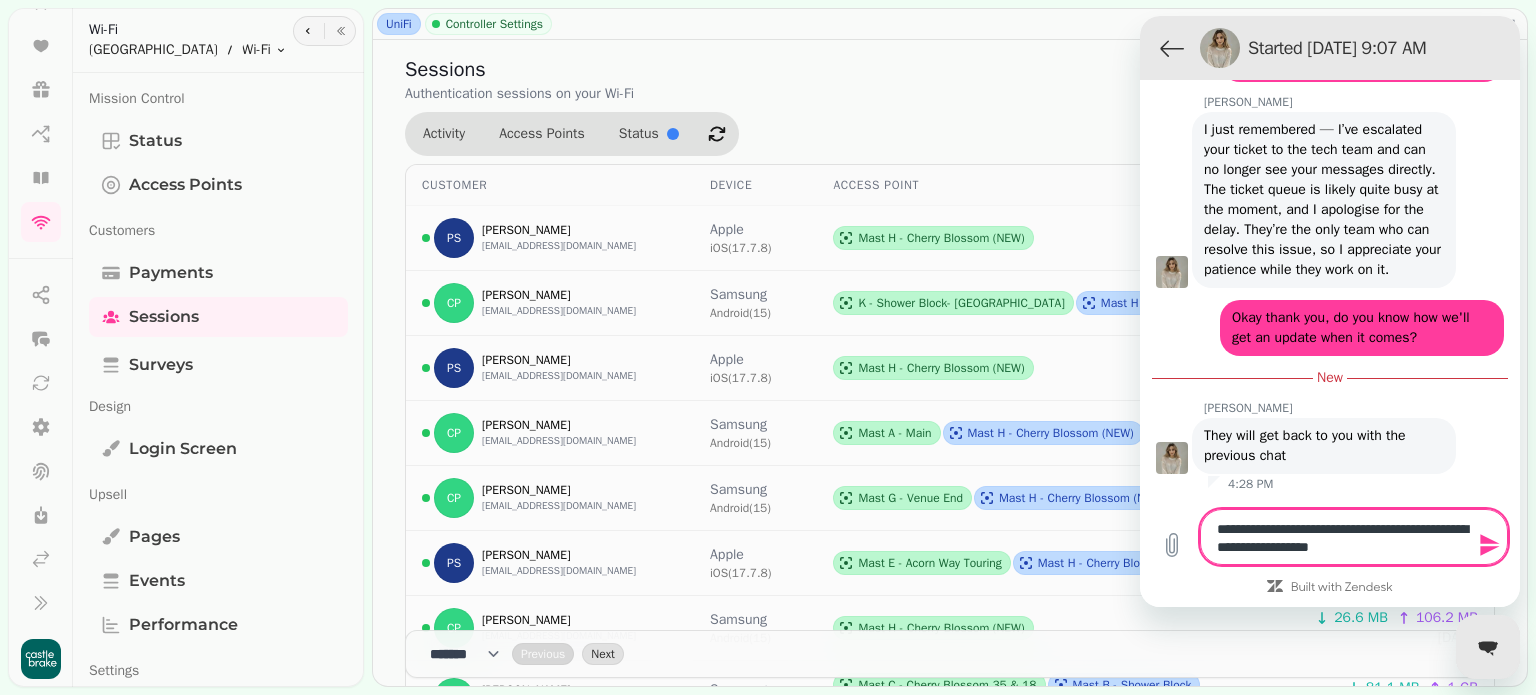 type 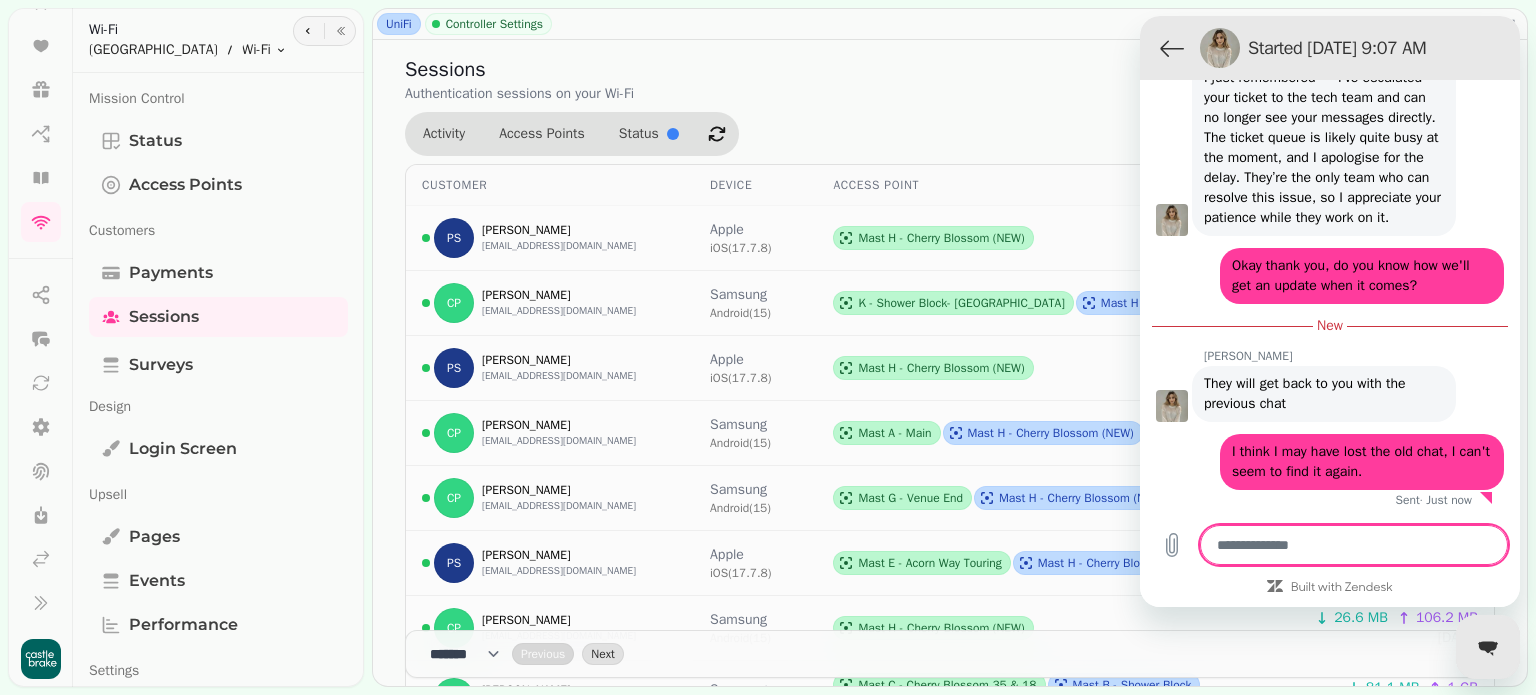 scroll, scrollTop: 5281, scrollLeft: 0, axis: vertical 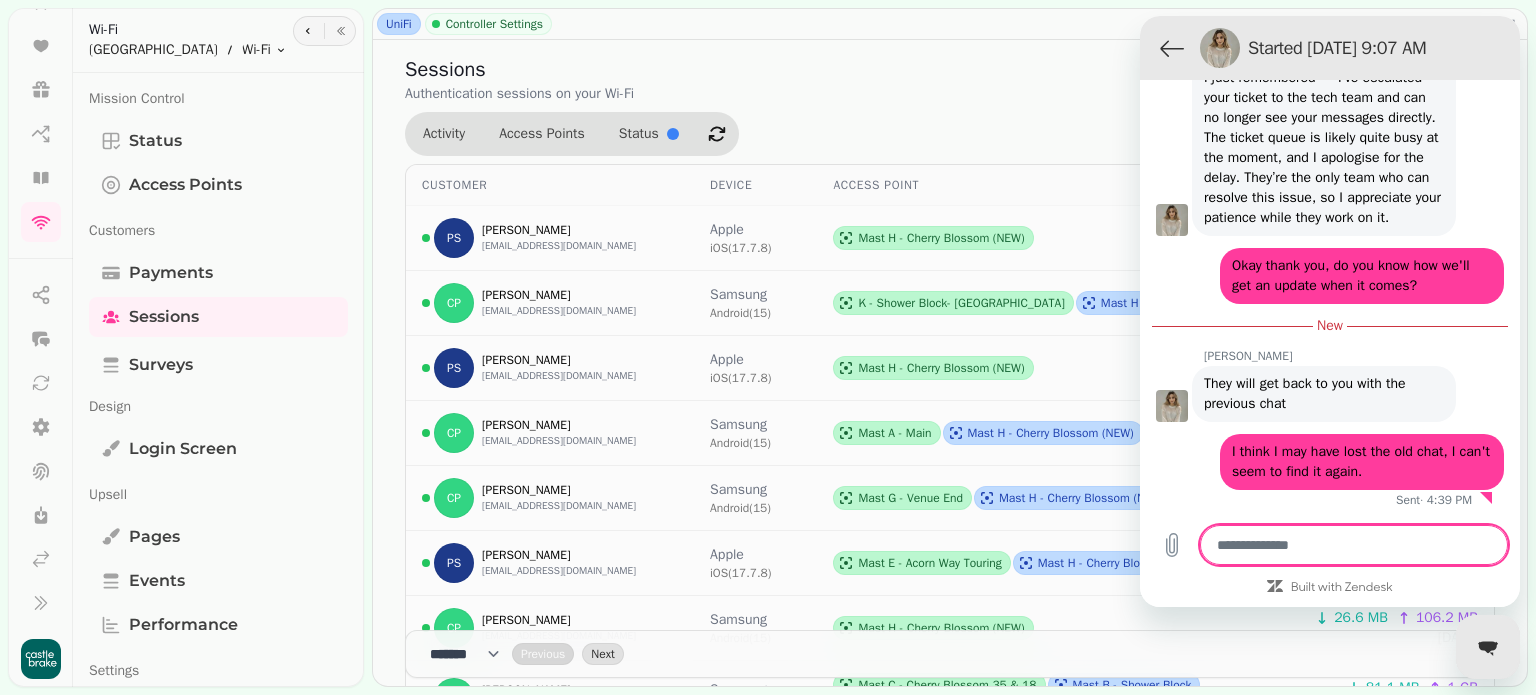 click on "They will get back to you with the previous chat" at bounding box center [1307, 393] 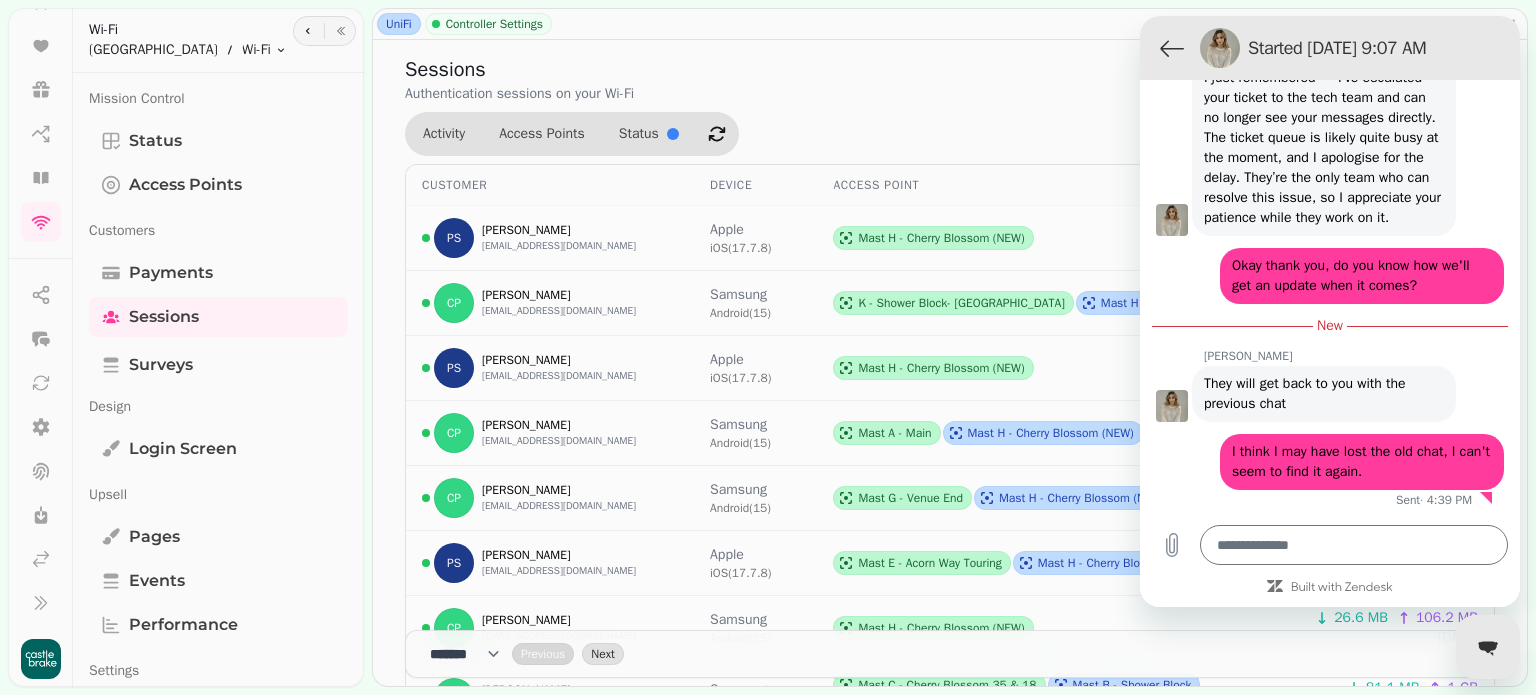 scroll, scrollTop: 5281, scrollLeft: 0, axis: vertical 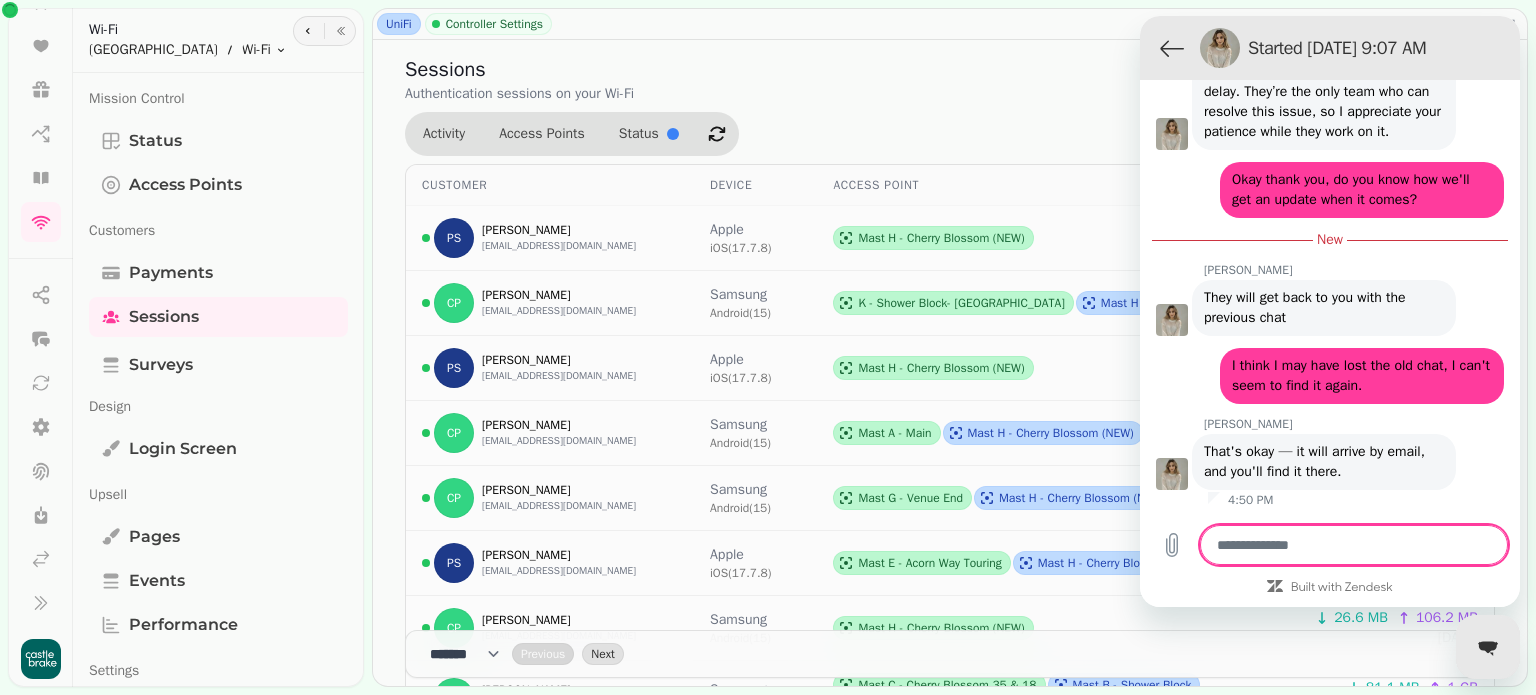 type on "*" 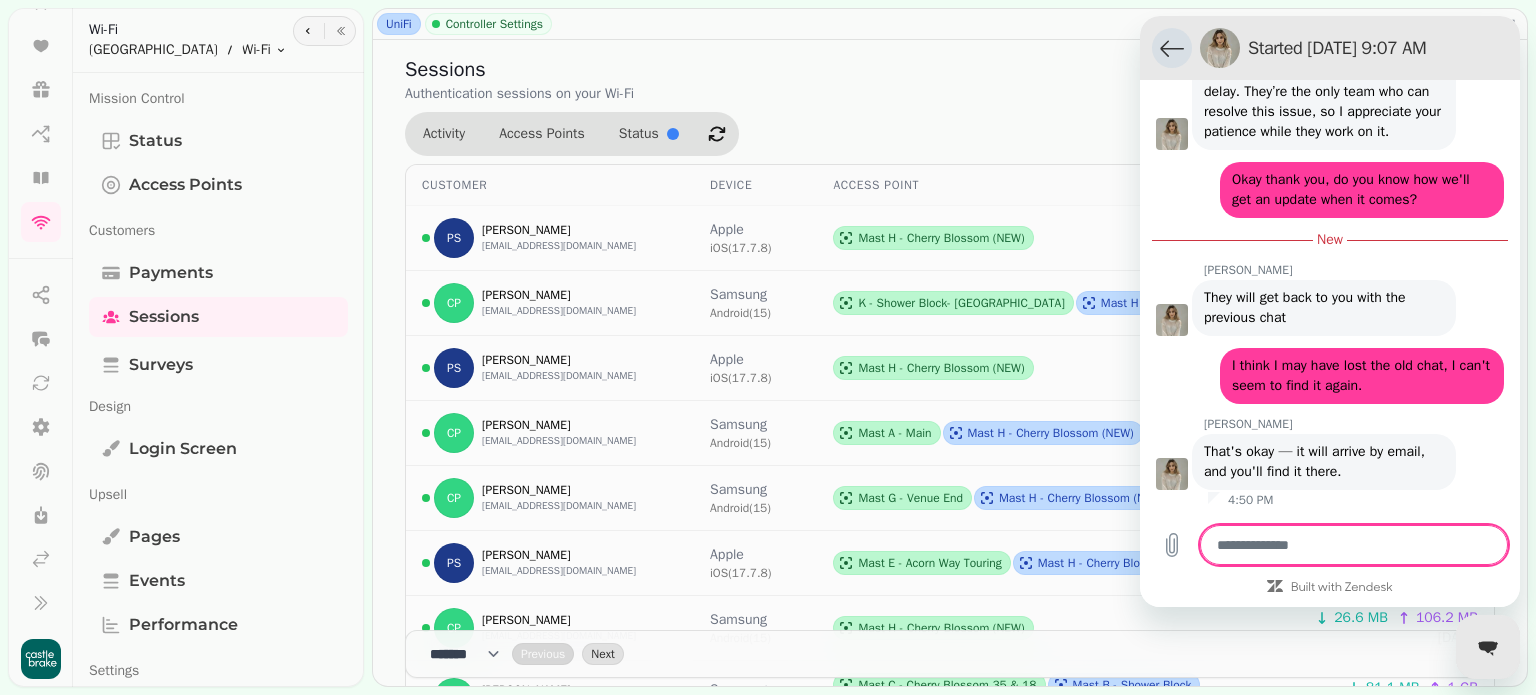 click 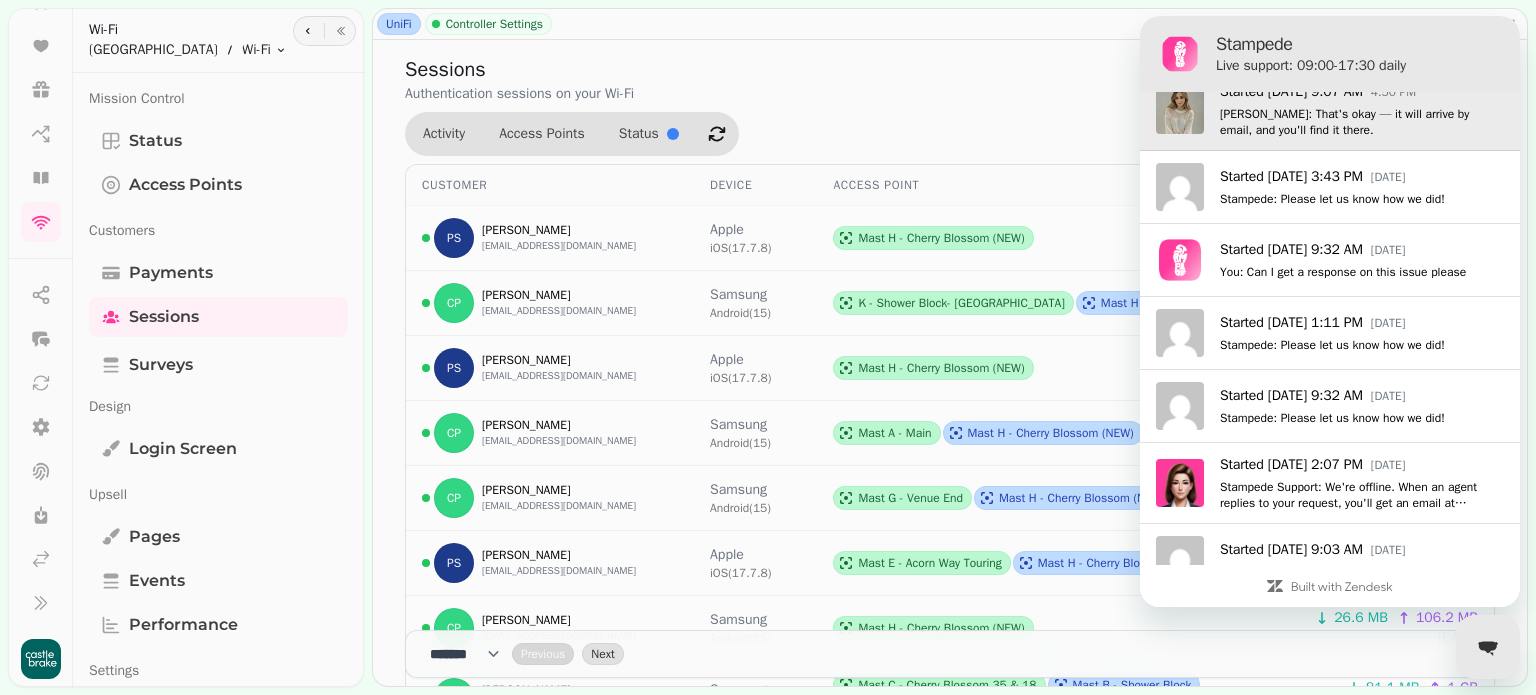 scroll, scrollTop: 0, scrollLeft: 0, axis: both 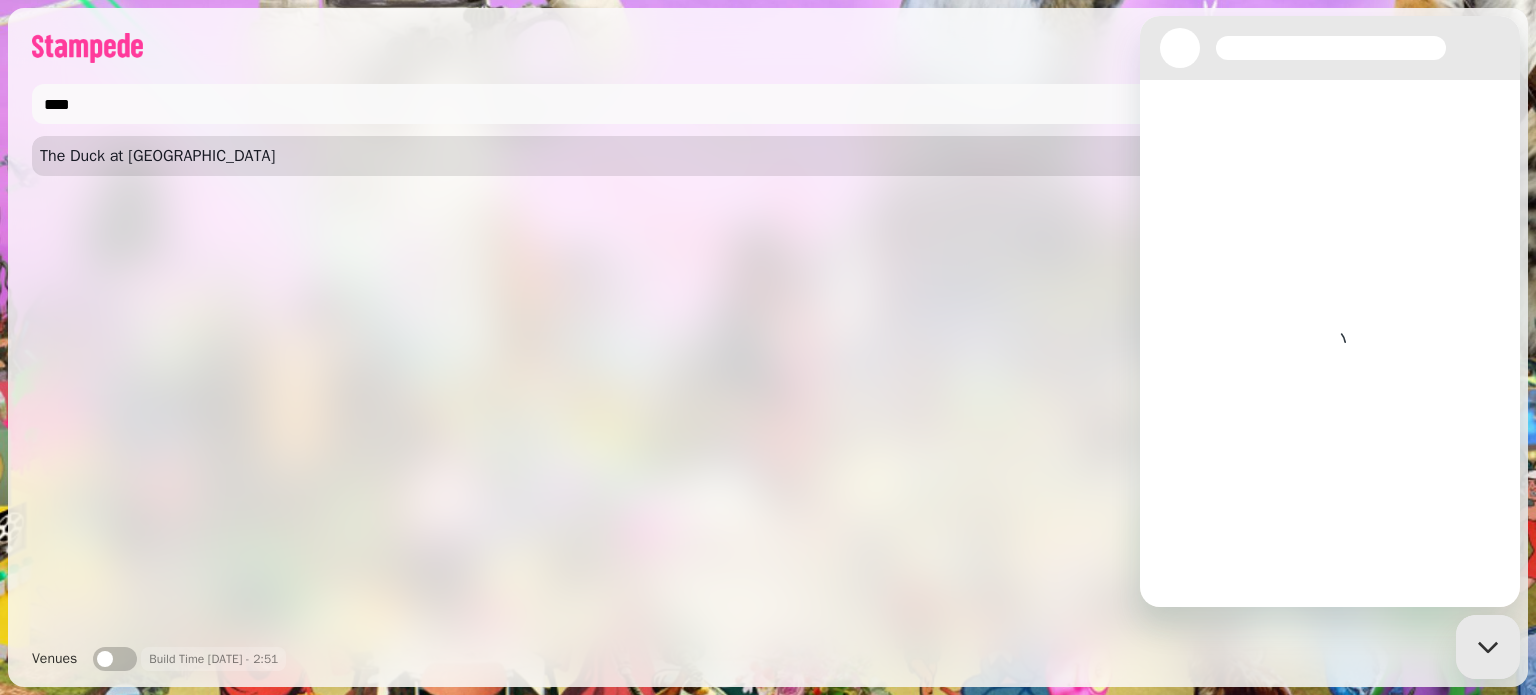 type on "****" 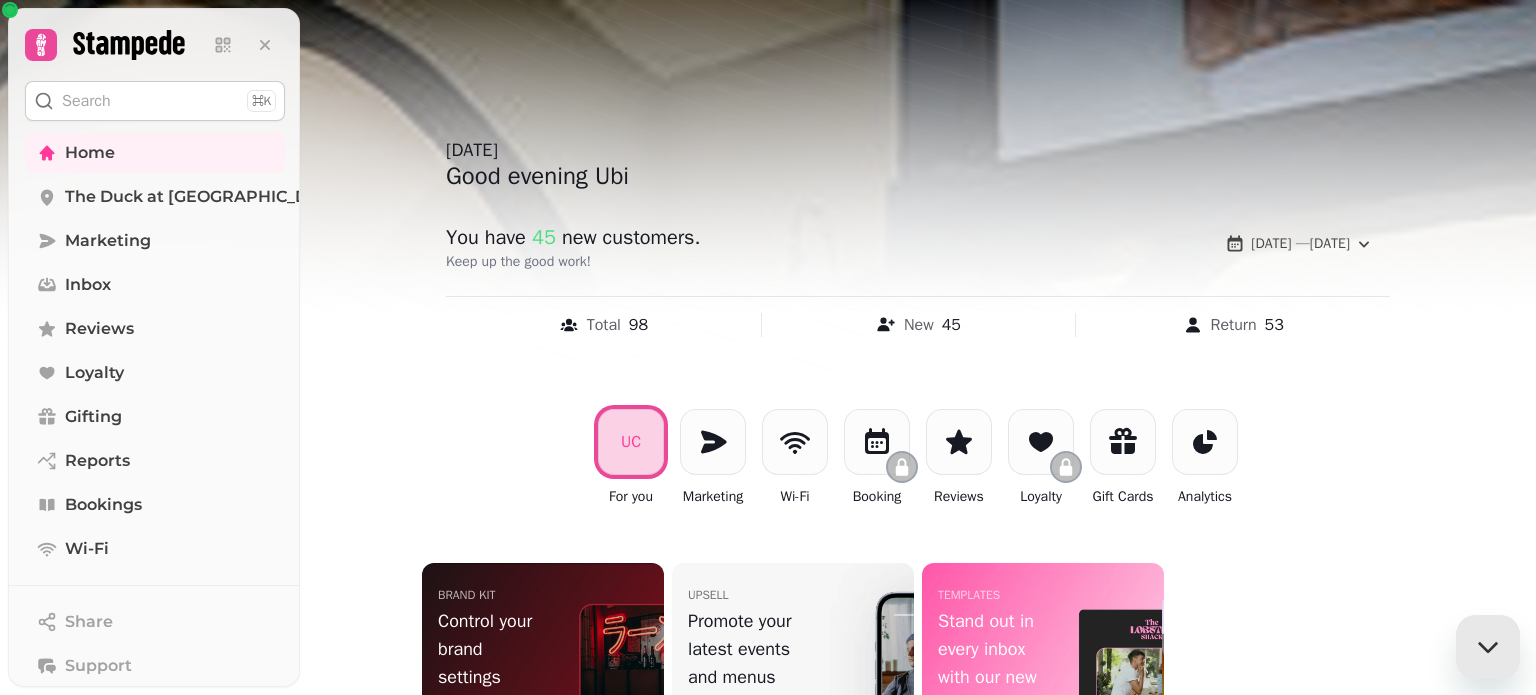 scroll, scrollTop: 5335, scrollLeft: 0, axis: vertical 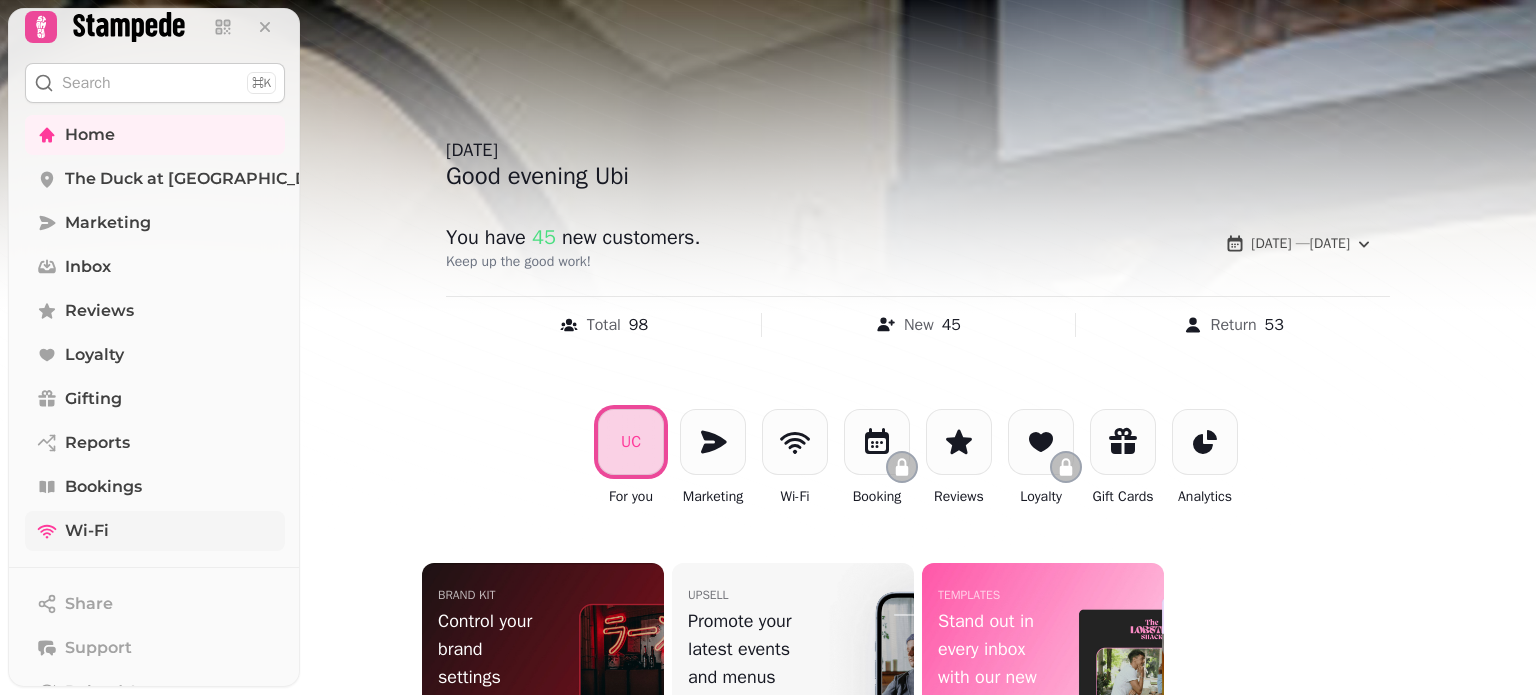 click on "Wi-Fi" at bounding box center [87, 531] 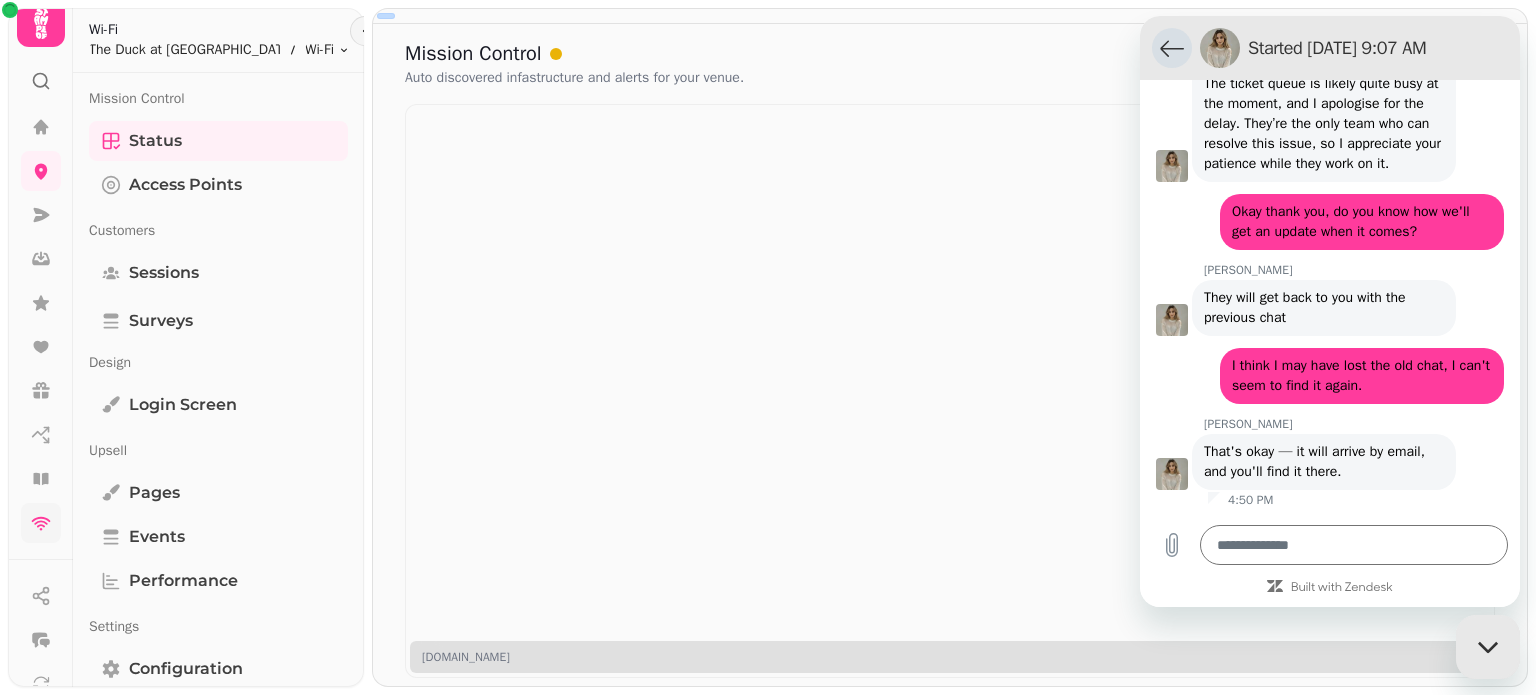click 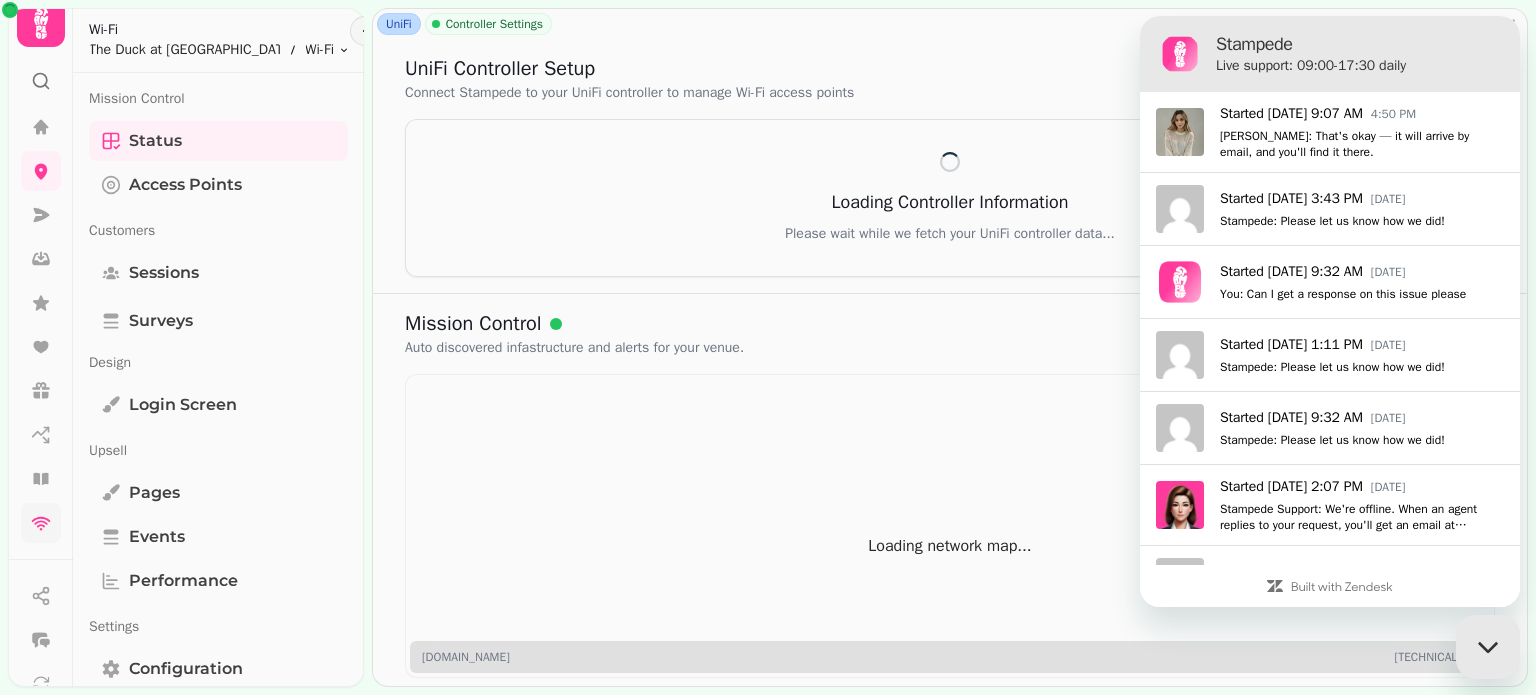 click at bounding box center [1488, 647] 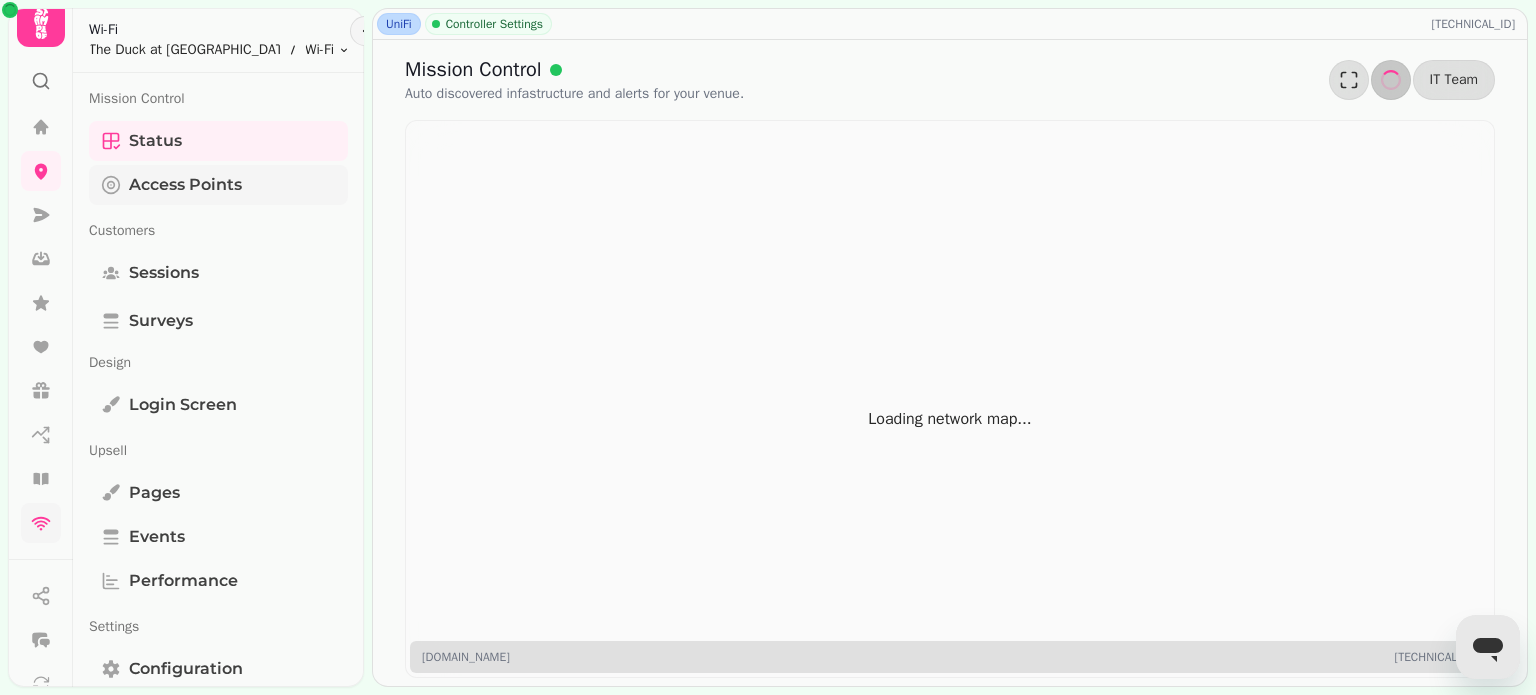 click on "Access Points" at bounding box center [185, 185] 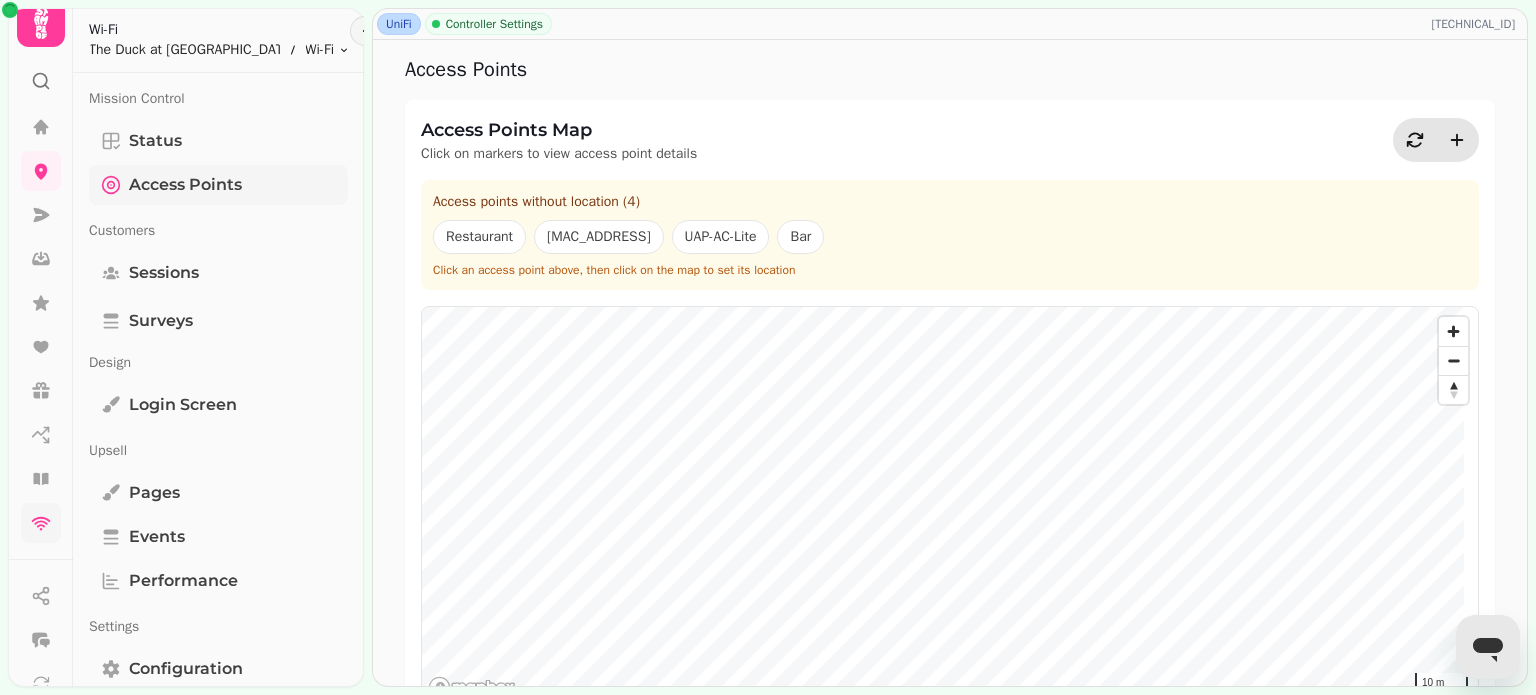 click on "Access Points" at bounding box center [185, 185] 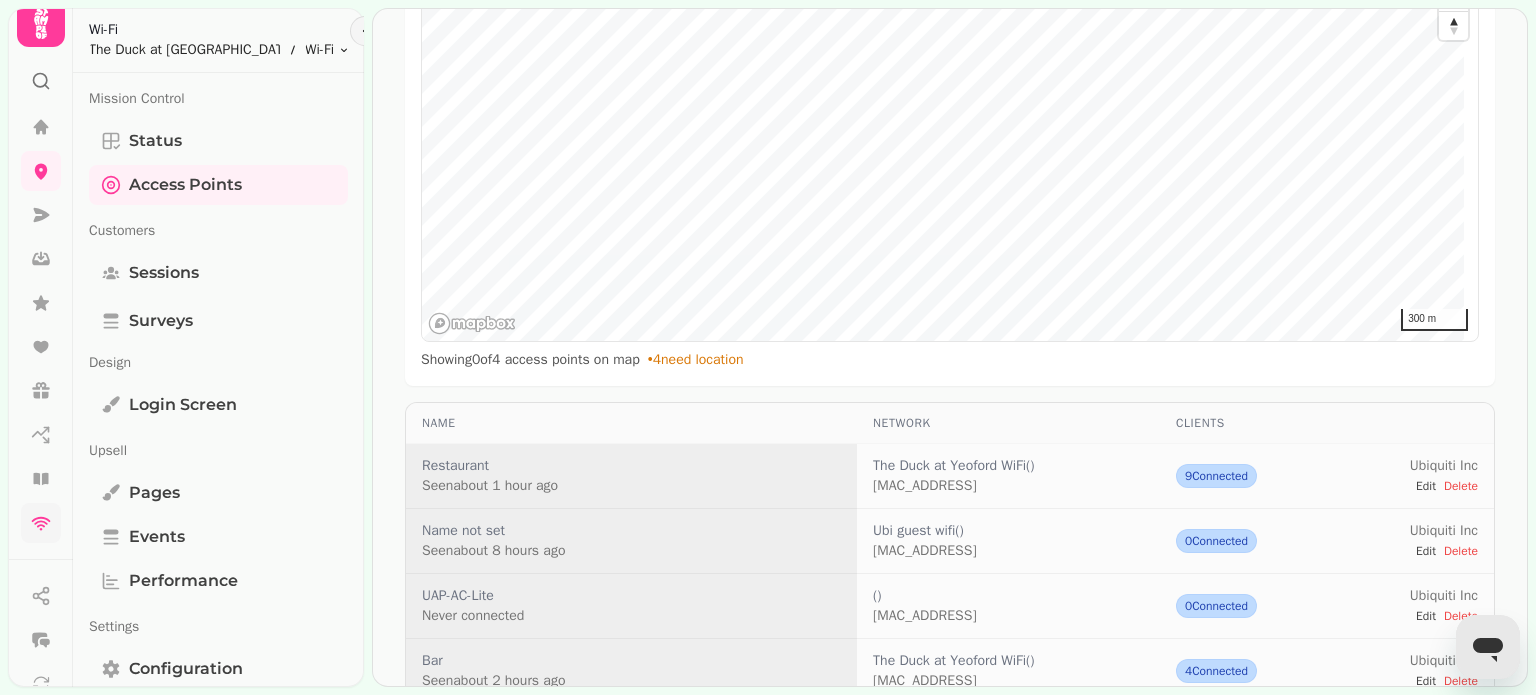 scroll, scrollTop: 387, scrollLeft: 0, axis: vertical 